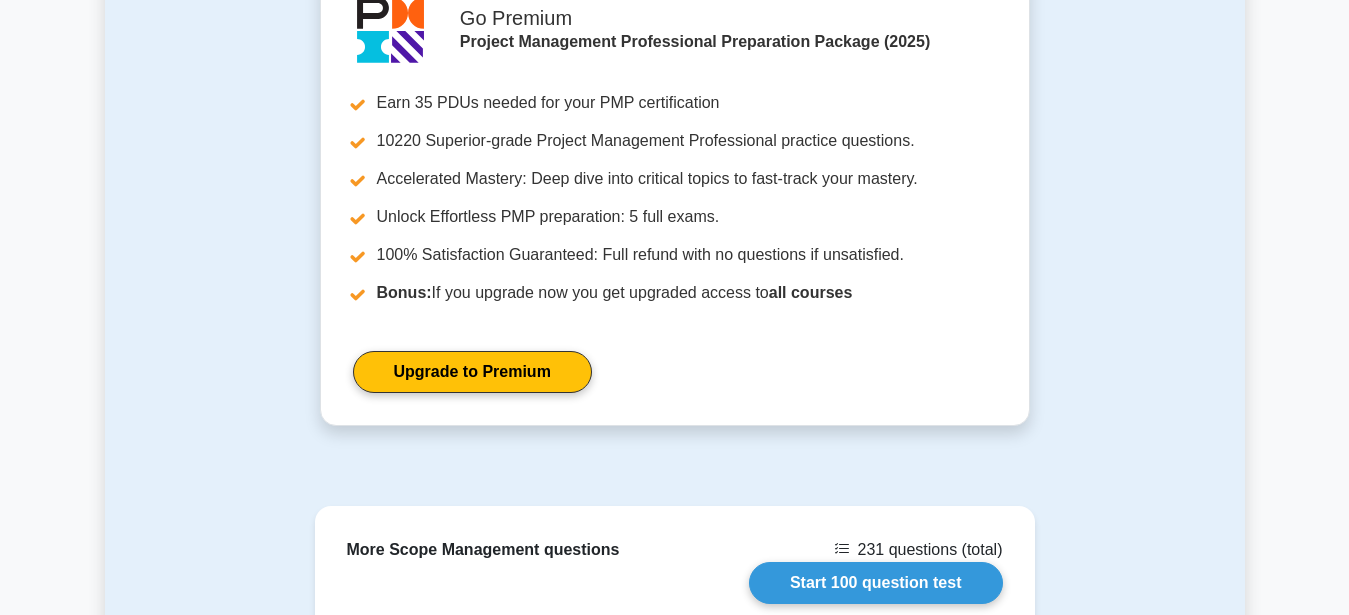 scroll, scrollTop: 816, scrollLeft: 0, axis: vertical 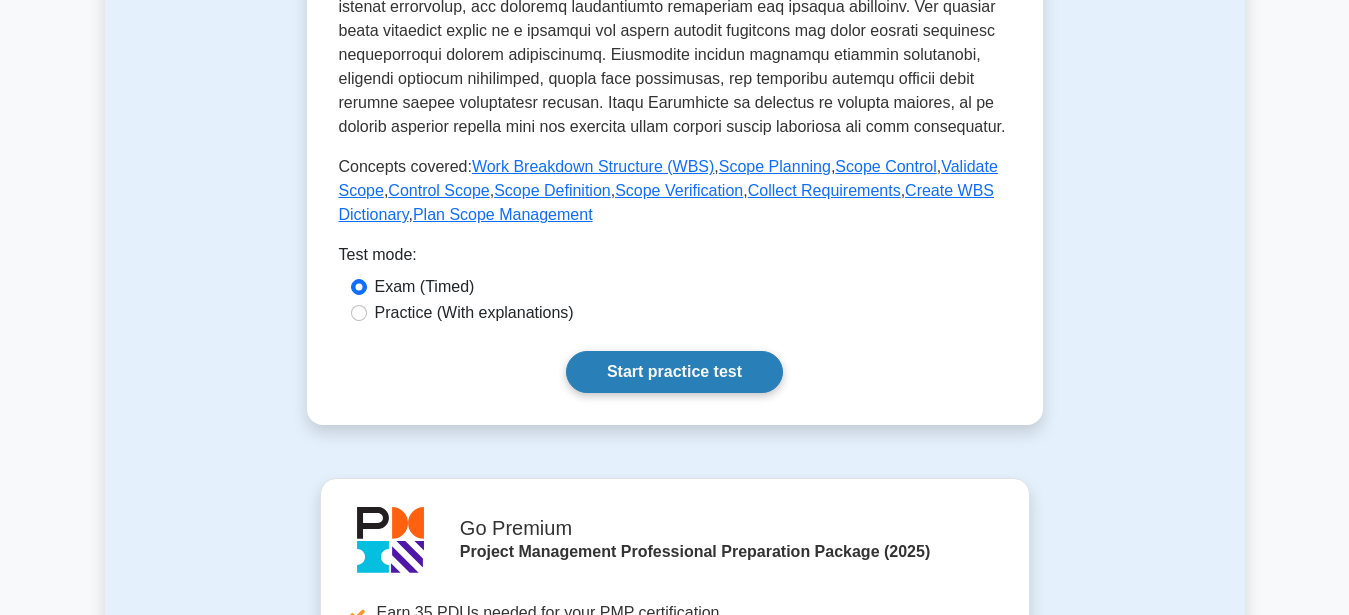 click on "Start practice test" at bounding box center (674, 372) 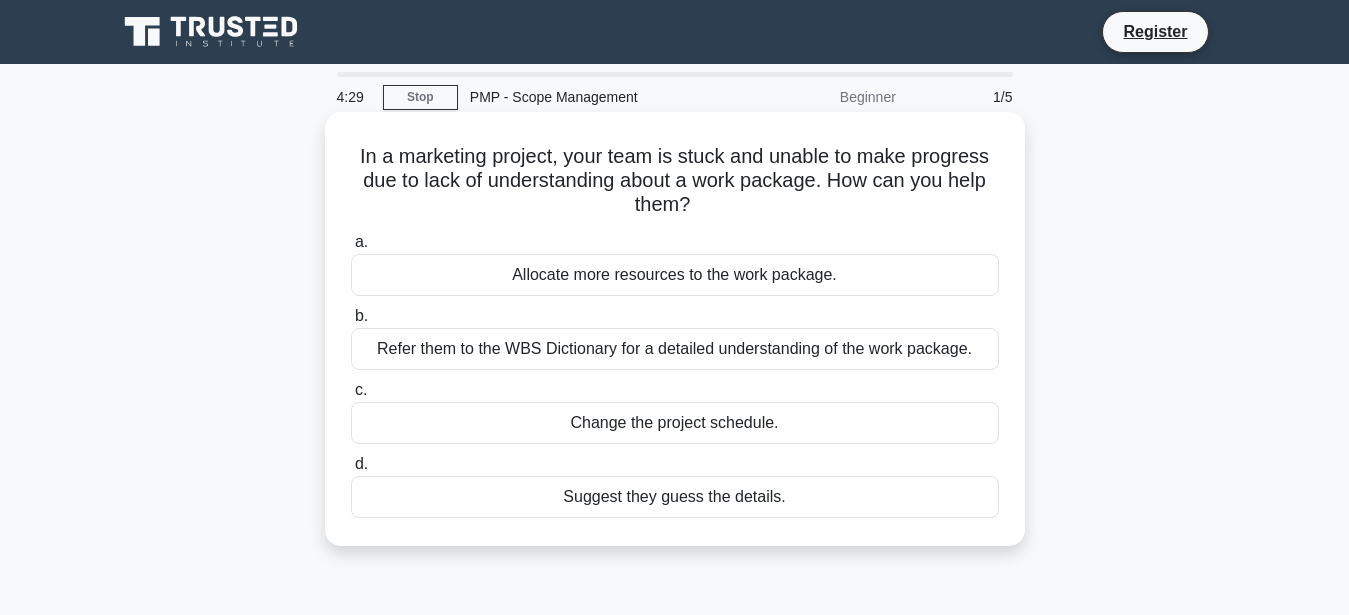 scroll, scrollTop: 102, scrollLeft: 0, axis: vertical 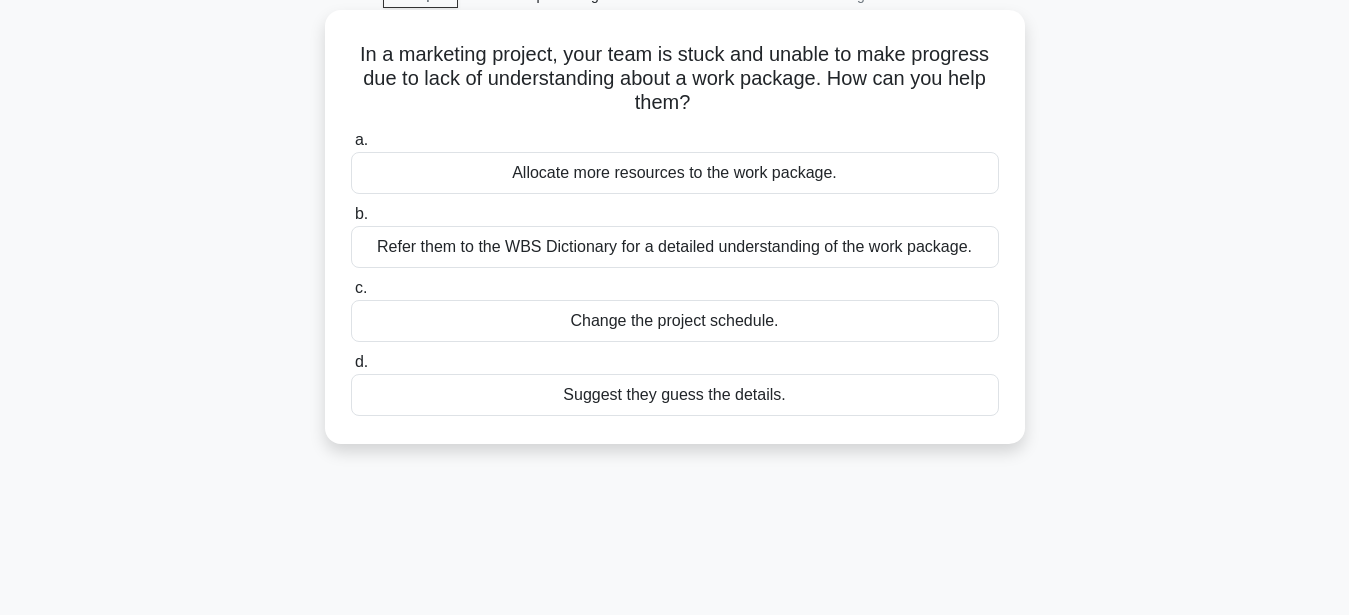 click on "Refer them to the WBS Dictionary for a detailed understanding of the work package." at bounding box center (675, 247) 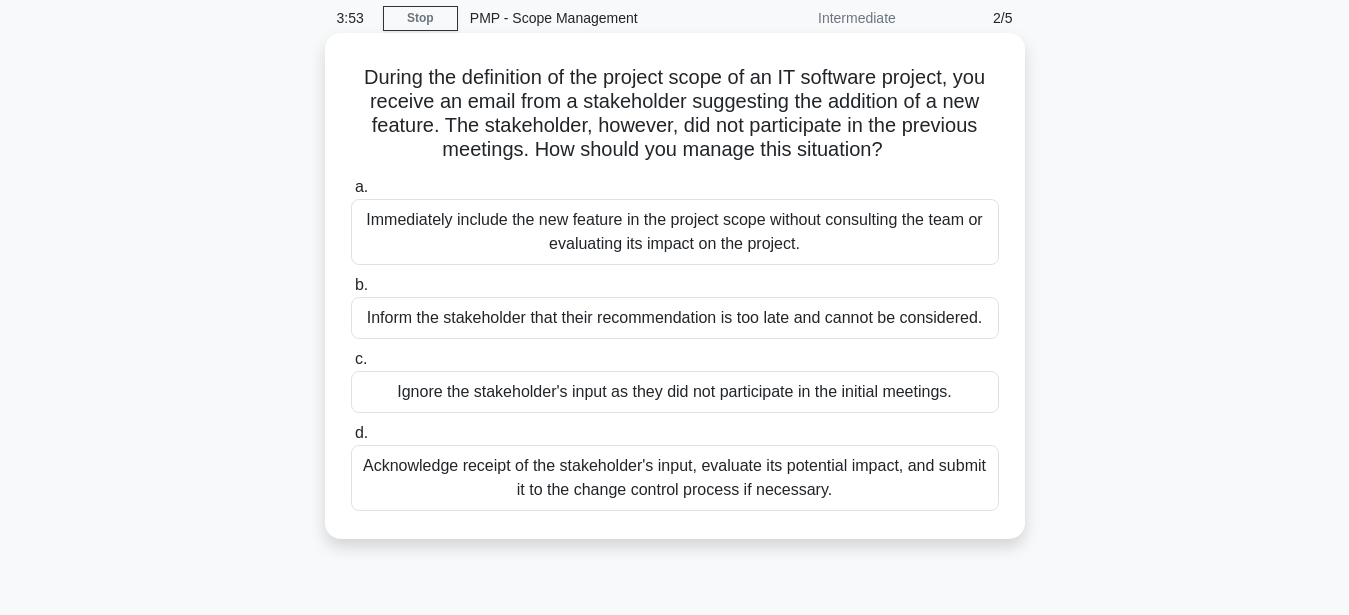 scroll, scrollTop: 102, scrollLeft: 0, axis: vertical 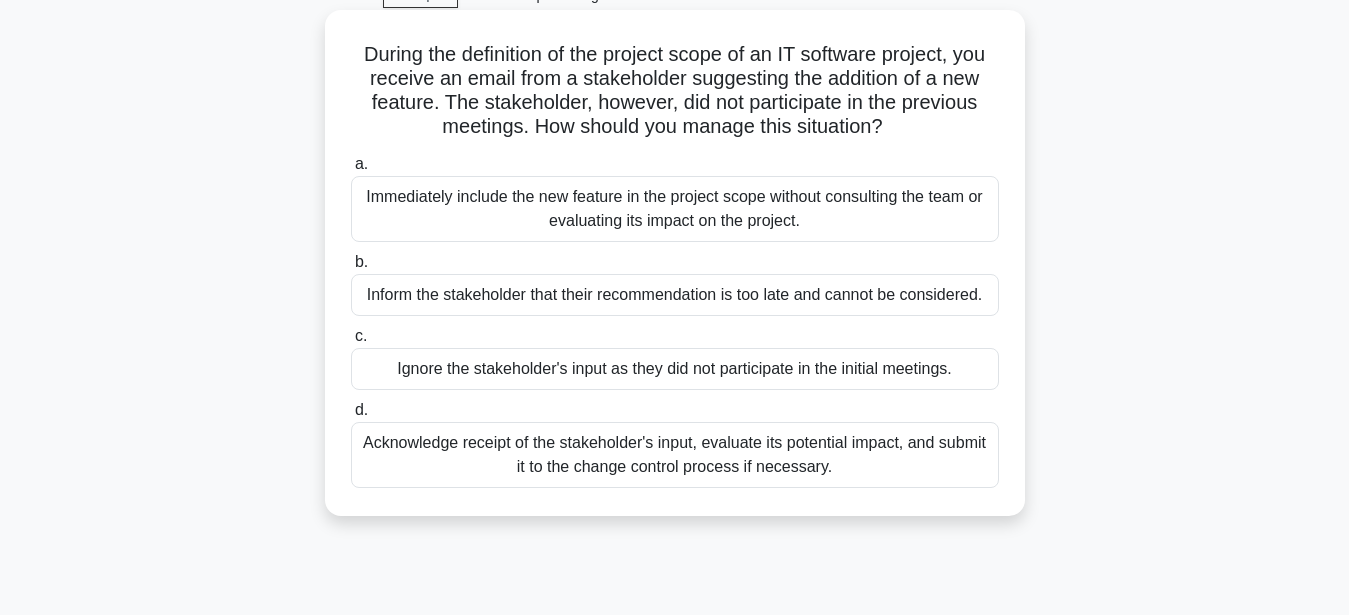 click on "Acknowledge receipt of the stakeholder's input, evaluate its potential impact, and submit it to the change control process if necessary." at bounding box center [675, 455] 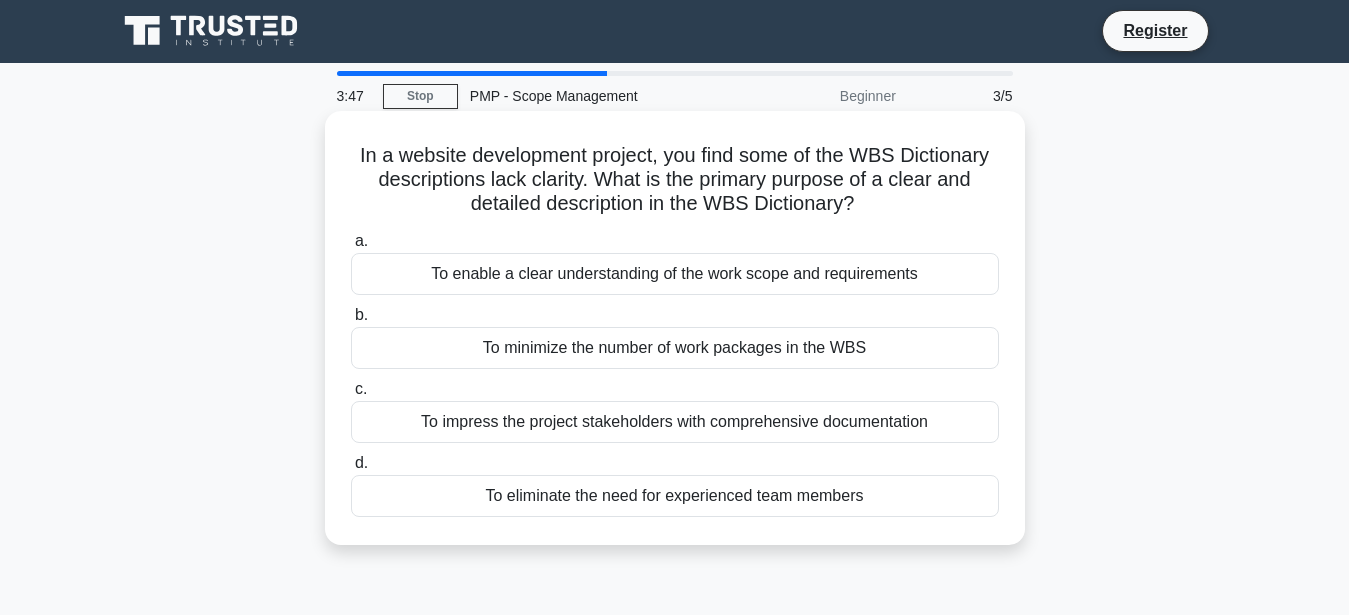 scroll, scrollTop: 0, scrollLeft: 0, axis: both 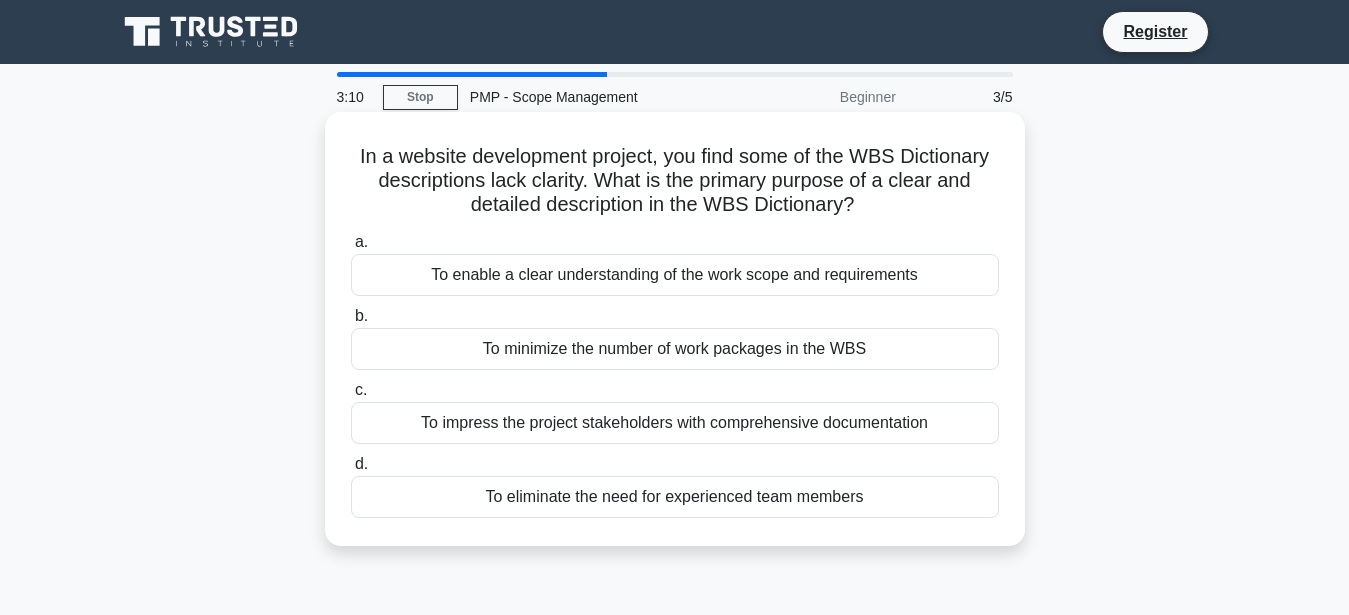 click on "To enable a clear understanding of the work scope and requirements" at bounding box center [675, 275] 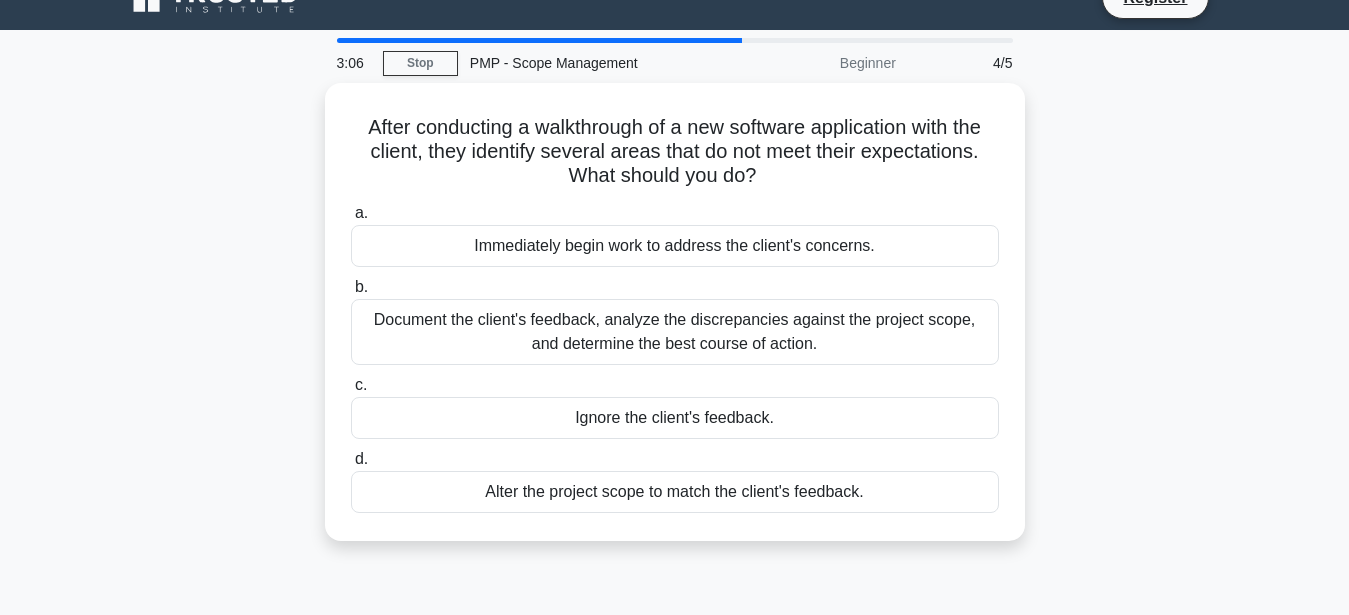 scroll, scrollTop: 0, scrollLeft: 0, axis: both 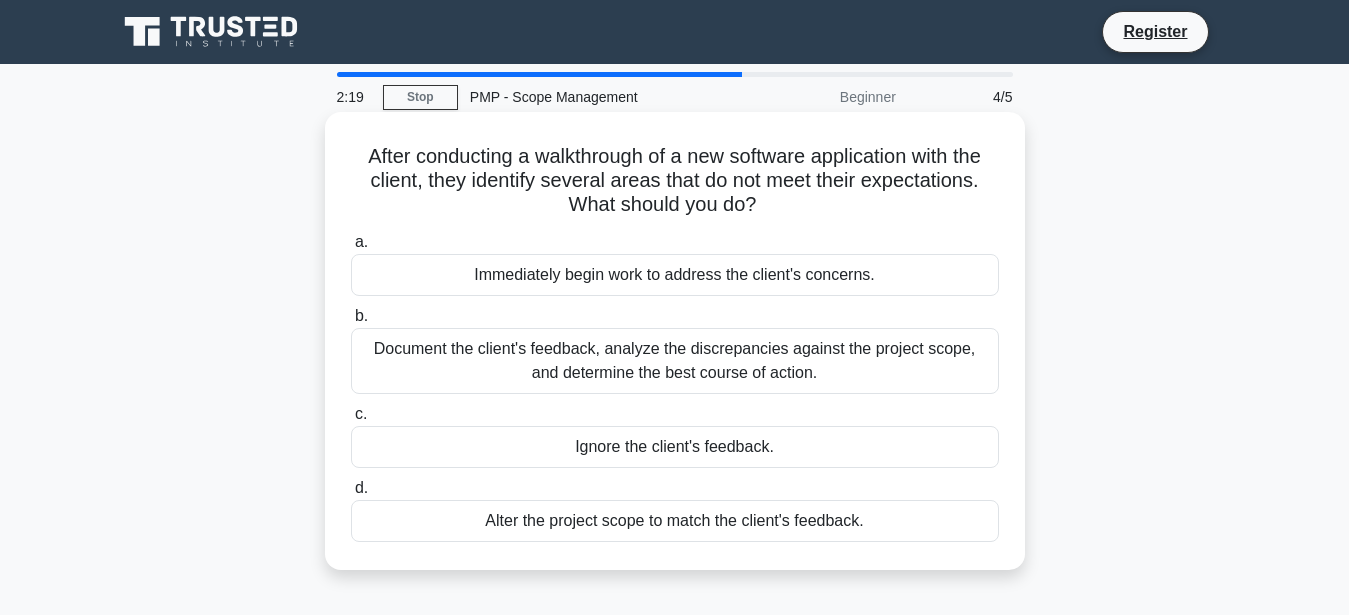 click on "Document the client's feedback, analyze the discrepancies against the project scope, and determine the best course of action." at bounding box center [675, 361] 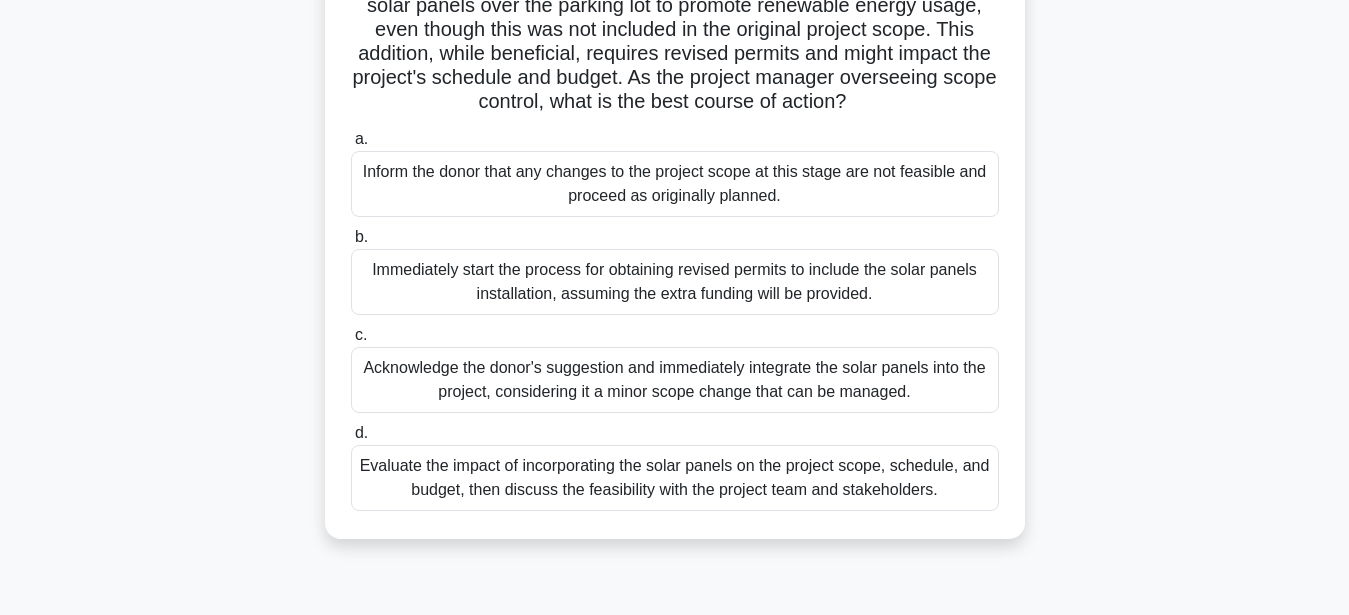 scroll, scrollTop: 306, scrollLeft: 0, axis: vertical 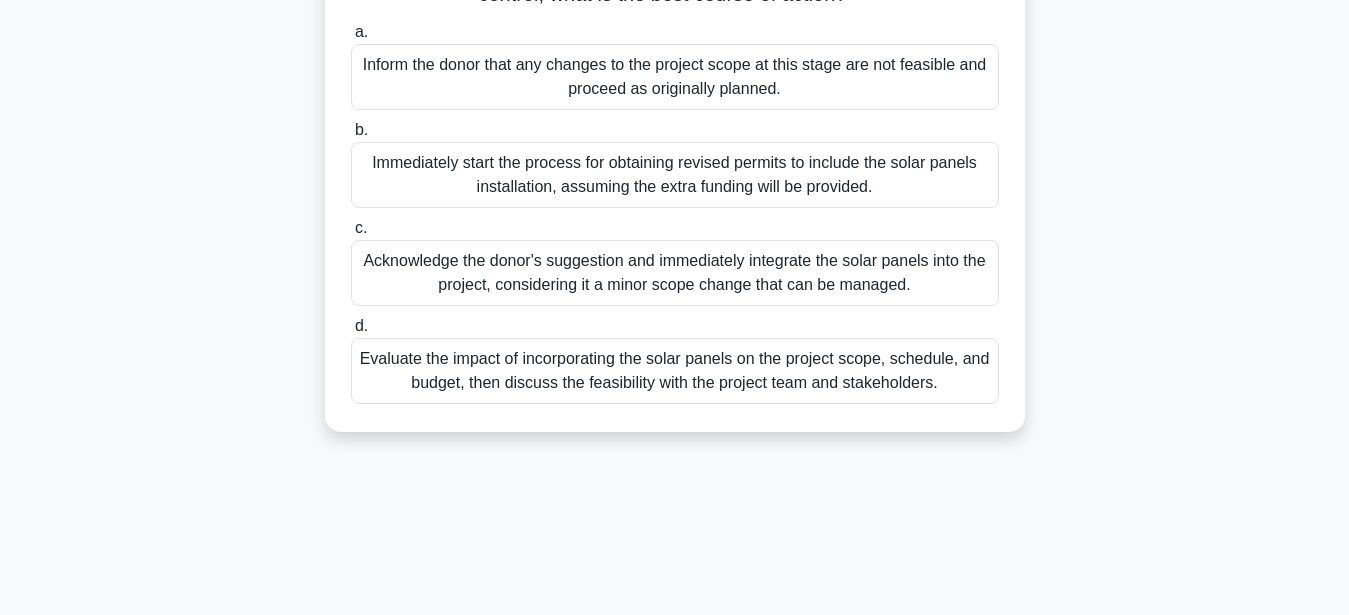 click on "Evaluate the impact of incorporating the solar panels on the project scope, schedule, and budget, then discuss the feasibility with the project team and stakeholders." at bounding box center [675, 371] 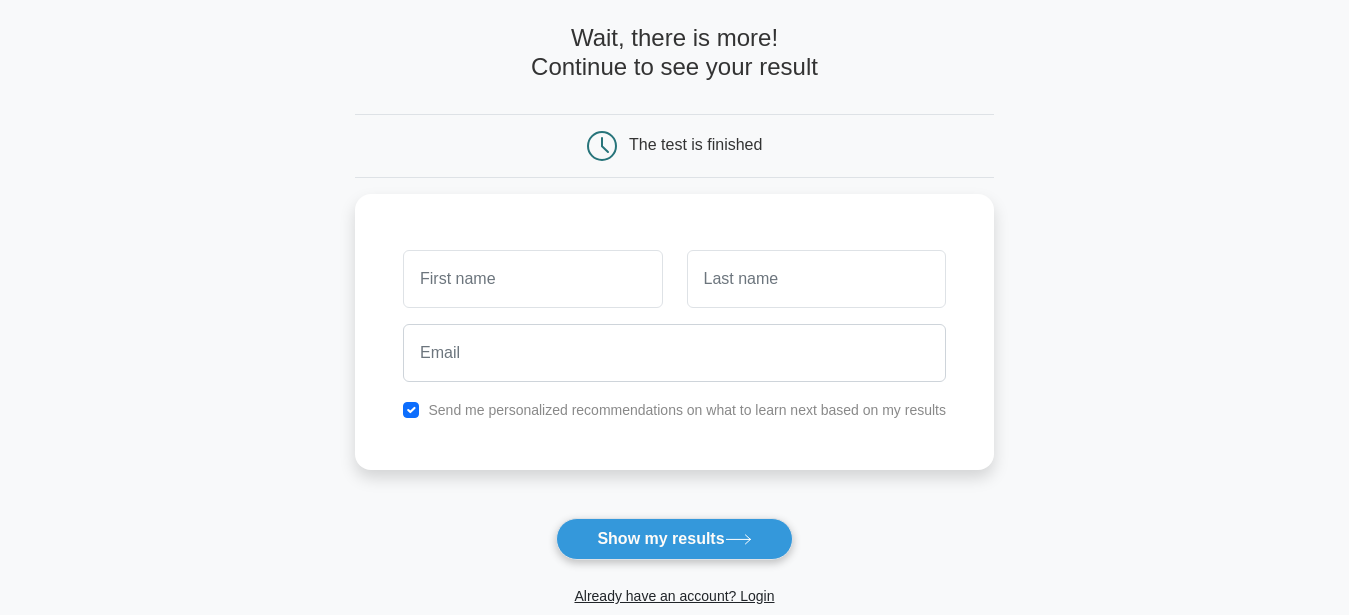 scroll, scrollTop: 0, scrollLeft: 0, axis: both 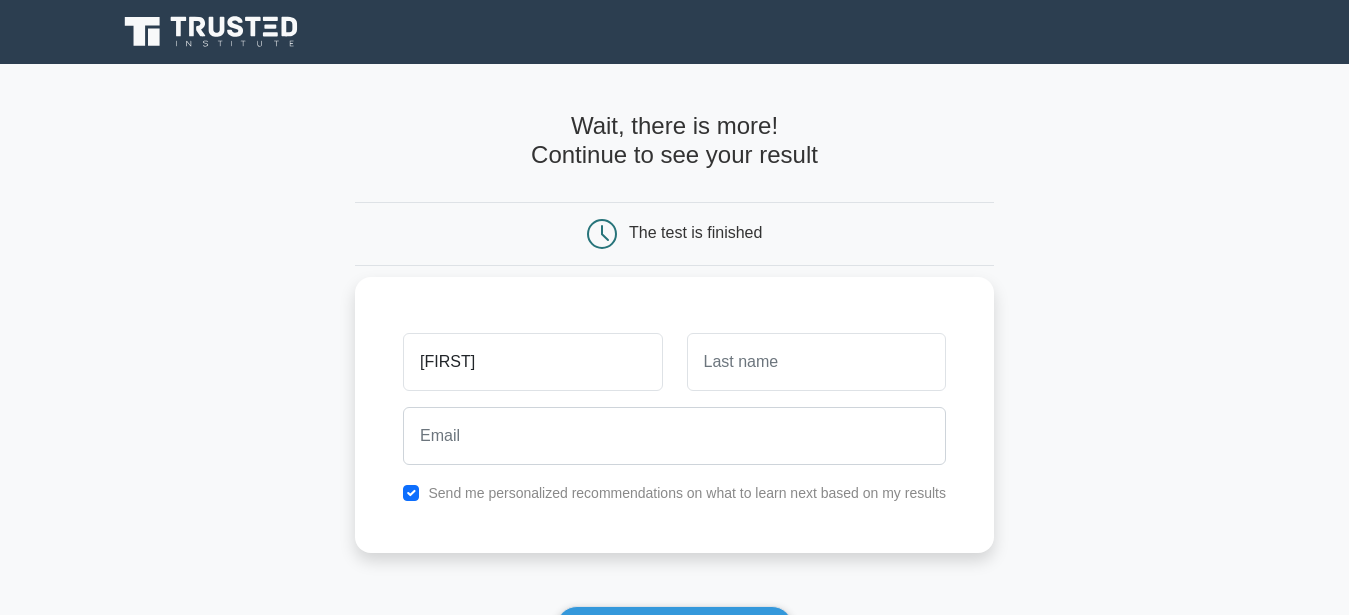type on "[NAME]" 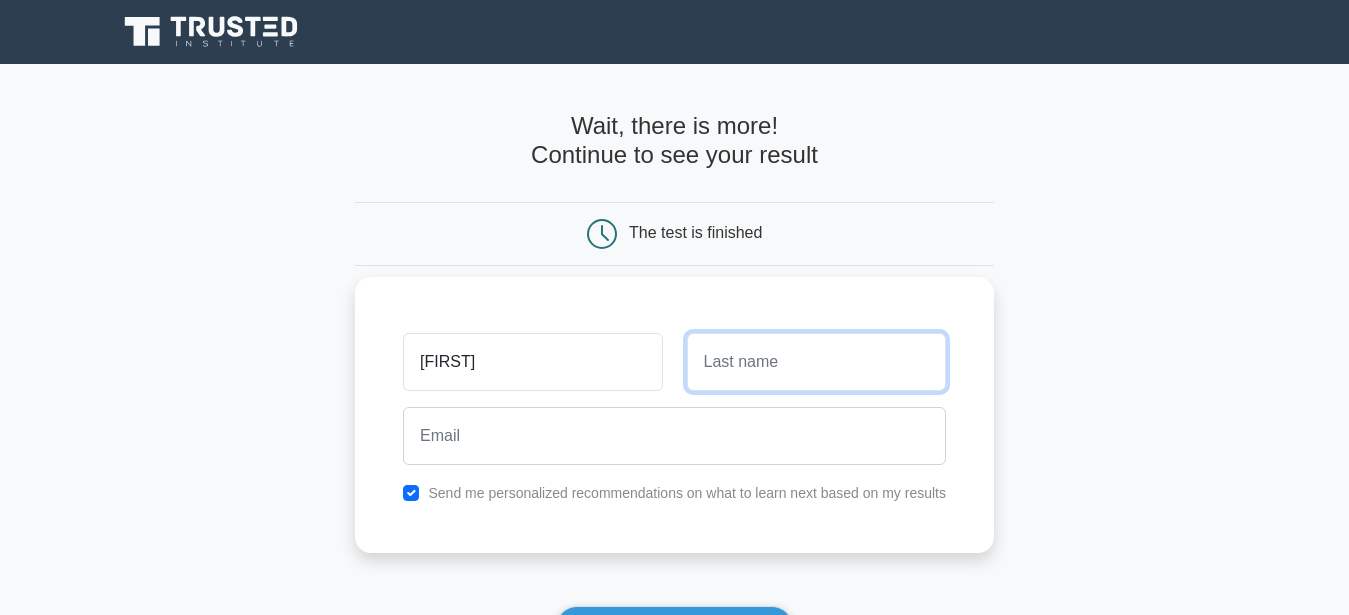 click at bounding box center [816, 362] 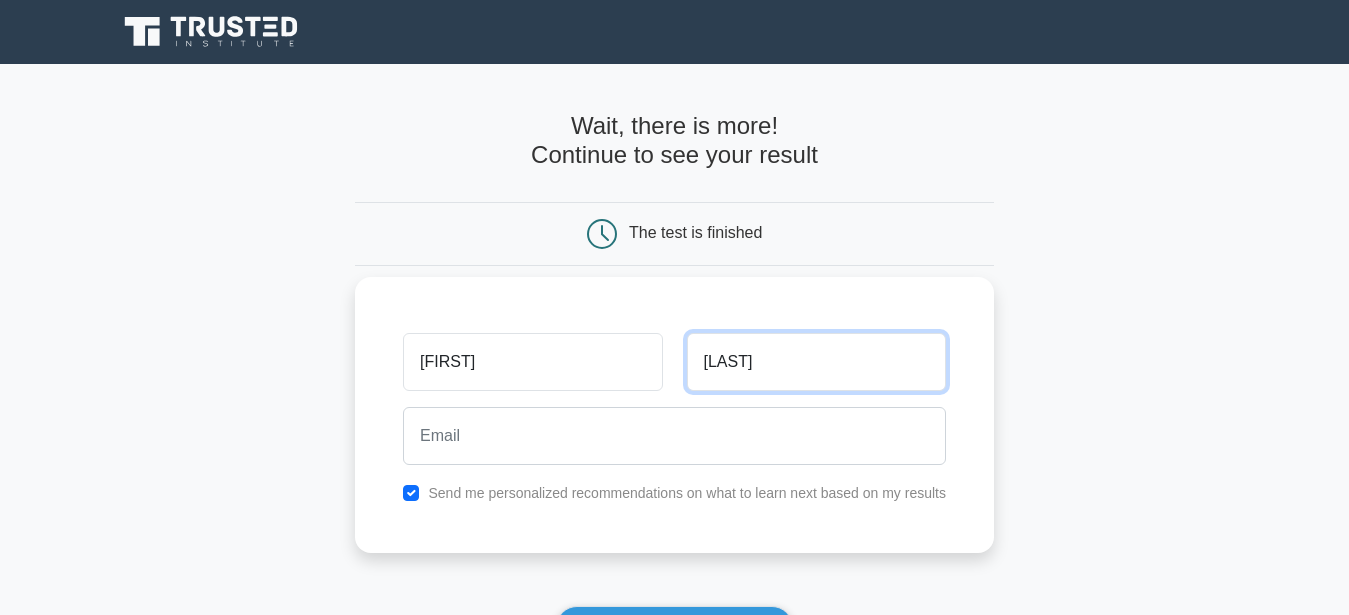 type on "[NAME]" 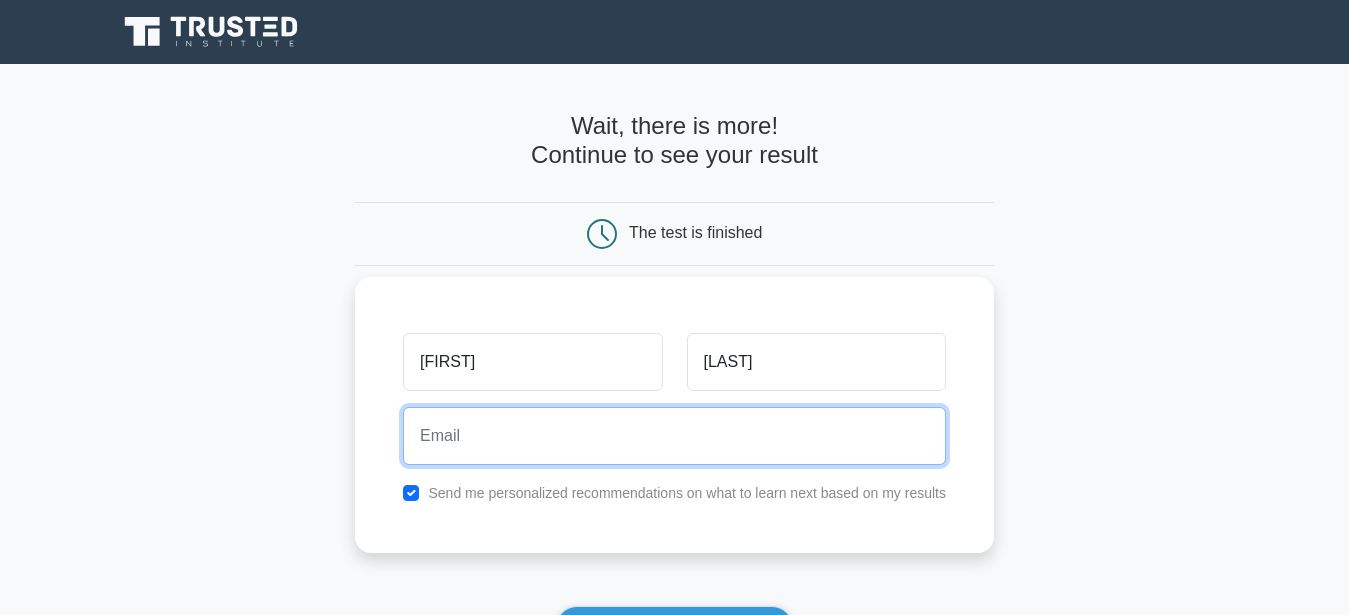 click at bounding box center (674, 436) 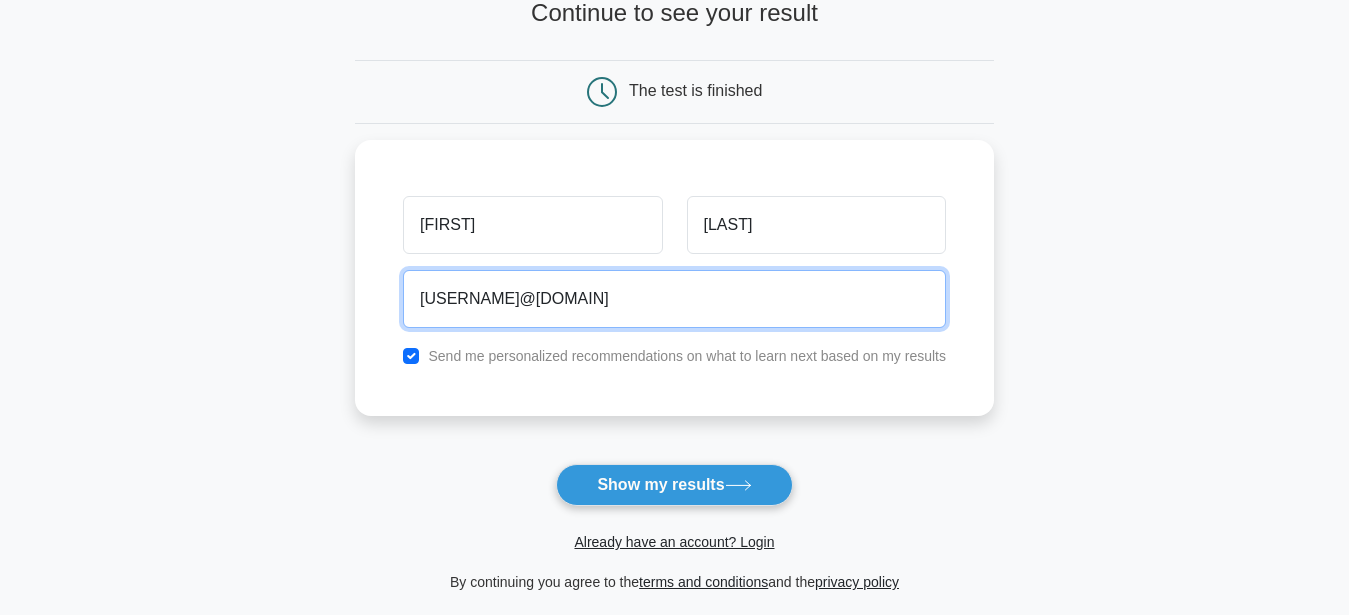 scroll, scrollTop: 306, scrollLeft: 0, axis: vertical 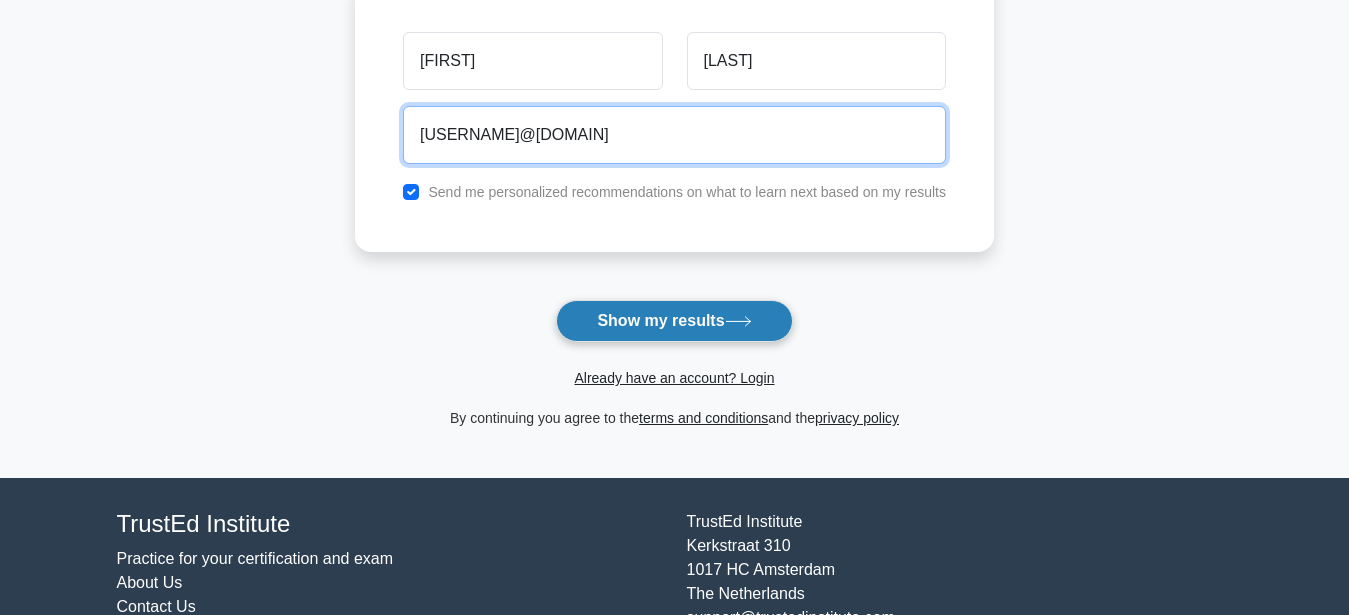 type on "mzebene2@example.com" 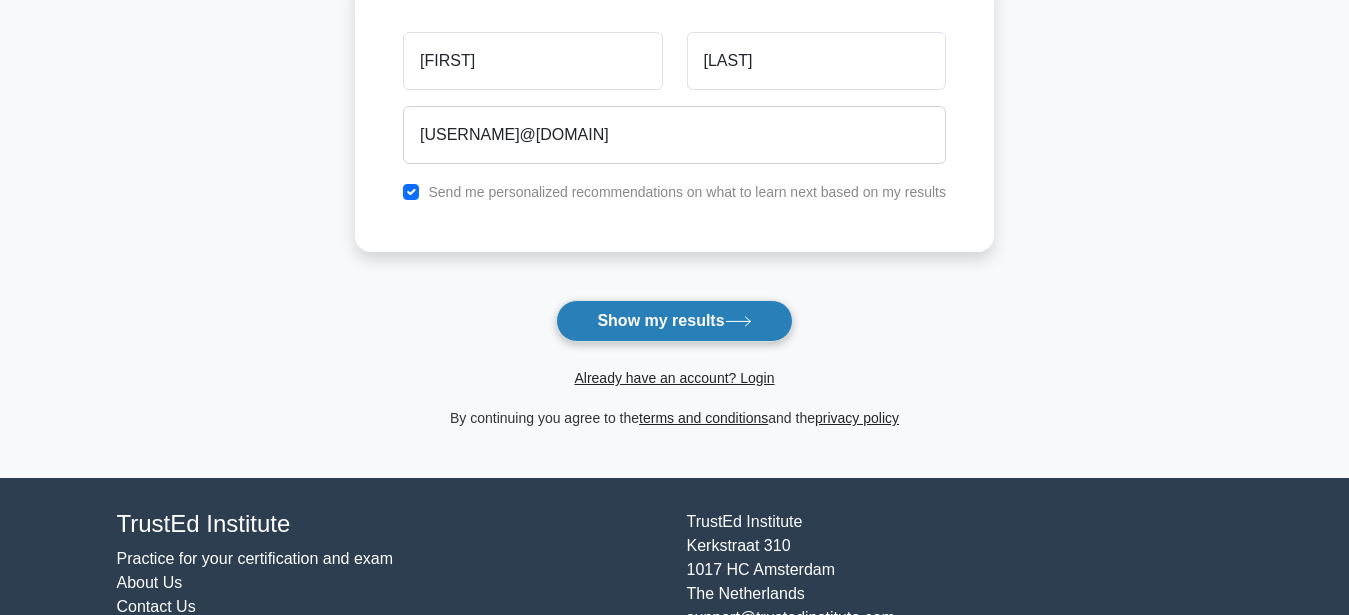 click on "Show my results" at bounding box center (674, 321) 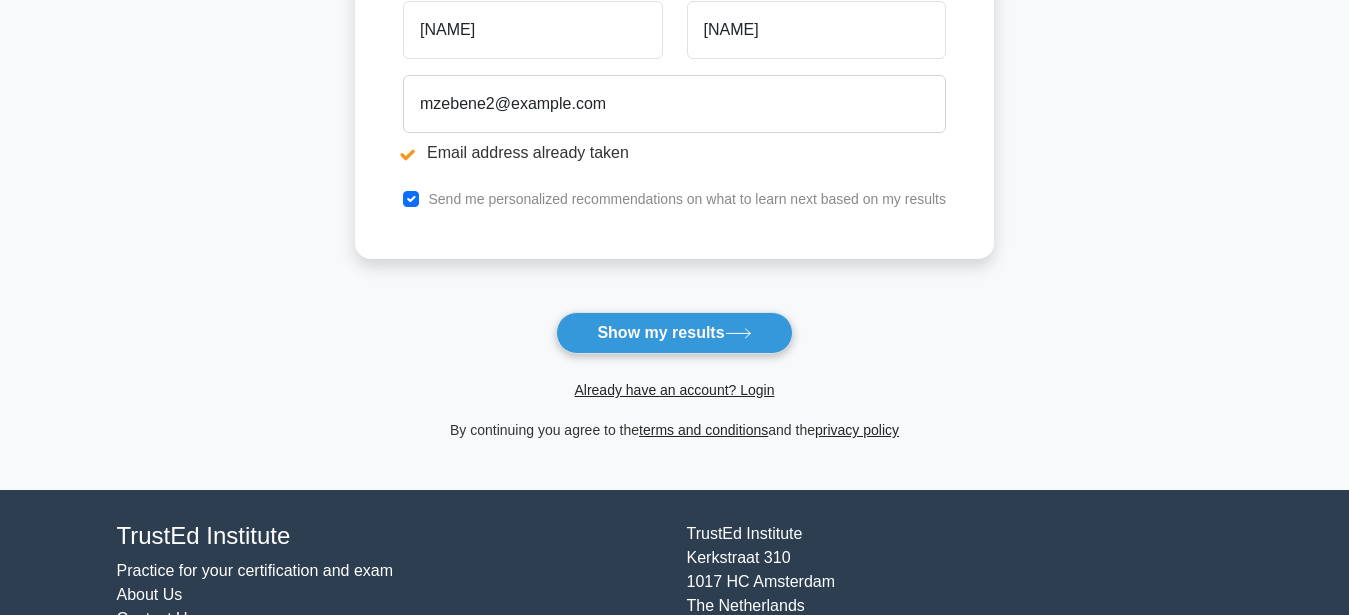 scroll, scrollTop: 503, scrollLeft: 0, axis: vertical 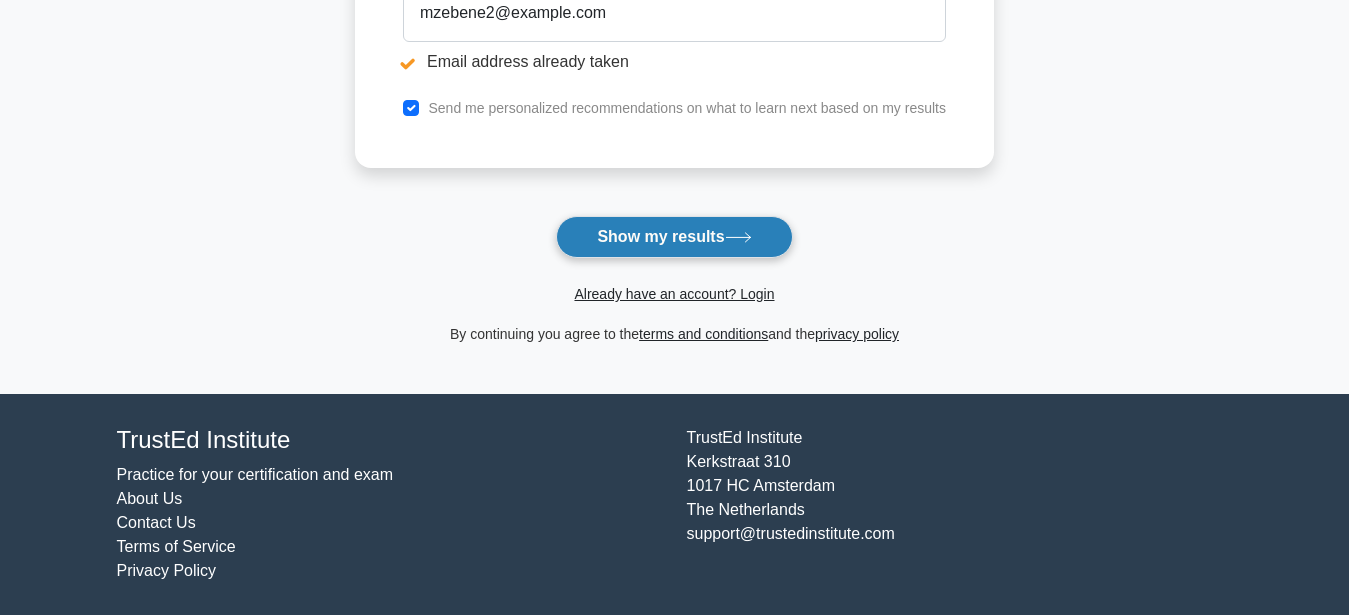 click on "Show my results" at bounding box center [674, 237] 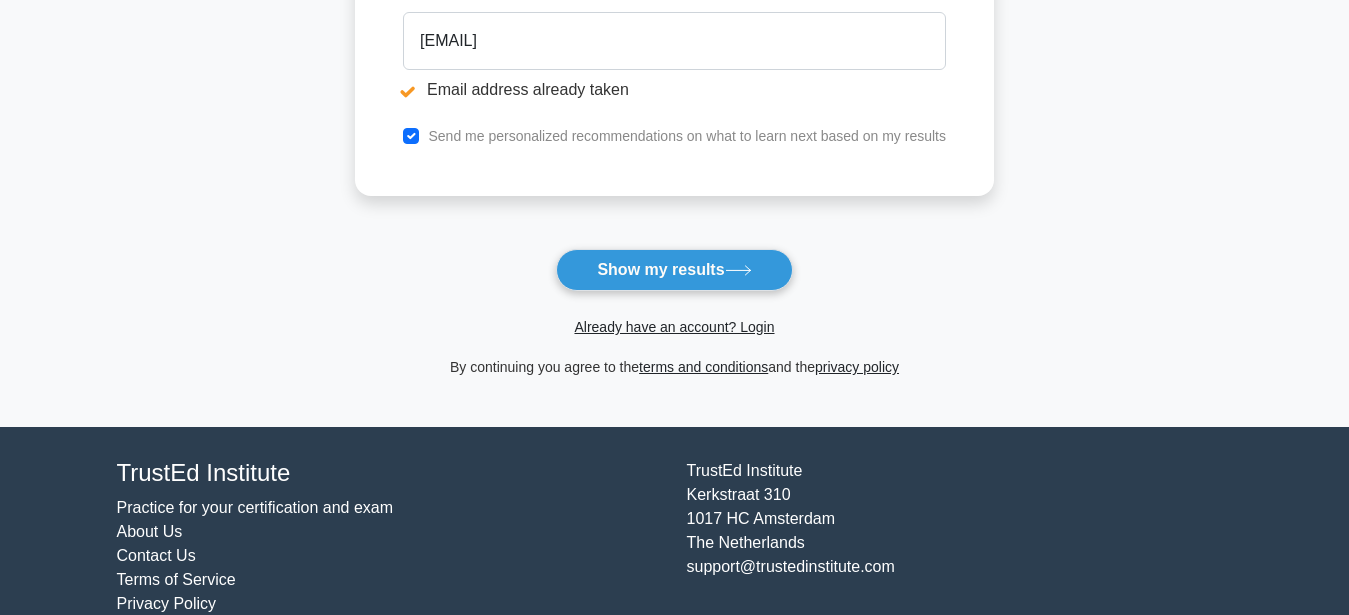 scroll, scrollTop: 503, scrollLeft: 0, axis: vertical 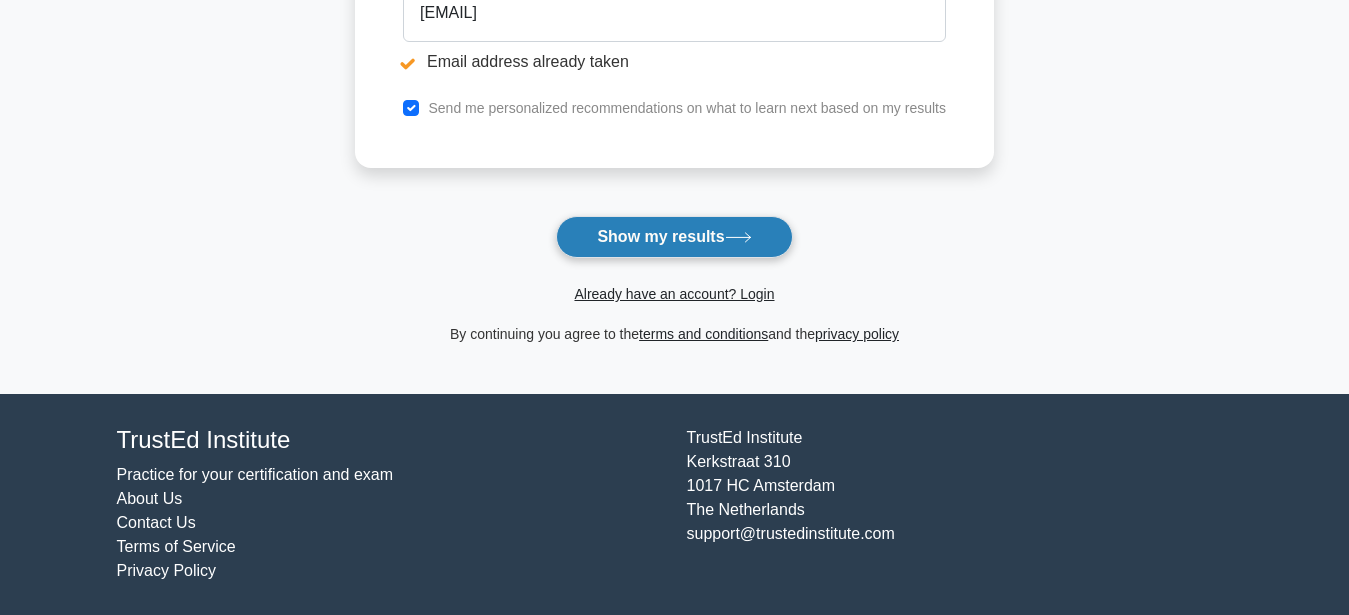 click 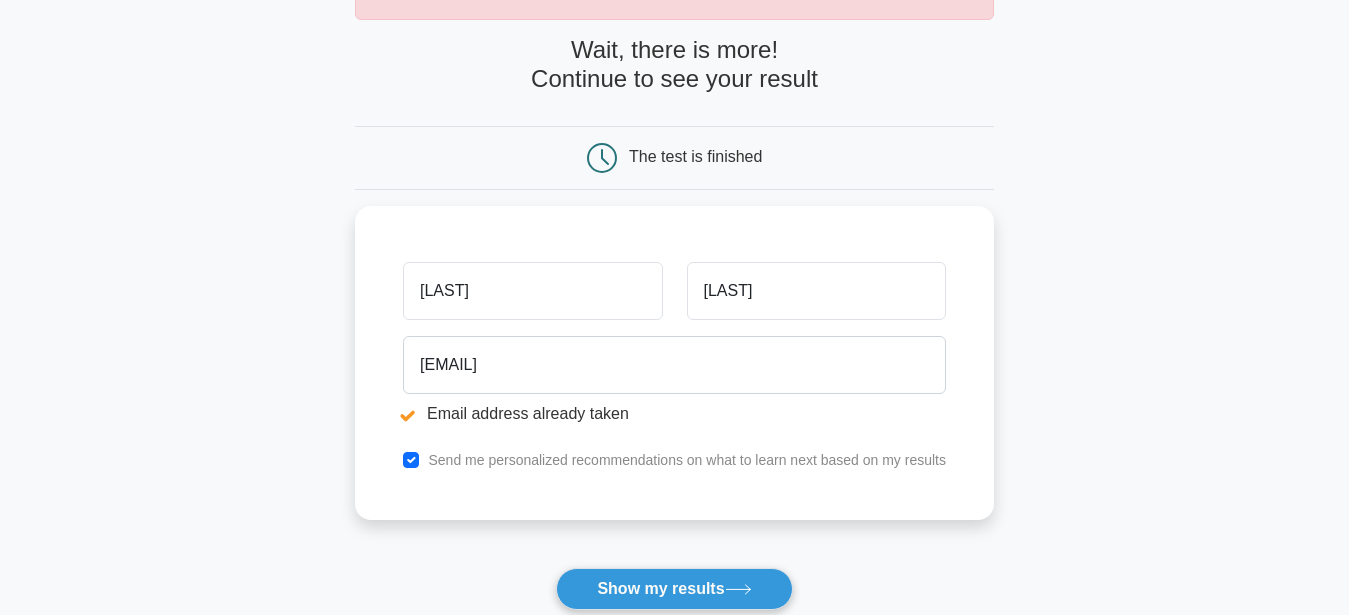 scroll, scrollTop: 306, scrollLeft: 0, axis: vertical 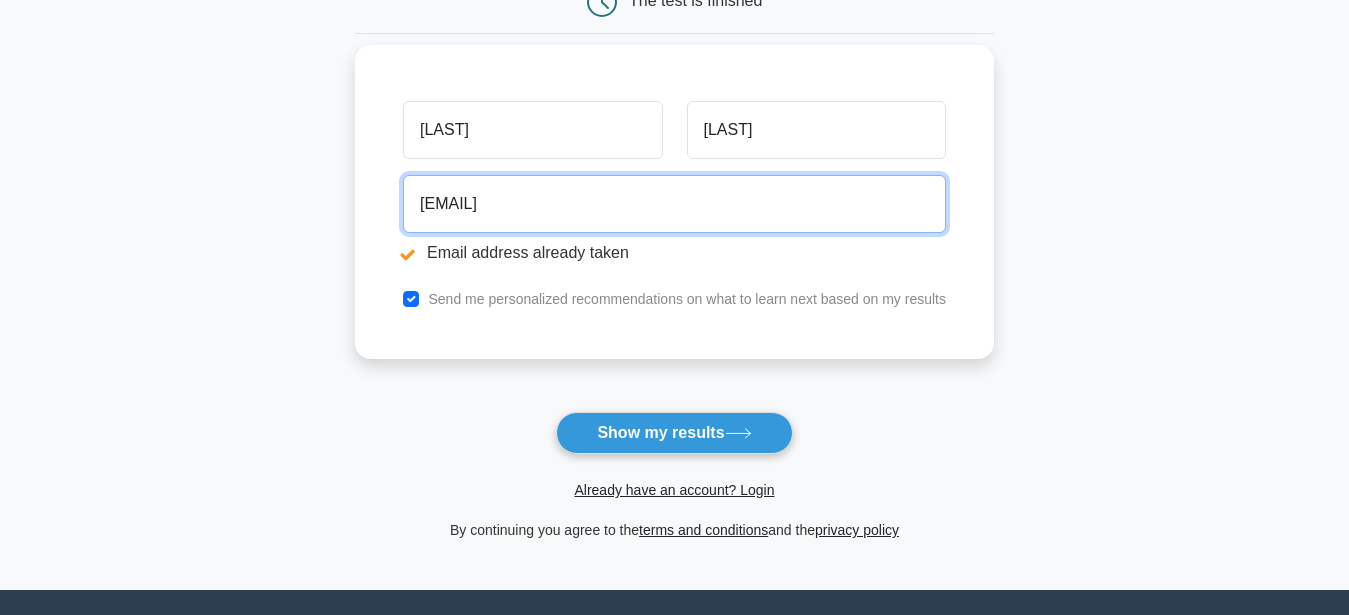 click on "mzebene2@gmail.com" at bounding box center [674, 204] 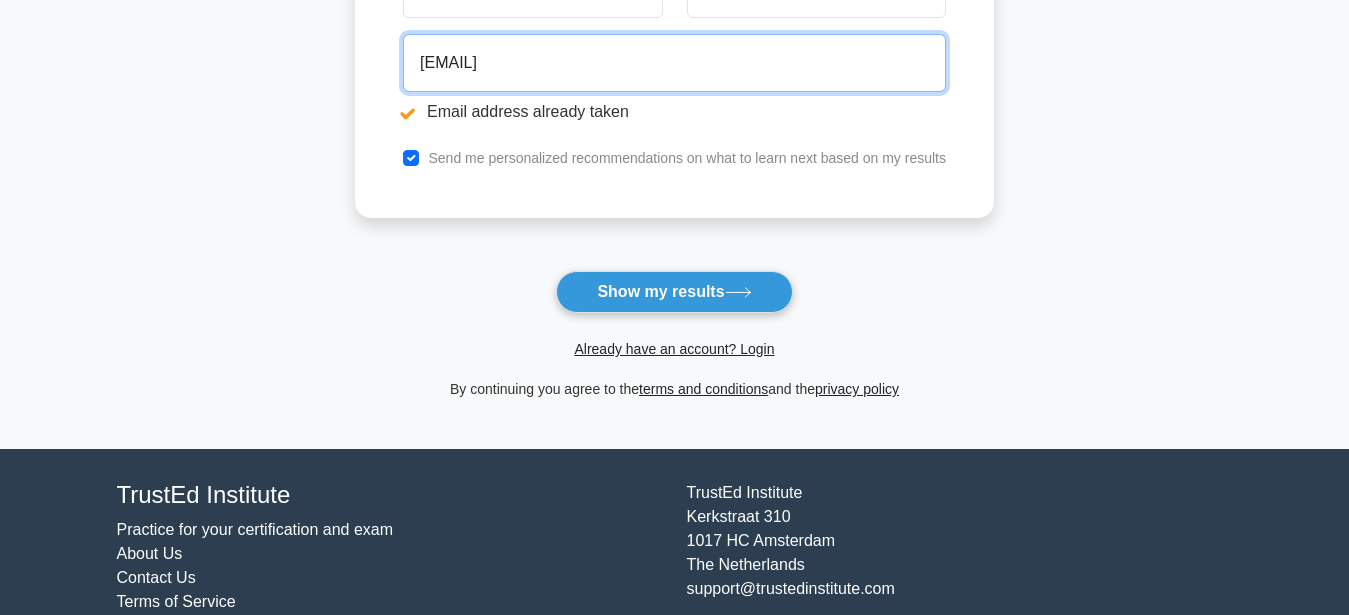 scroll, scrollTop: 503, scrollLeft: 0, axis: vertical 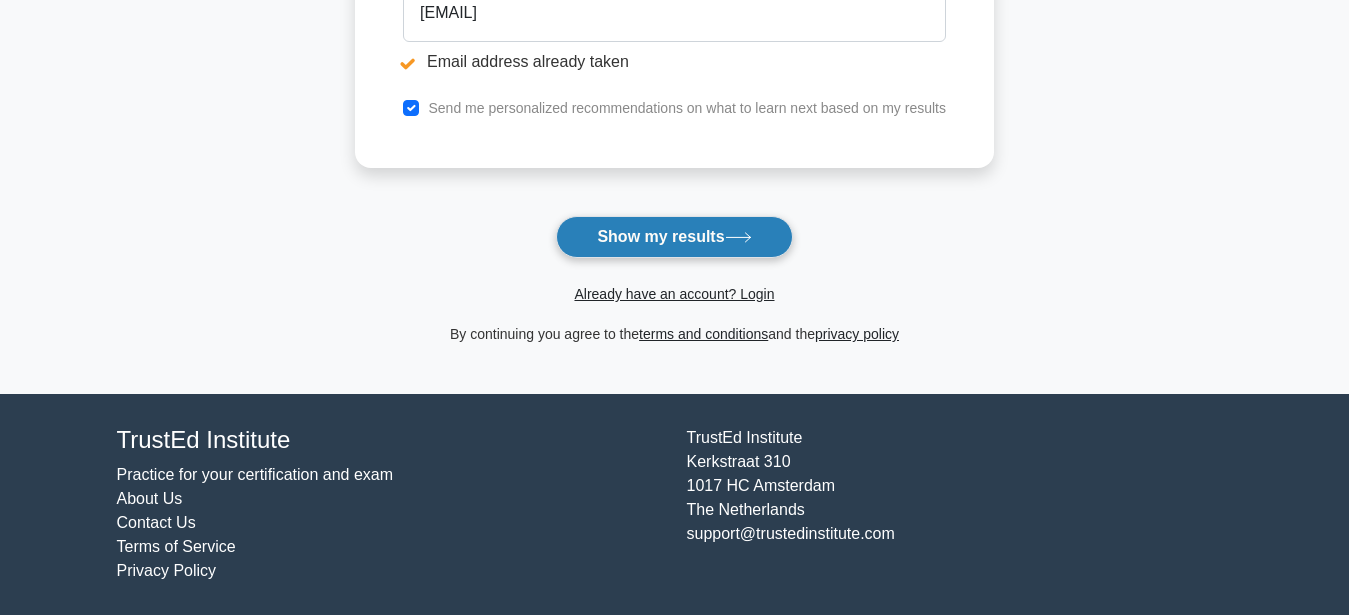 click 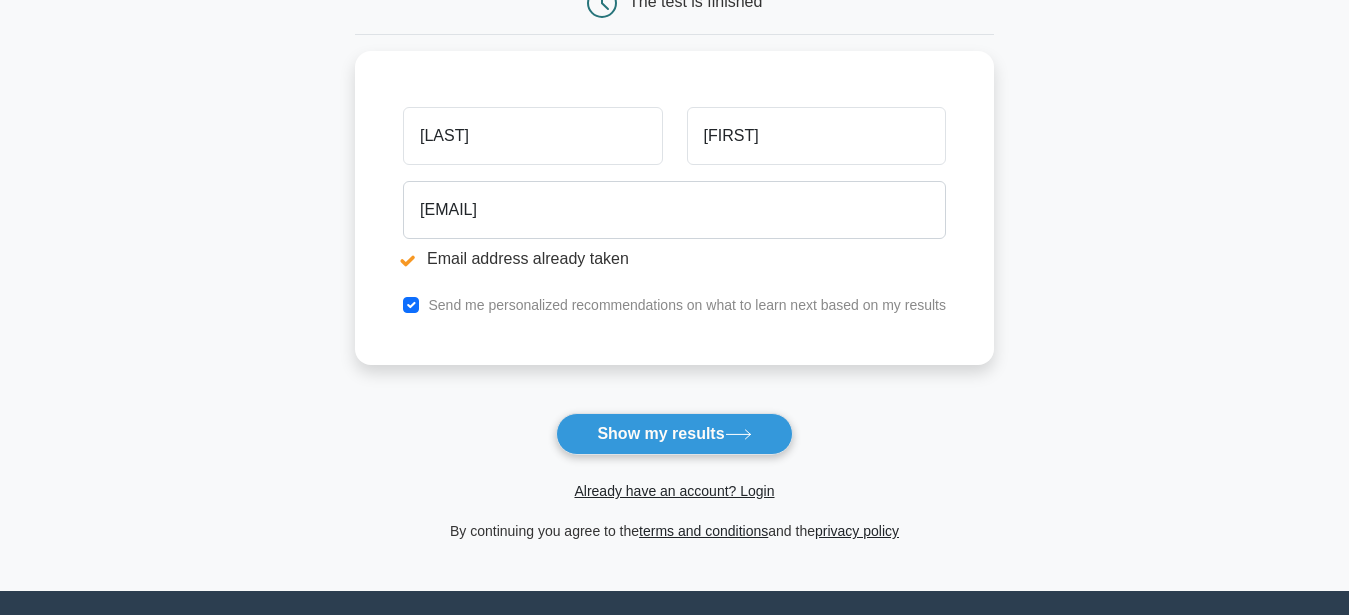 scroll, scrollTop: 306, scrollLeft: 0, axis: vertical 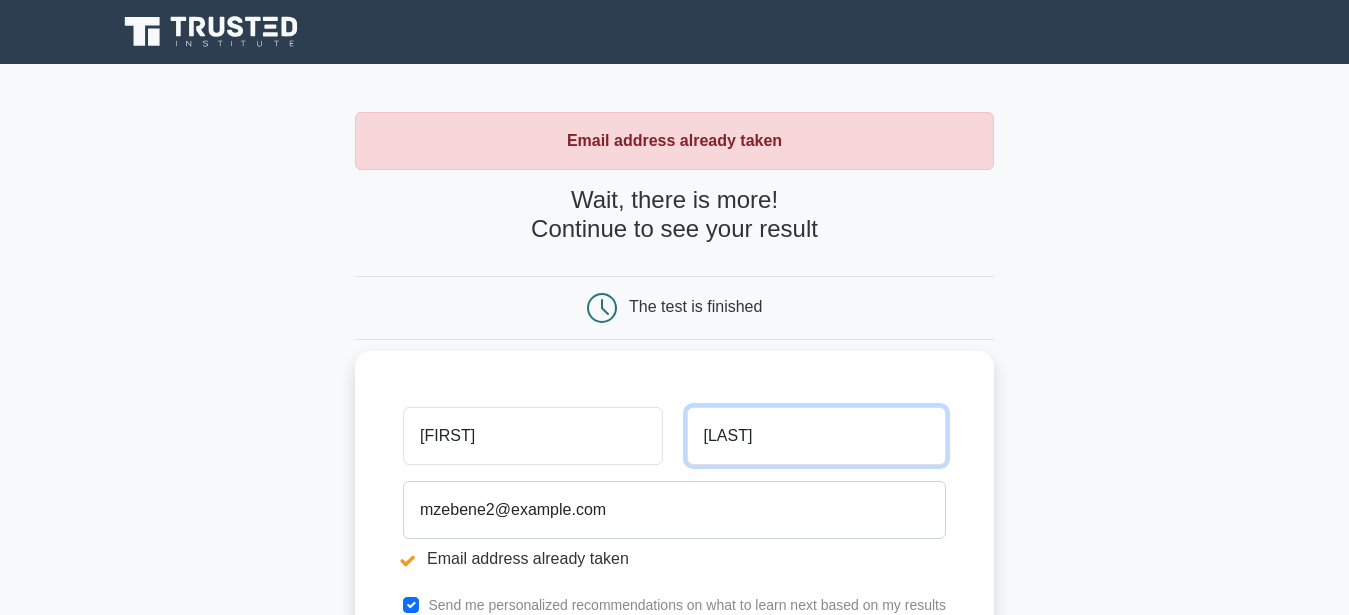 click on "[LAST]" at bounding box center [816, 436] 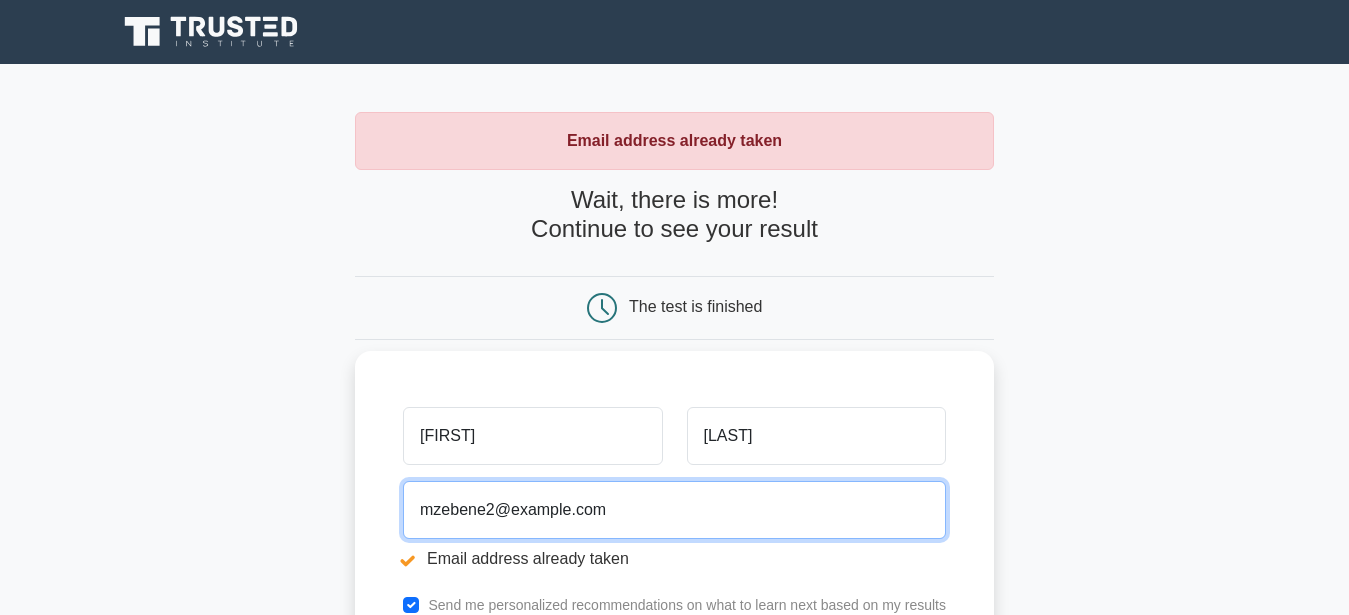click on "[EMAIL]" at bounding box center (674, 510) 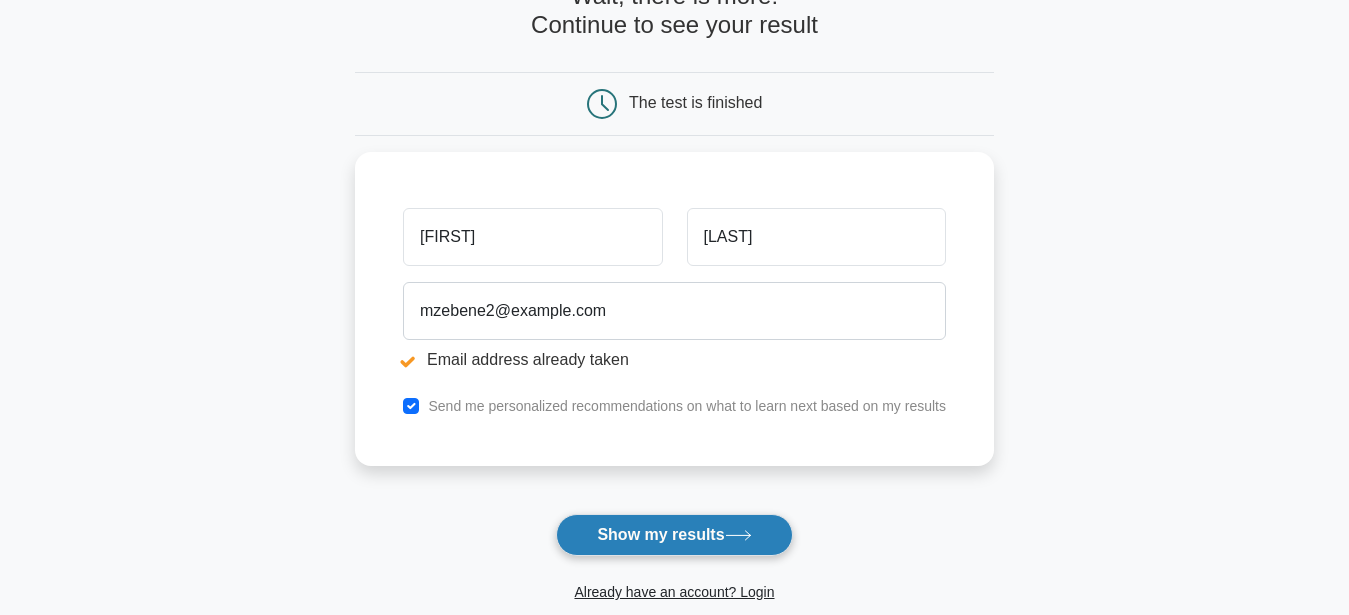 click on "Show my results" at bounding box center (674, 535) 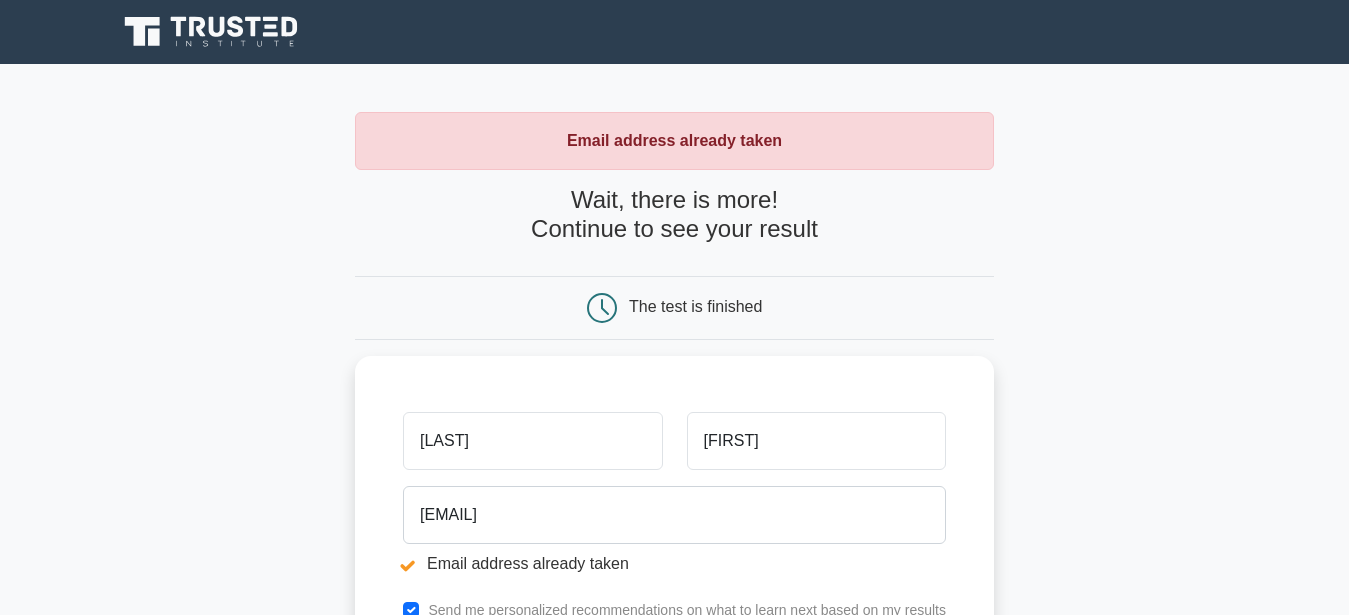 scroll, scrollTop: 0, scrollLeft: 0, axis: both 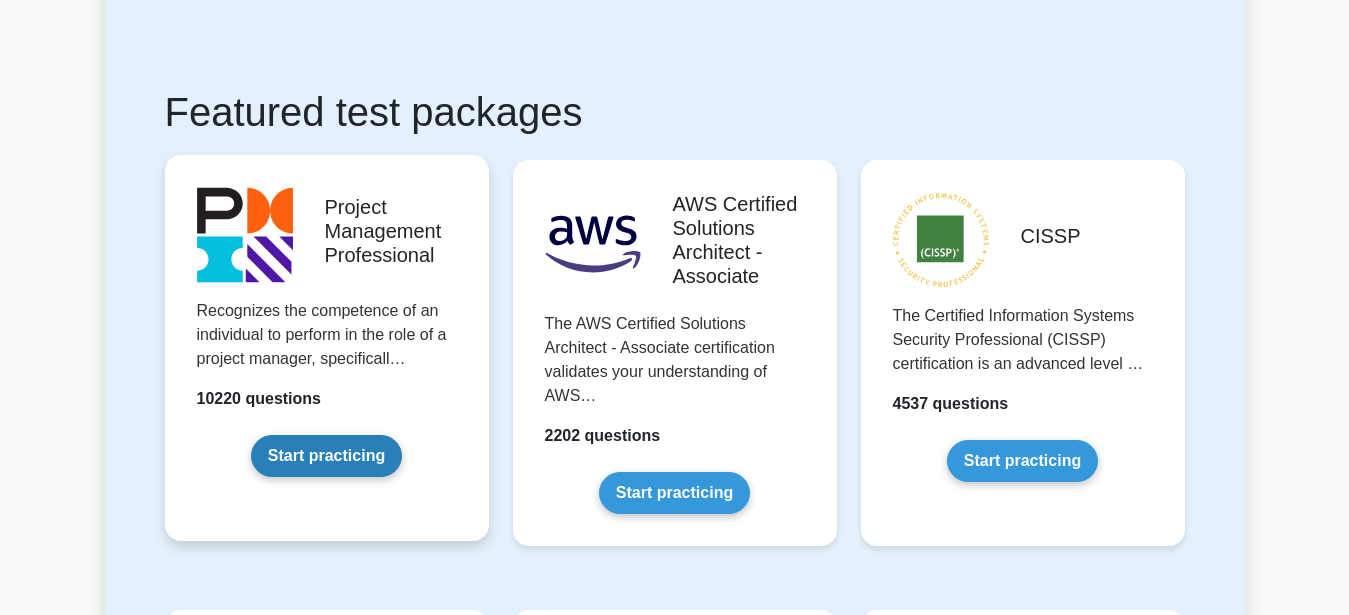 click on "Start practicing" at bounding box center (326, 456) 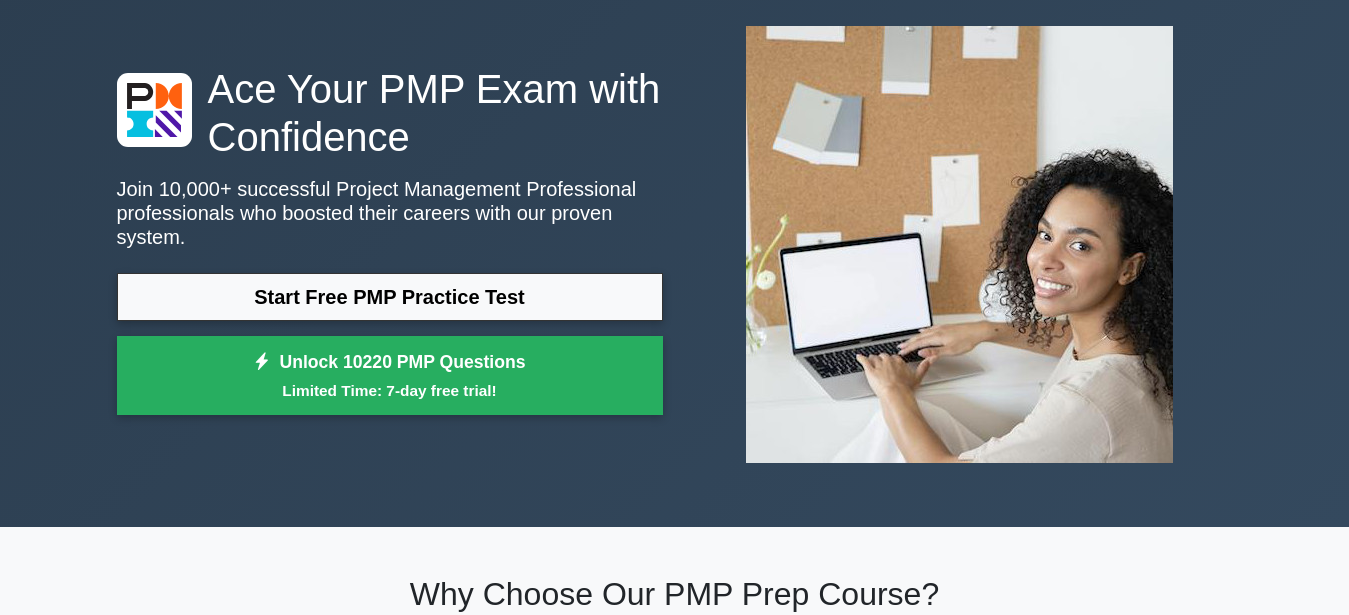 scroll, scrollTop: 0, scrollLeft: 0, axis: both 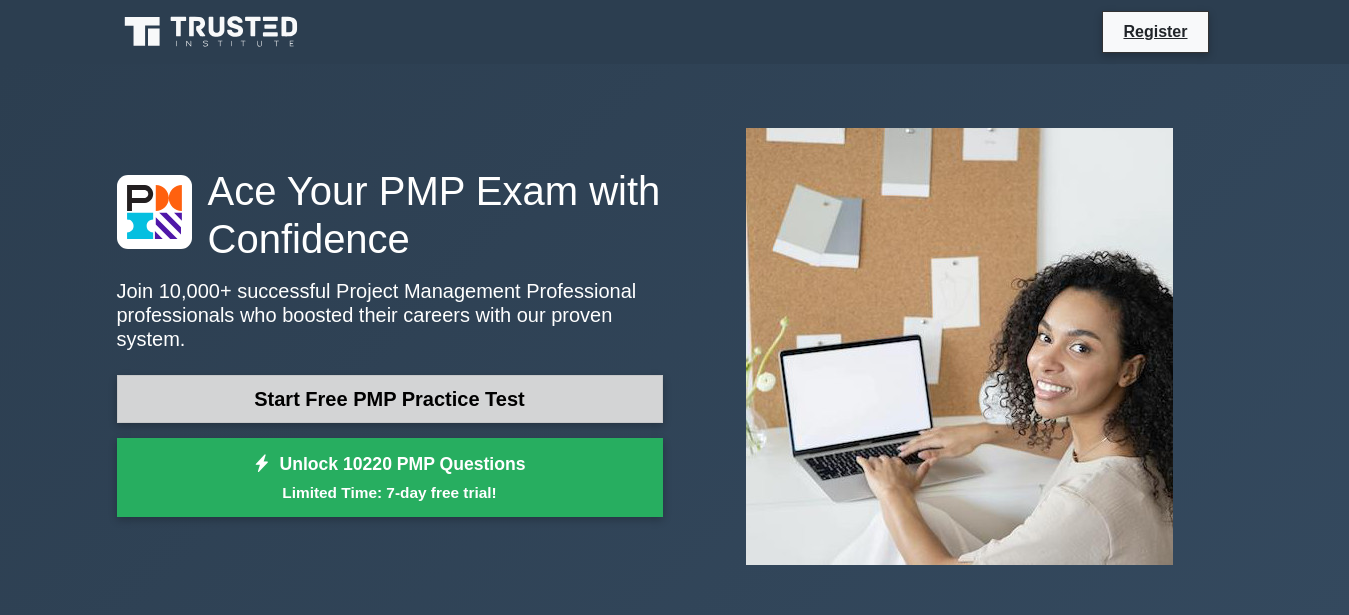 click on "Start Free PMP Practice Test" at bounding box center (390, 399) 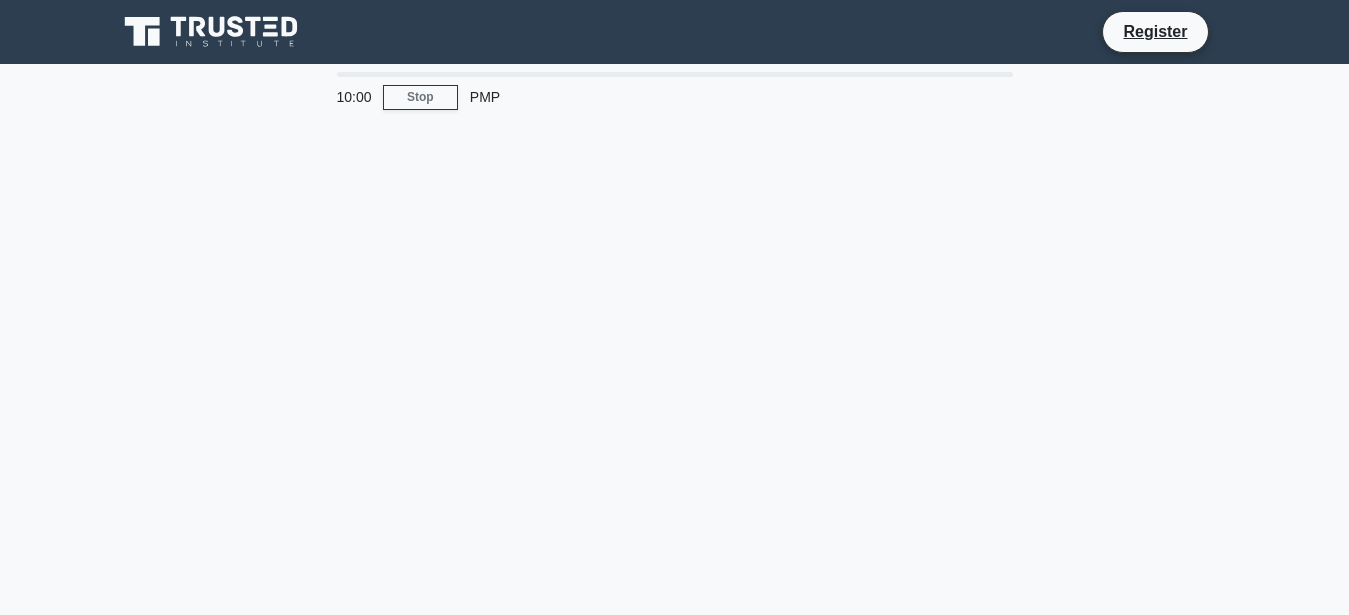 scroll, scrollTop: 0, scrollLeft: 0, axis: both 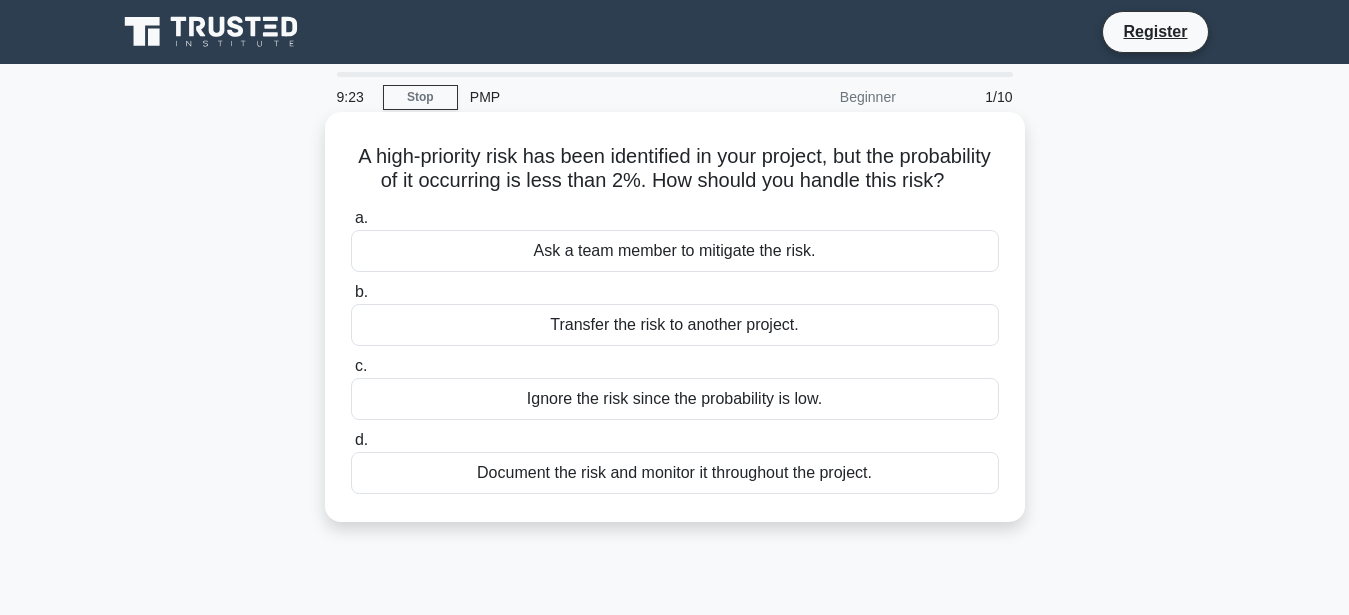 click on "Ignore the risk since the probability is low." at bounding box center [675, 399] 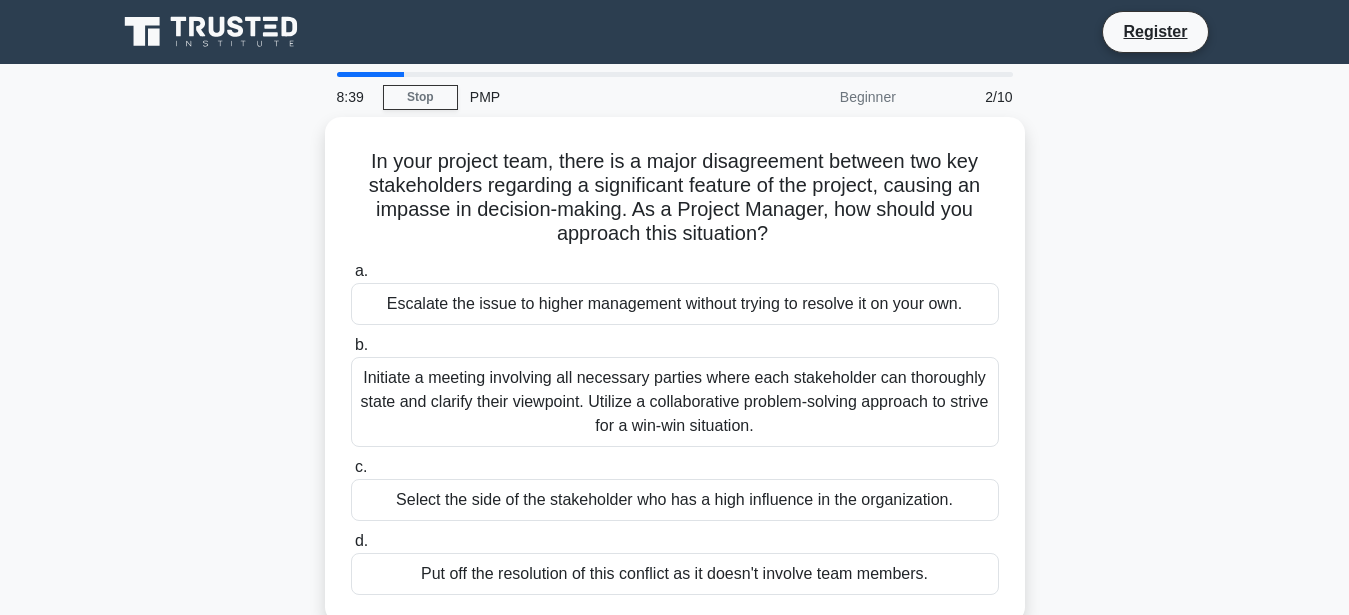 scroll, scrollTop: 102, scrollLeft: 0, axis: vertical 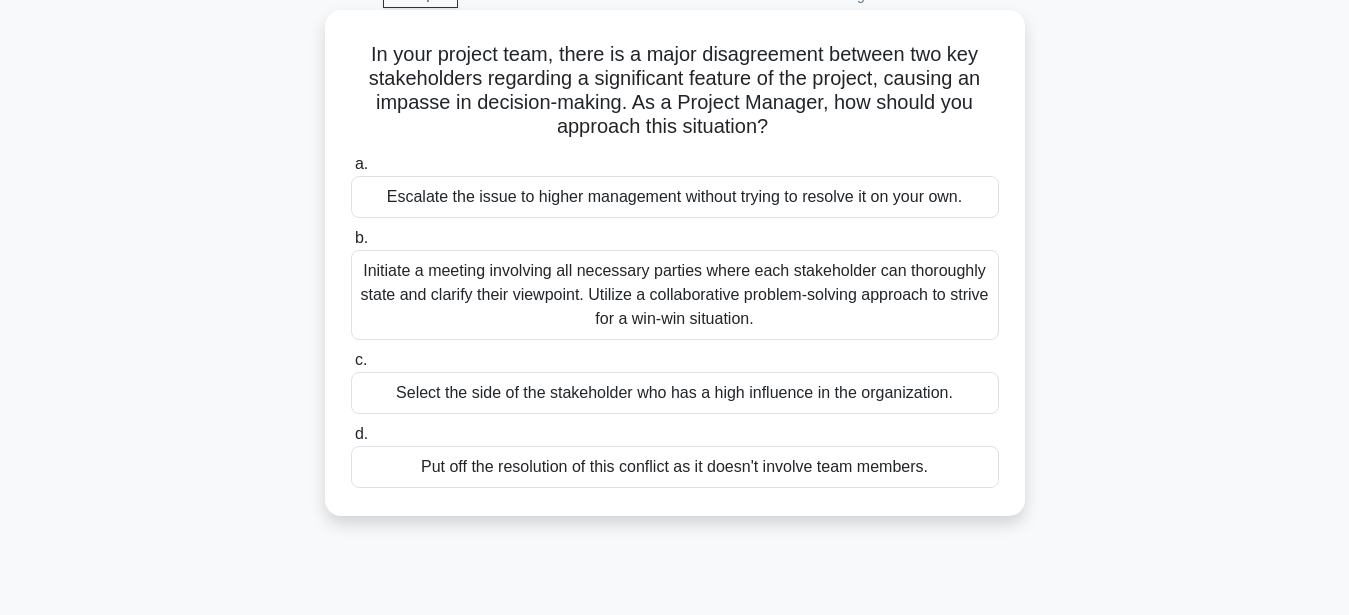 click on "Initiate a meeting involving all necessary parties where each stakeholder can thoroughly state and clarify their viewpoint. Utilize a collaborative problem-solving approach to strive for a win-win situation." at bounding box center (675, 295) 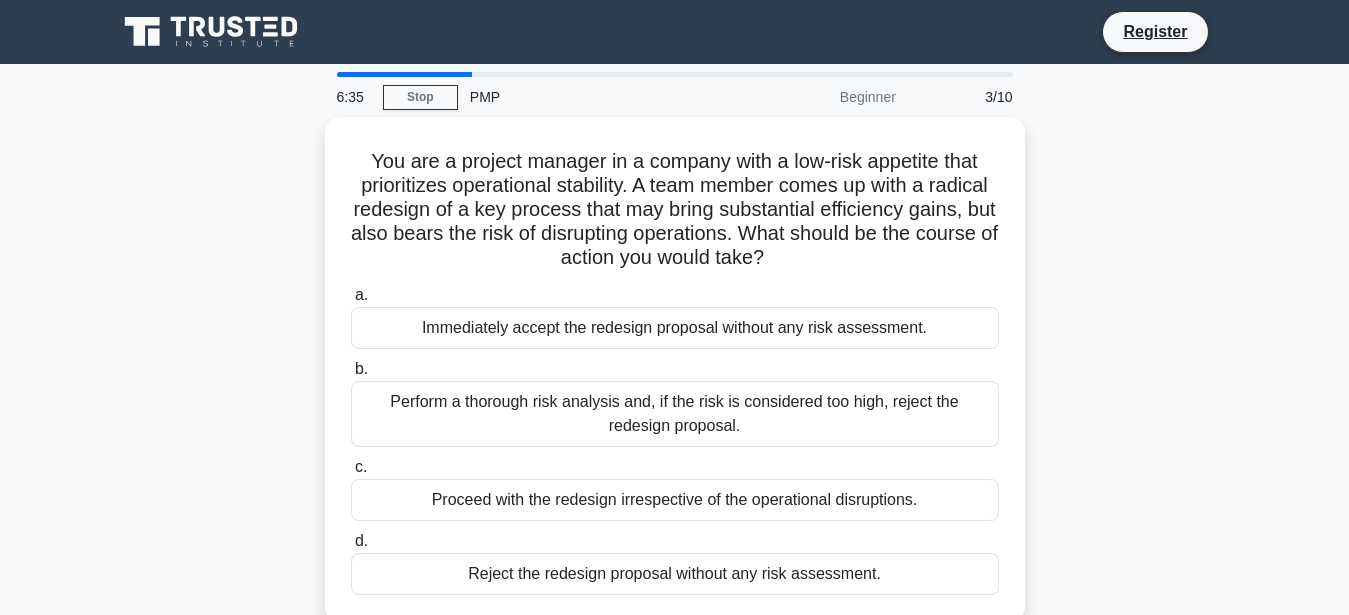 scroll, scrollTop: 102, scrollLeft: 0, axis: vertical 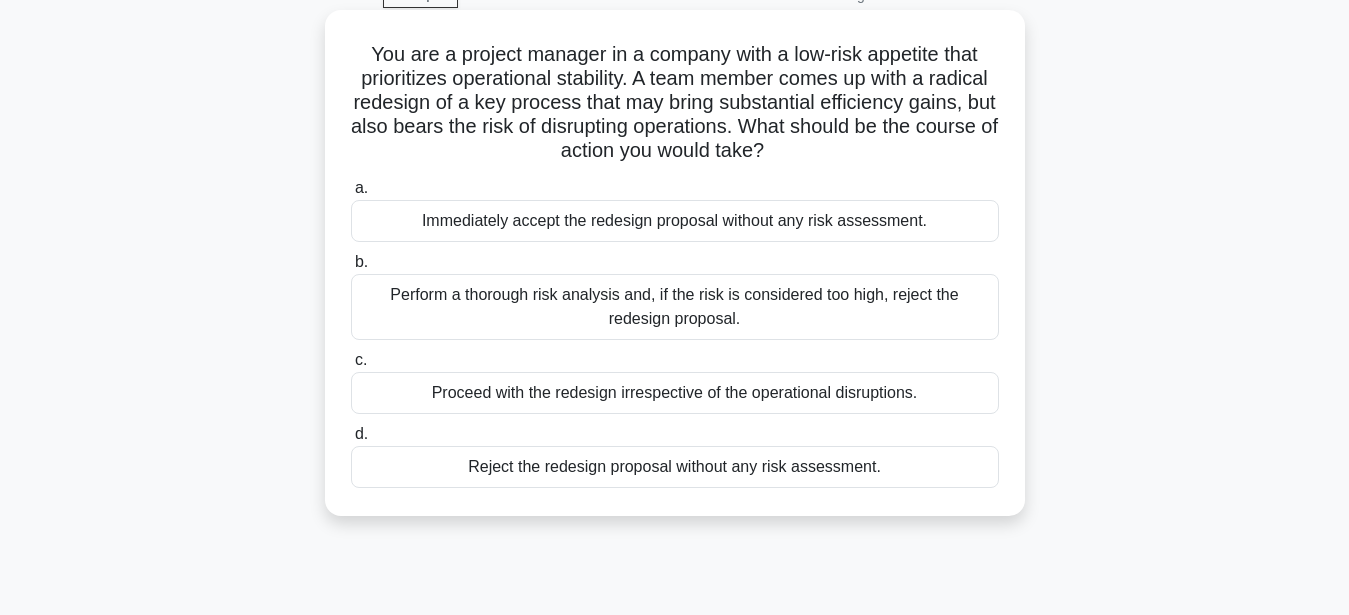 click on "Perform a thorough risk analysis and, if the risk is considered too high, reject the redesign proposal." at bounding box center [675, 307] 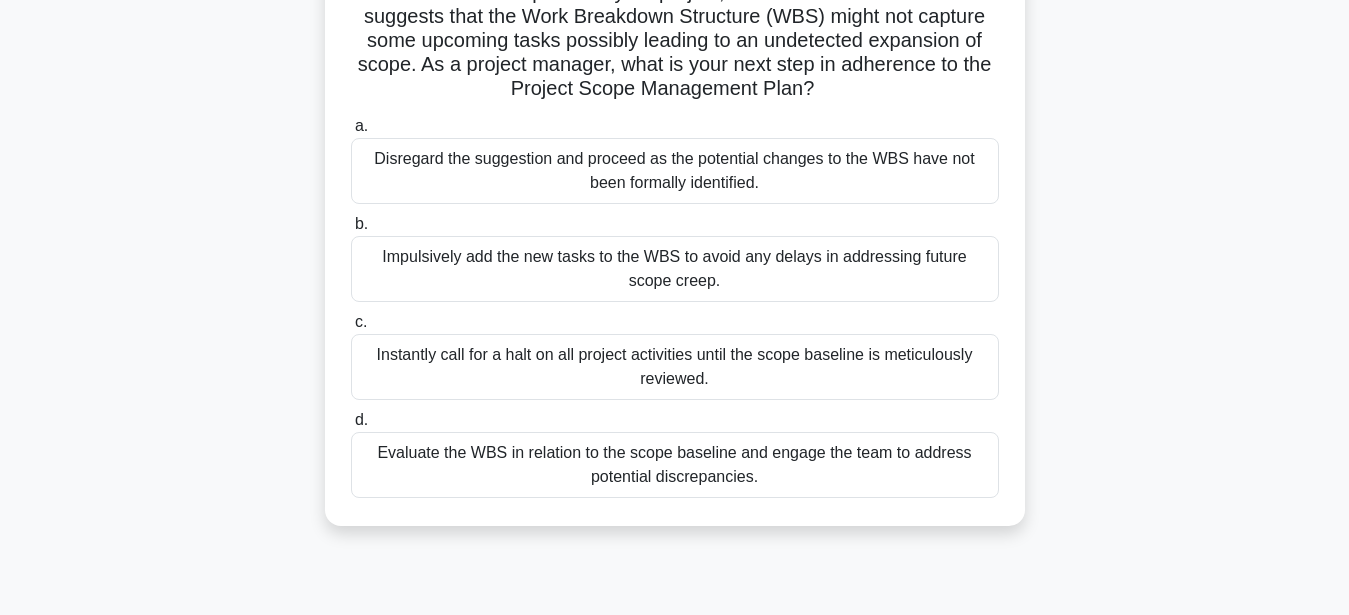scroll, scrollTop: 204, scrollLeft: 0, axis: vertical 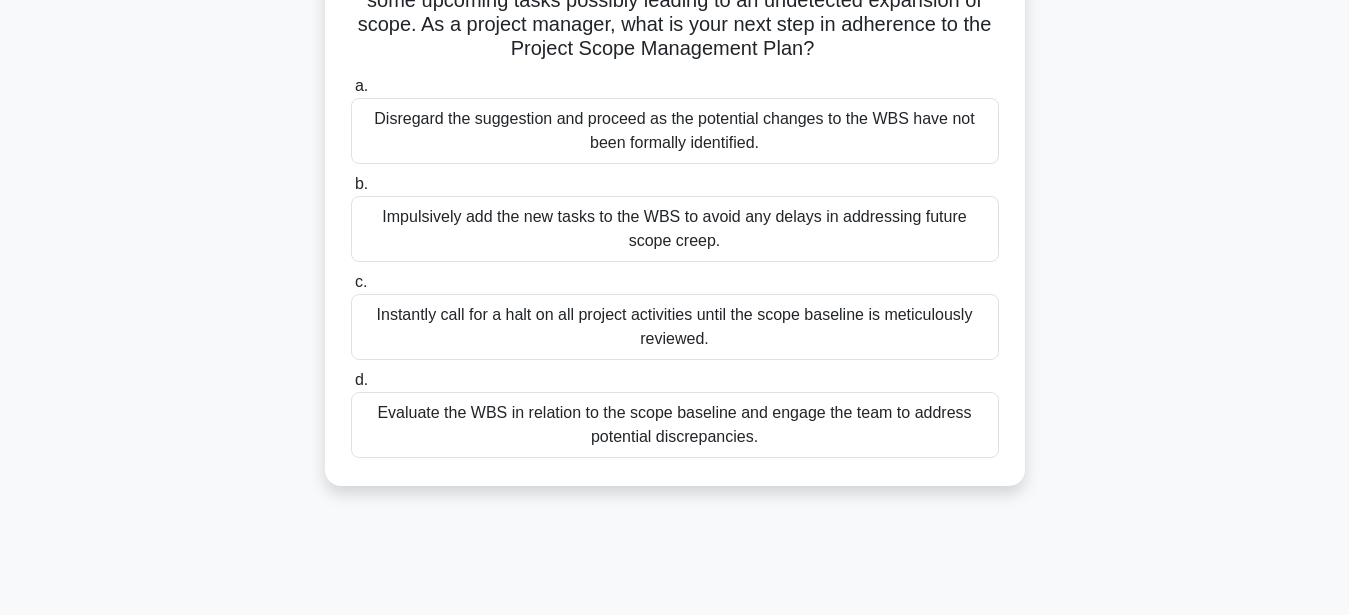 click on "Evaluate the WBS in relation to the scope baseline and engage the team to address potential discrepancies." at bounding box center [675, 425] 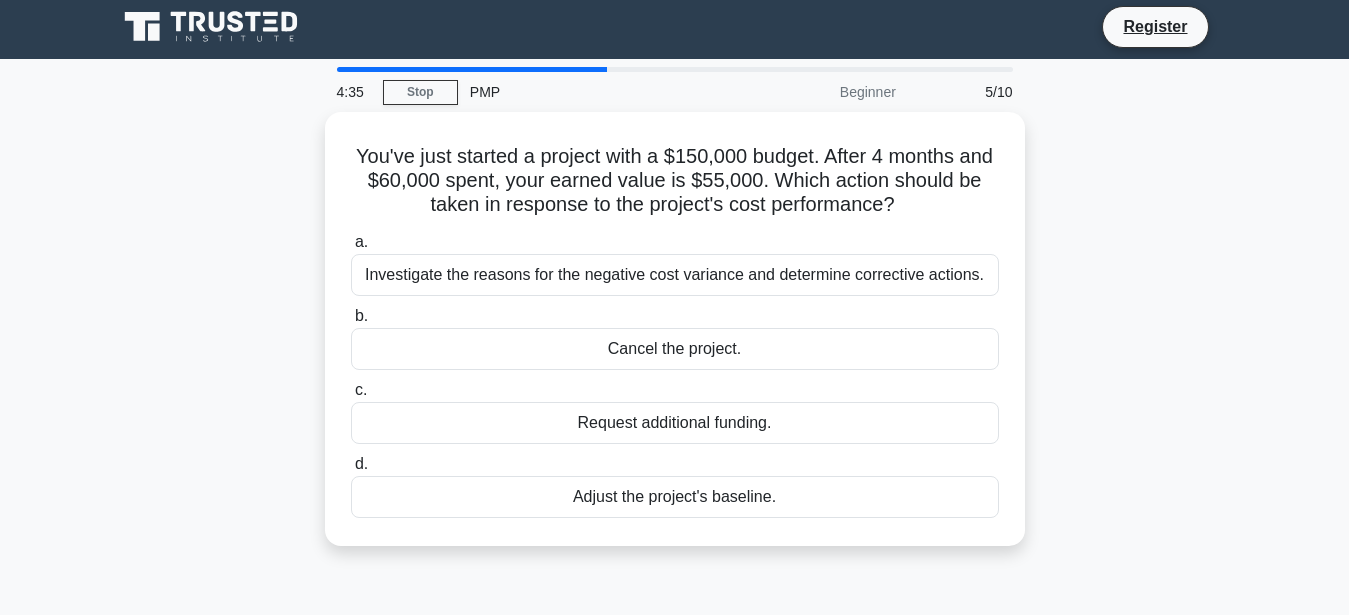 scroll, scrollTop: 0, scrollLeft: 0, axis: both 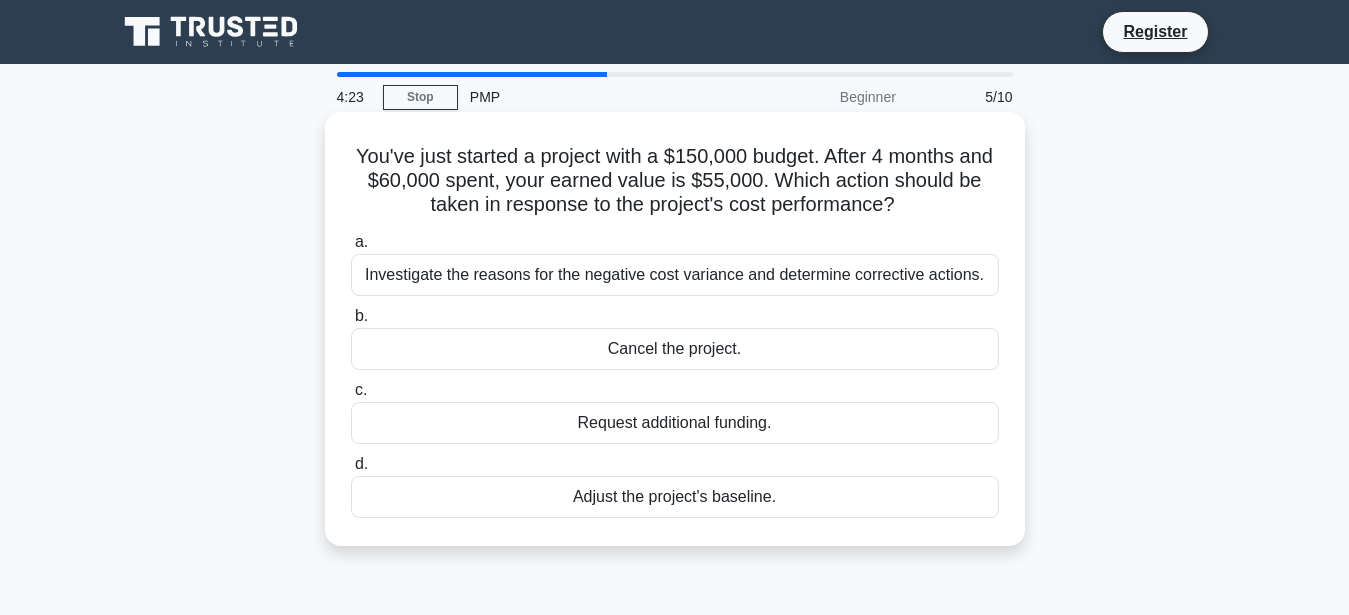 drag, startPoint x: 360, startPoint y: 161, endPoint x: 934, endPoint y: 200, distance: 575.32336 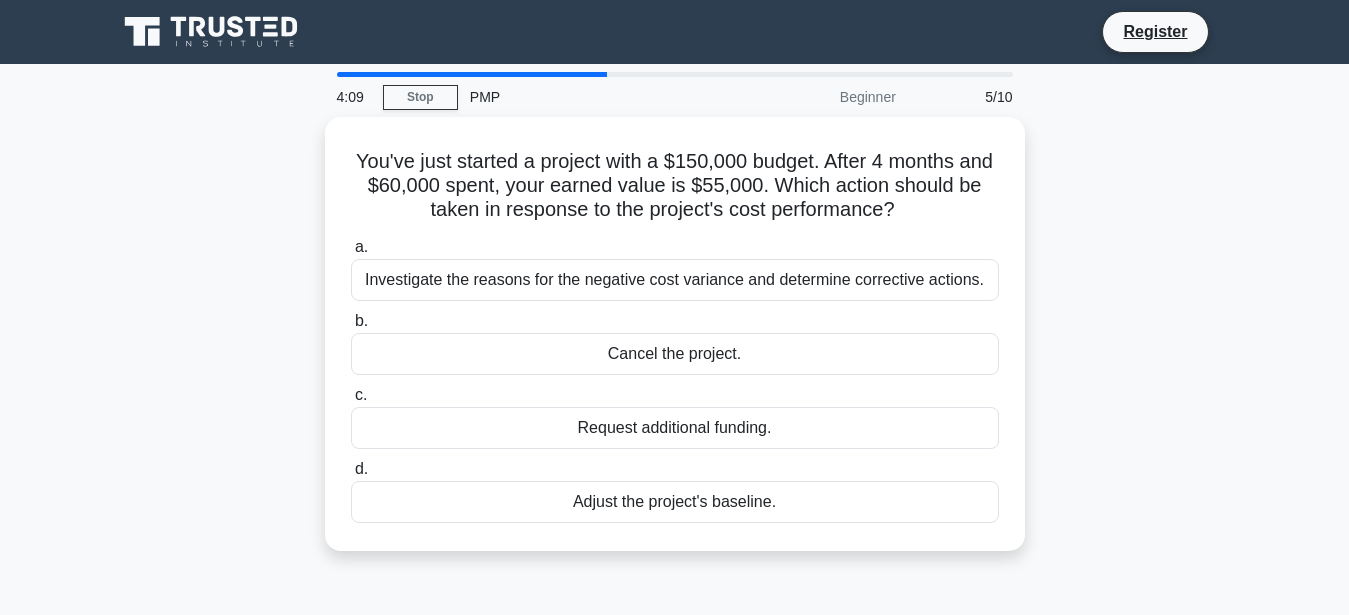 click on "You've just started a project with a $150,000 budget. After 4 months and $60,000 spent, your earned value is $55,000. Which action should be taken in response to the project's cost performance?
.spinner_0XTQ{transform-origin:center;animation:spinner_y6GP .75s linear infinite}@keyframes spinner_y6GP{100%{transform:rotate(360deg)}}
a.
b.
c." at bounding box center [675, 346] 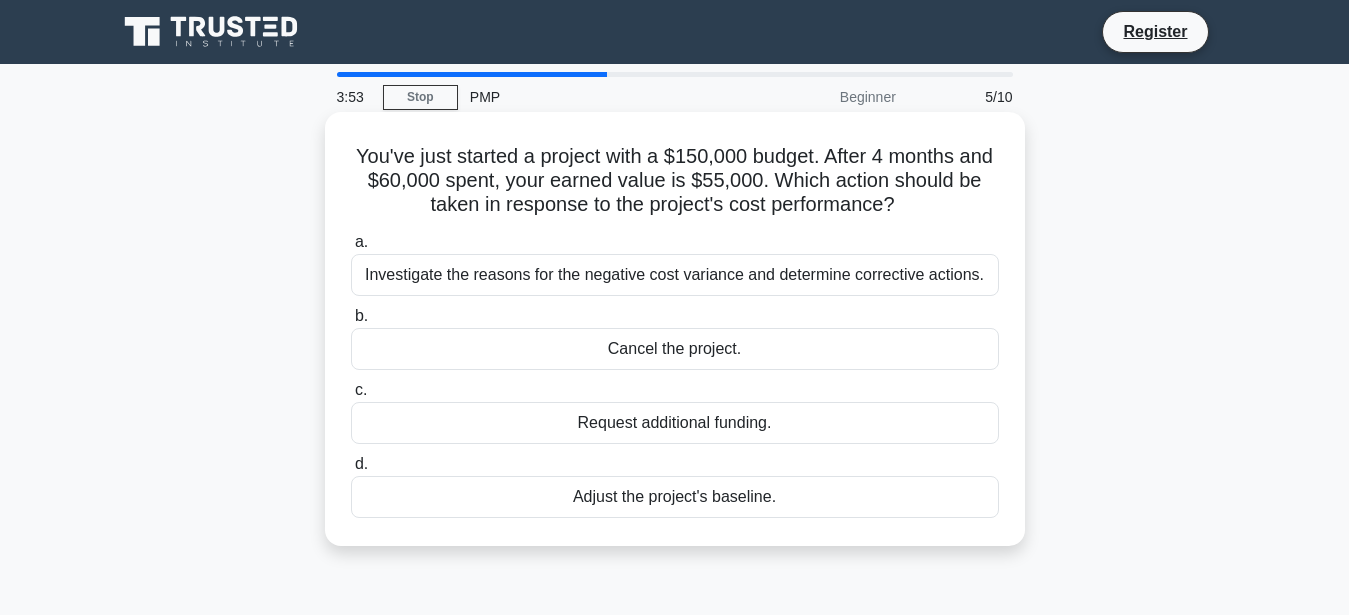 drag, startPoint x: 372, startPoint y: 278, endPoint x: 801, endPoint y: 511, distance: 488.19055 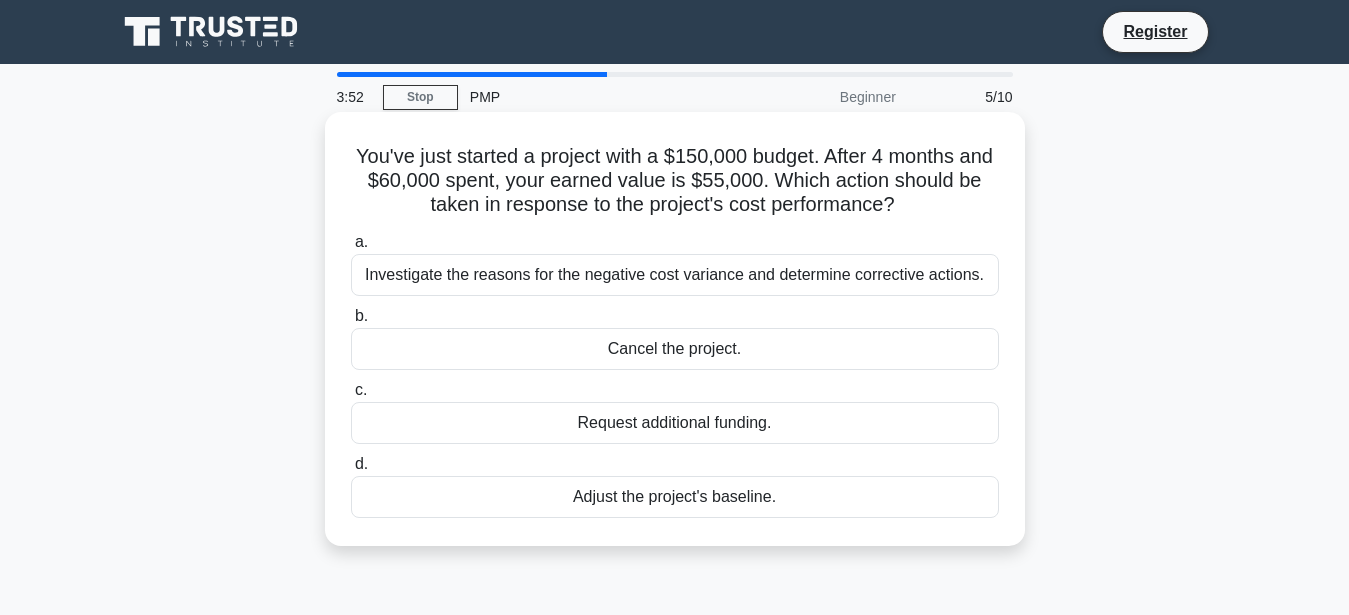 click on "Investigate the reasons for the negative cost variance and determine corrective actions." at bounding box center [675, 275] 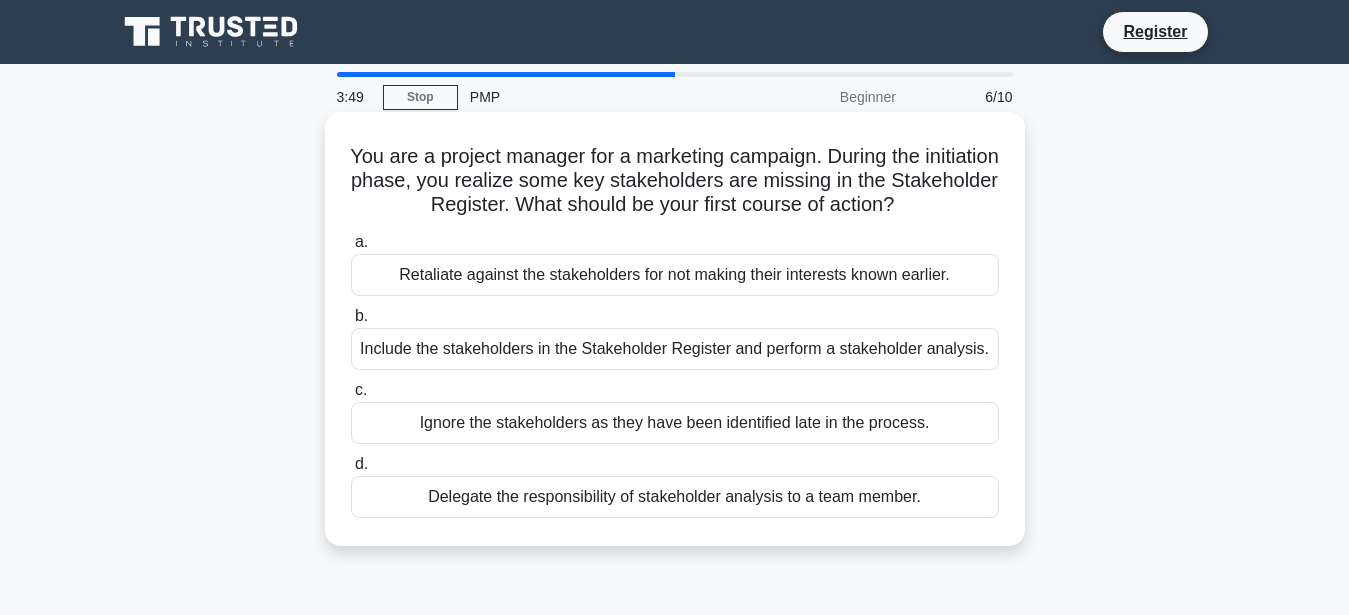 drag, startPoint x: 355, startPoint y: 242, endPoint x: 963, endPoint y: 524, distance: 670.2149 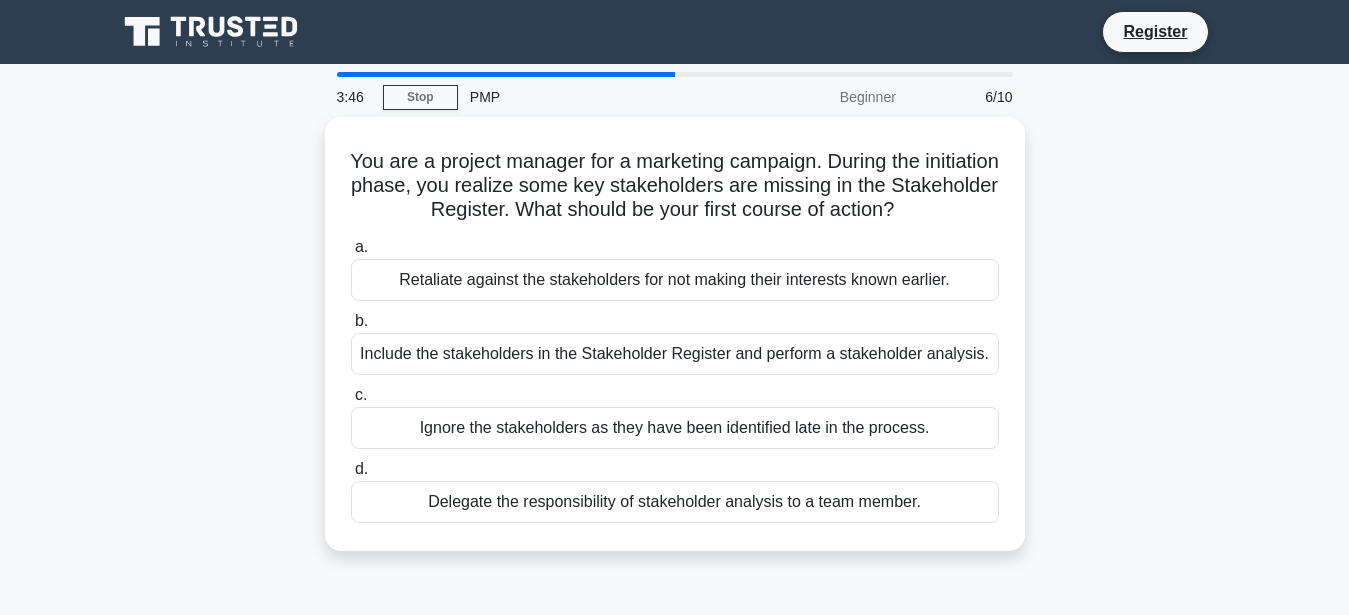 click on "You are a project manager for a marketing campaign. During the initiation phase, you realize some key stakeholders are missing in the Stakeholder Register. What should be your first course of action?
.spinner_0XTQ{transform-origin:center;animation:spinner_y6GP .75s linear infinite}@keyframes spinner_y6GP{100%{transform:rotate(360deg)}}
a.
b.
c." at bounding box center (675, 346) 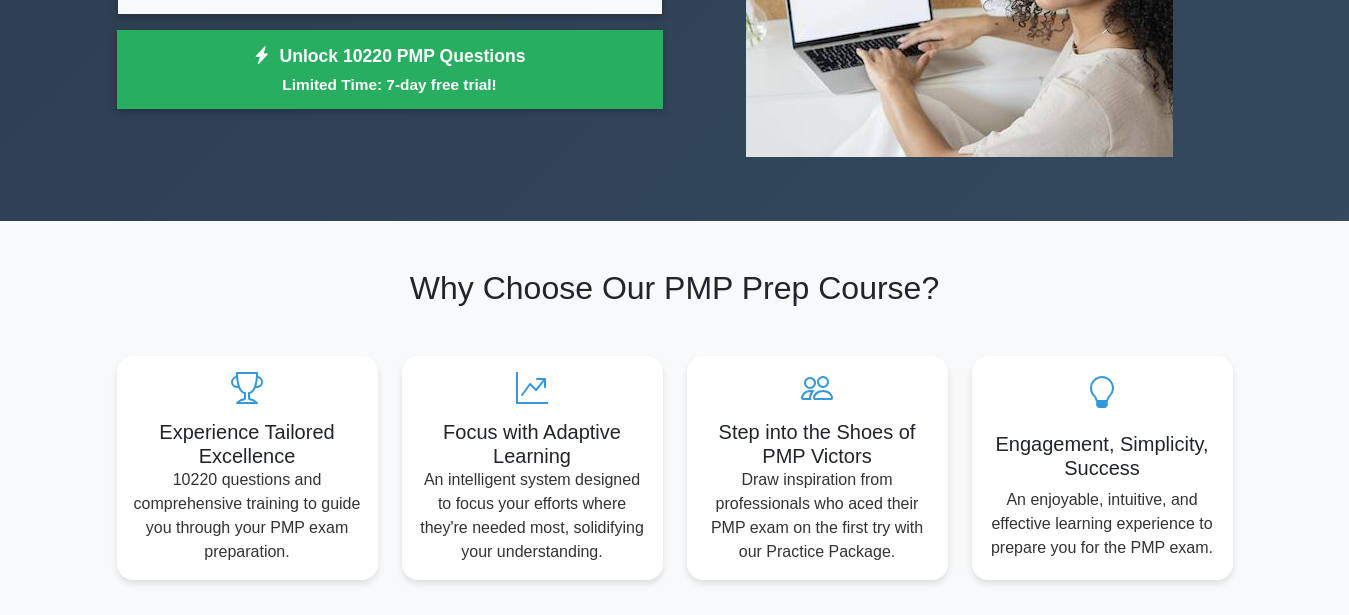 scroll, scrollTop: 1020, scrollLeft: 0, axis: vertical 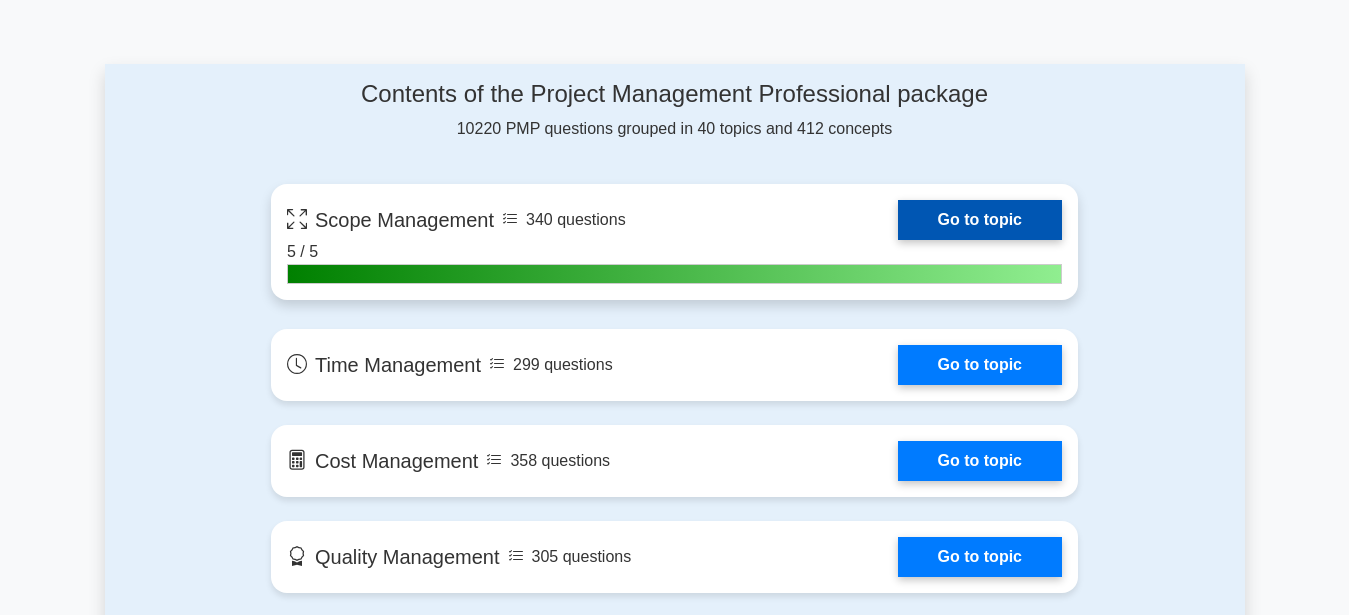click on "Go to topic" at bounding box center [980, 220] 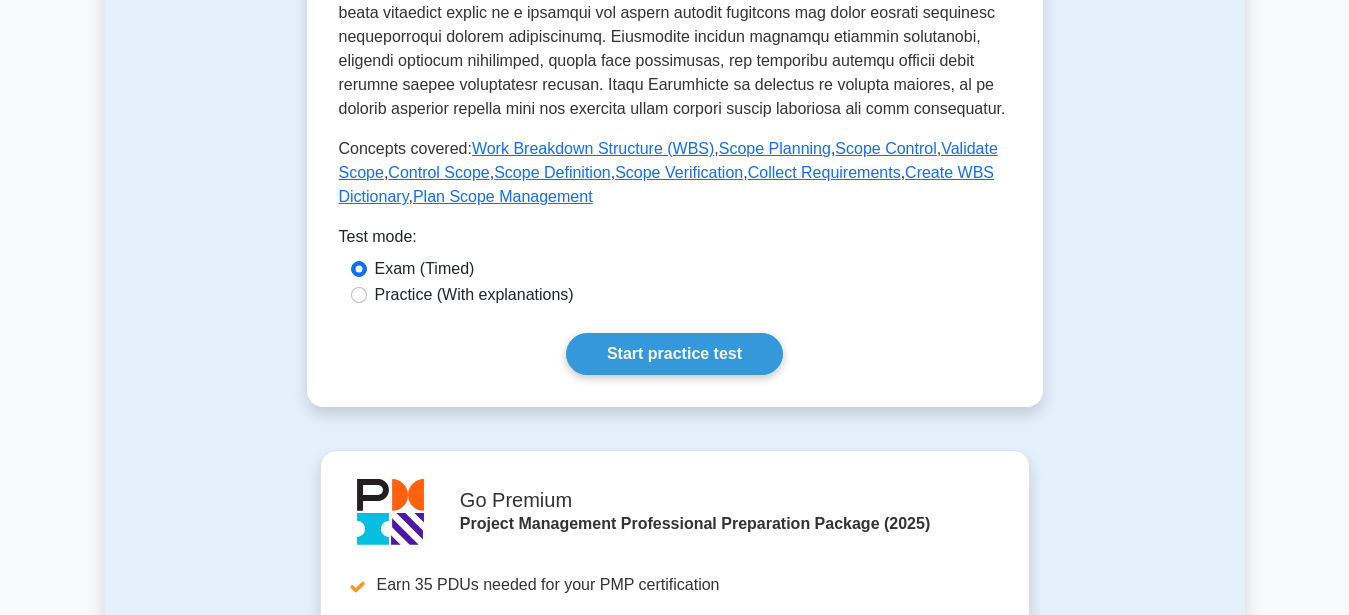 scroll, scrollTop: 816, scrollLeft: 0, axis: vertical 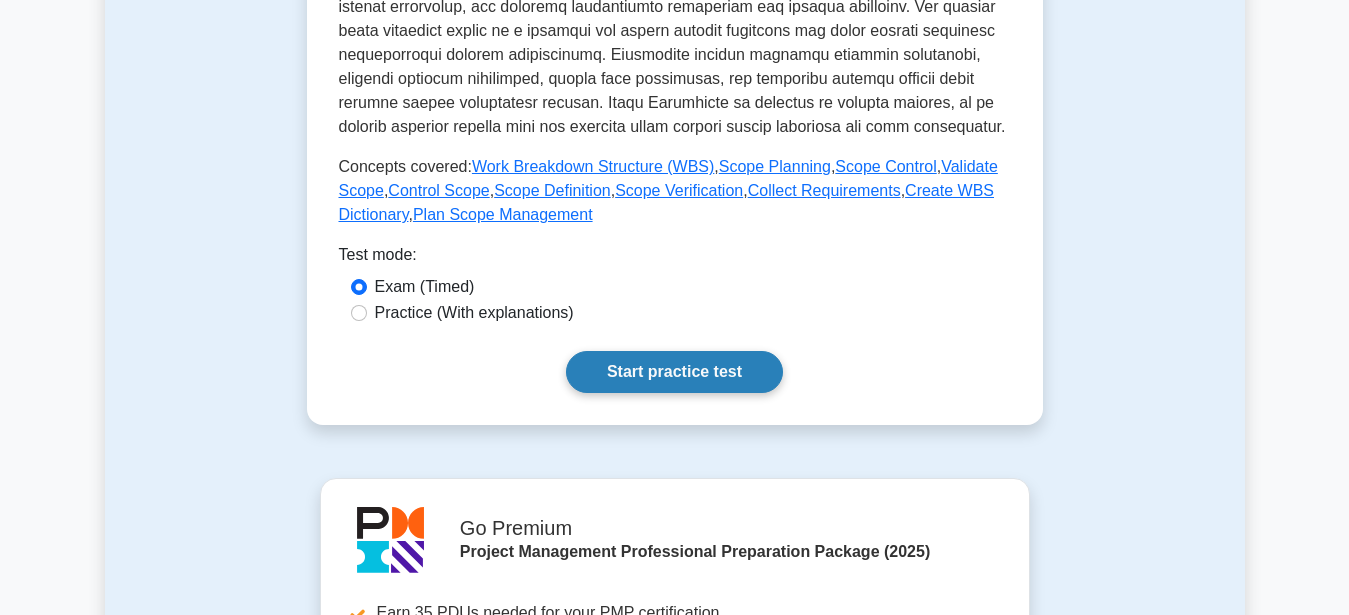 click on "Start practice test" at bounding box center (674, 372) 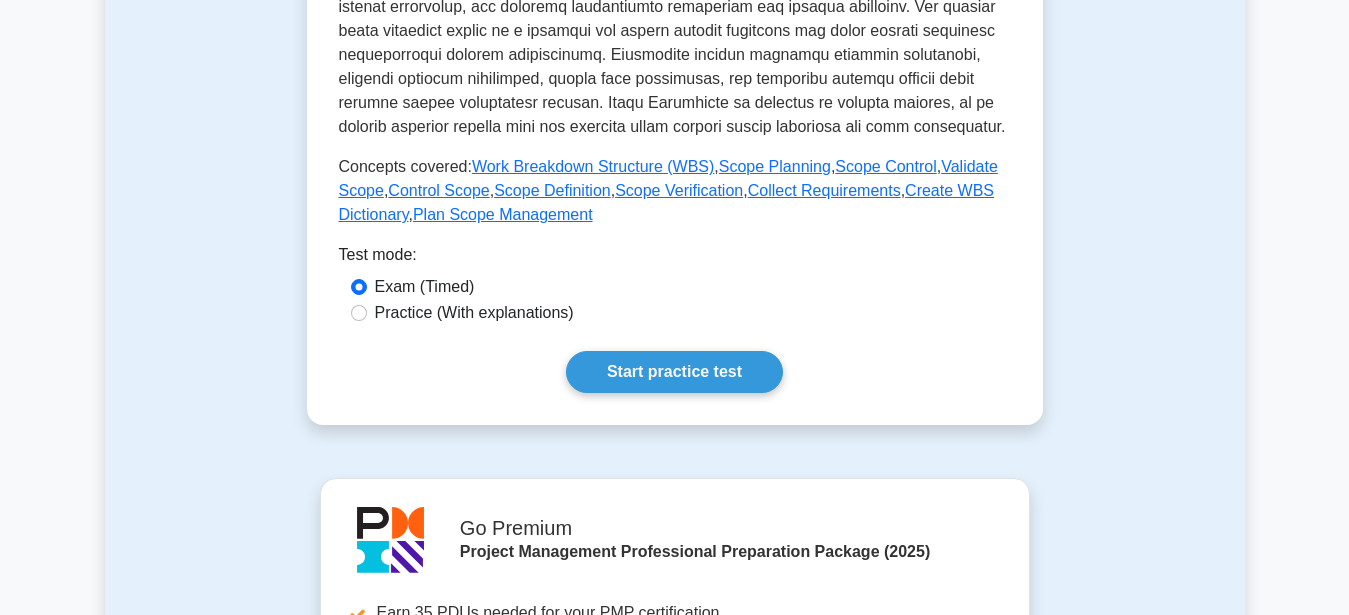 scroll, scrollTop: 408, scrollLeft: 0, axis: vertical 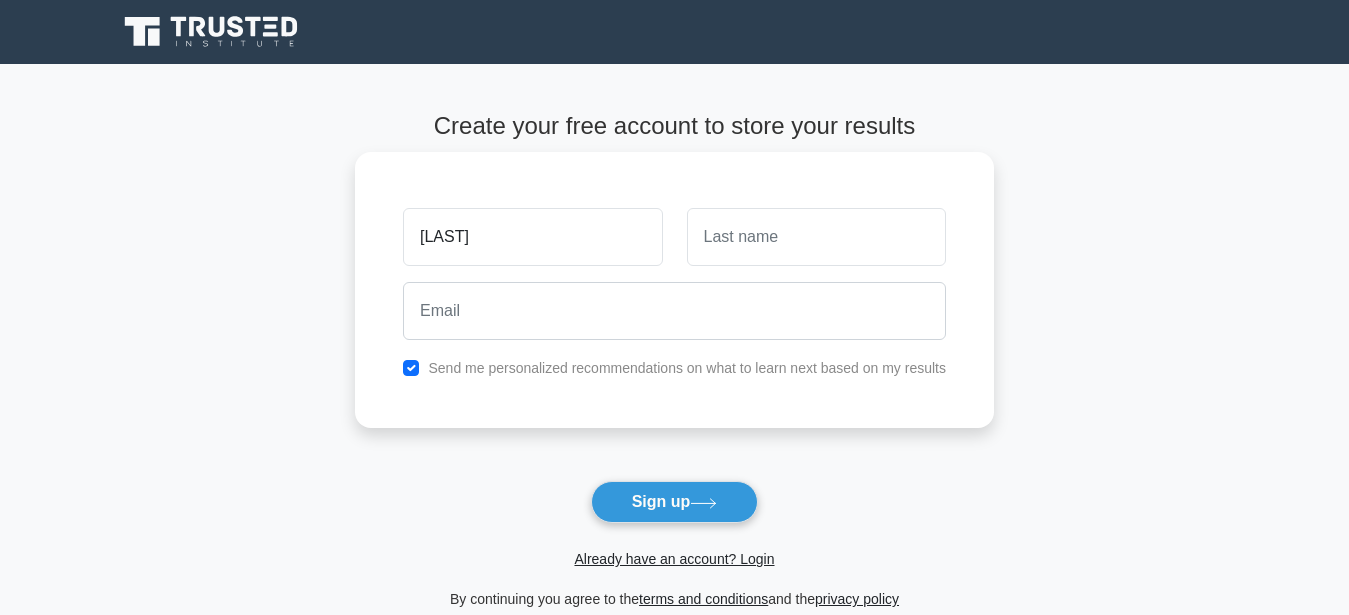 type on "[LAST]" 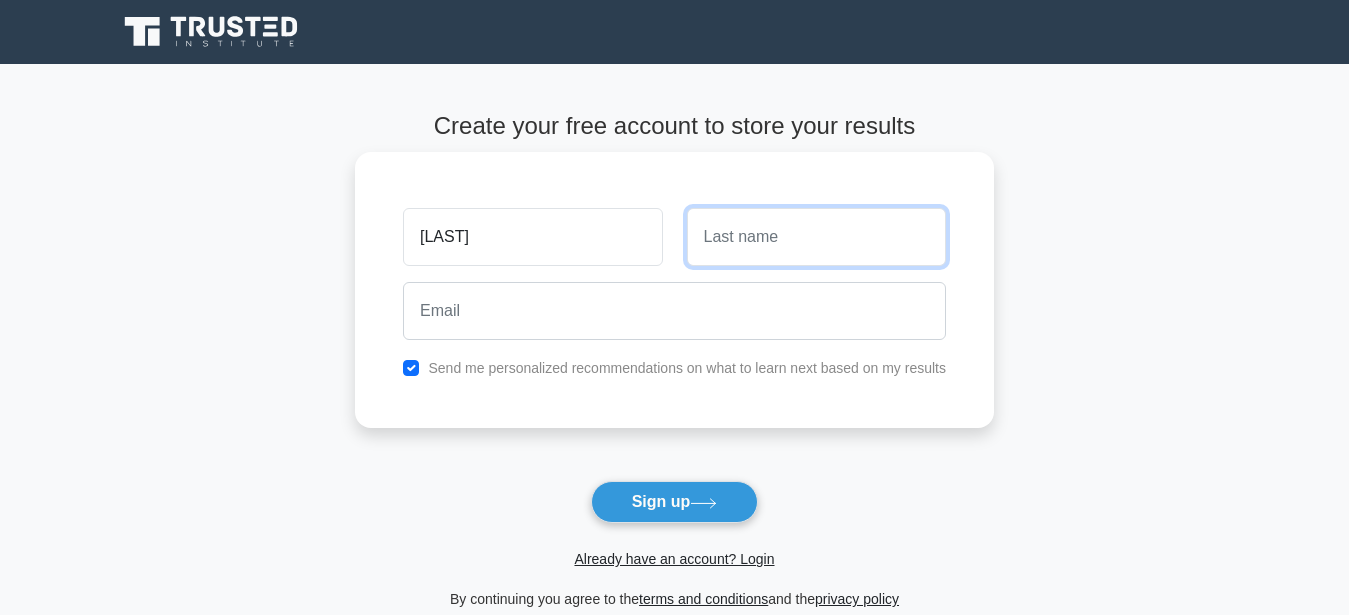 click at bounding box center [816, 237] 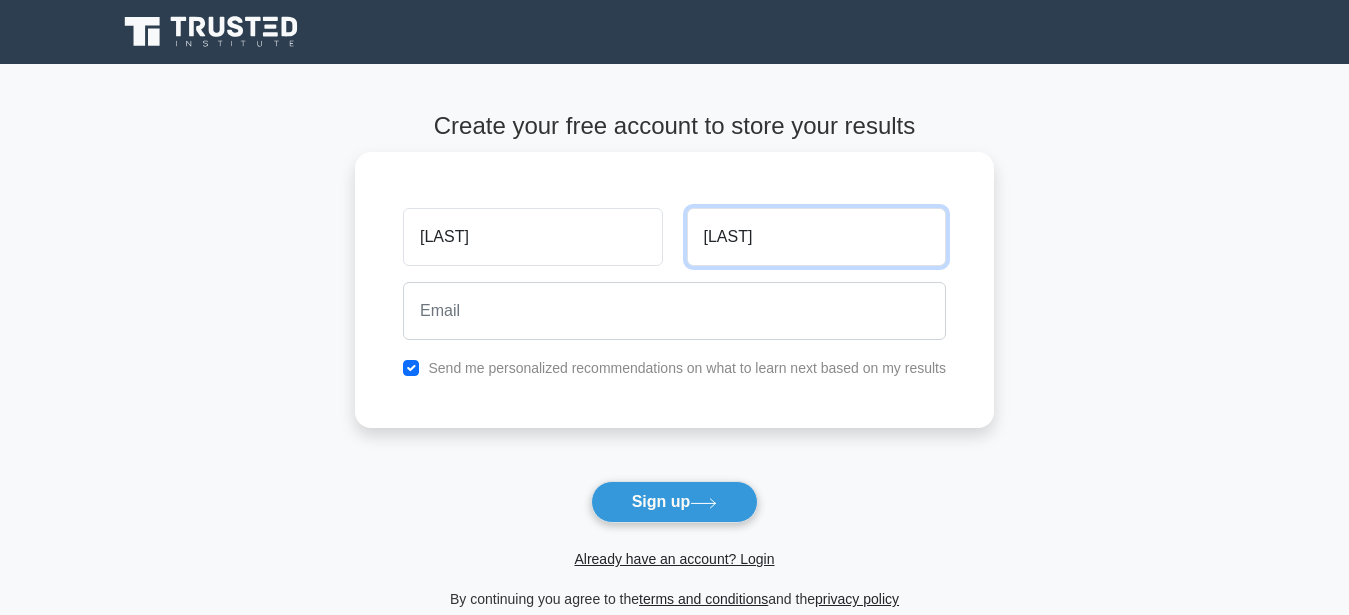 type on "Taffese" 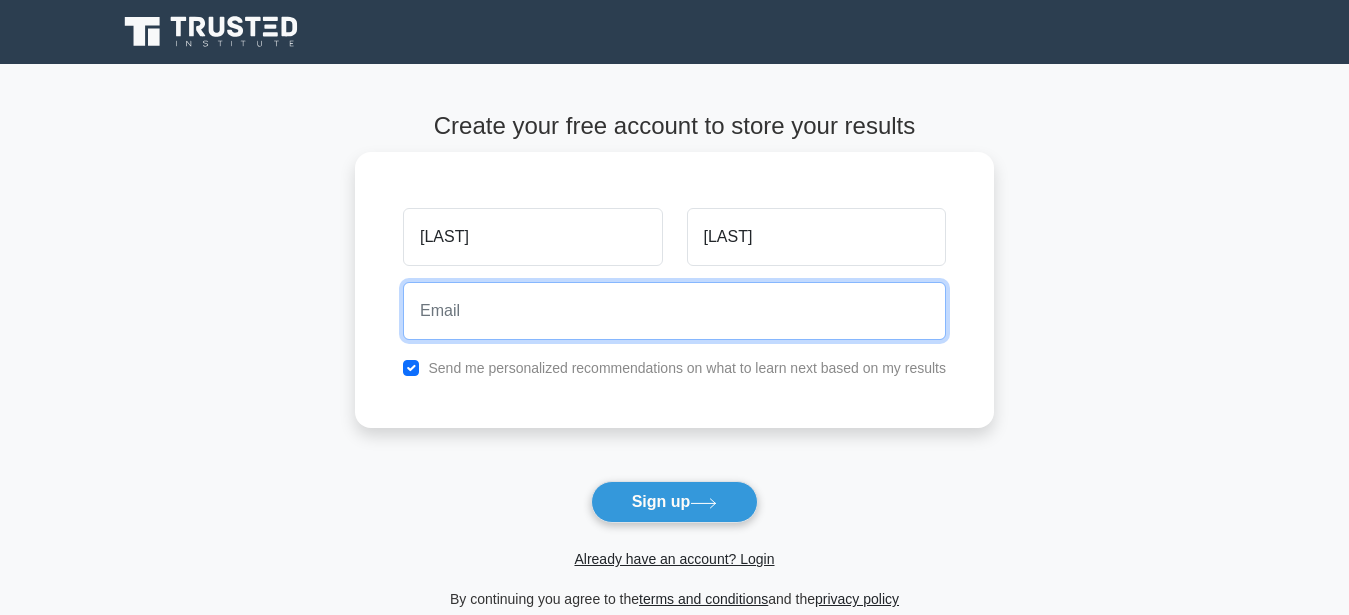 click at bounding box center [674, 311] 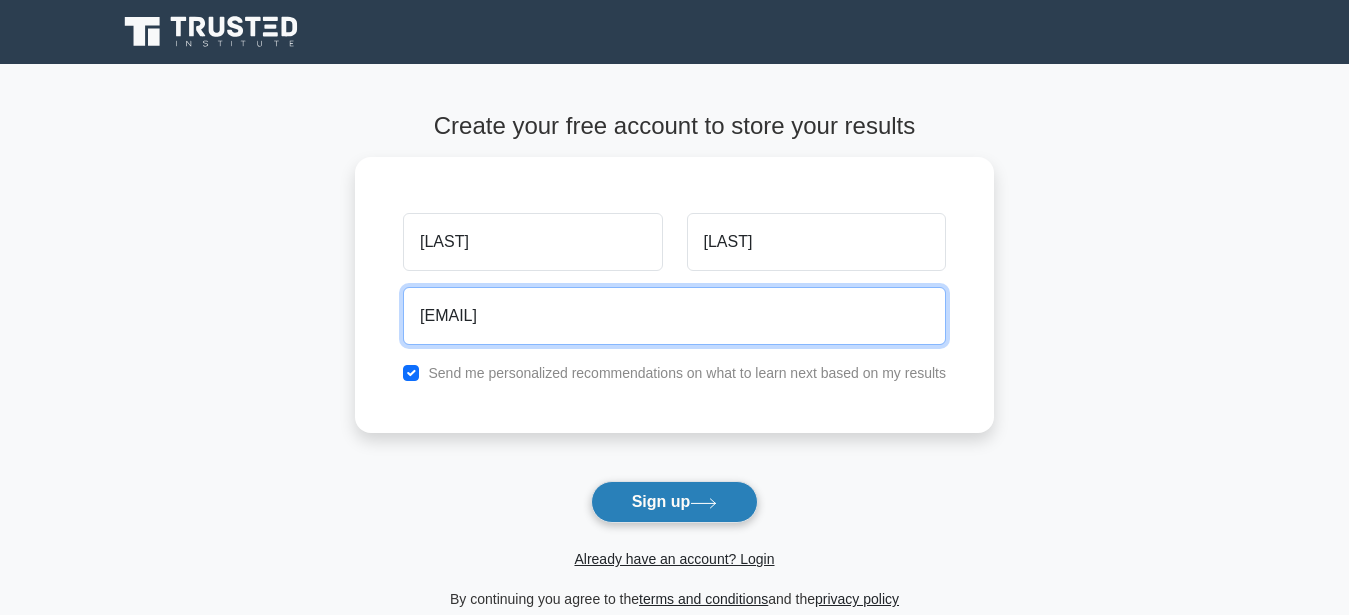 type on "mzebene2@gmail.com" 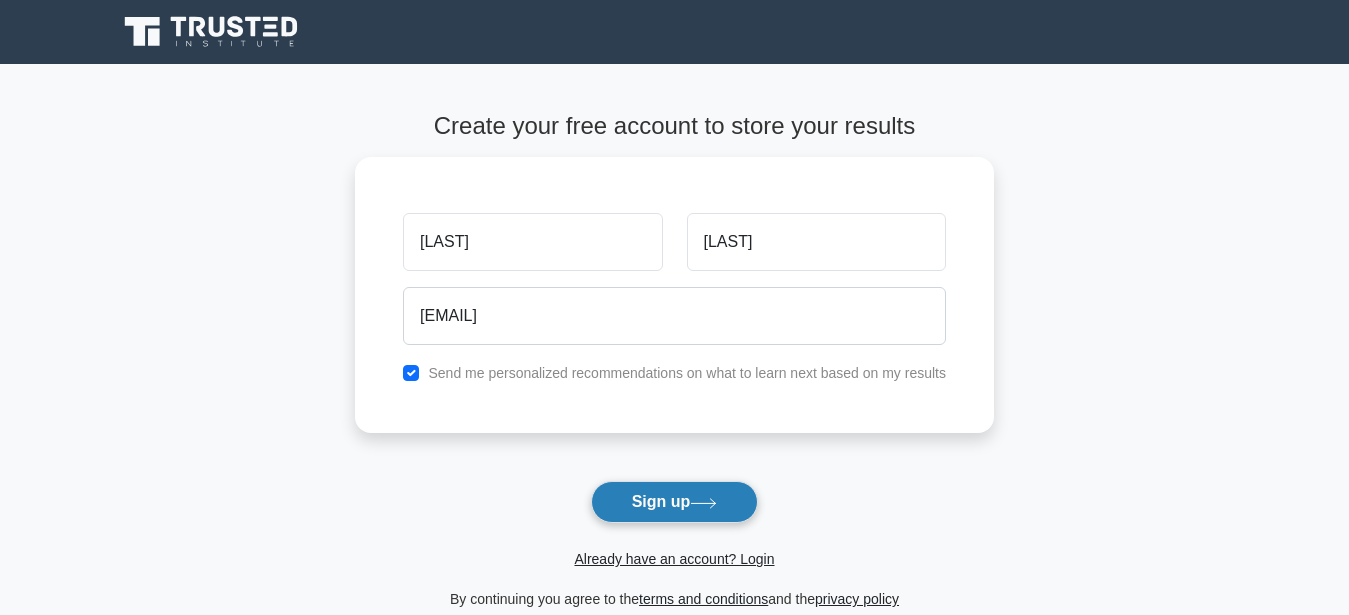 click on "Sign up" at bounding box center [675, 502] 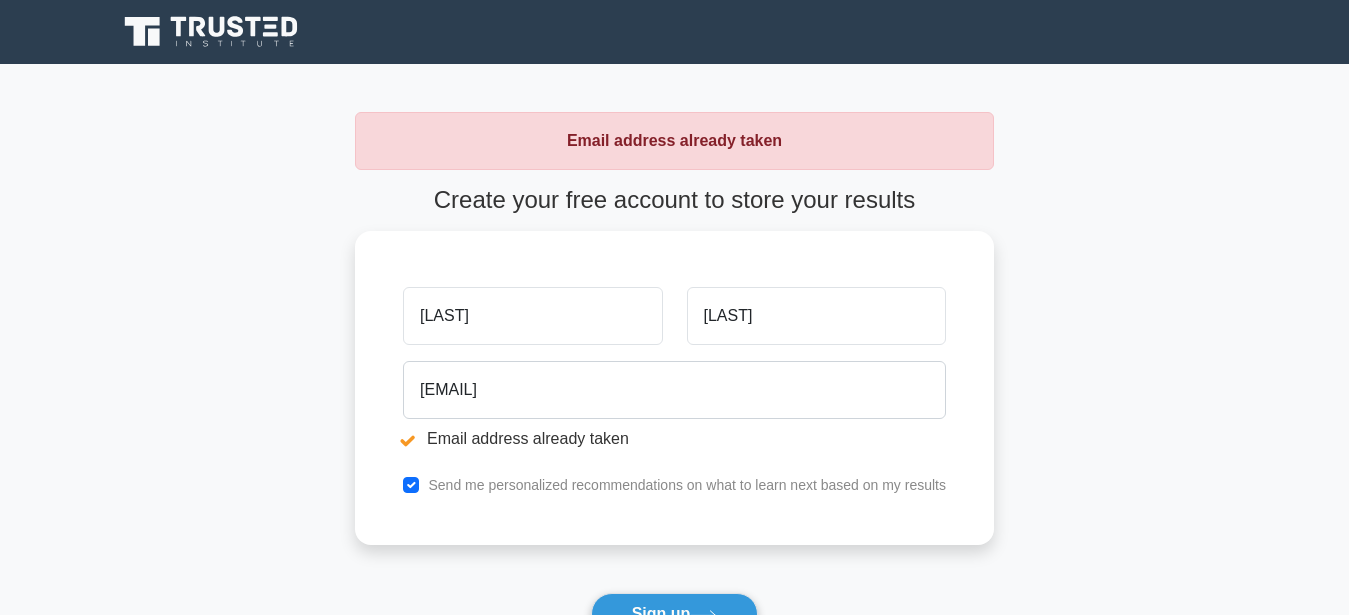 scroll, scrollTop: 0, scrollLeft: 0, axis: both 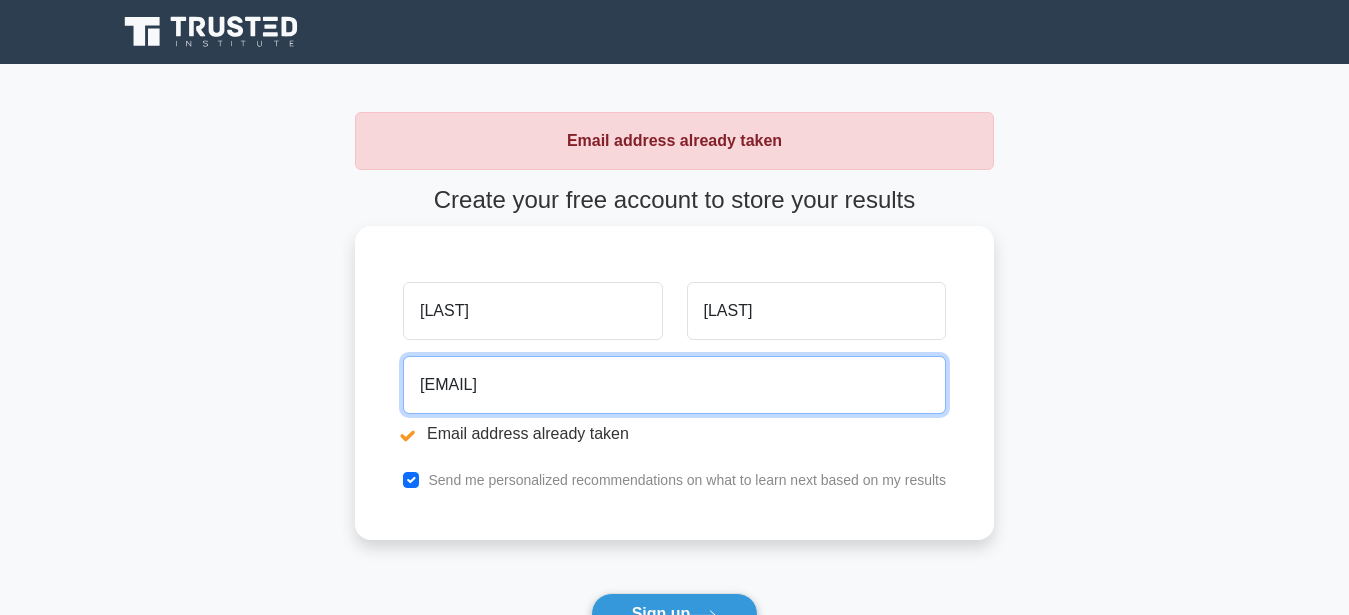click on "mzebene2@gmail.com" at bounding box center (674, 385) 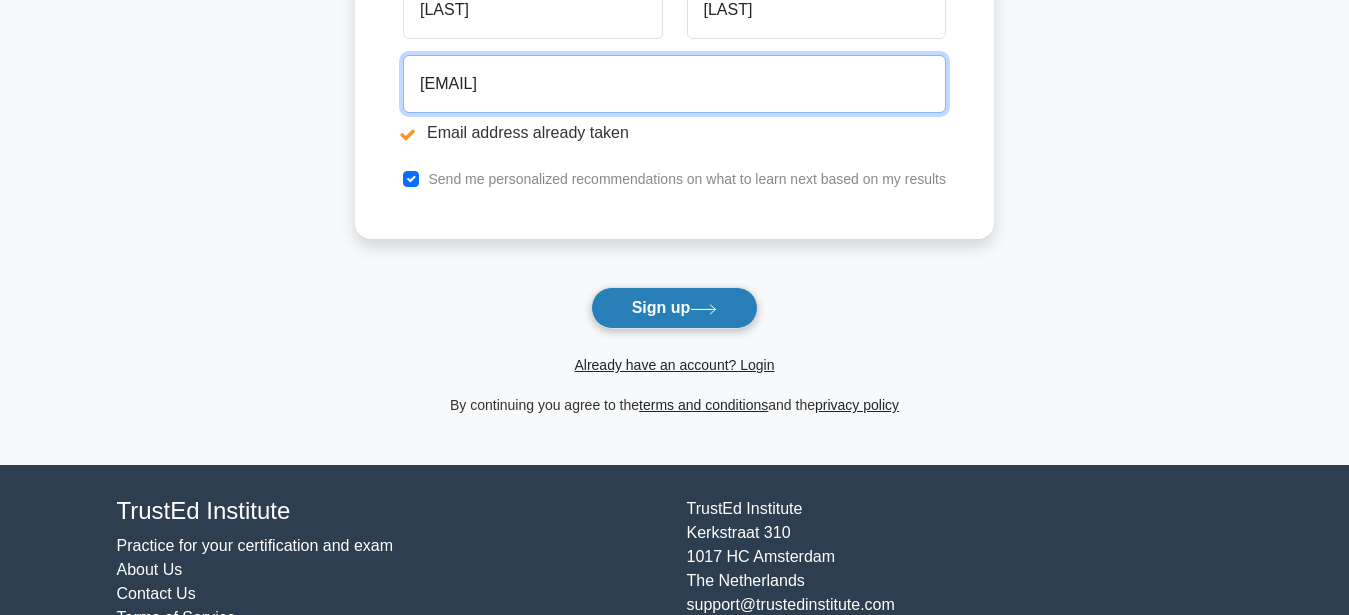 type on "mekonnentaffese@gmail.com" 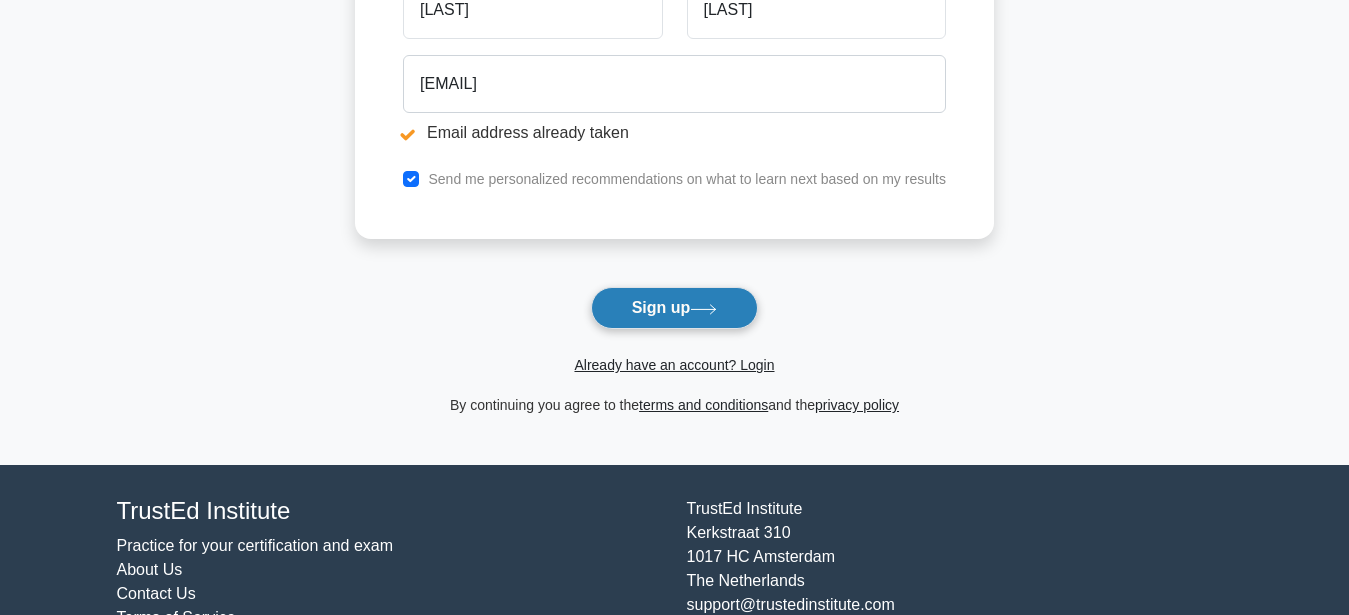 click on "Sign up" at bounding box center (675, 308) 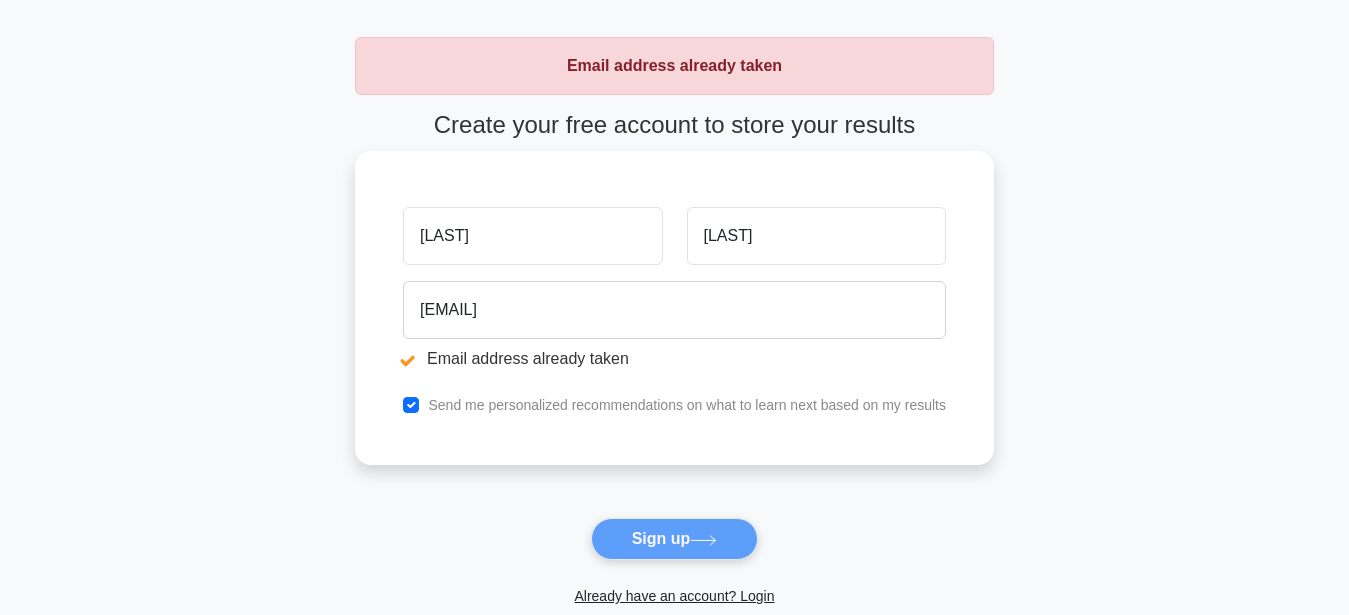 scroll, scrollTop: 0, scrollLeft: 0, axis: both 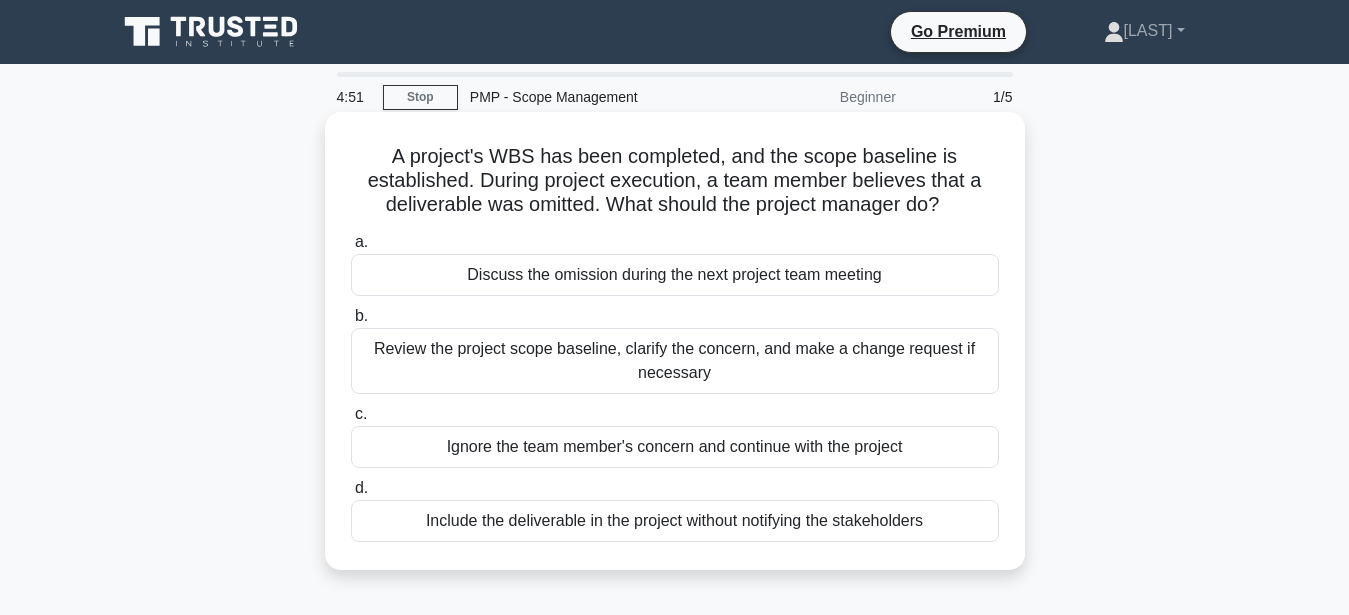 click on "Review the project scope baseline, clarify the concern, and make a change request if necessary" at bounding box center (675, 361) 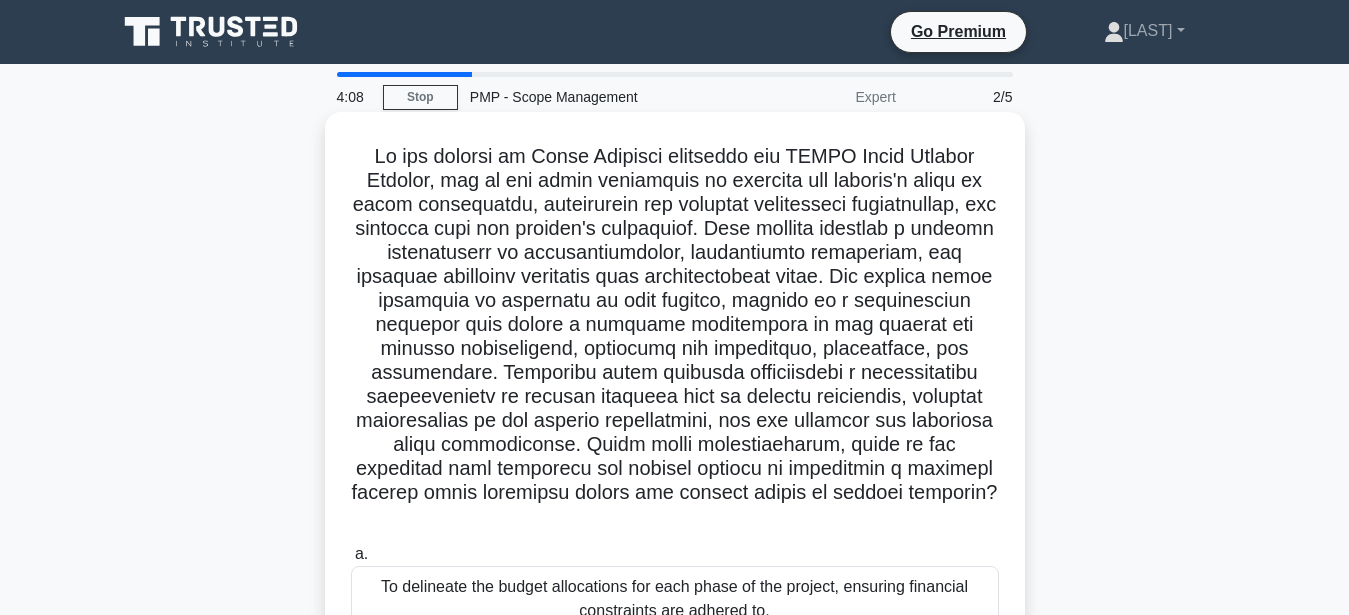 drag, startPoint x: 370, startPoint y: 160, endPoint x: 795, endPoint y: 504, distance: 546.77325 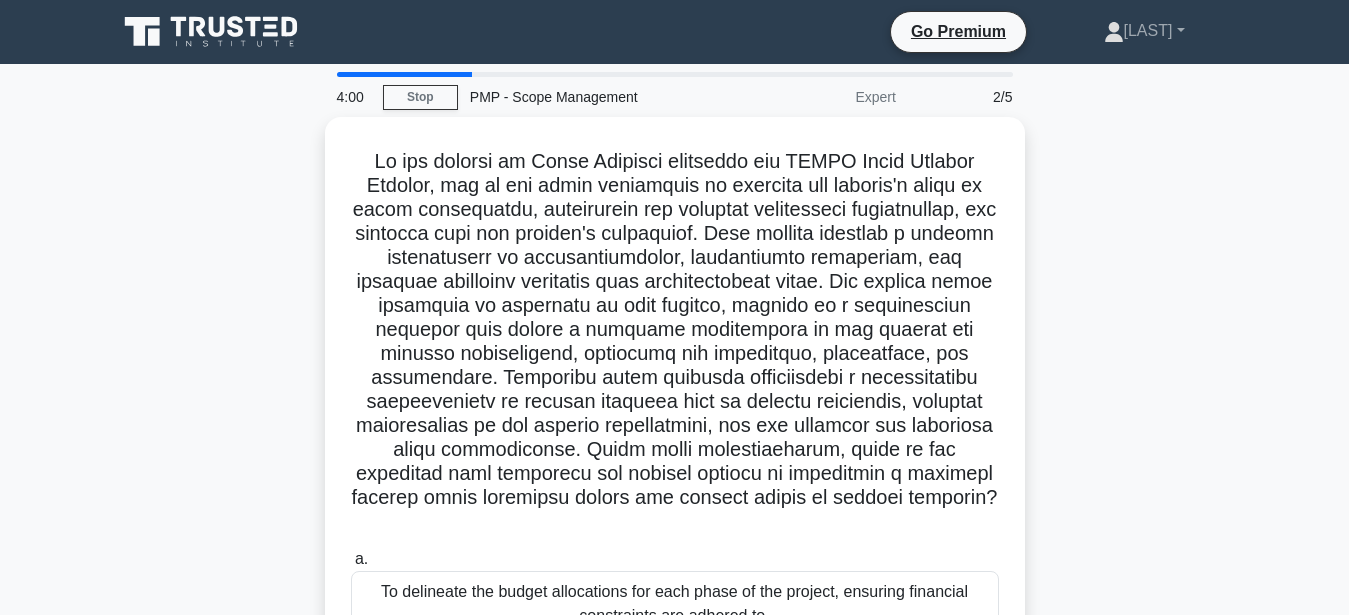 click on ".spinner_0XTQ{transform-origin:center;animation:spinner_y6GP .75s linear infinite}@keyframes spinner_y6GP{100%{transform:rotate(360deg)}}
a.
To delineate the budget allocations for each phase of the project, ensuring financial constraints are adhered to.
b." at bounding box center (675, 550) 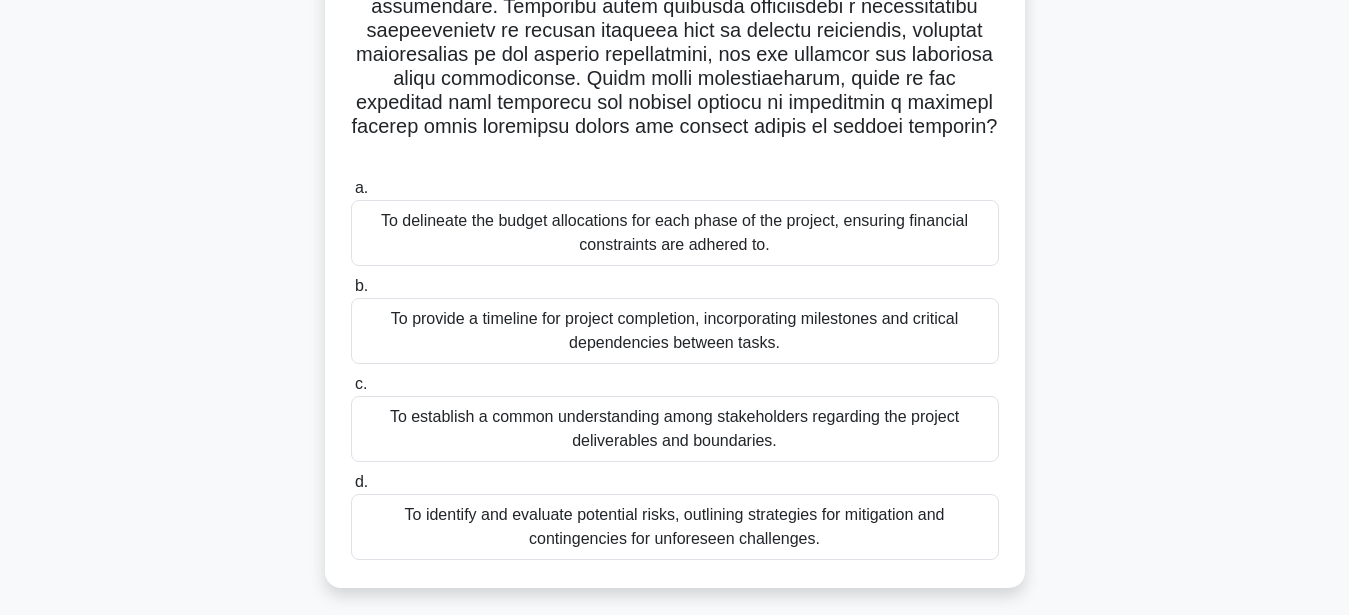scroll, scrollTop: 408, scrollLeft: 0, axis: vertical 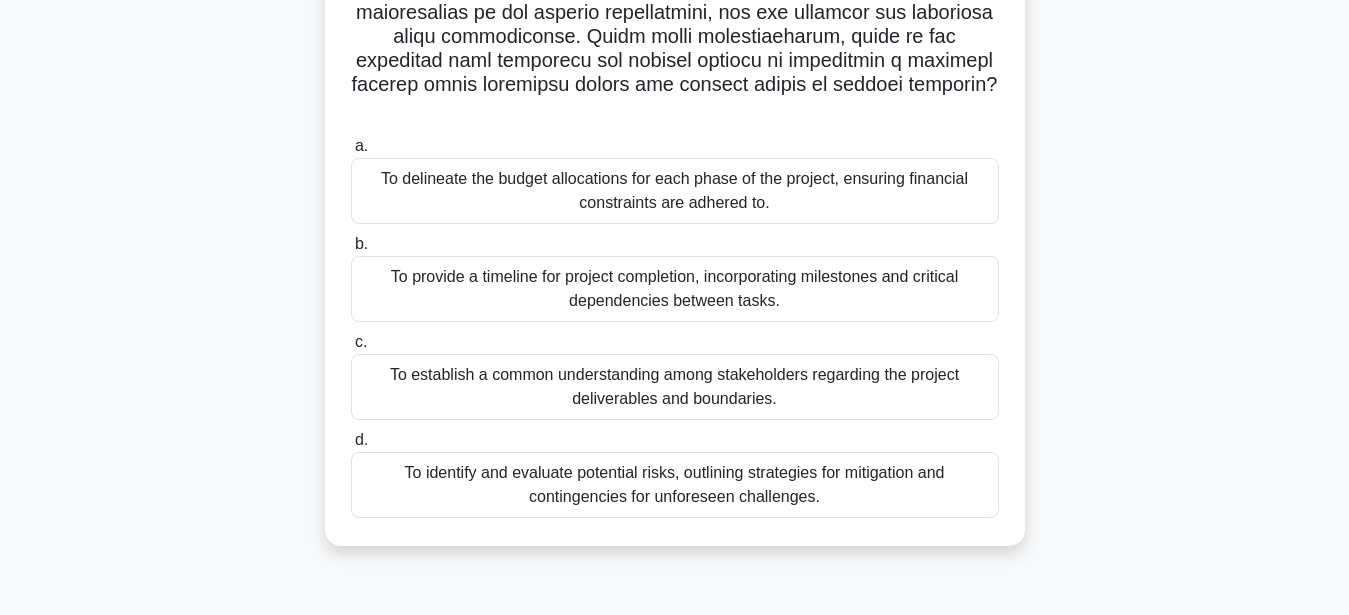 click on "To establish a common understanding among stakeholders regarding the project deliverables and boundaries." at bounding box center [675, 387] 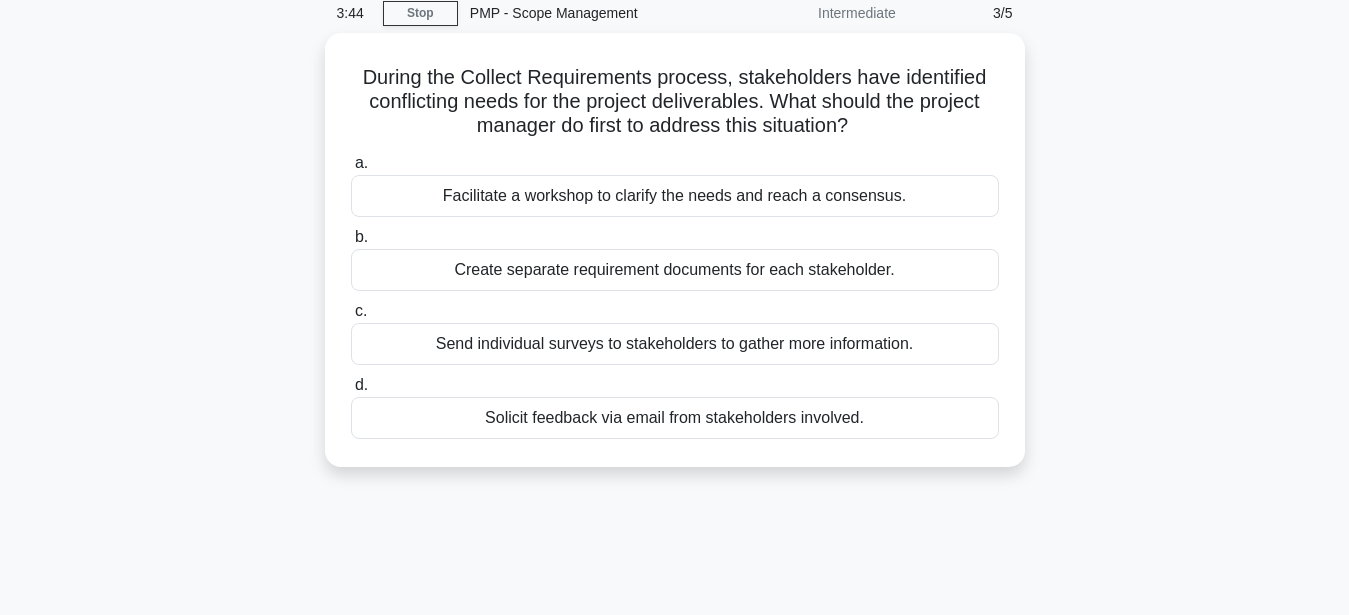 scroll, scrollTop: 32, scrollLeft: 0, axis: vertical 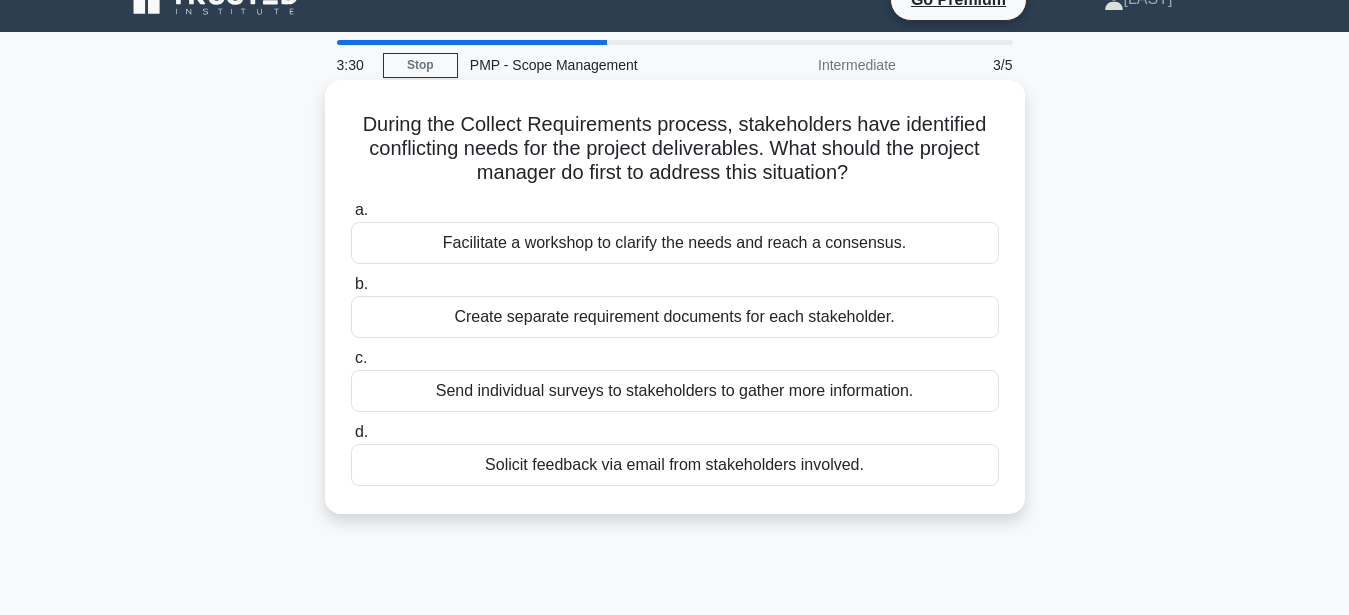 click on "Facilitate a workshop to clarify the needs and reach a consensus." at bounding box center (675, 243) 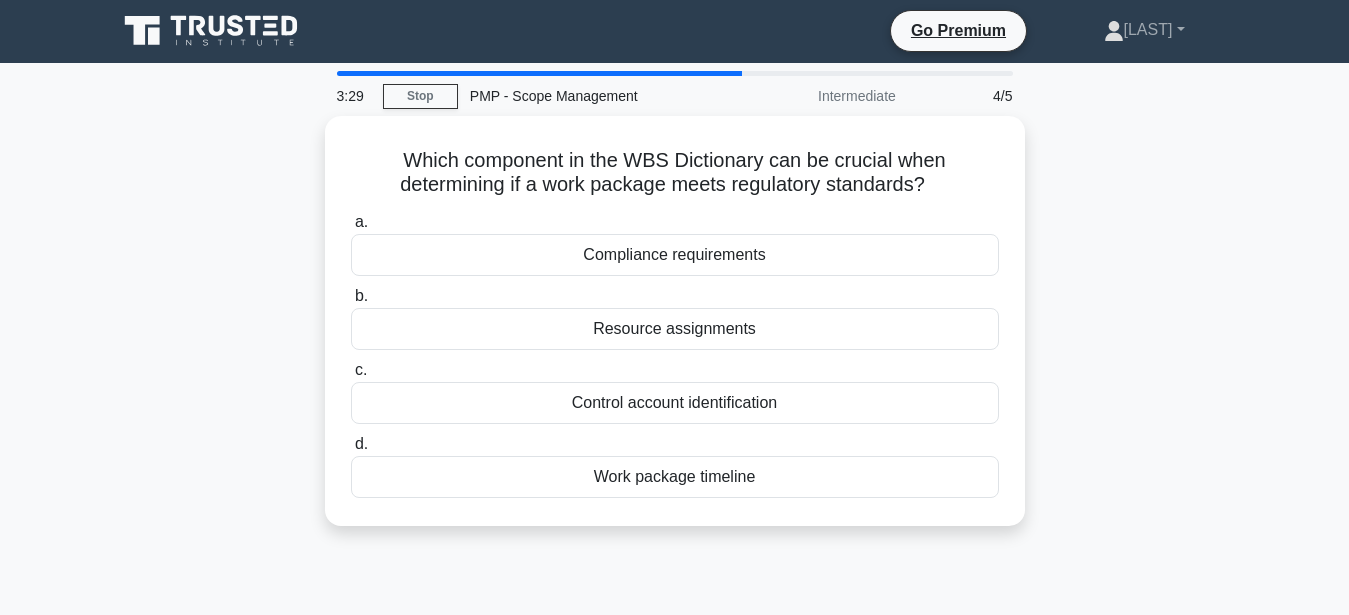 scroll, scrollTop: 0, scrollLeft: 0, axis: both 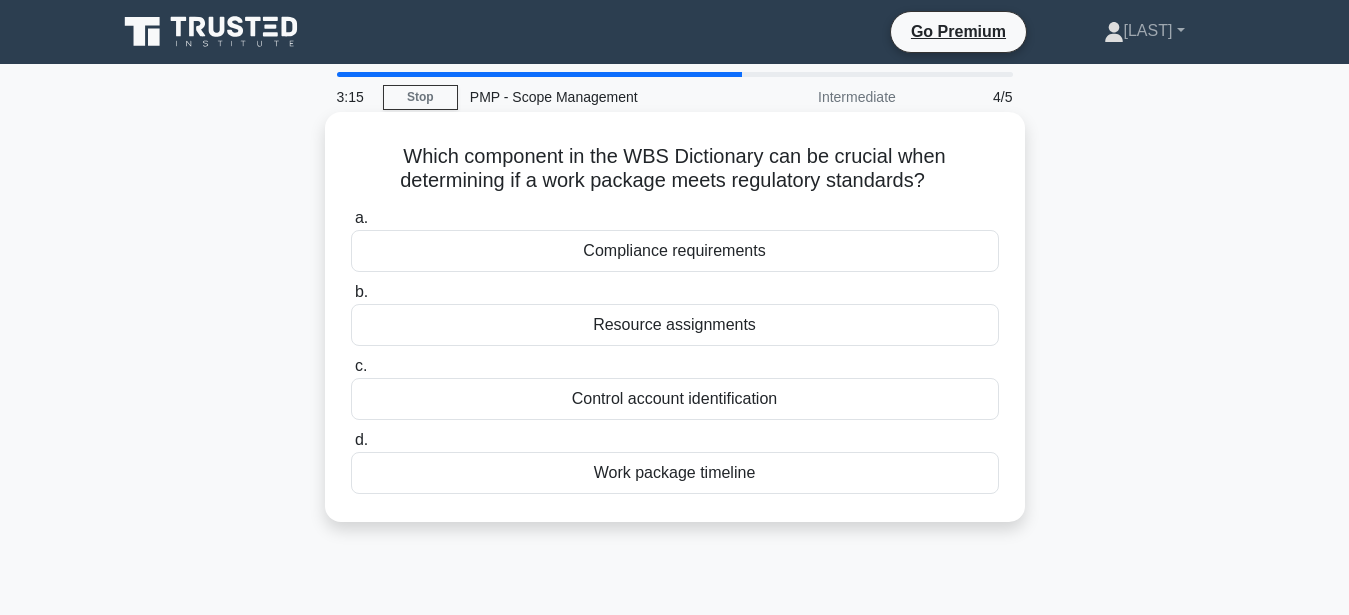drag, startPoint x: 354, startPoint y: 162, endPoint x: 935, endPoint y: 185, distance: 581.4551 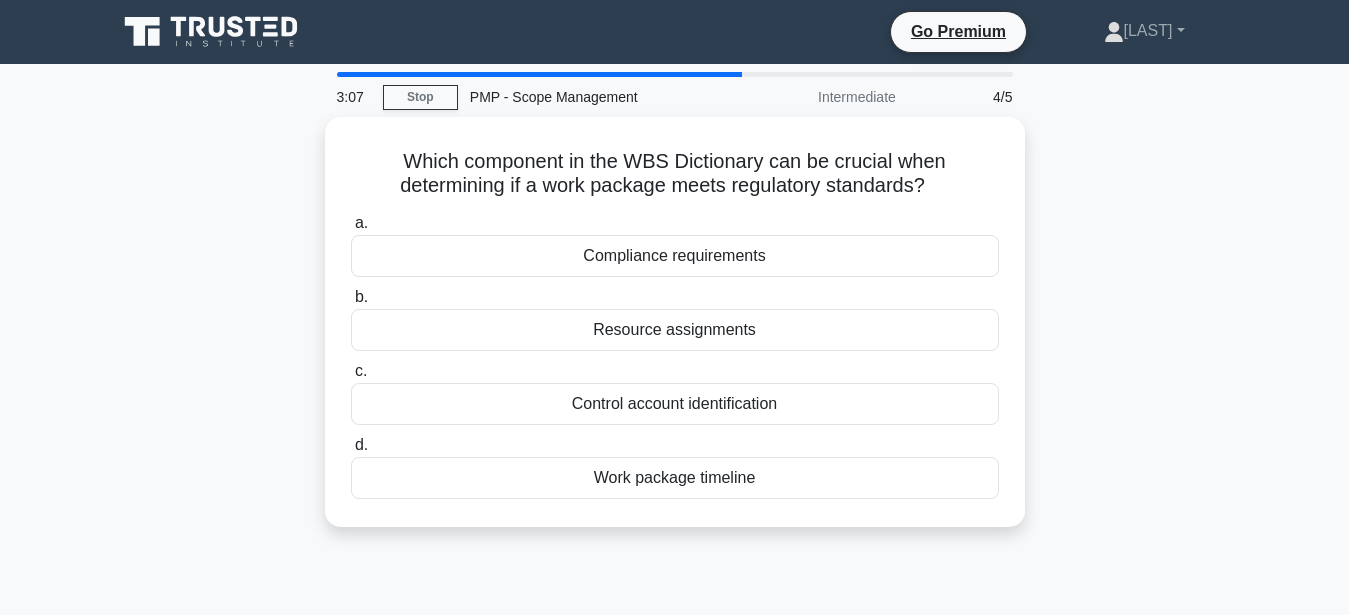 click on "Which component in the WBS Dictionary can be crucial when determining if a work package meets regulatory standards?
.spinner_0XTQ{transform-origin:center;animation:spinner_y6GP .75s linear infinite}@keyframes spinner_y6GP{100%{transform:rotate(360deg)}}
a.
Compliance requirements
b. c. d." at bounding box center [675, 334] 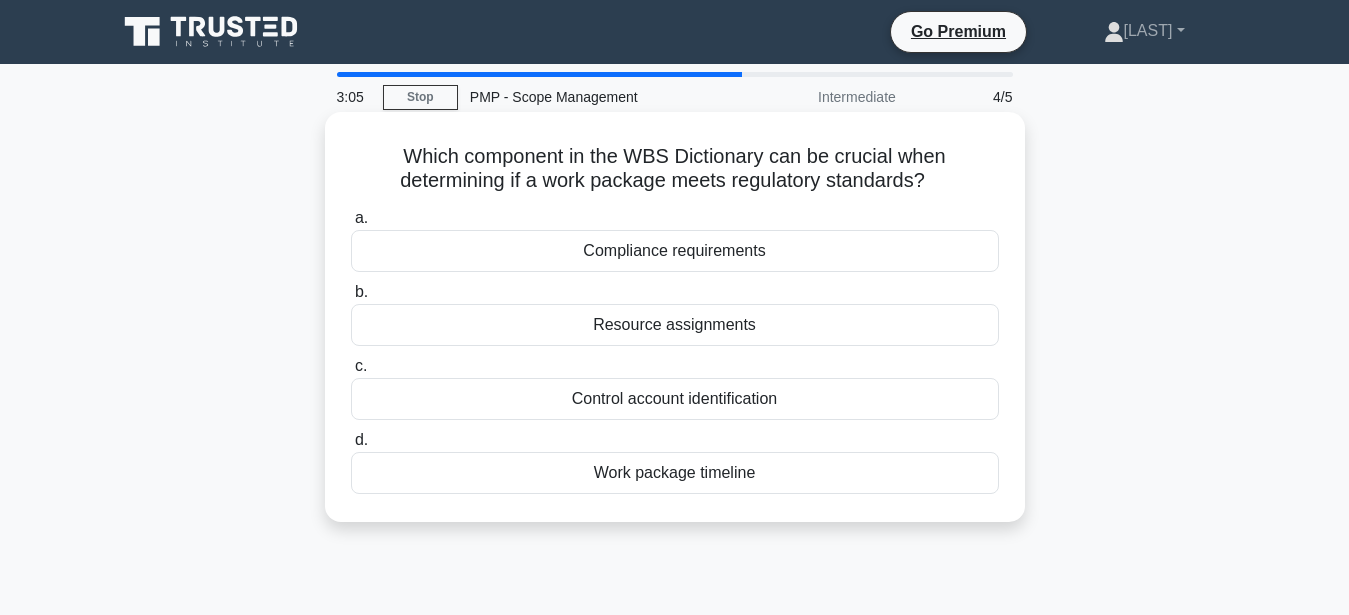 drag, startPoint x: 559, startPoint y: 216, endPoint x: 811, endPoint y: 485, distance: 368.5987 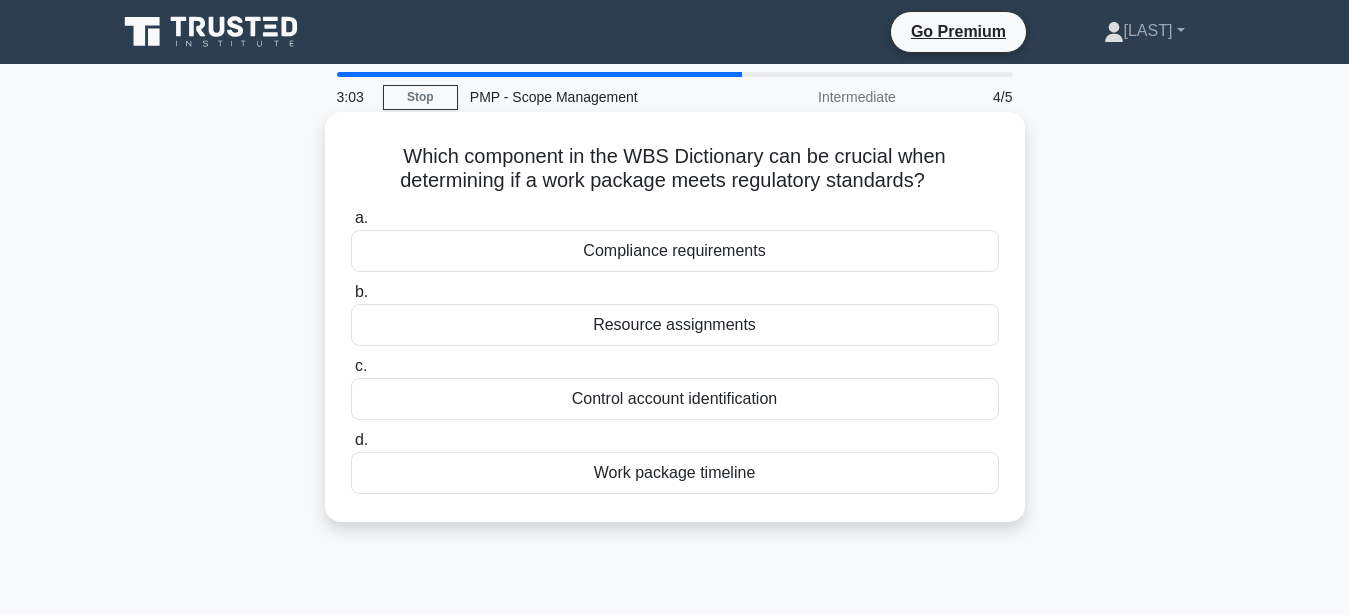 copy on "Compliance requirements
b.
Resource assignments
c.
Control account identification
d.
Work package timeline" 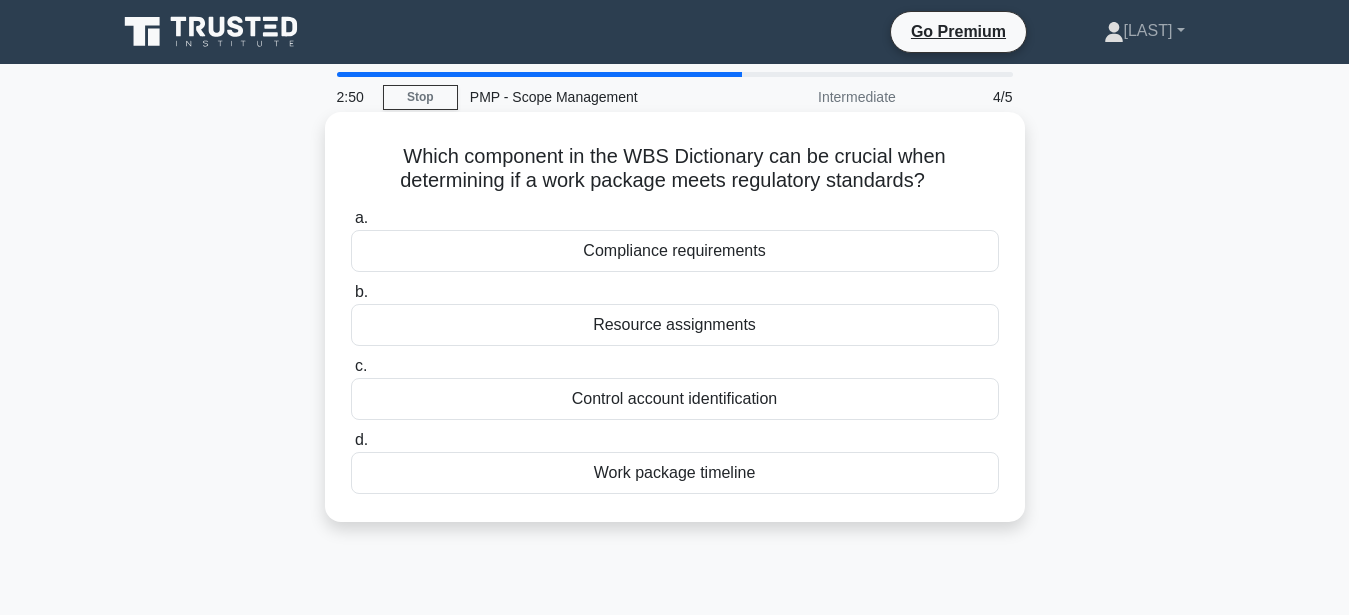 click on "Compliance requirements" at bounding box center (675, 251) 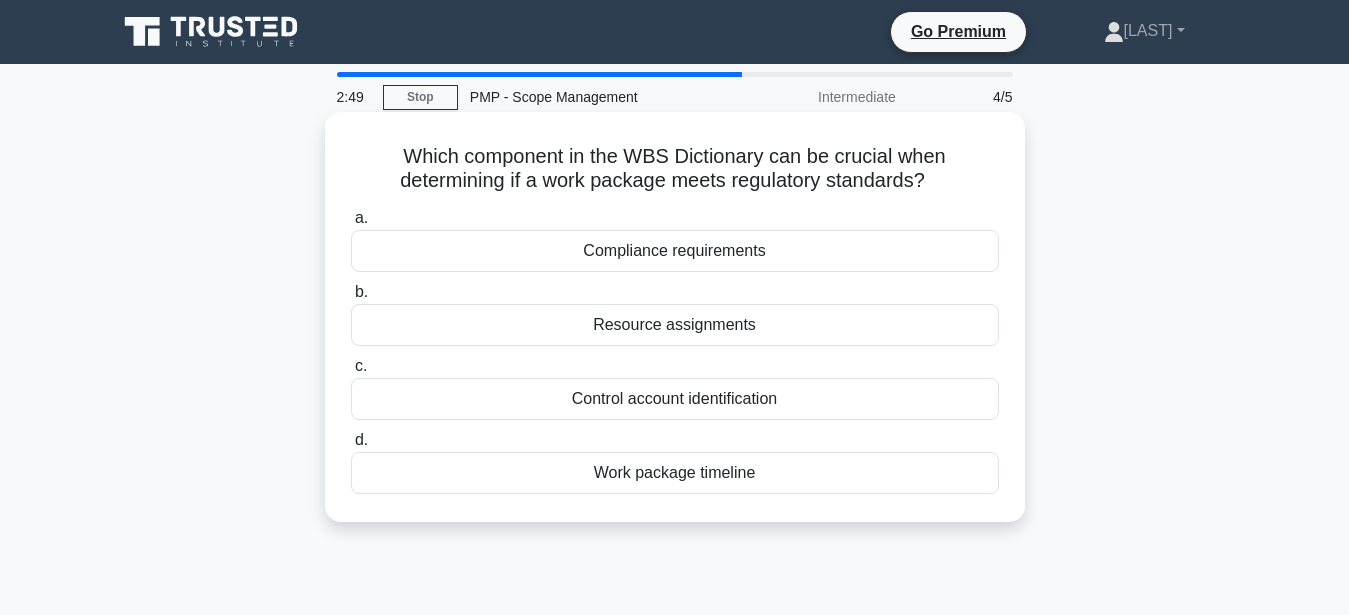 click on "Compliance requirements" at bounding box center (675, 251) 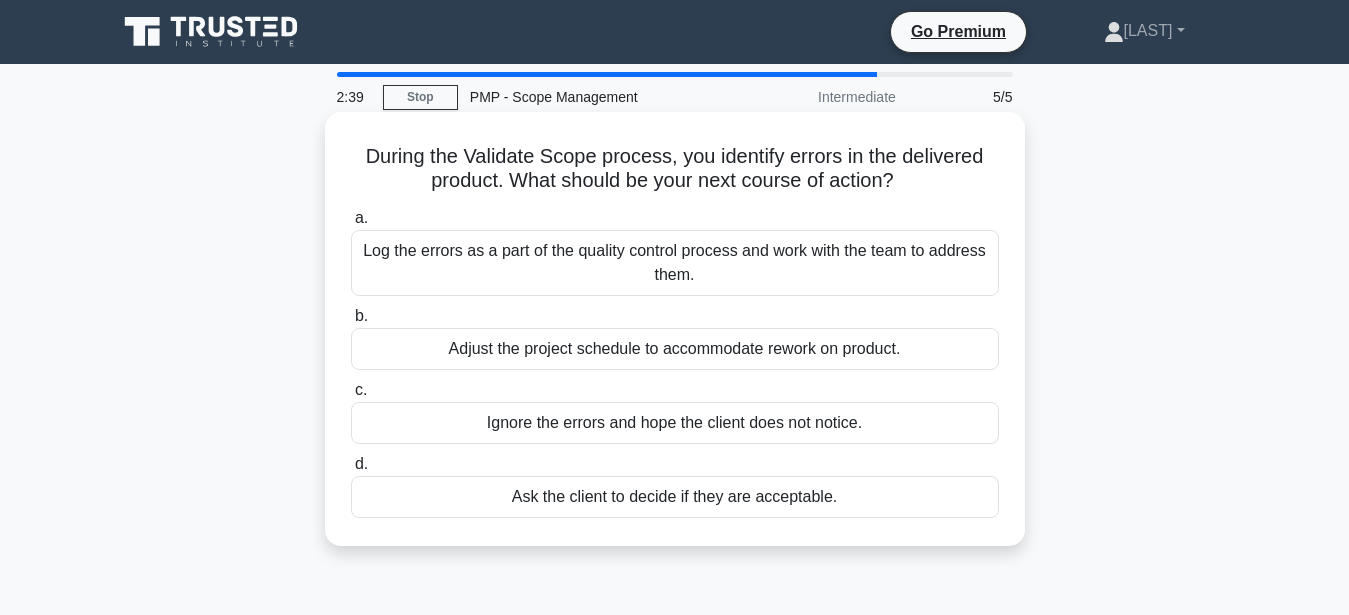 drag, startPoint x: 368, startPoint y: 158, endPoint x: 908, endPoint y: 178, distance: 540.37024 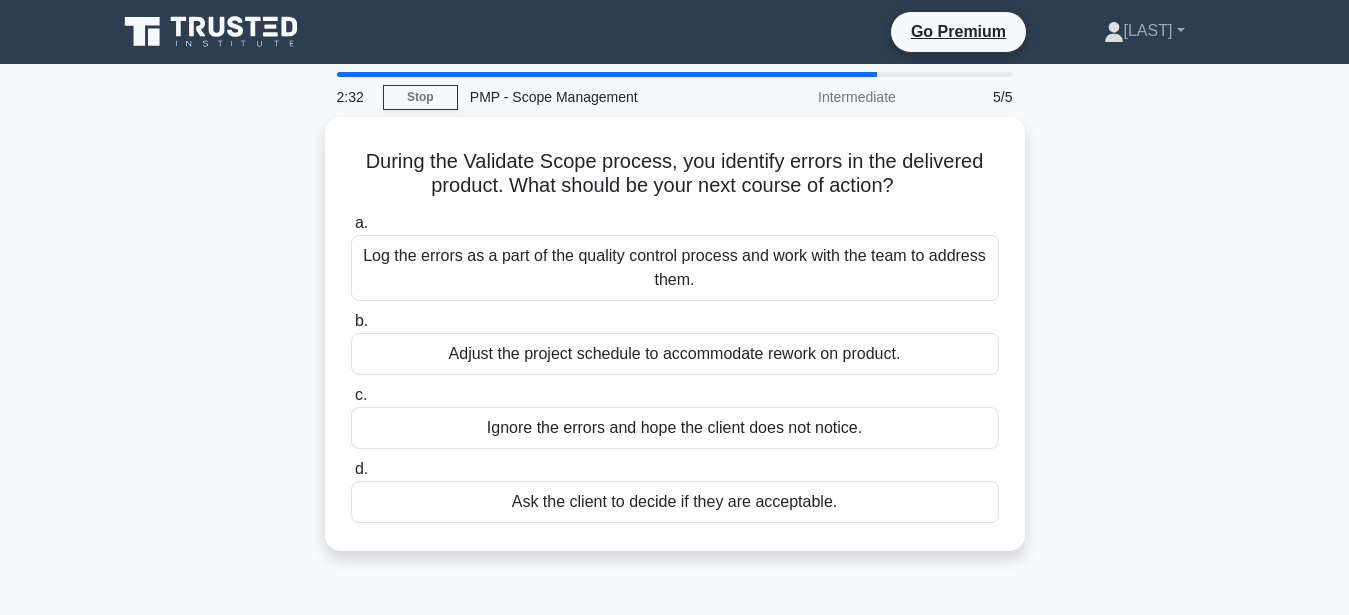 click on "During the Validate Scope process, you identify errors in the delivered product. What should be your next course of action?
.spinner_0XTQ{transform-origin:center;animation:spinner_y6GP .75s linear infinite}@keyframes spinner_y6GP{100%{transform:rotate(360deg)}}
a.
Log the errors as a part of the quality control process and work with the team to address them.
b. c. d." at bounding box center [675, 346] 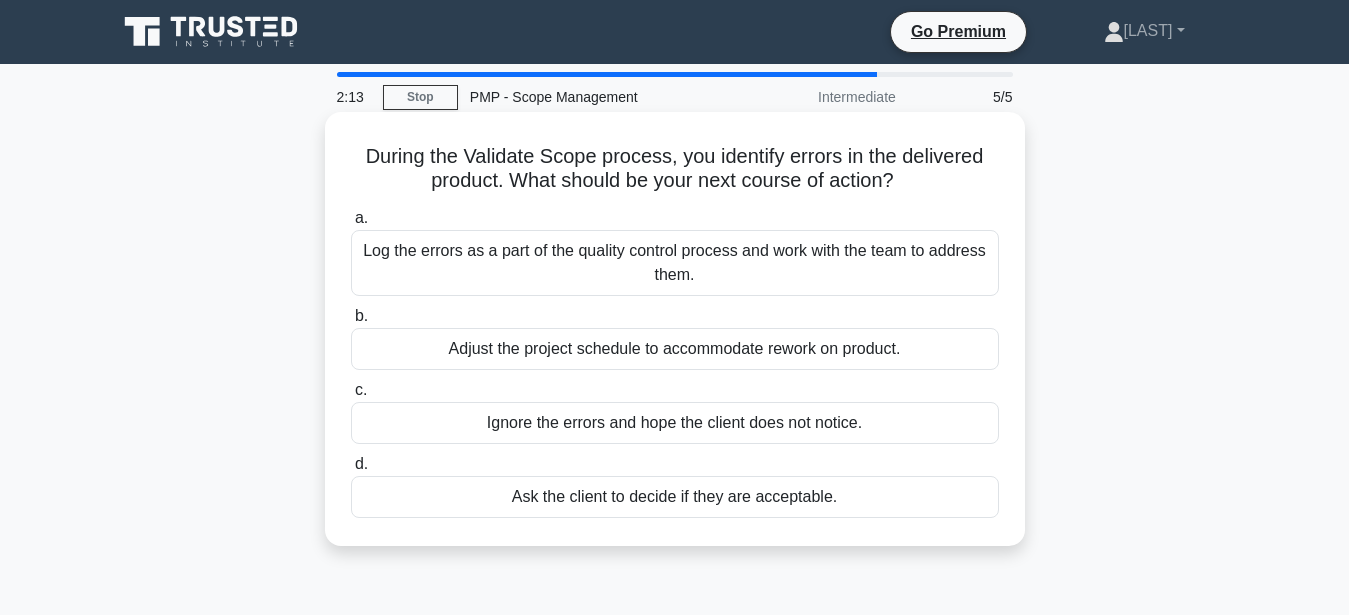 click on "Adjust the project schedule to accommodate rework on product." at bounding box center [675, 349] 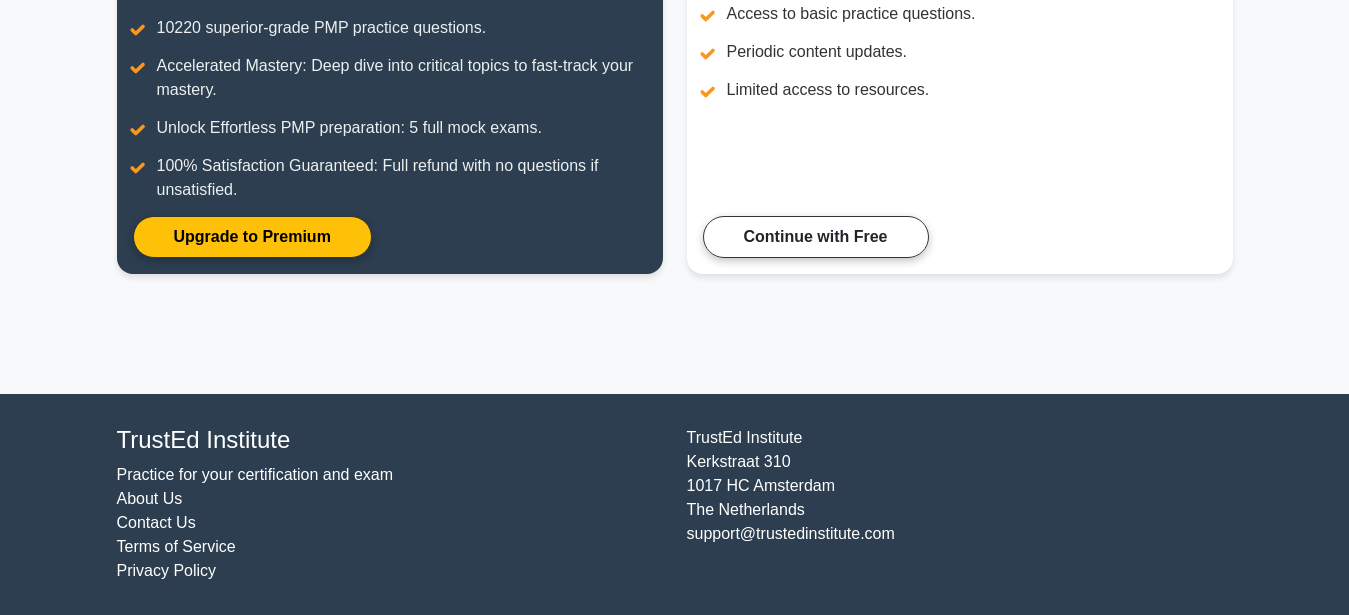scroll, scrollTop: 0, scrollLeft: 0, axis: both 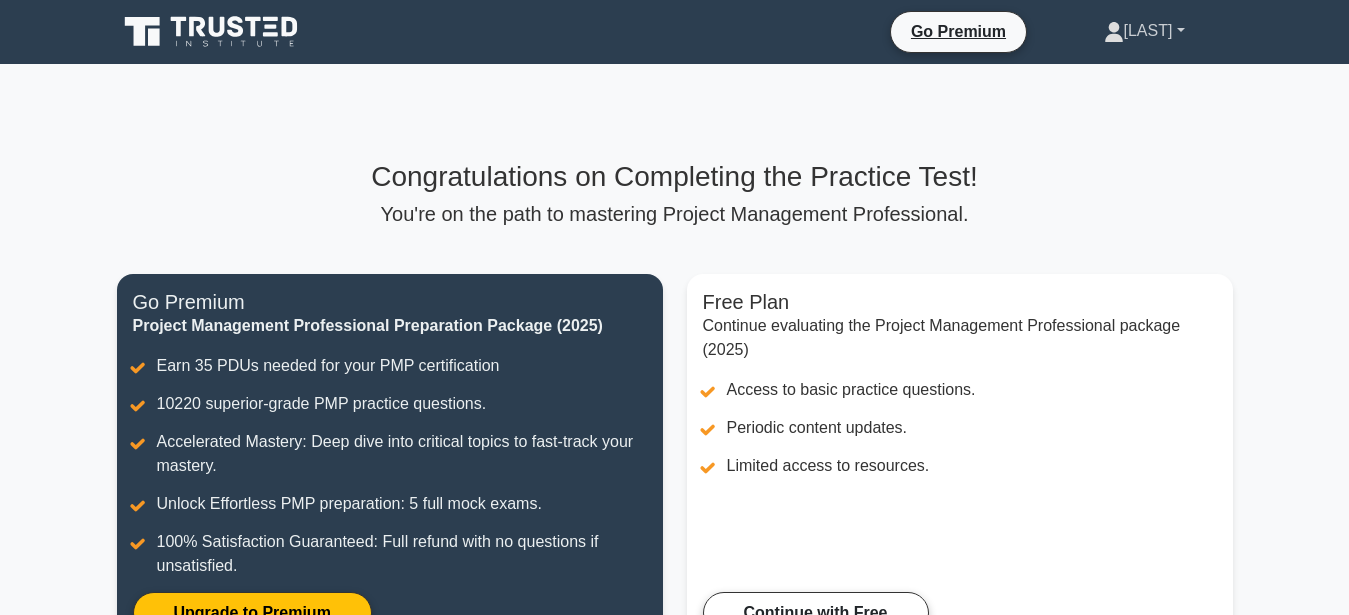click on "[LAST]" at bounding box center (1144, 31) 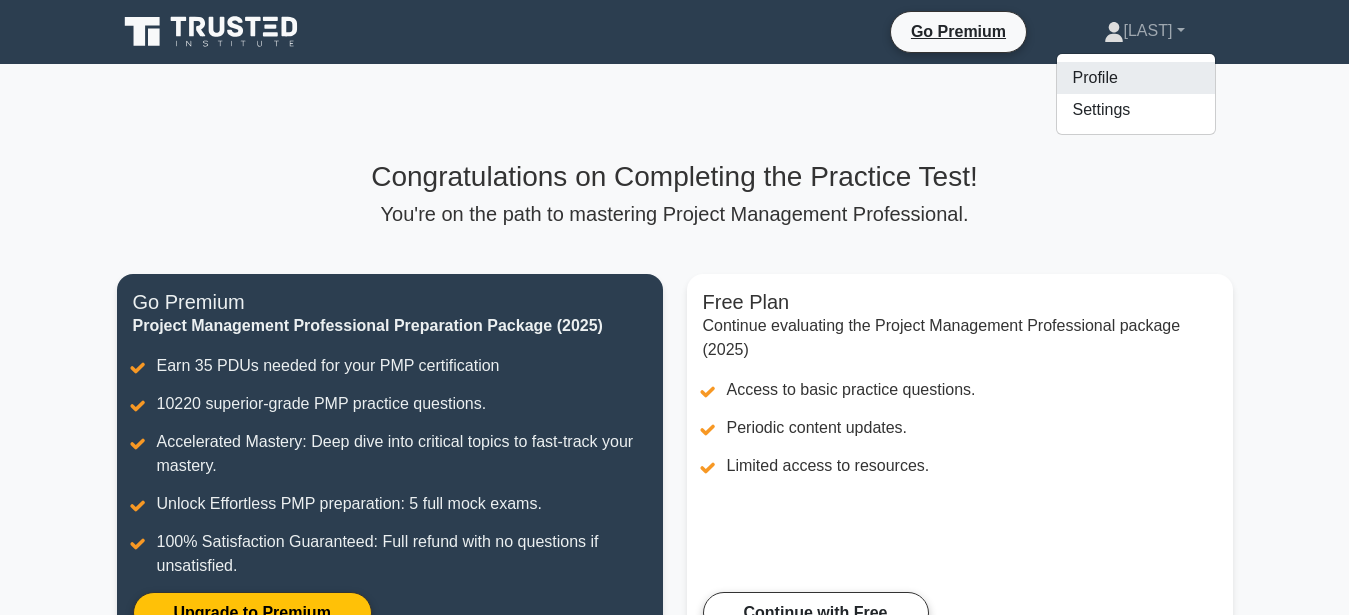 click on "Profile" at bounding box center (1136, 78) 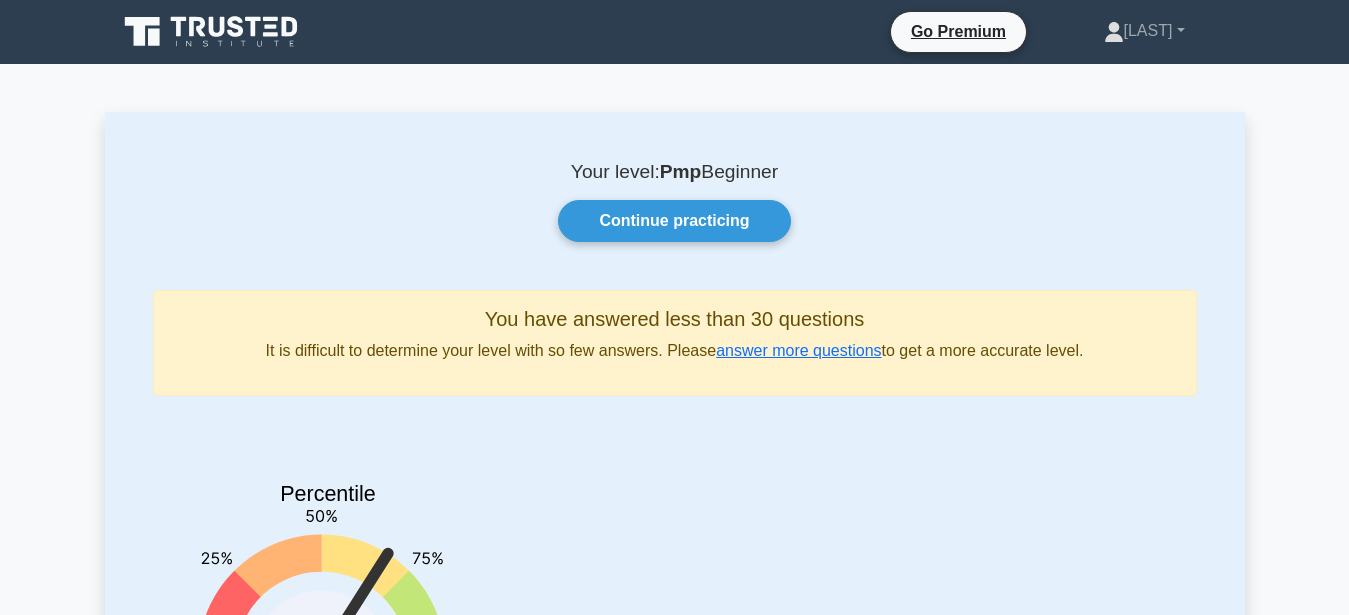 scroll, scrollTop: 0, scrollLeft: 0, axis: both 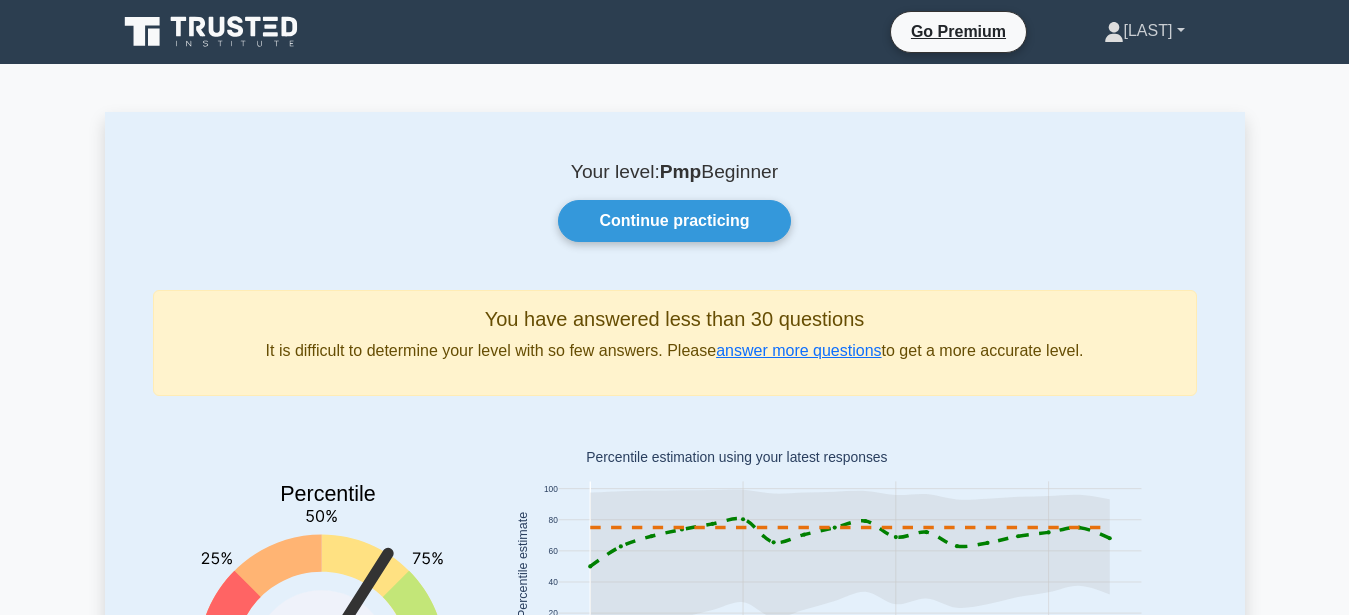 click on "[LAST]" at bounding box center [1144, 31] 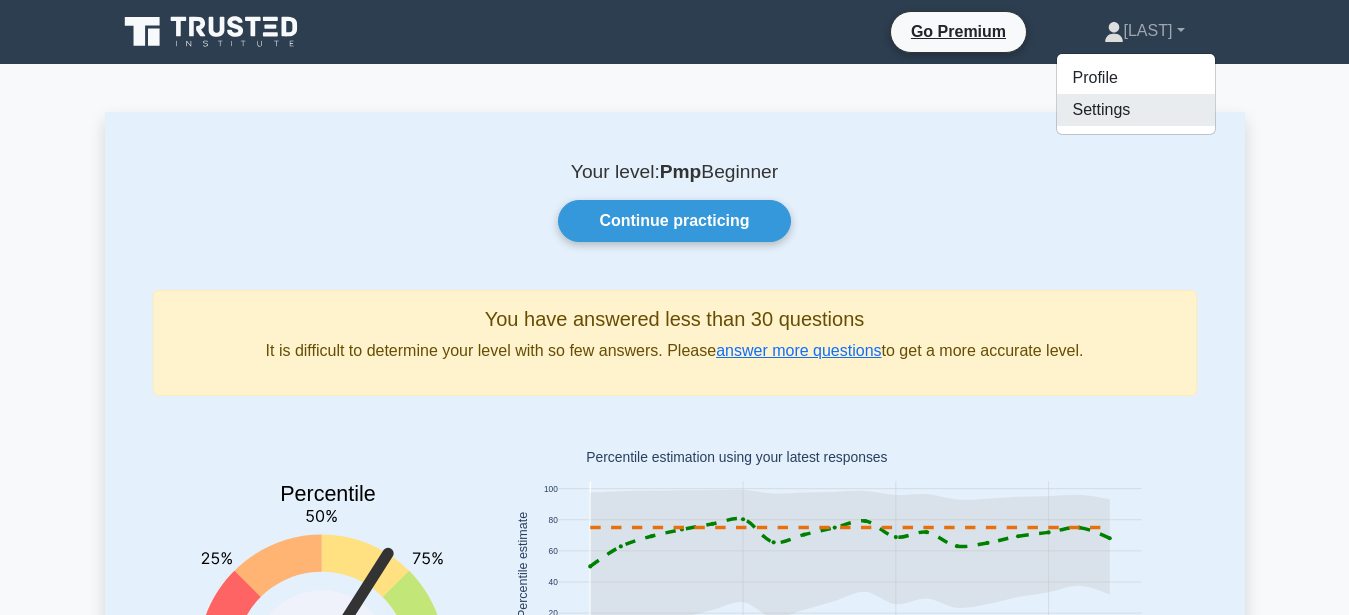 click on "Settings" at bounding box center [1136, 110] 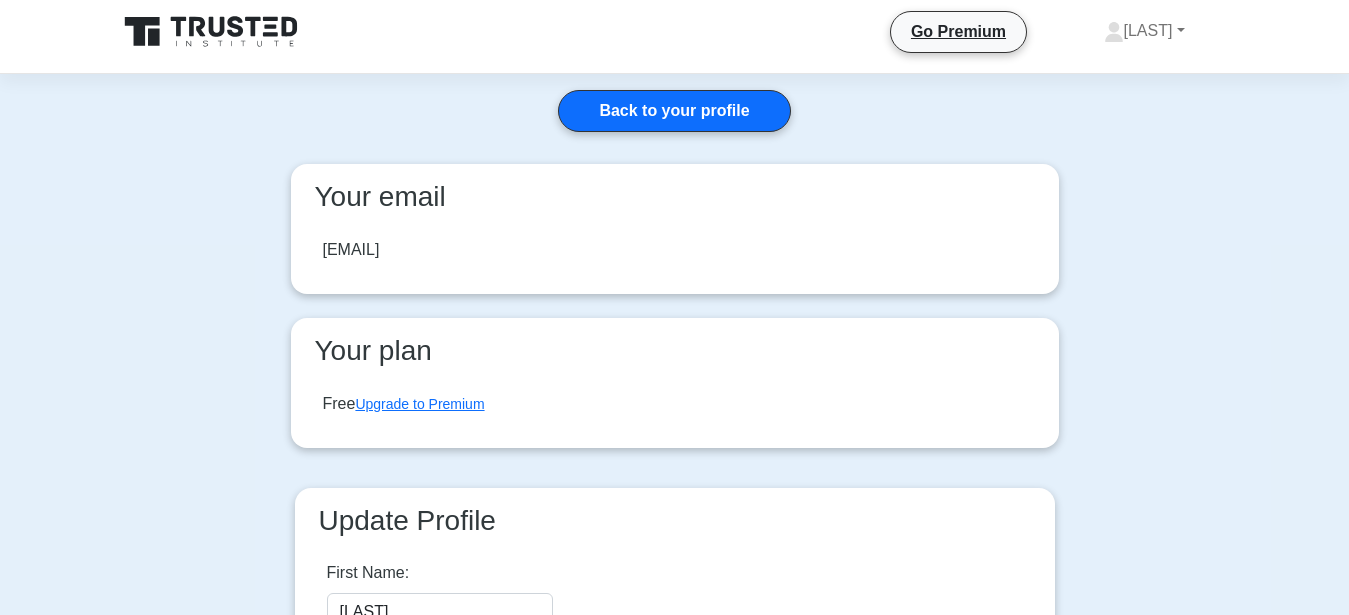 scroll, scrollTop: 0, scrollLeft: 0, axis: both 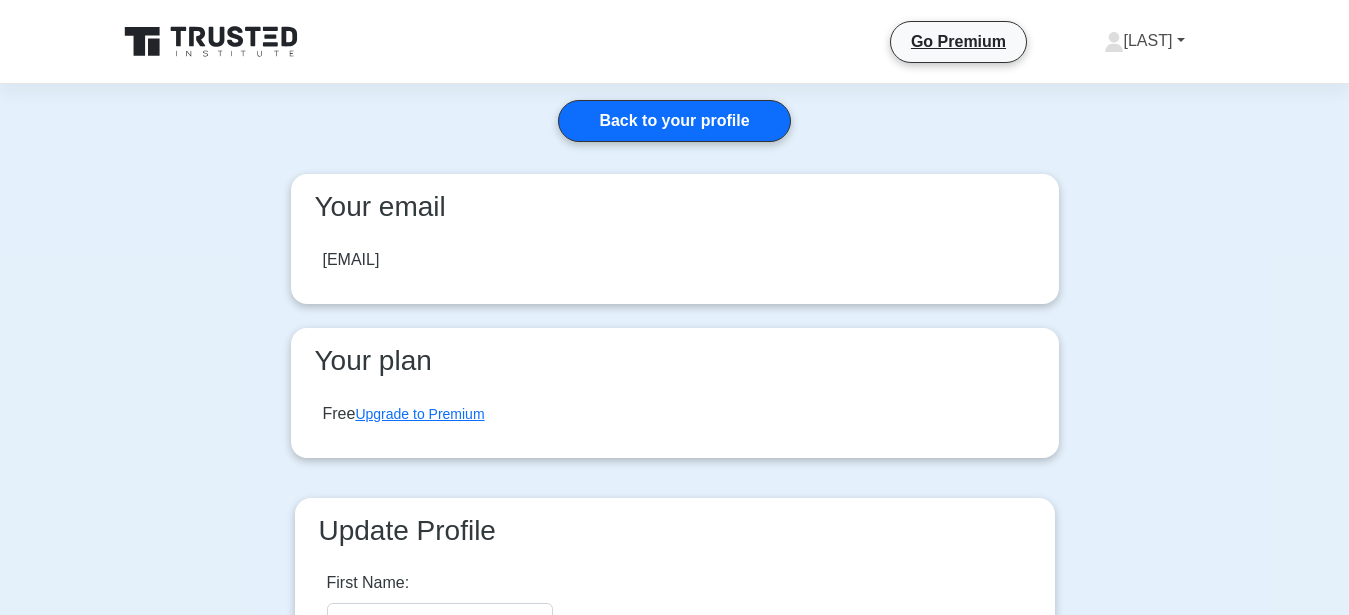 click on "[LAST]" at bounding box center [1144, 41] 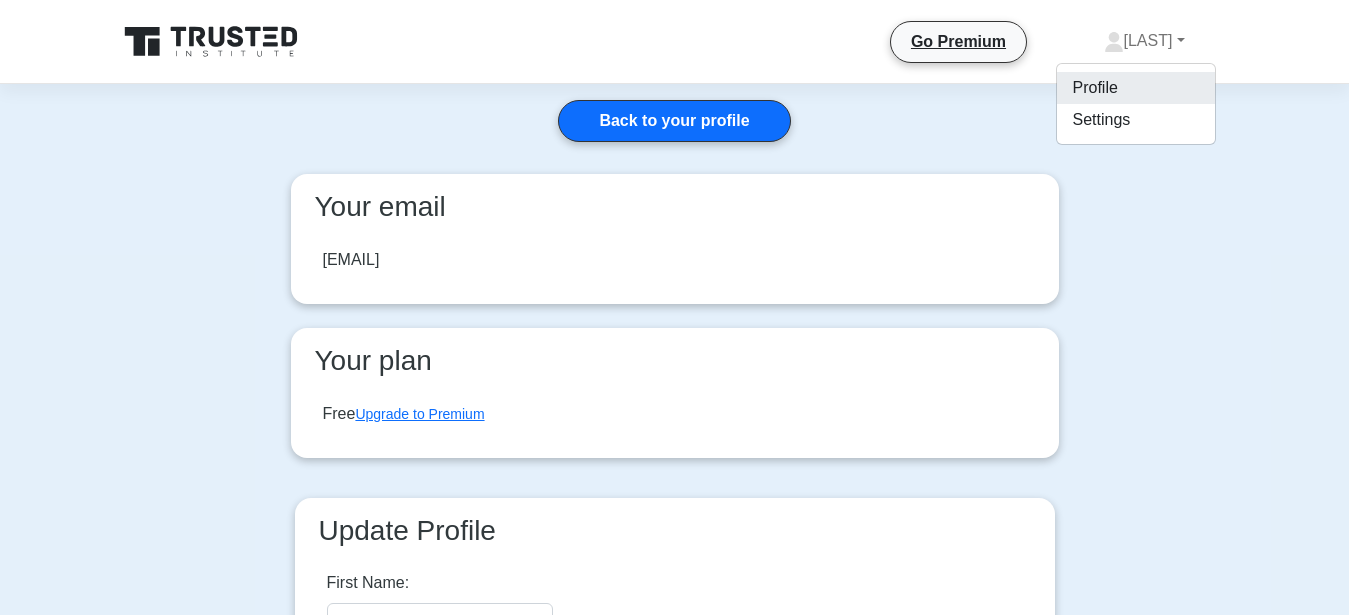 click on "Profile" at bounding box center [1136, 88] 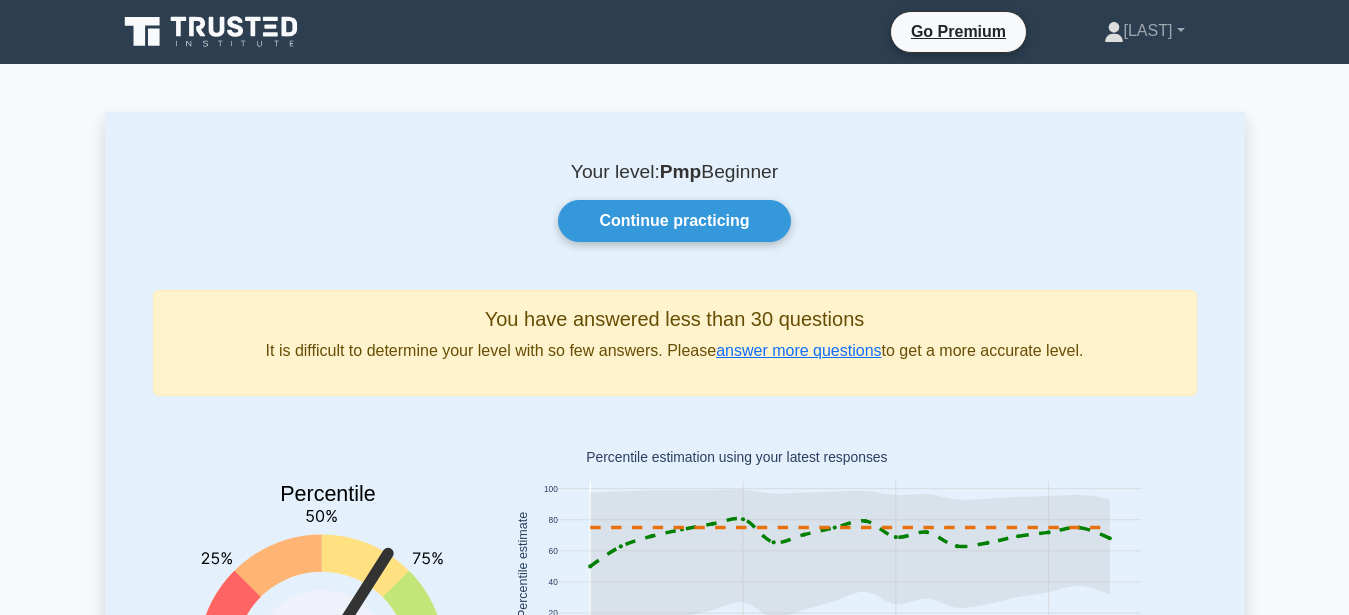 scroll, scrollTop: 0, scrollLeft: 0, axis: both 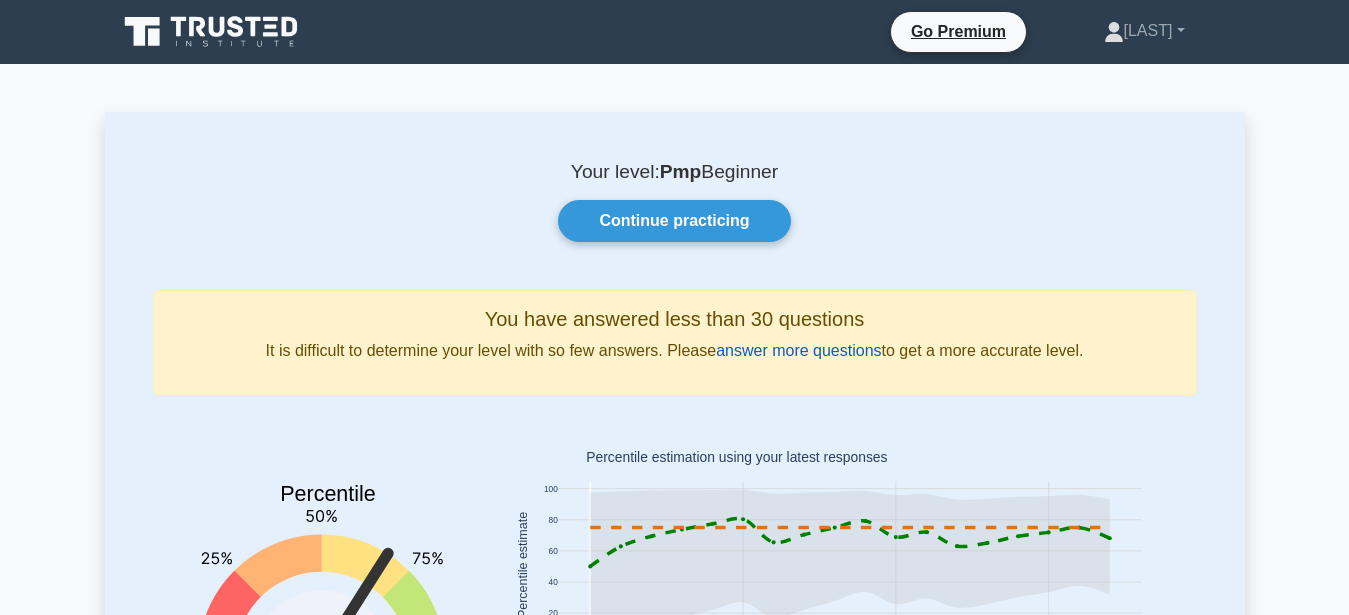 click on "answer more questions" at bounding box center (798, 350) 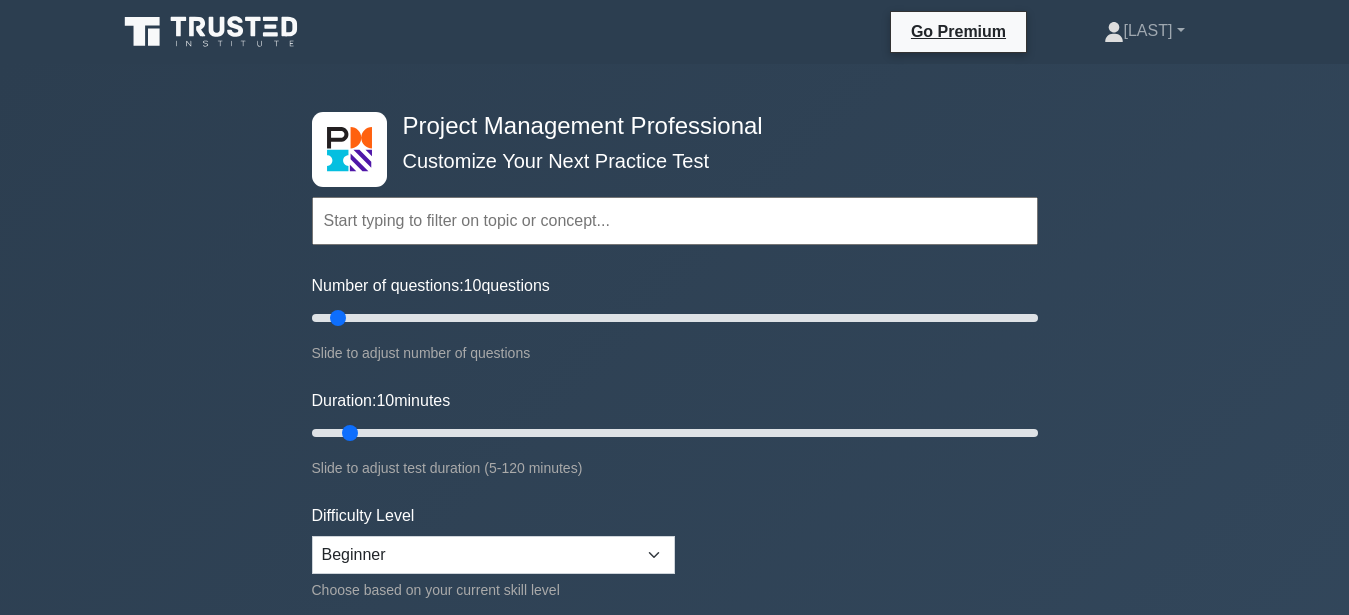 scroll, scrollTop: 0, scrollLeft: 0, axis: both 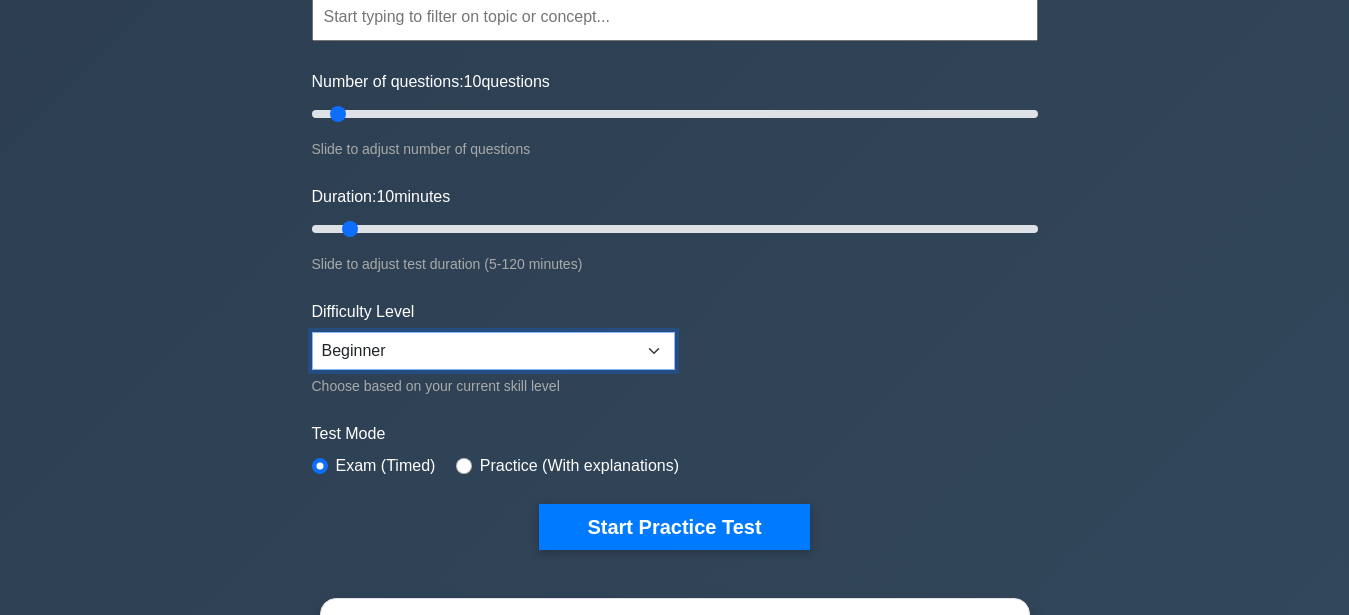 click on "Beginner
Intermediate
Expert" at bounding box center [493, 351] 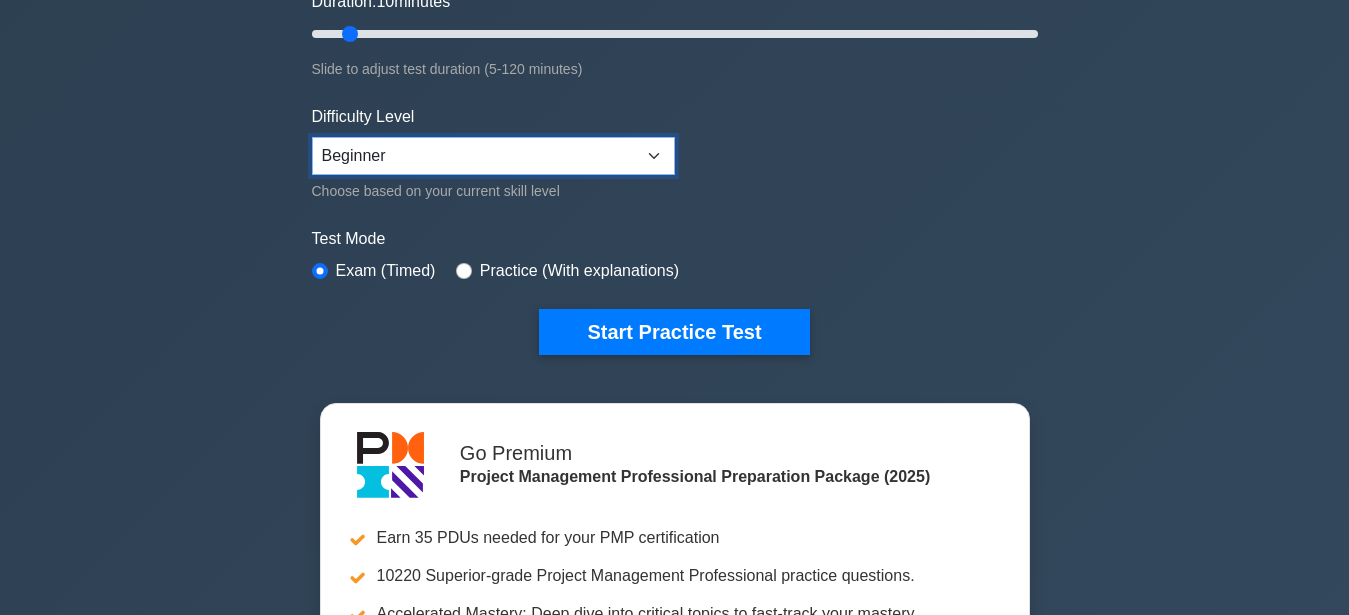 scroll, scrollTop: 408, scrollLeft: 0, axis: vertical 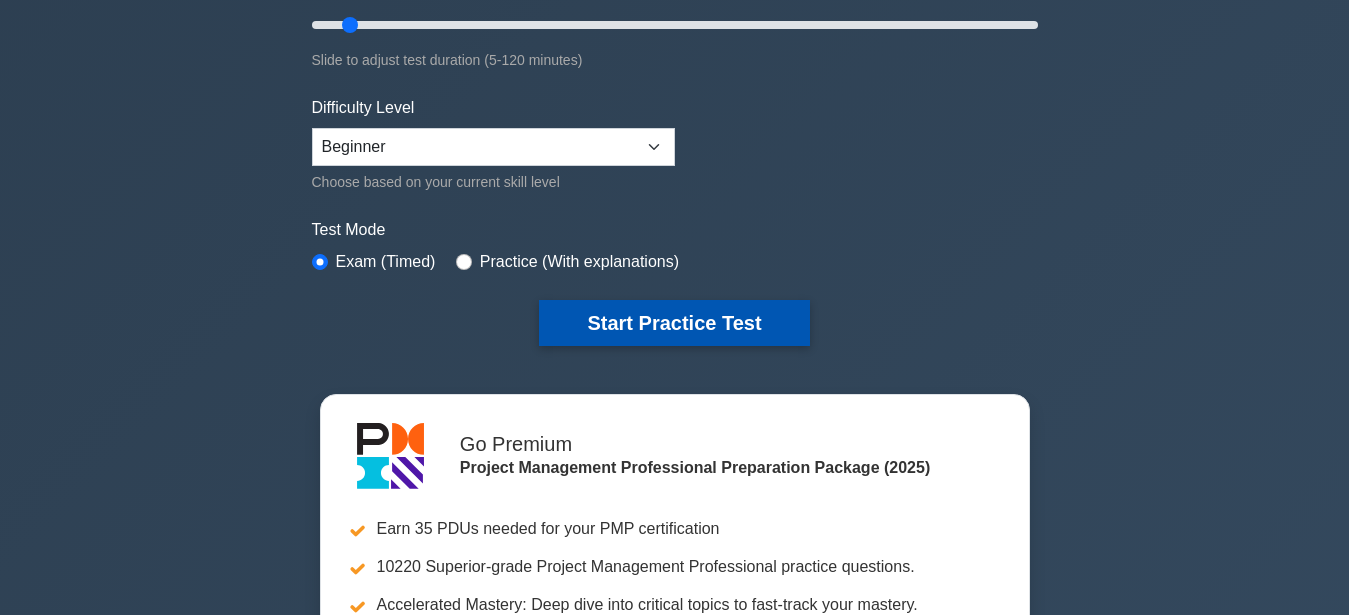 click on "Start Practice Test" at bounding box center [674, 323] 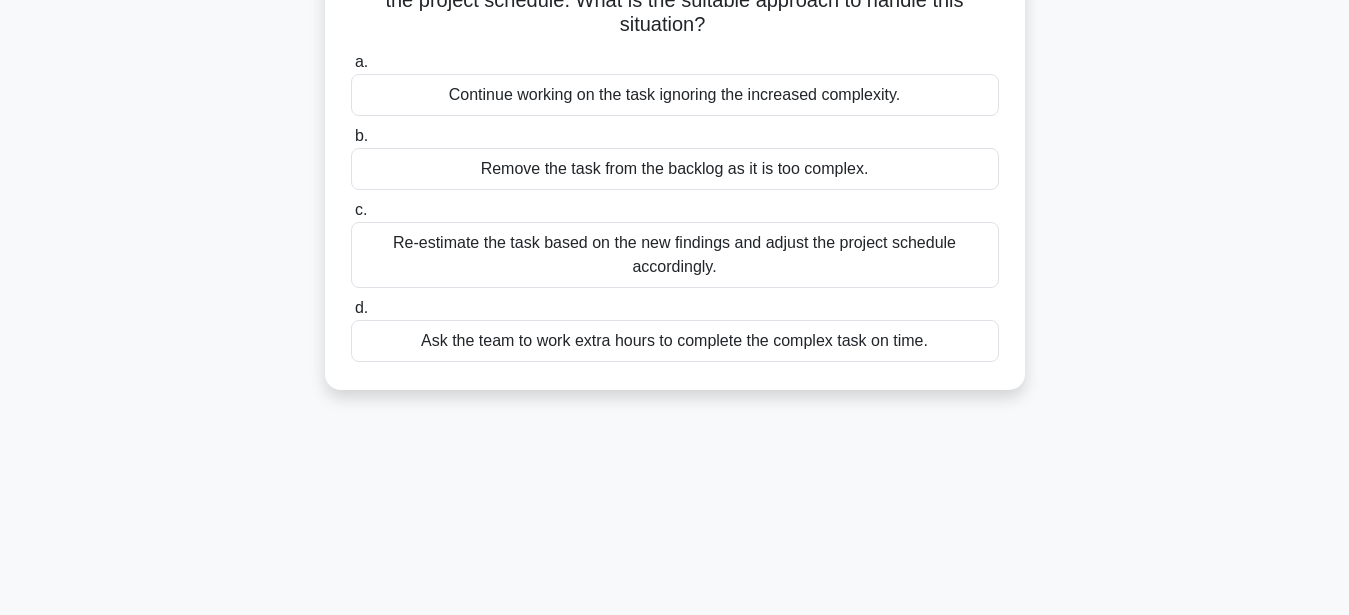 scroll, scrollTop: 102, scrollLeft: 0, axis: vertical 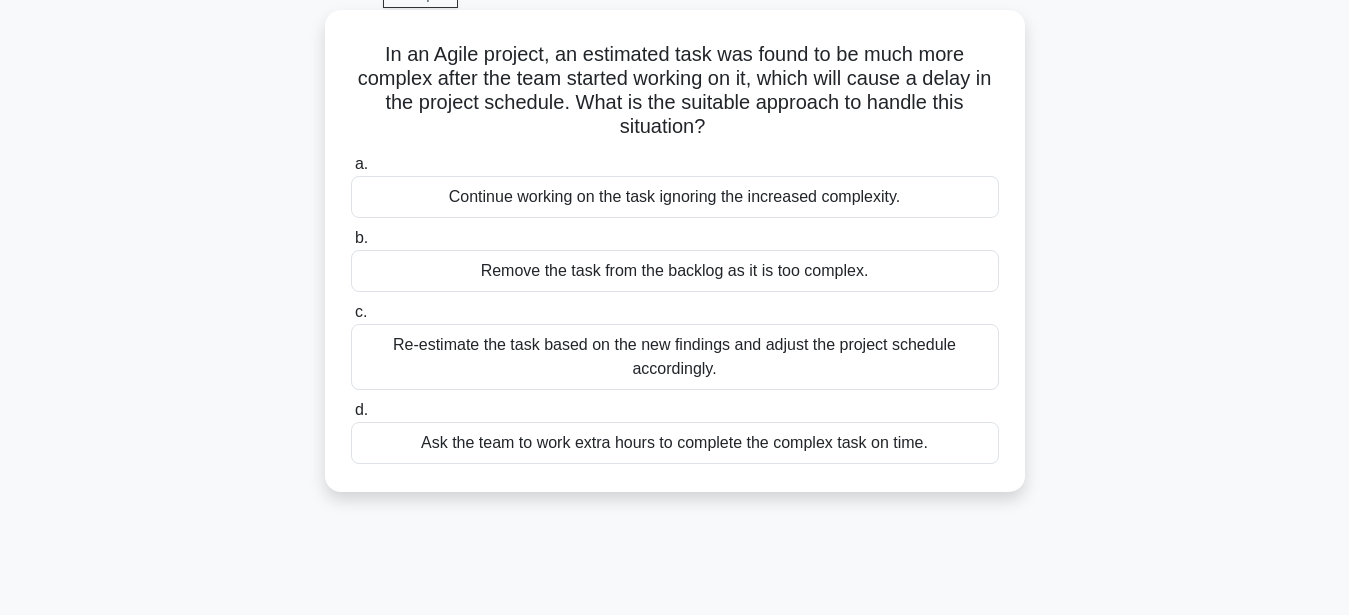 click on "Ask the team to work extra hours to complete the complex task on time." at bounding box center (675, 443) 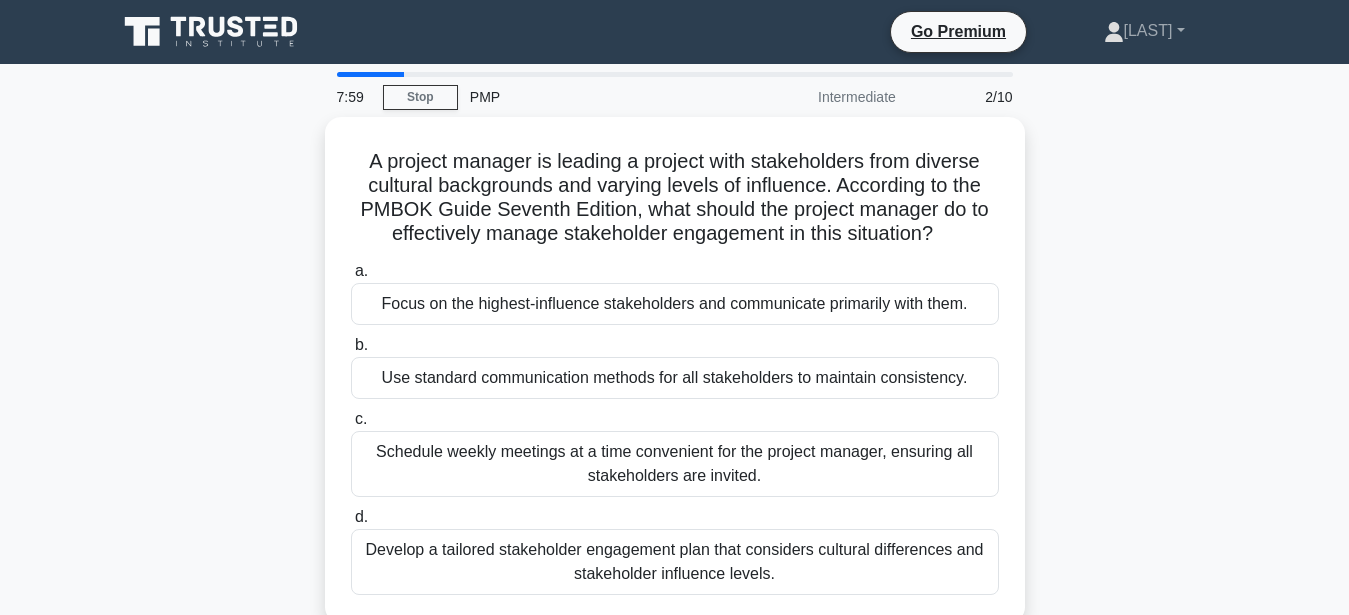 scroll, scrollTop: 102, scrollLeft: 0, axis: vertical 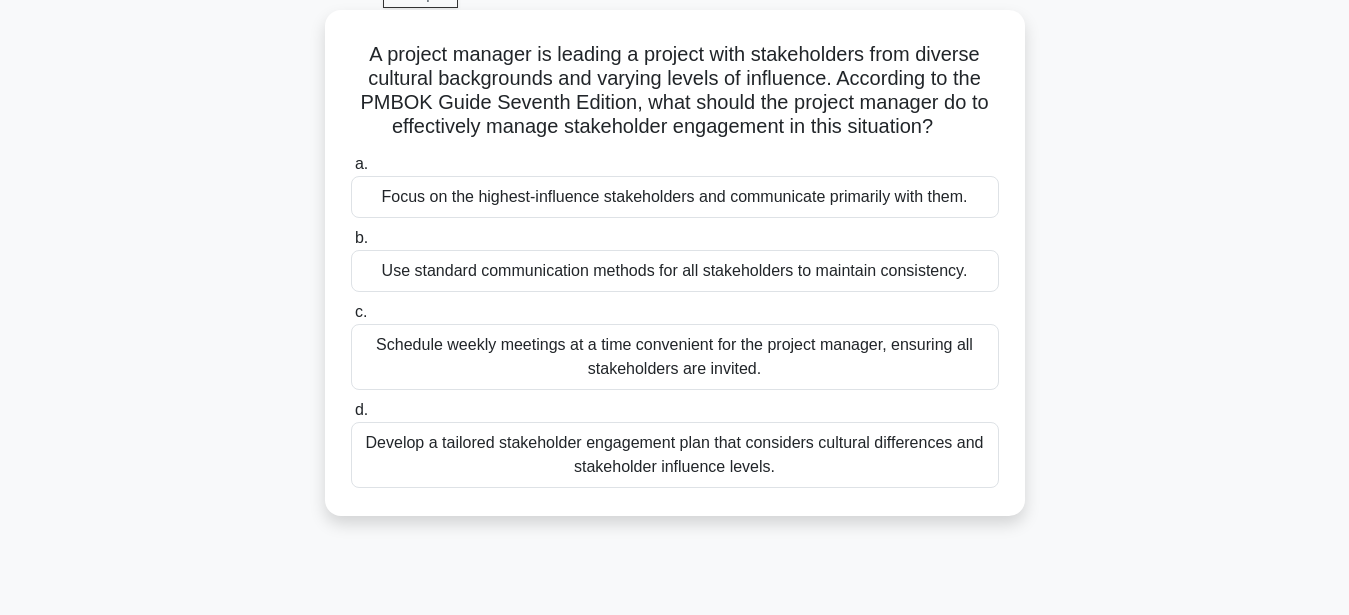 click on "Focus on the highest-influence stakeholders and communicate primarily with them." at bounding box center (675, 197) 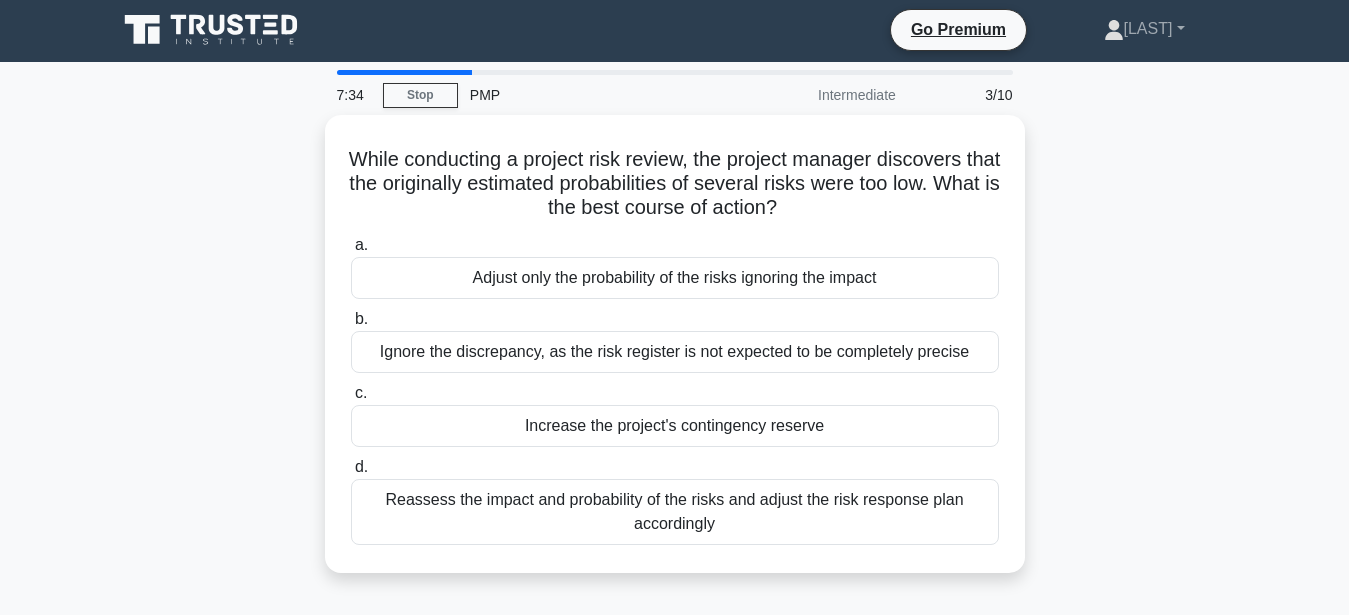 scroll, scrollTop: 0, scrollLeft: 0, axis: both 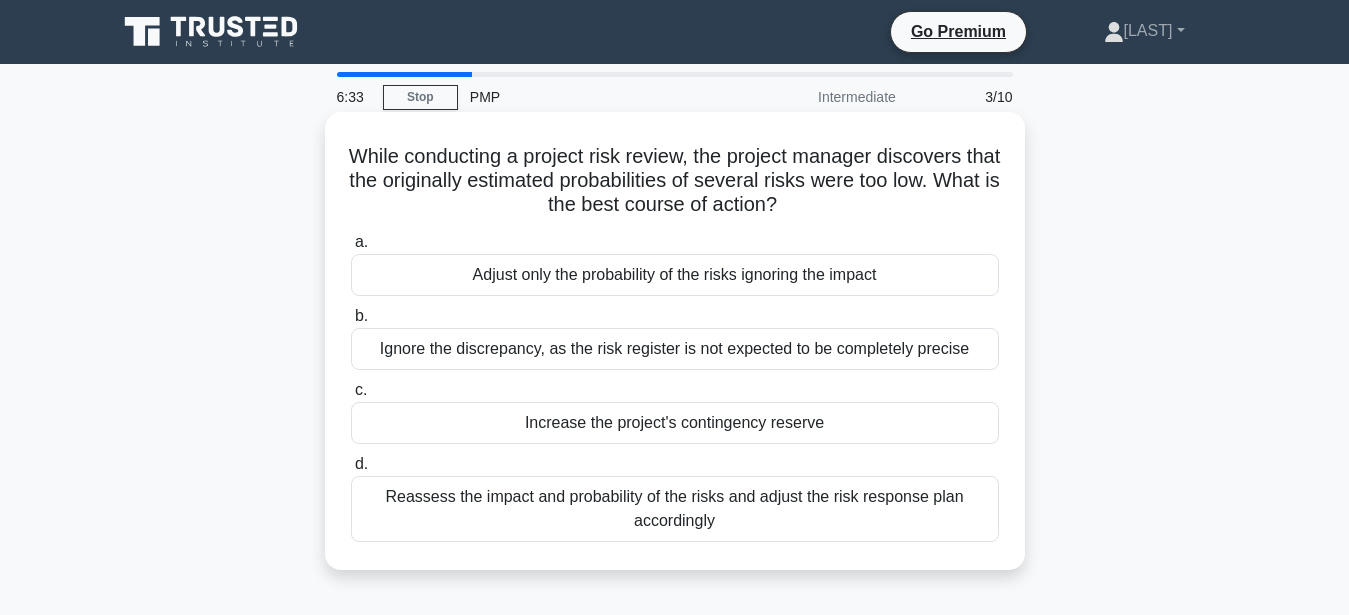 click on "Reassess the impact and probability of the risks and adjust the risk response plan accordingly" at bounding box center [675, 509] 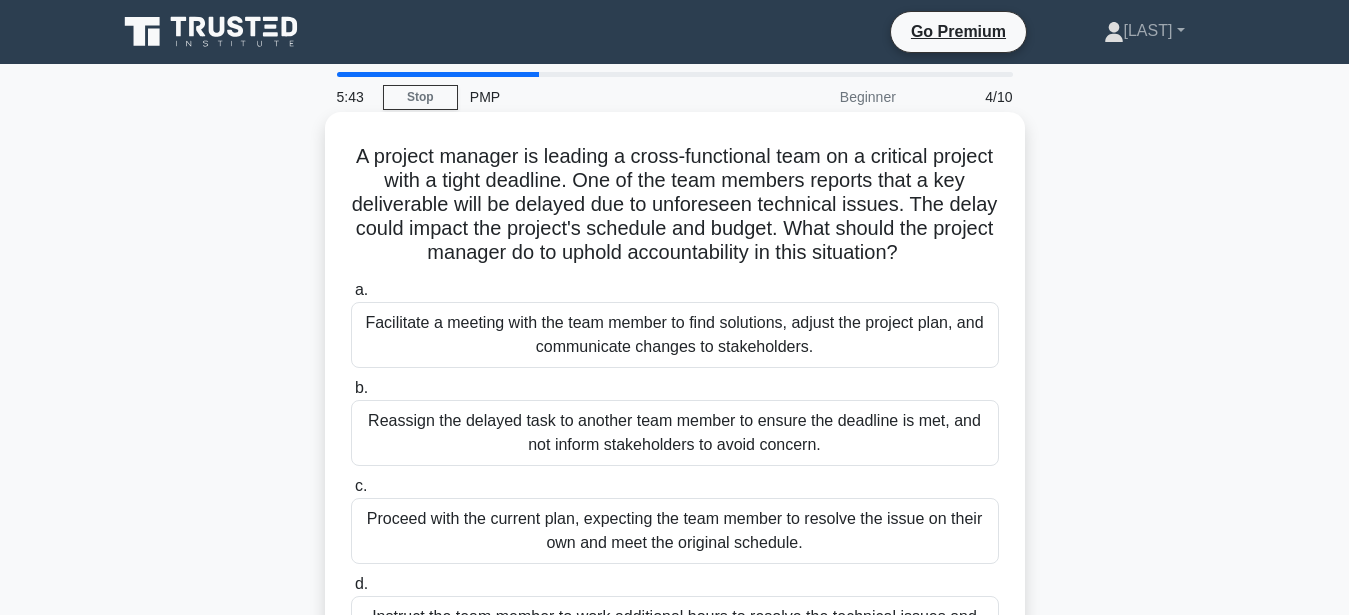 click on "Facilitate a meeting with the team member to find solutions, adjust the project plan, and communicate changes to stakeholders." at bounding box center (675, 335) 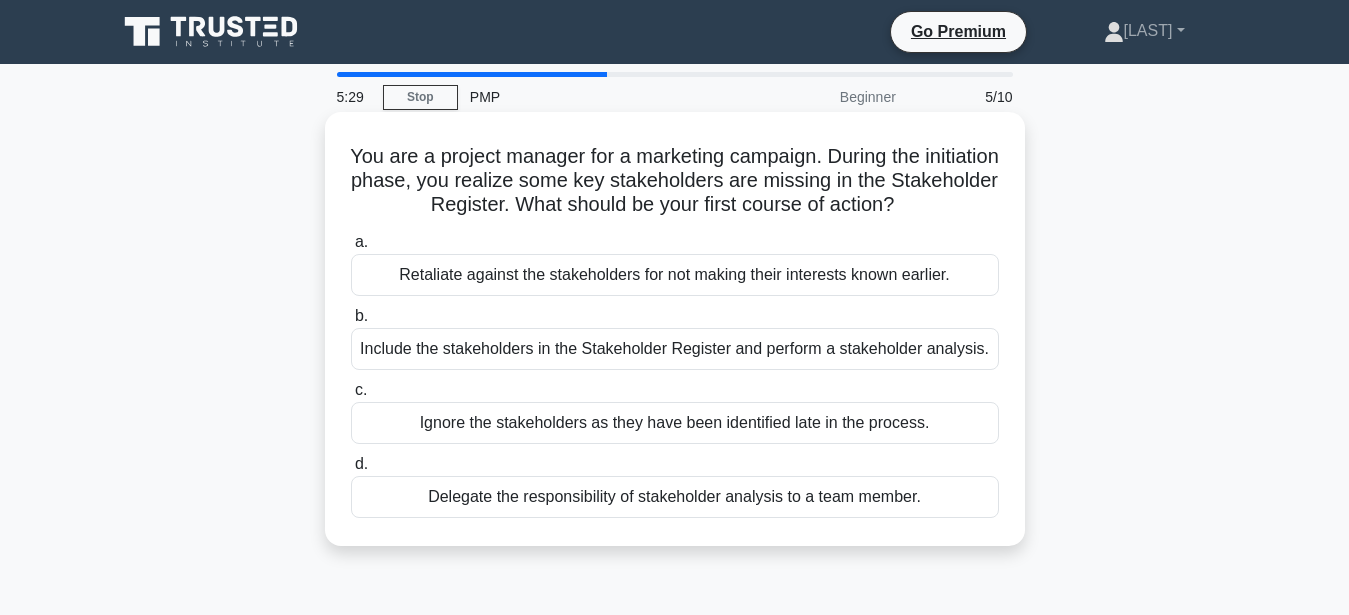 click on "Include the stakeholders in the Stakeholder Register and perform a stakeholder analysis." at bounding box center (675, 349) 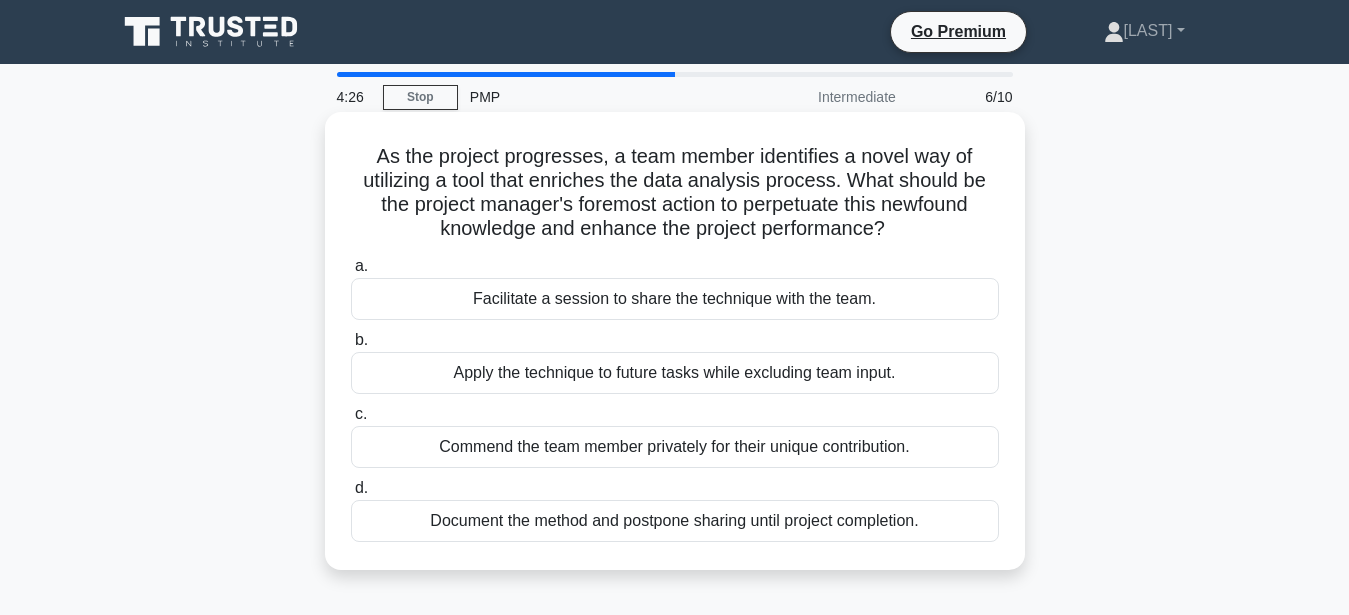 click on "Facilitate a session to share the technique with the team." at bounding box center (675, 299) 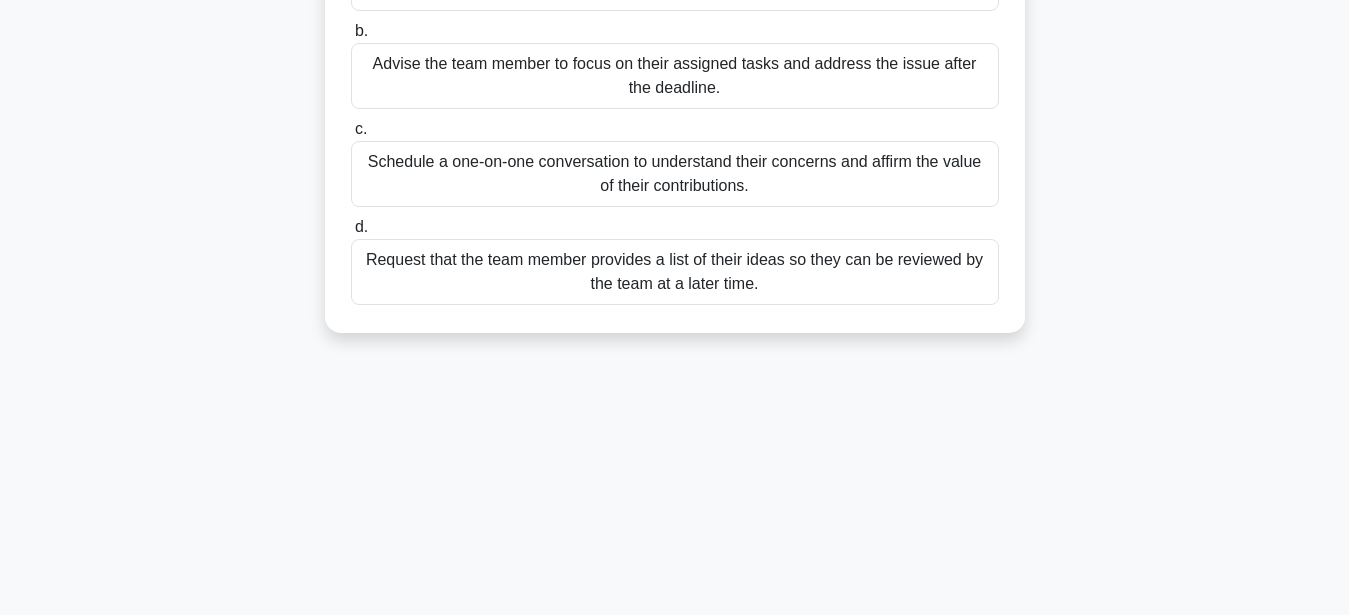 scroll, scrollTop: 306, scrollLeft: 0, axis: vertical 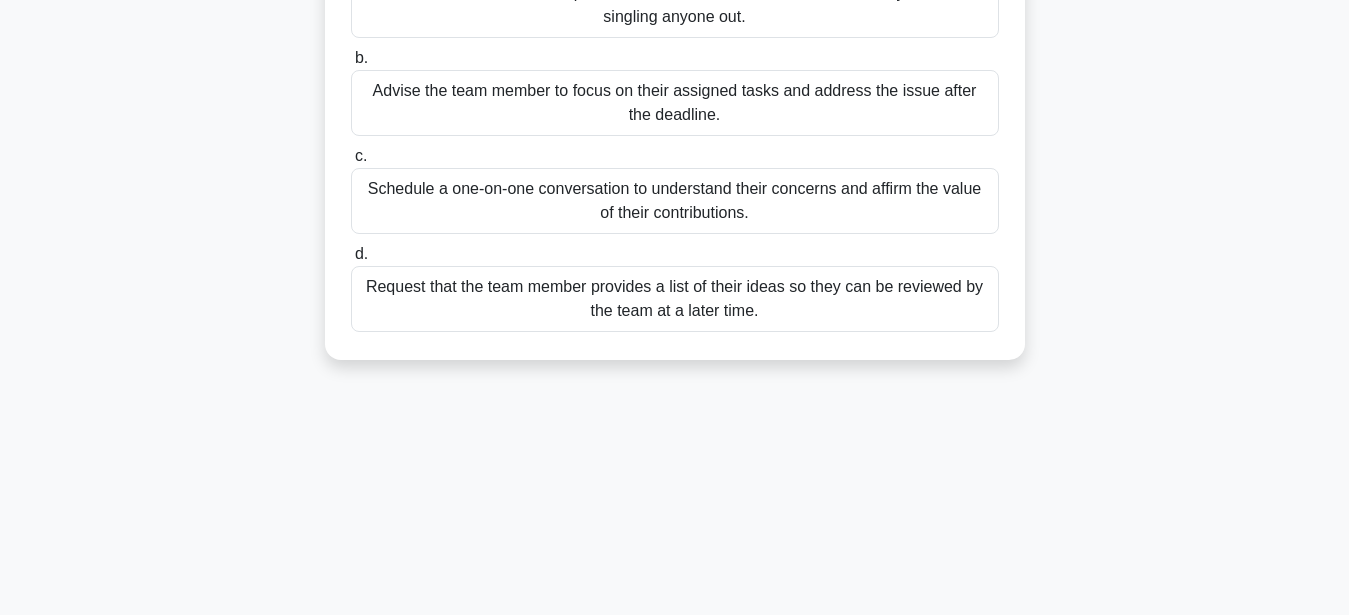click on "Advise the team member to focus on their assigned tasks and address the issue after the deadline." at bounding box center [675, 103] 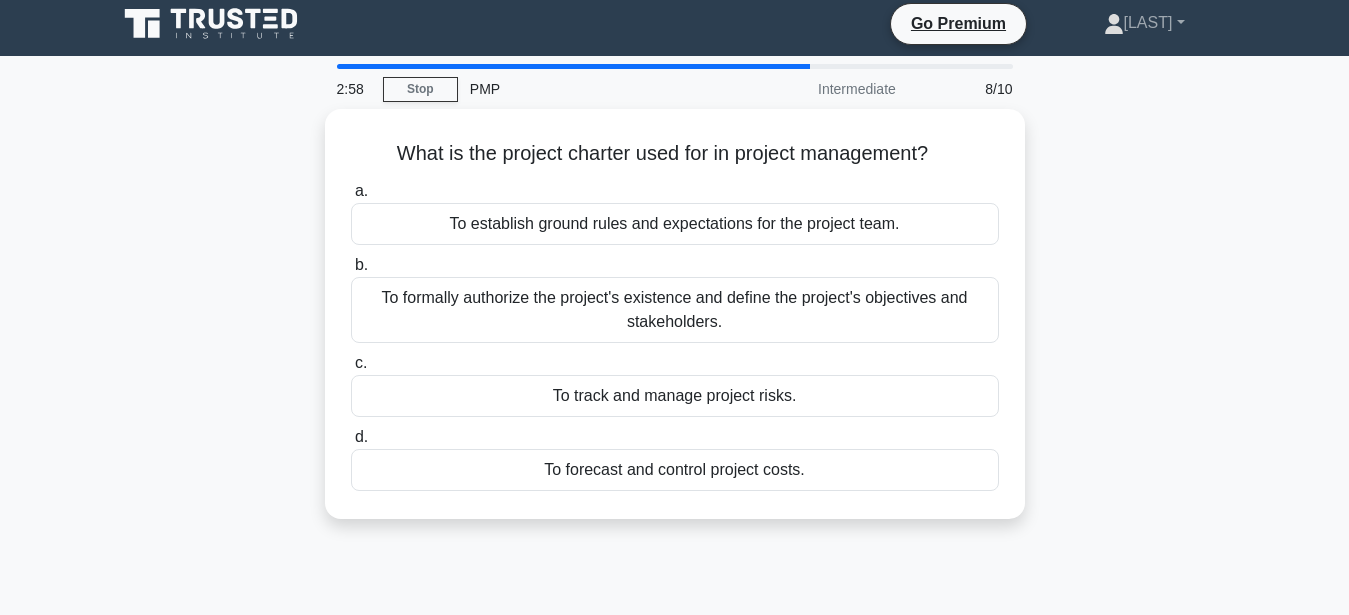 scroll, scrollTop: 0, scrollLeft: 0, axis: both 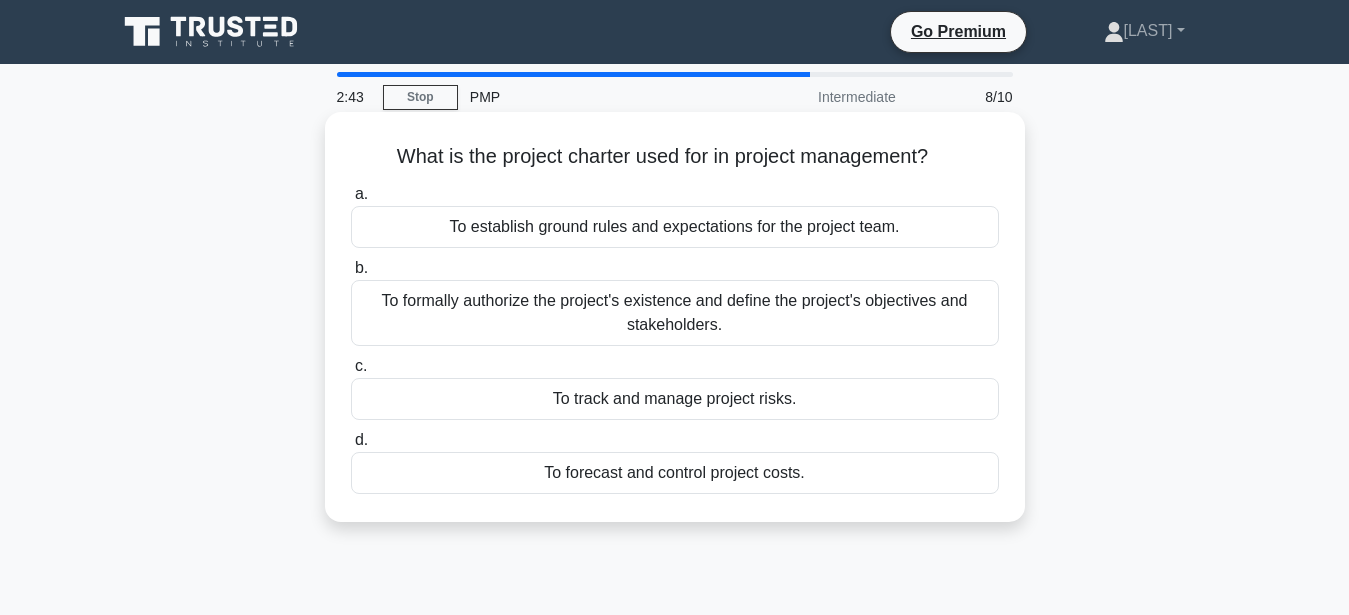 click on "To formally authorize the project's existence and define the project's objectives and stakeholders." at bounding box center (675, 313) 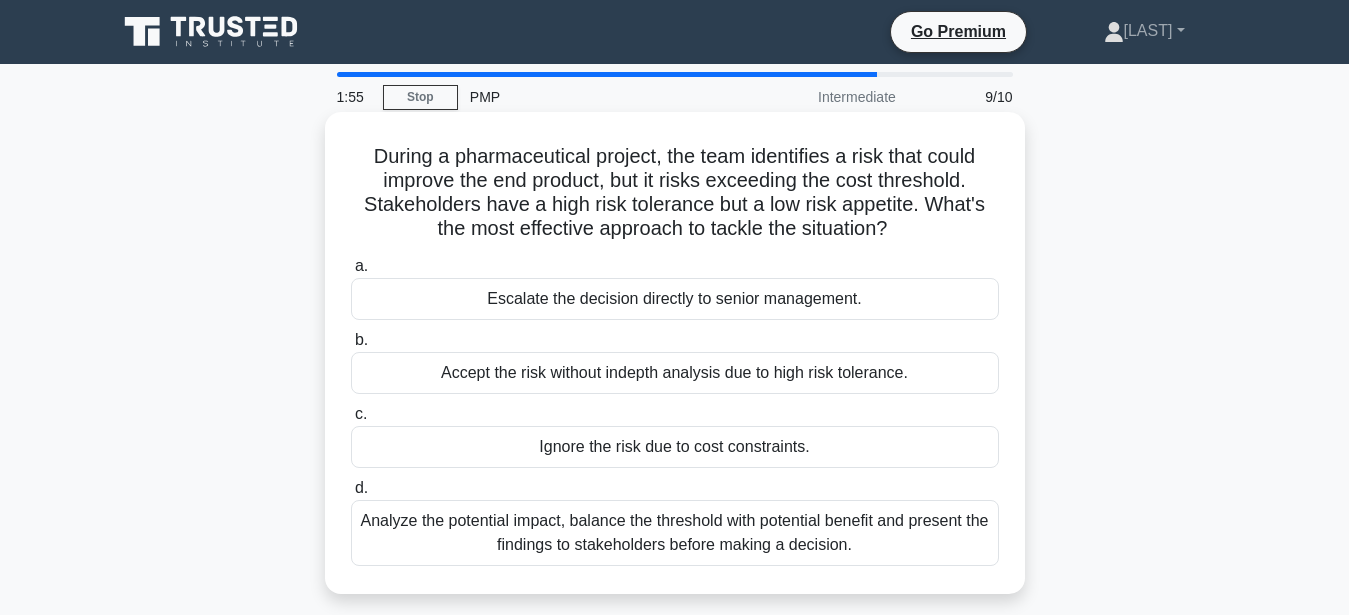drag, startPoint x: 375, startPoint y: 157, endPoint x: 905, endPoint y: 238, distance: 536.1539 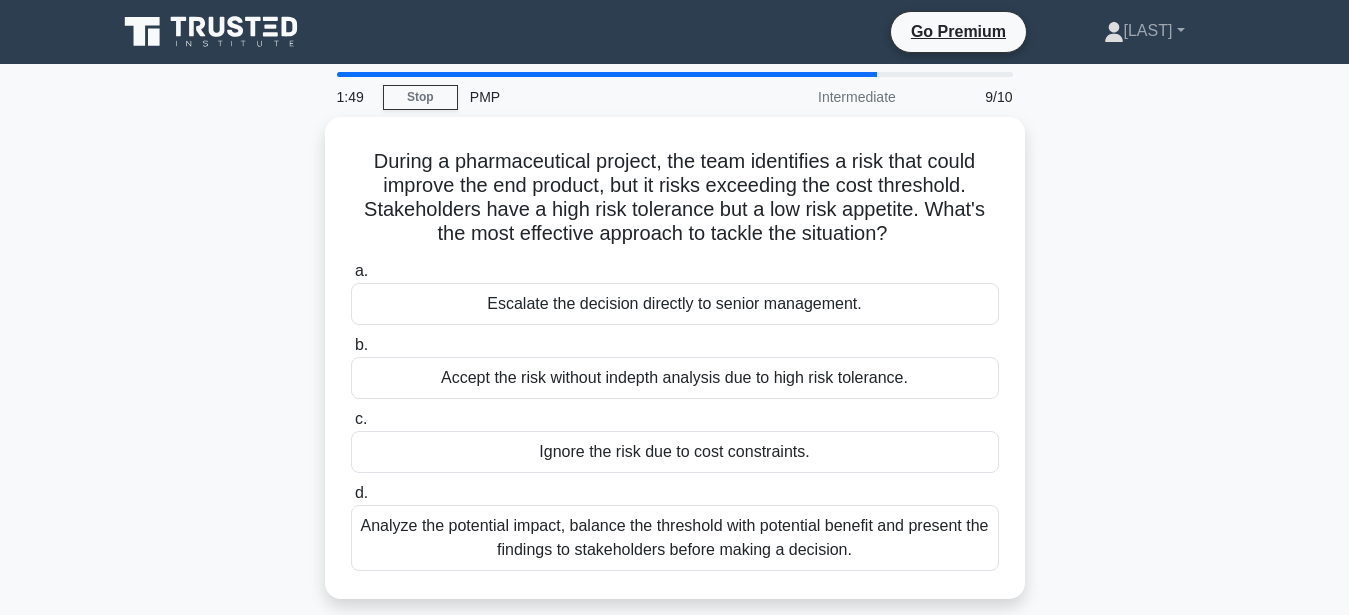 click on "During a pharmaceutical project, the team identifies a risk that could improve the end product, but it risks exceeding the cost threshold. Stakeholders have a high risk tolerance but a low risk appetite. What's the most effective approach to tackle the situation?
.spinner_0XTQ{transform-origin:center;animation:spinner_y6GP .75s linear infinite}@keyframes spinner_y6GP{100%{transform:rotate(360deg)}}
a.
b. c." at bounding box center (675, 370) 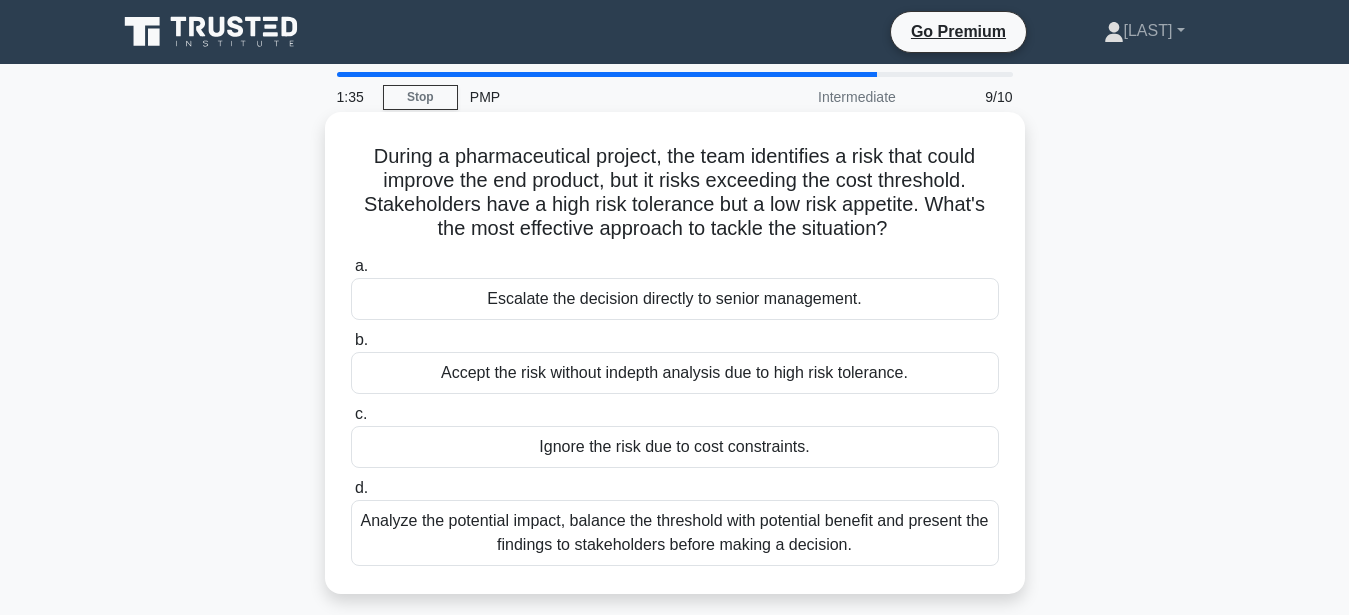 click on "Analyze the potential impact, balance the threshold with potential benefit and present the findings to stakeholders before making a decision." at bounding box center [675, 533] 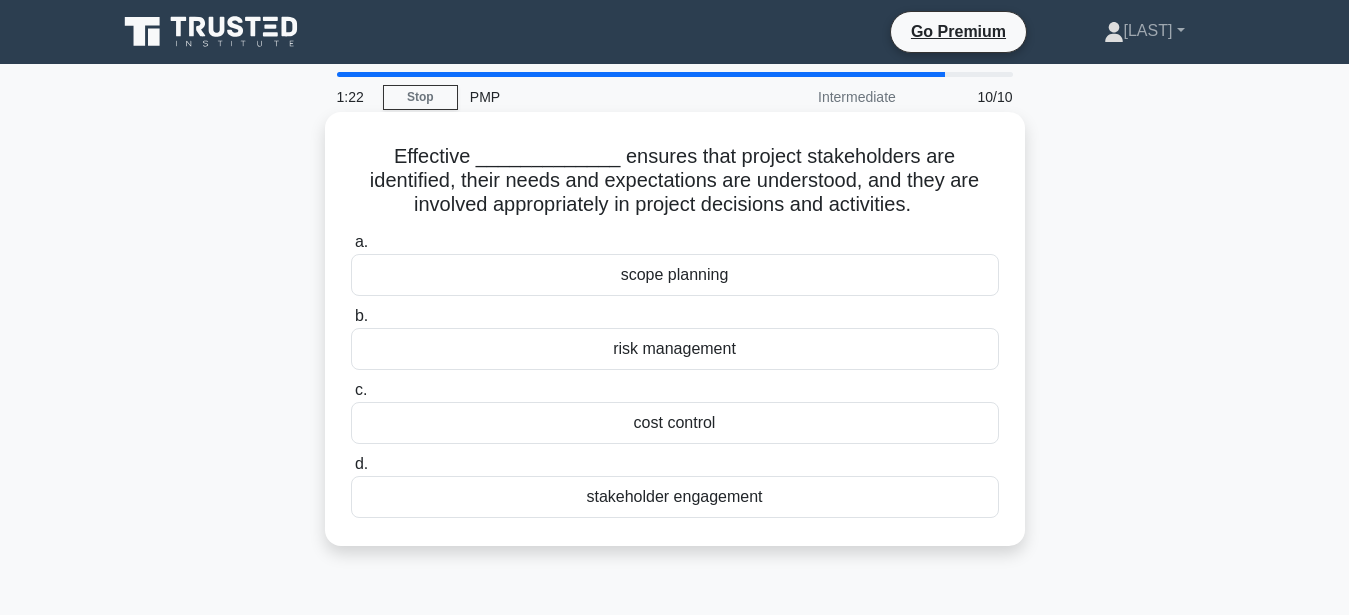 click on "stakeholder engagement" at bounding box center (675, 497) 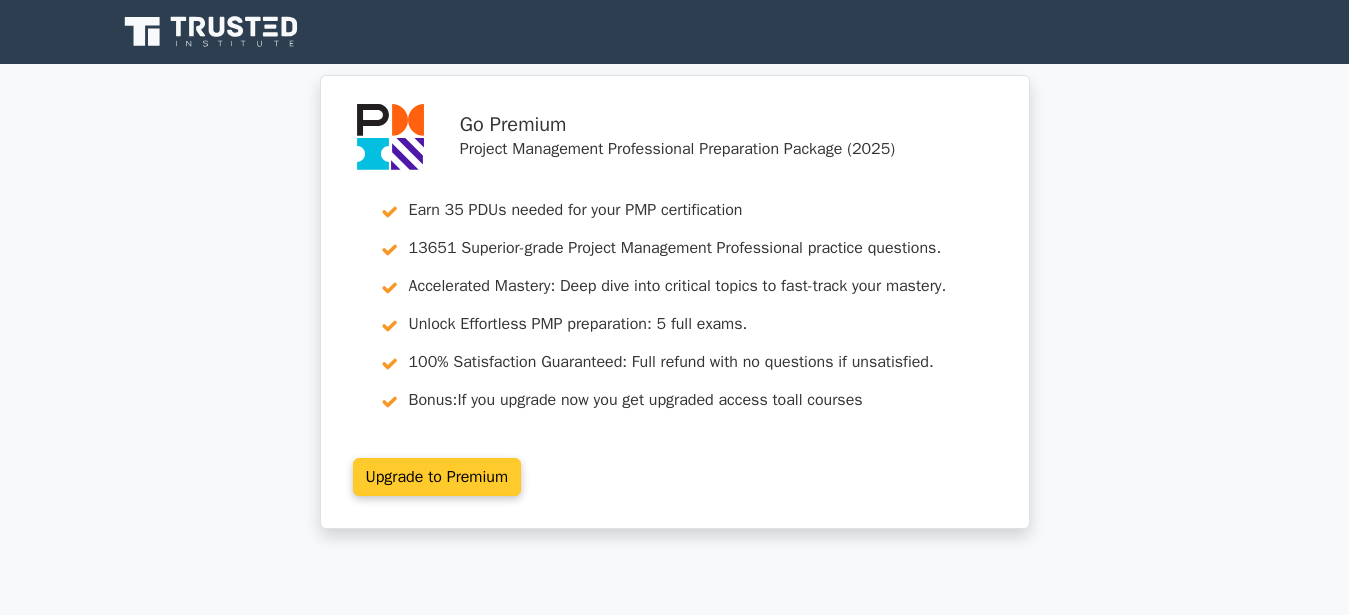 scroll, scrollTop: 0, scrollLeft: 0, axis: both 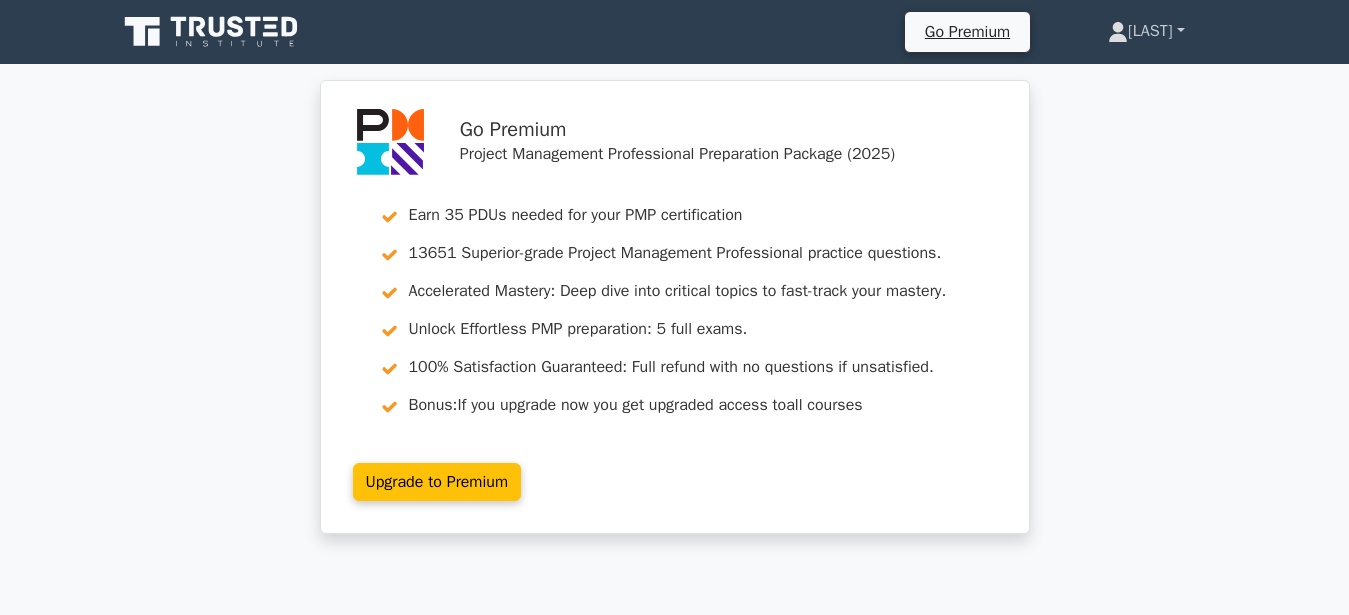 click on "[LAST]" at bounding box center (1146, 31) 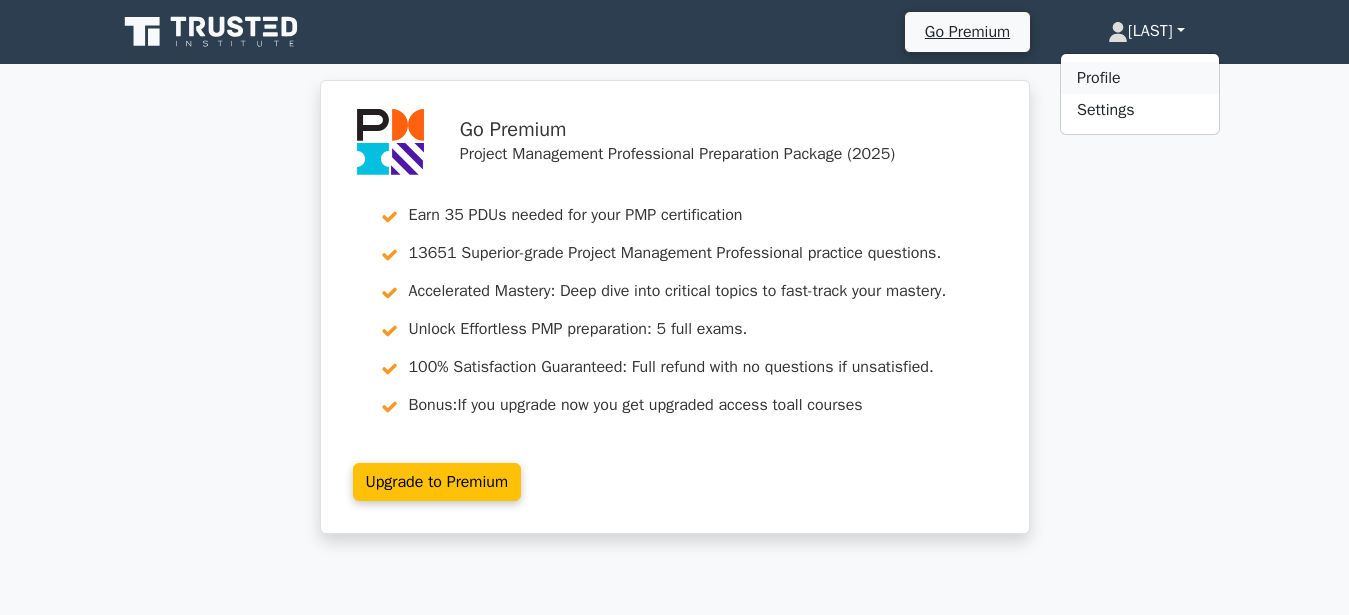 click on "Profile" at bounding box center (1140, 78) 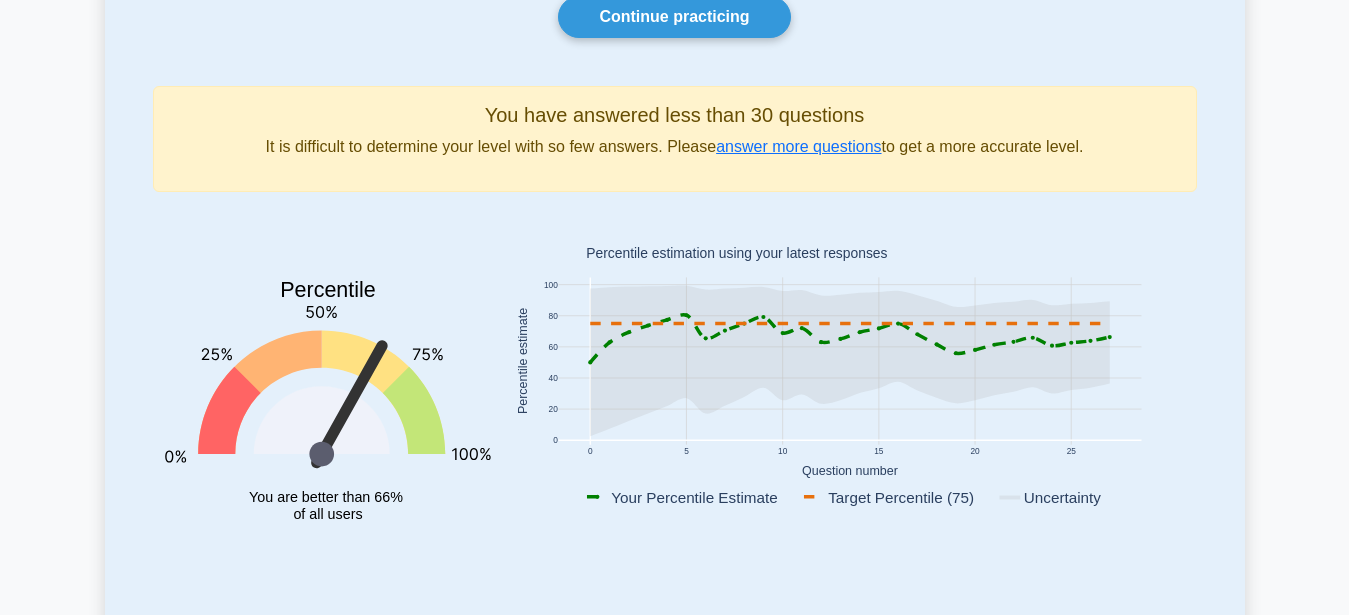 scroll, scrollTop: 0, scrollLeft: 0, axis: both 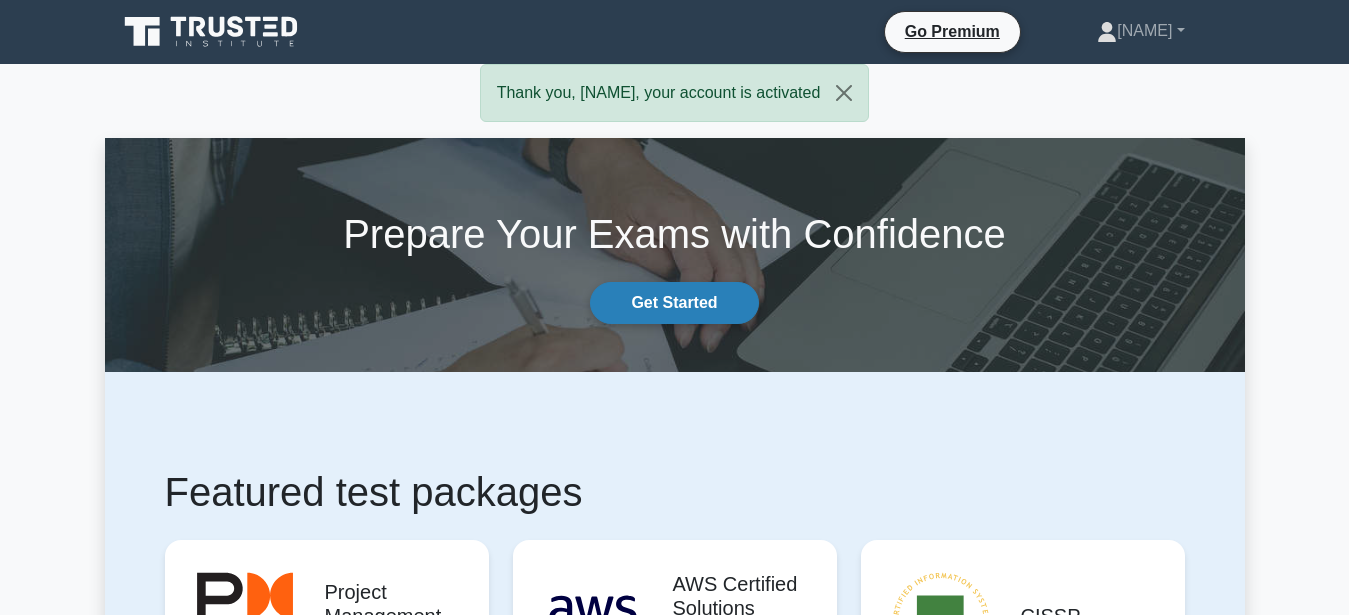 click on "Get Started" at bounding box center (674, 303) 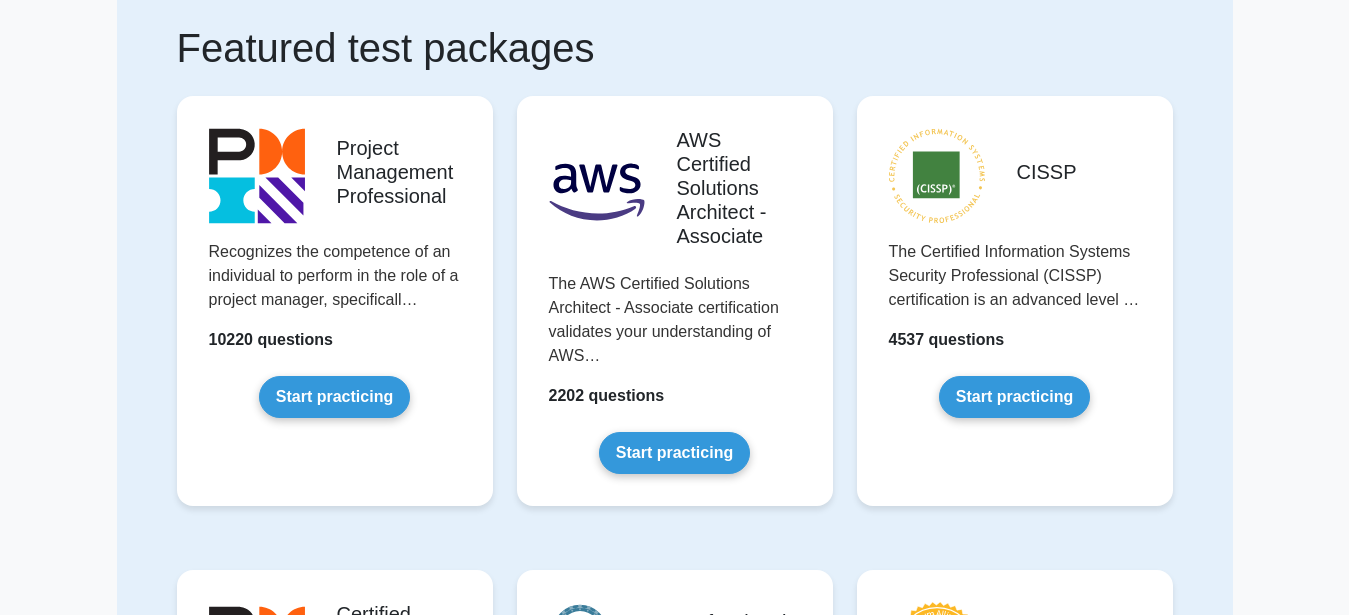 scroll, scrollTop: 204, scrollLeft: 0, axis: vertical 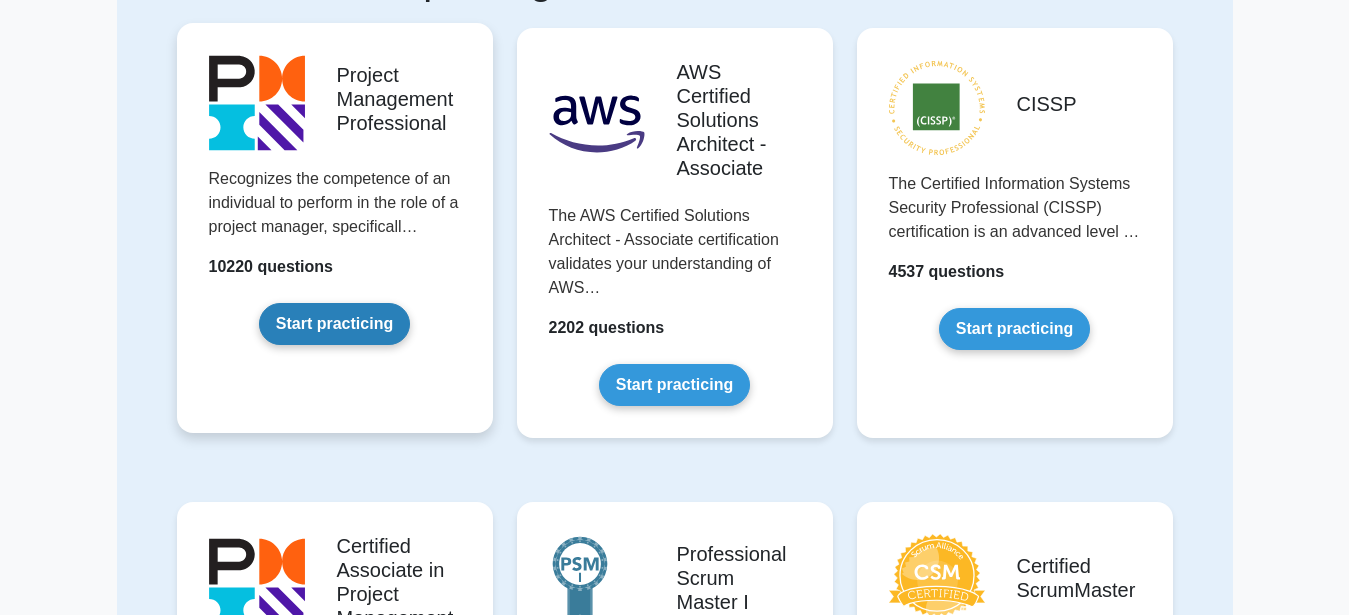 click on "Start practicing" at bounding box center [334, 324] 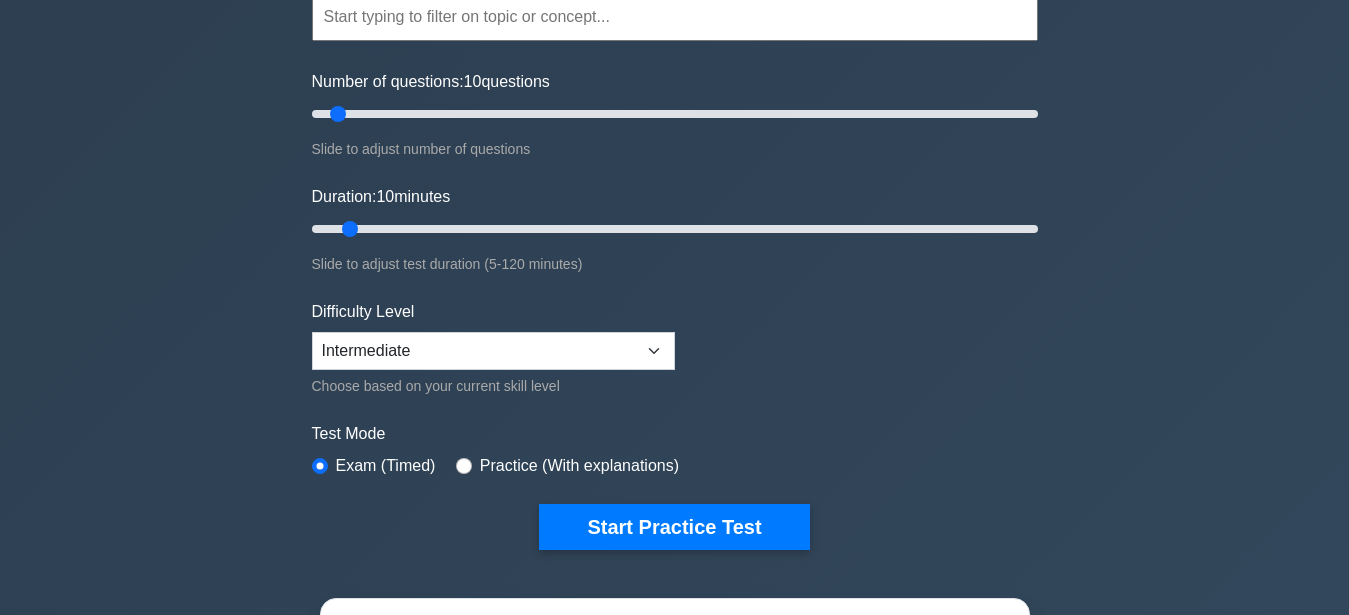 scroll, scrollTop: 612, scrollLeft: 0, axis: vertical 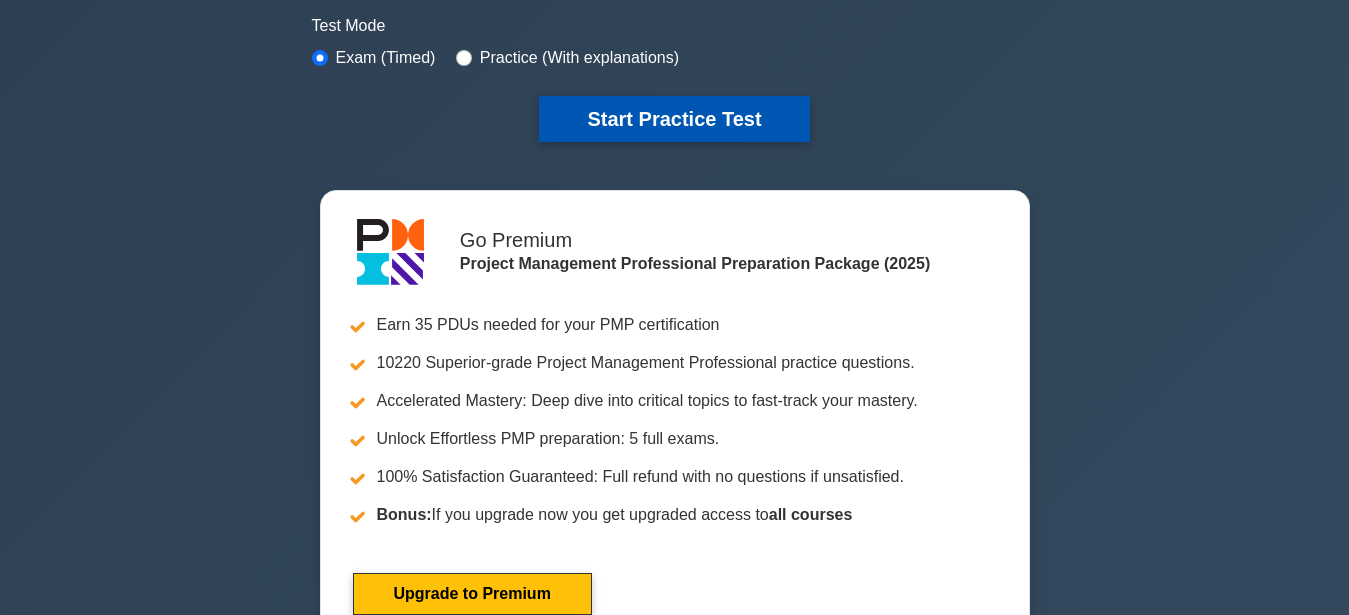 click on "Start Practice Test" at bounding box center (674, 119) 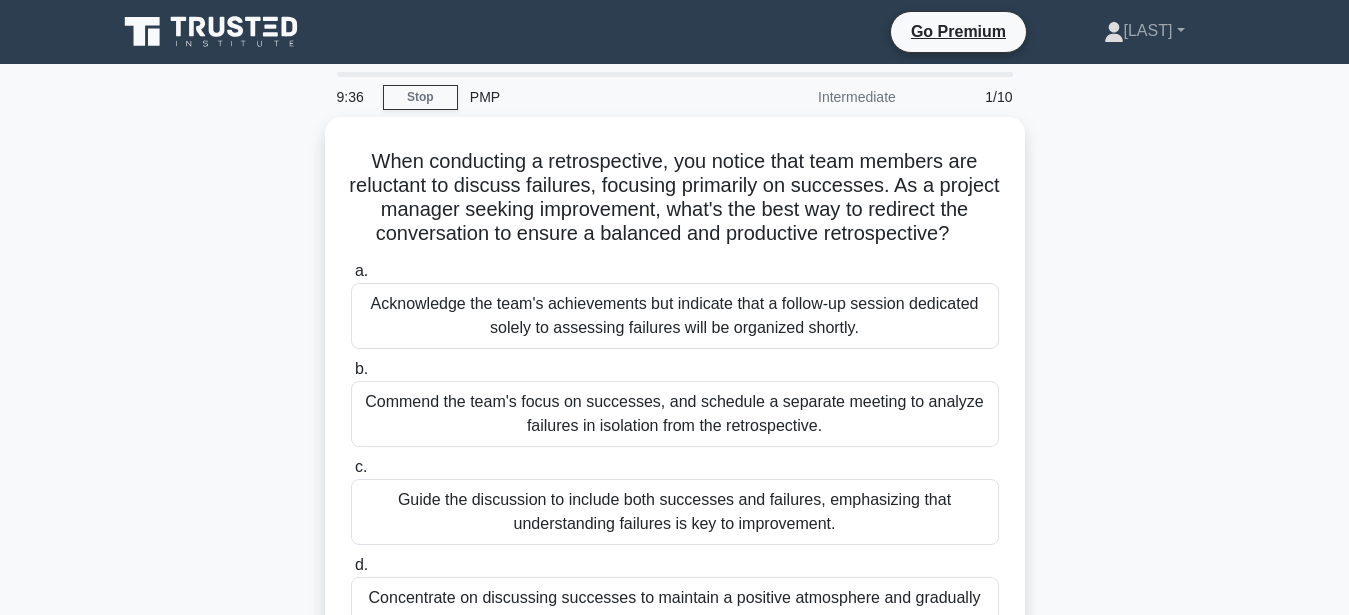 scroll, scrollTop: 102, scrollLeft: 0, axis: vertical 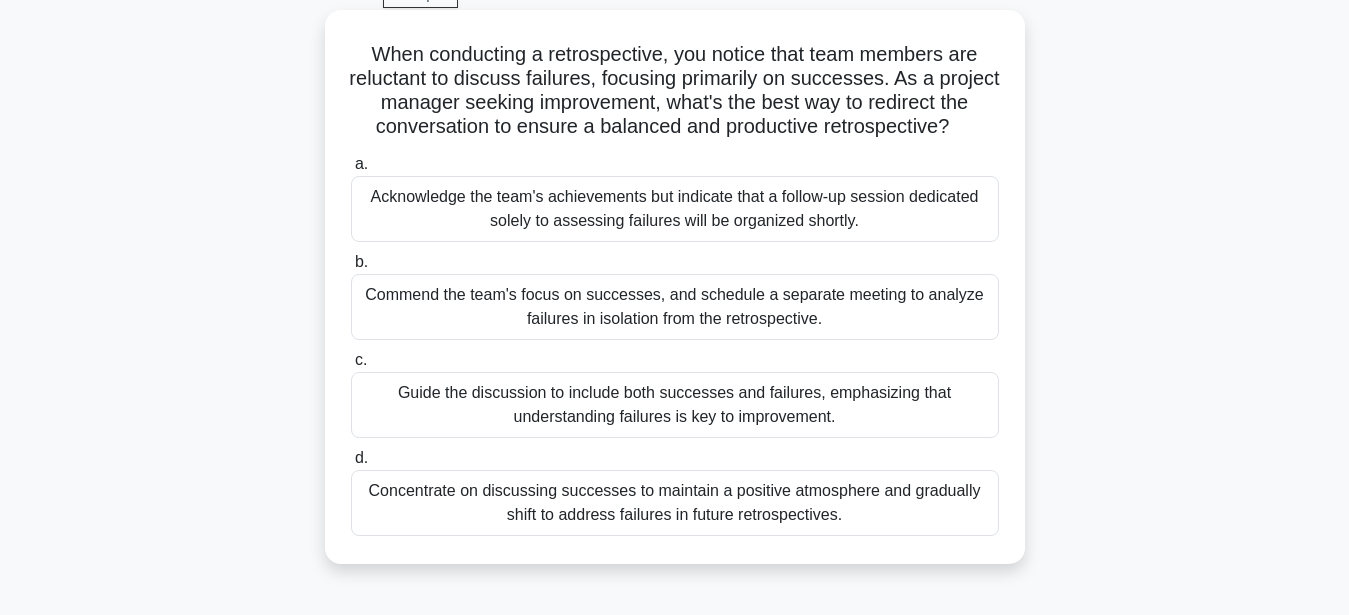 click on "Acknowledge the team's achievements but indicate that a follow-up session dedicated solely to assessing failures will be organized shortly." at bounding box center (675, 209) 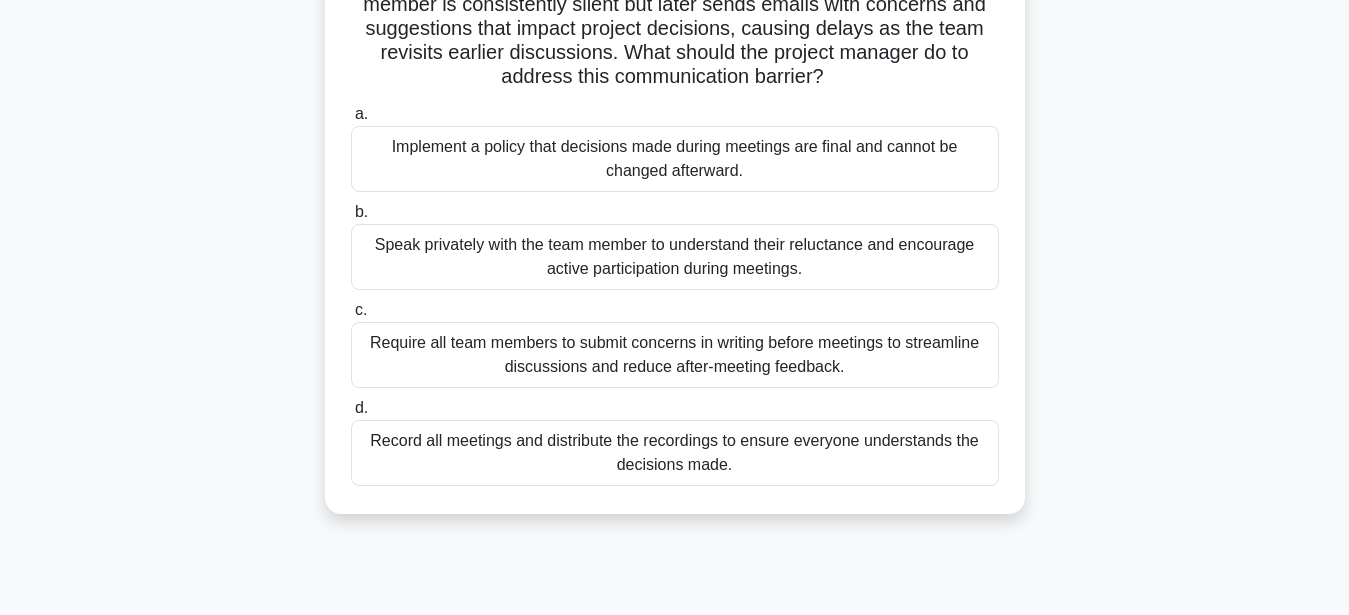 scroll, scrollTop: 102, scrollLeft: 0, axis: vertical 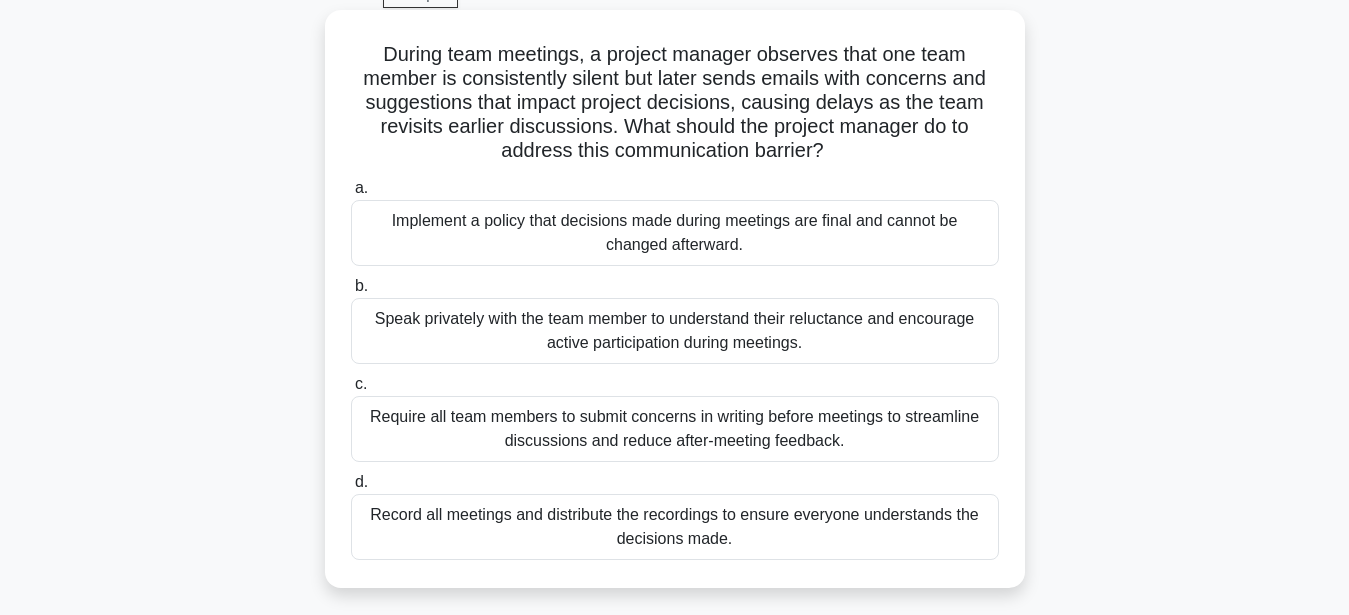 click on "Implement a policy that decisions made during meetings are final and cannot be changed afterward." at bounding box center (675, 233) 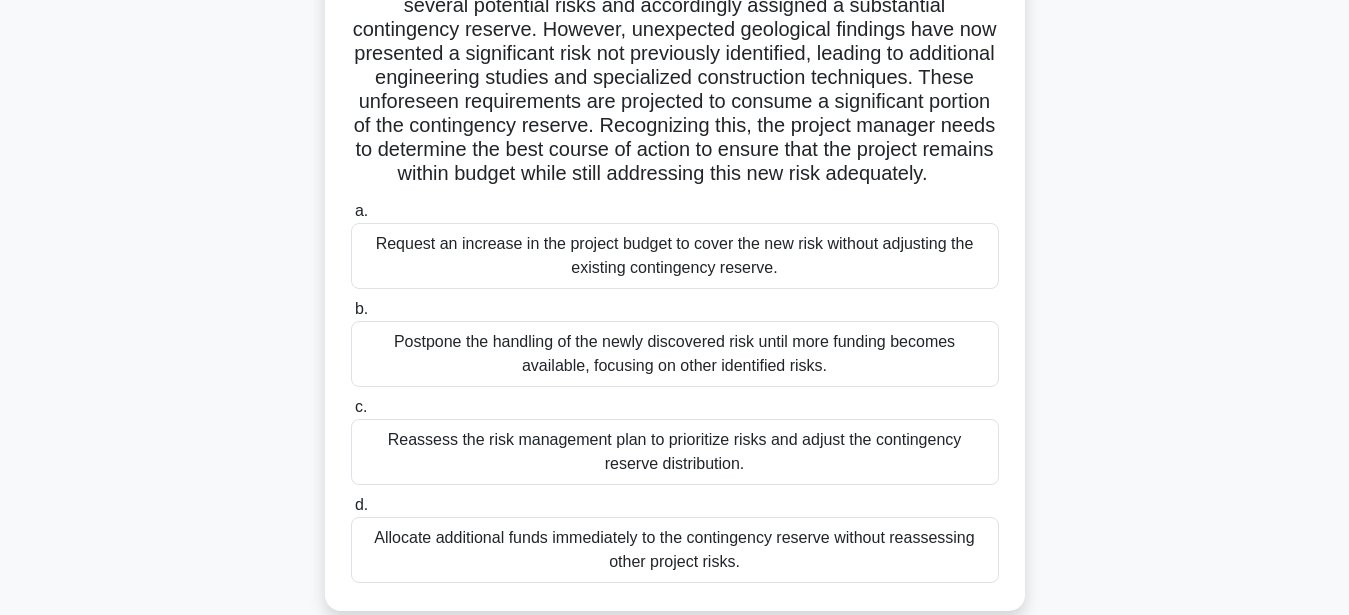 scroll, scrollTop: 306, scrollLeft: 0, axis: vertical 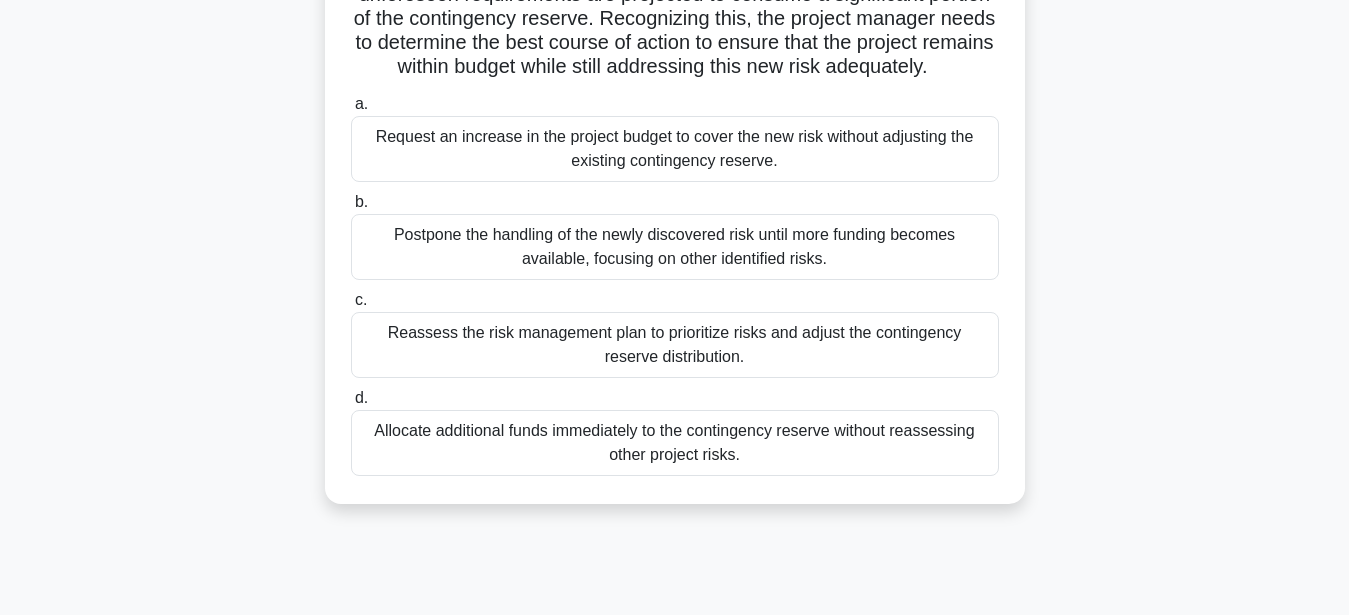 click on "Reassess the risk management plan to prioritize risks and adjust the contingency reserve distribution." at bounding box center [675, 345] 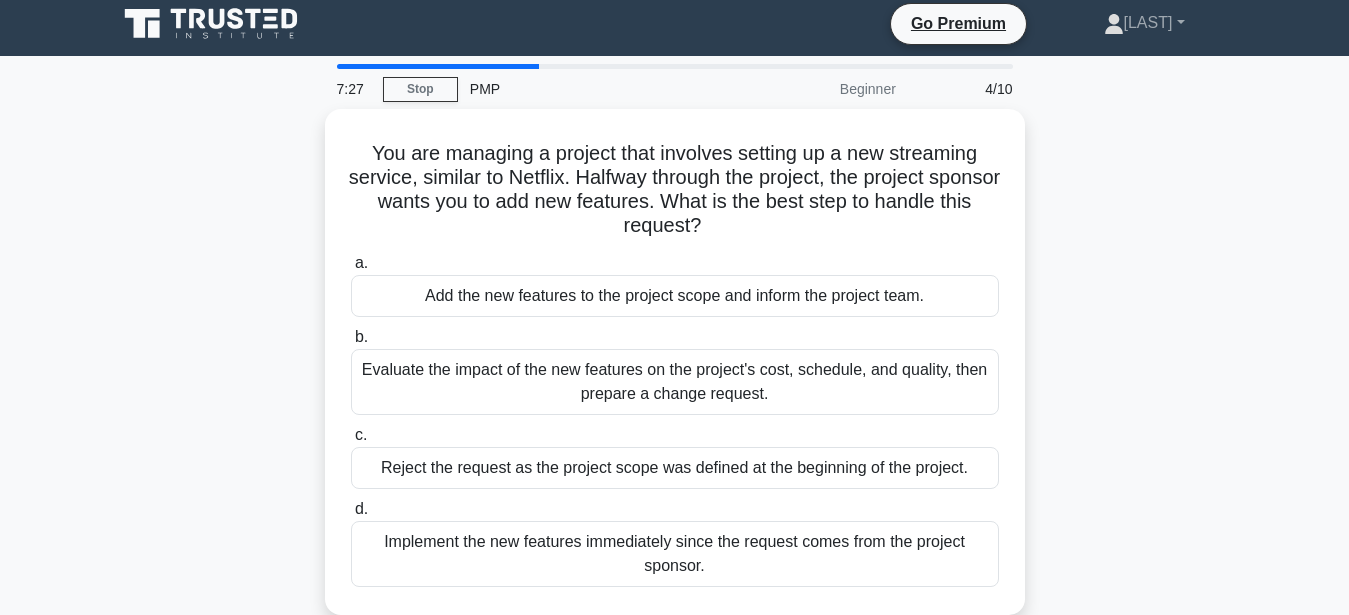 scroll, scrollTop: 0, scrollLeft: 0, axis: both 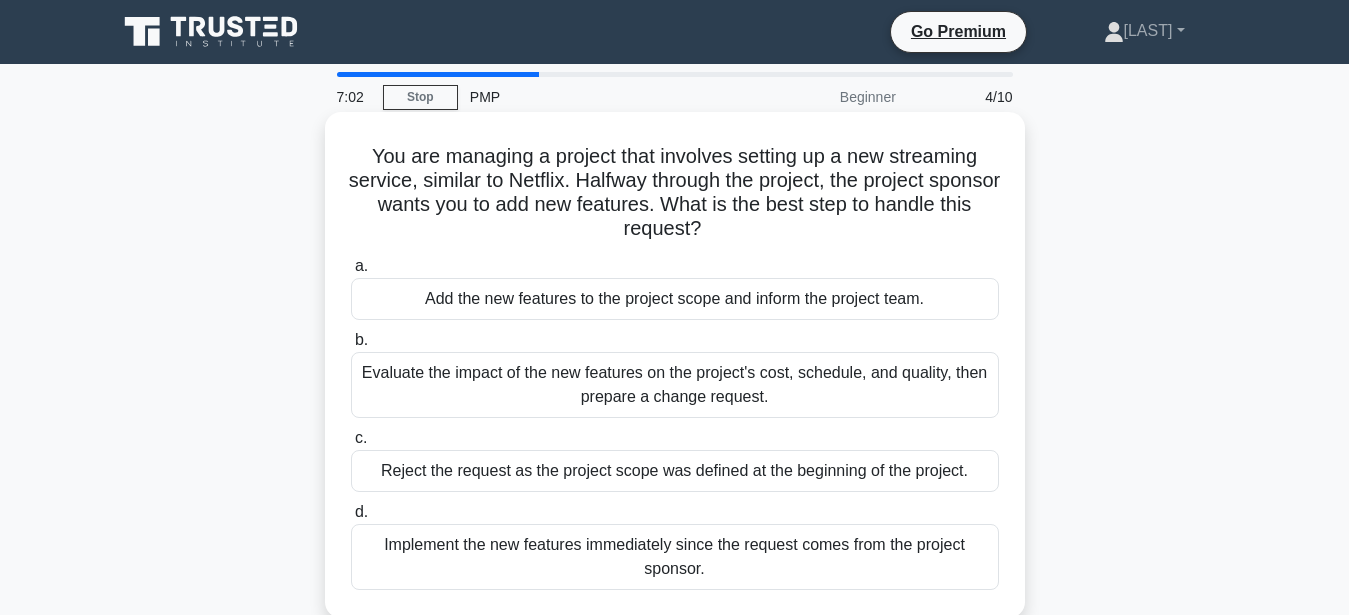 click on "Evaluate the impact of the new features on the project's cost, schedule, and quality, then prepare a change request." at bounding box center [675, 385] 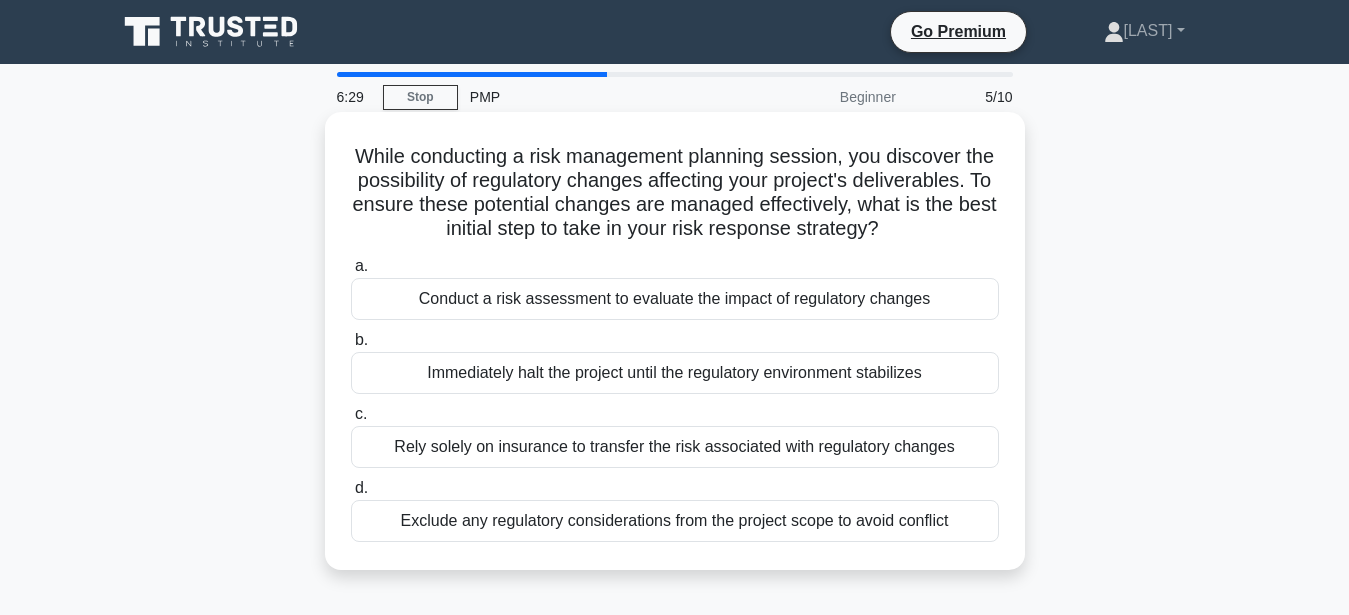 click on "Conduct a risk assessment to evaluate the impact of regulatory changes" at bounding box center (675, 299) 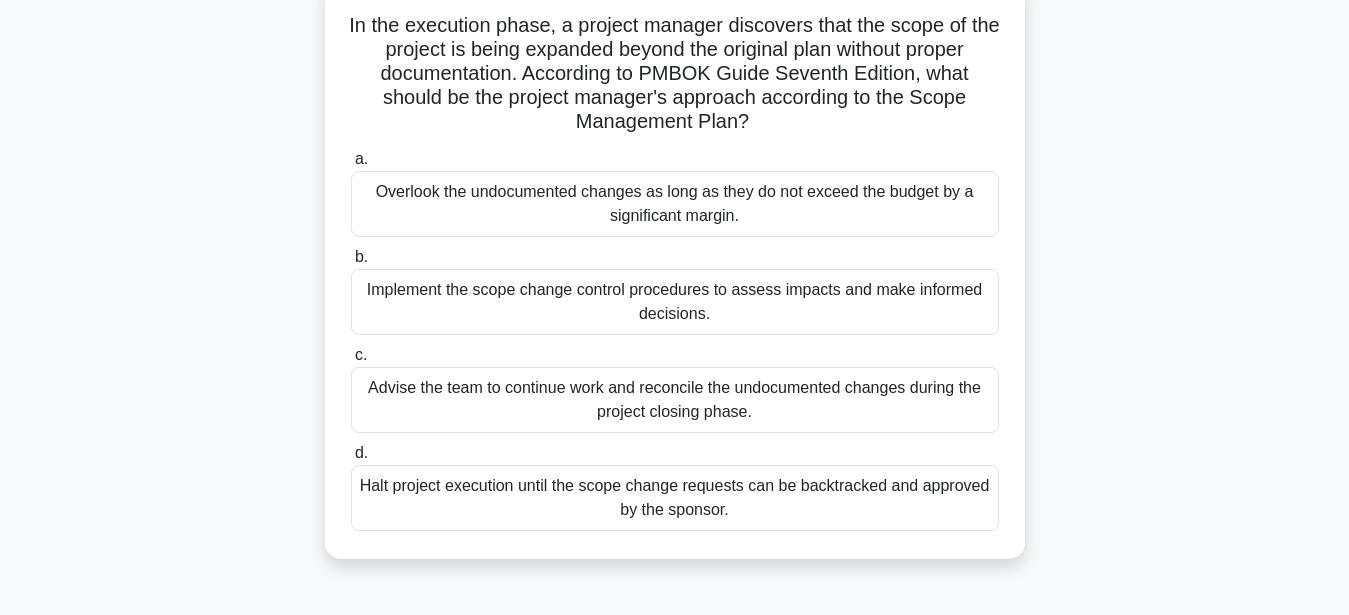 scroll, scrollTop: 102, scrollLeft: 0, axis: vertical 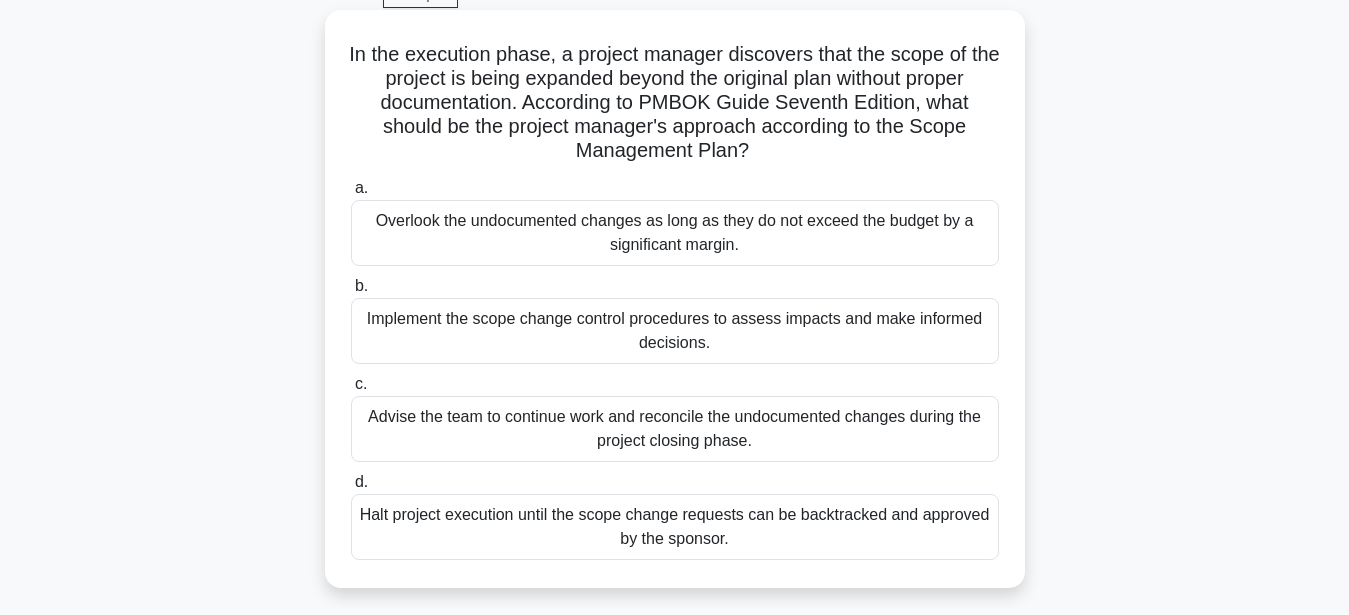 click on "Overlook the undocumented changes as long as they do not exceed the budget by a significant margin." at bounding box center [675, 233] 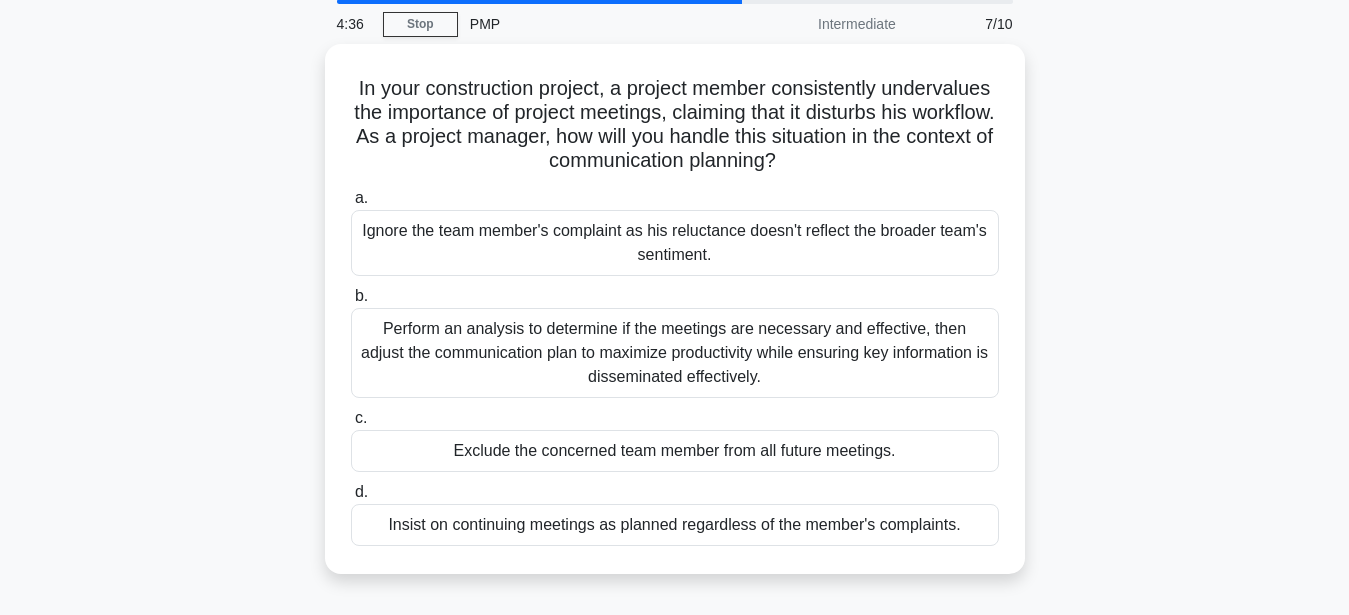 scroll, scrollTop: 102, scrollLeft: 0, axis: vertical 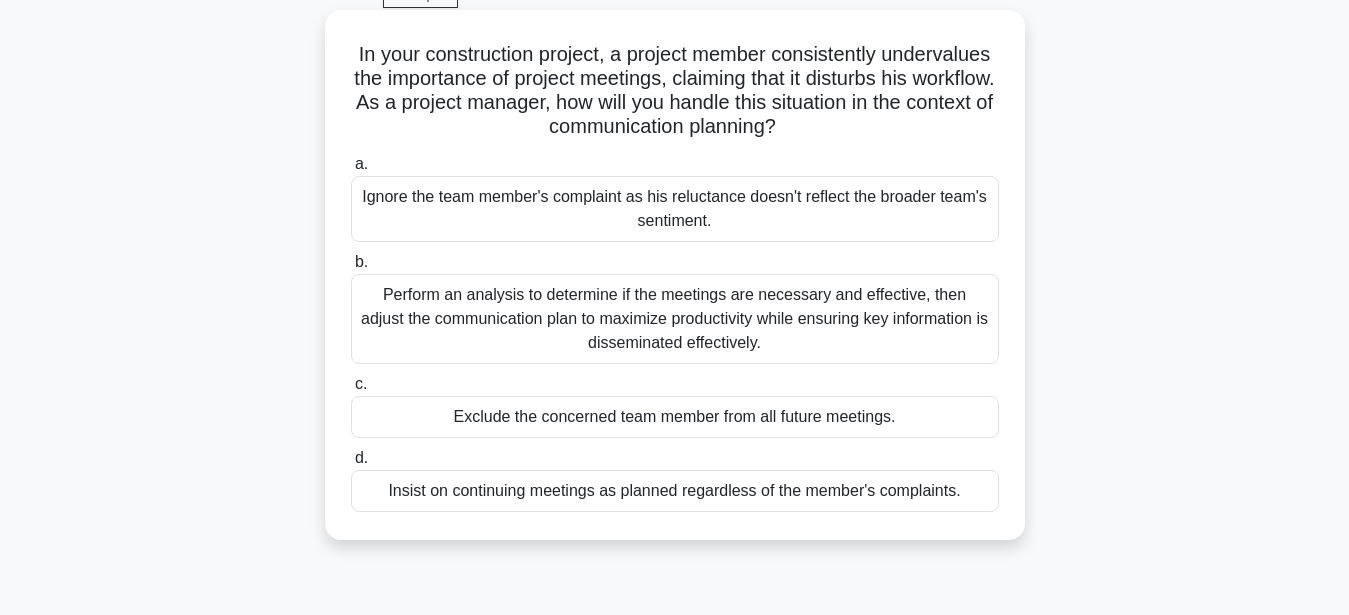 click on "Perform an analysis to determine if the meetings are necessary and effective, then adjust the communication plan to maximize productivity while ensuring key information is disseminated effectively." at bounding box center [675, 319] 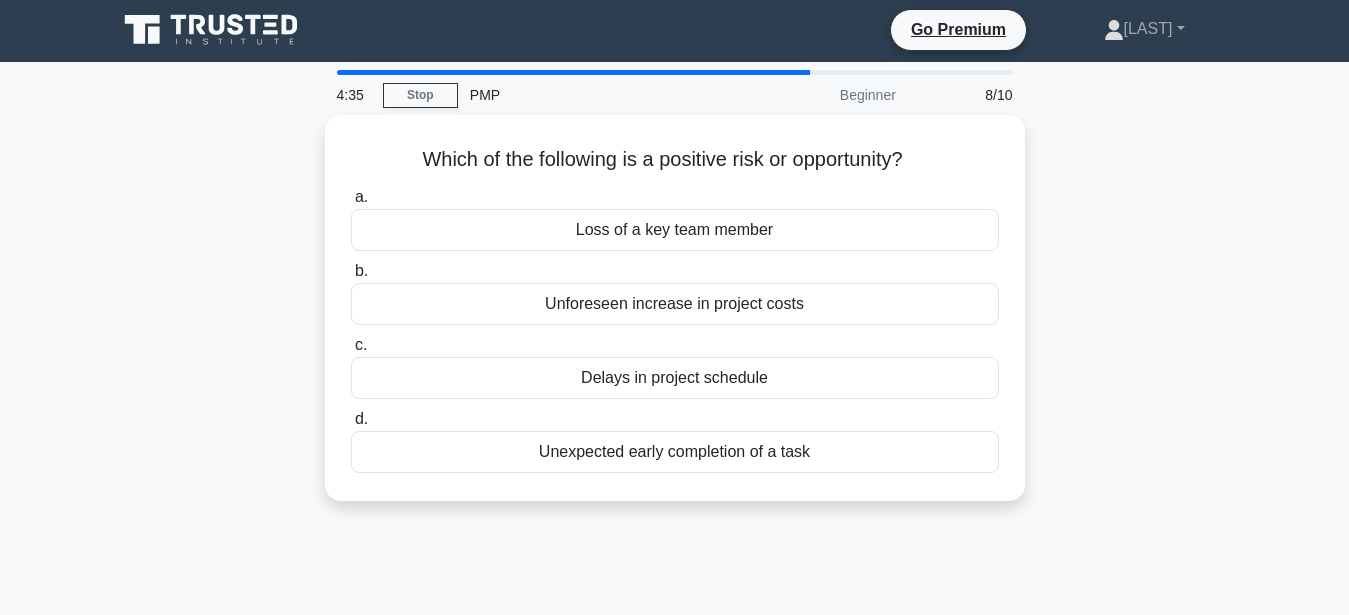 scroll, scrollTop: 0, scrollLeft: 0, axis: both 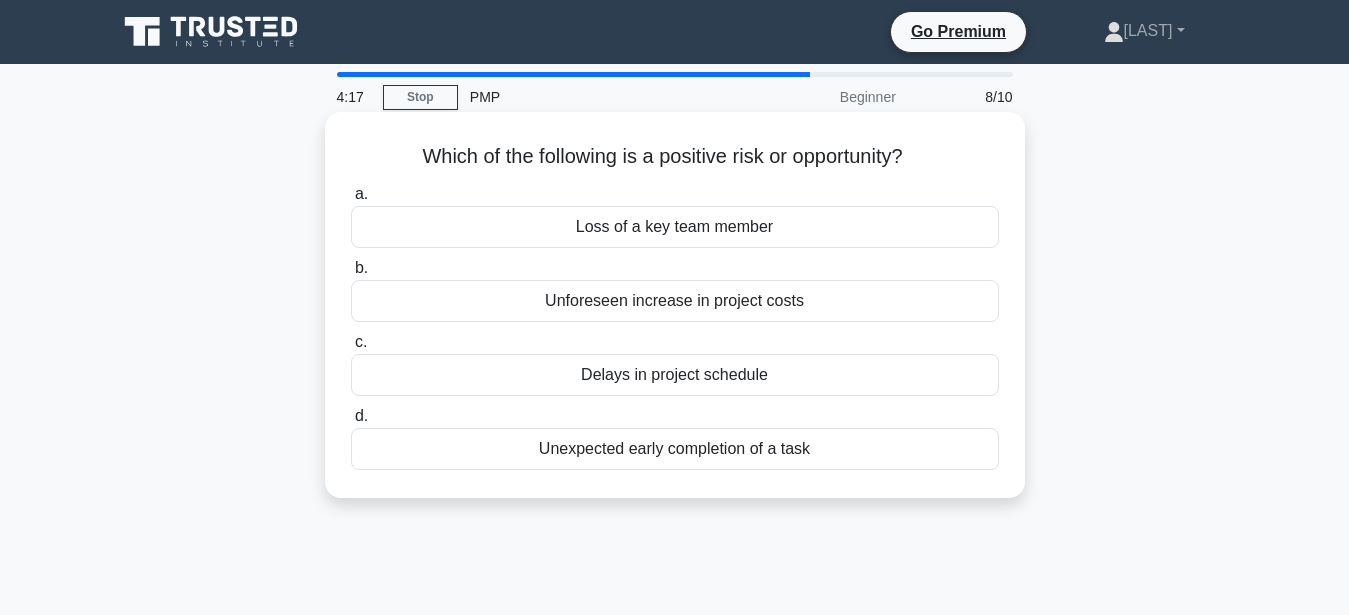 click on "Unexpected early completion of a task" at bounding box center [675, 449] 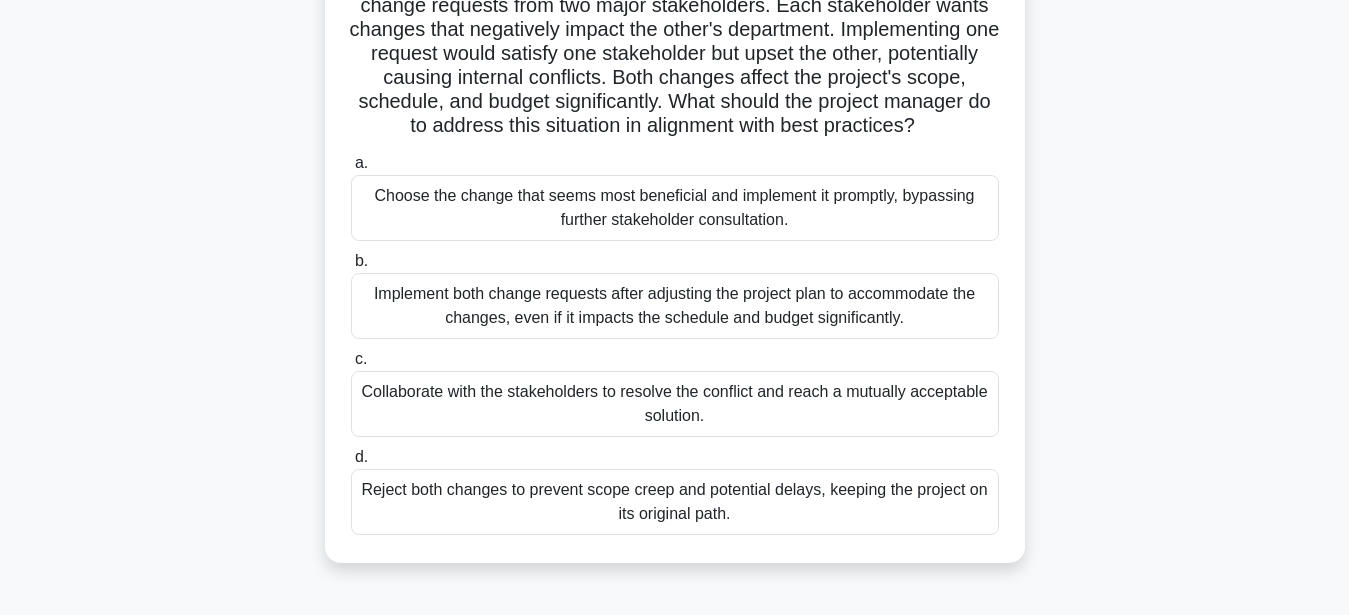 scroll, scrollTop: 204, scrollLeft: 0, axis: vertical 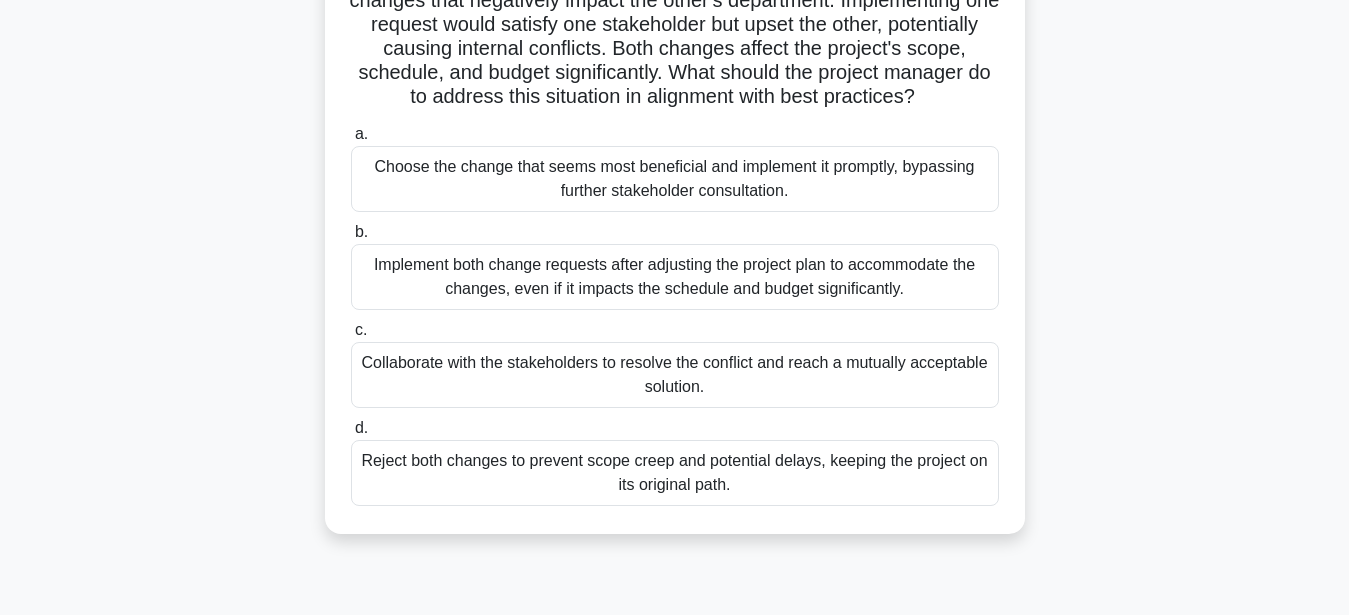 click on "Collaborate with the stakeholders to resolve the conflict and reach a mutually acceptable solution." at bounding box center (675, 375) 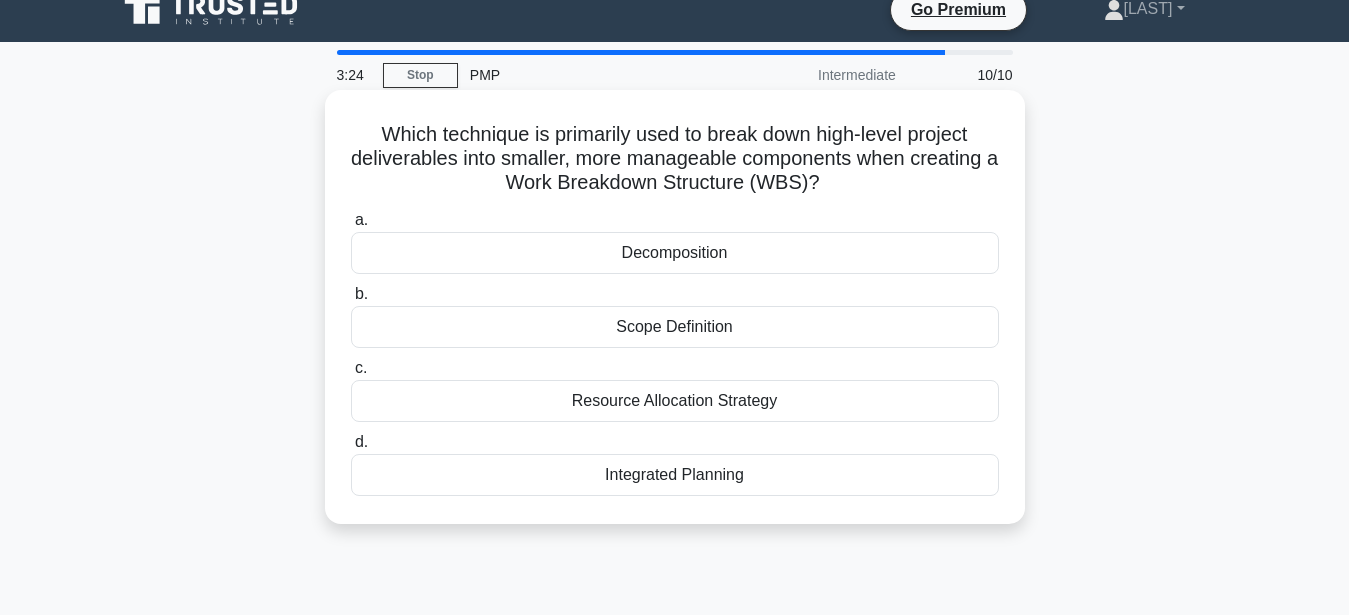 scroll, scrollTop: 0, scrollLeft: 0, axis: both 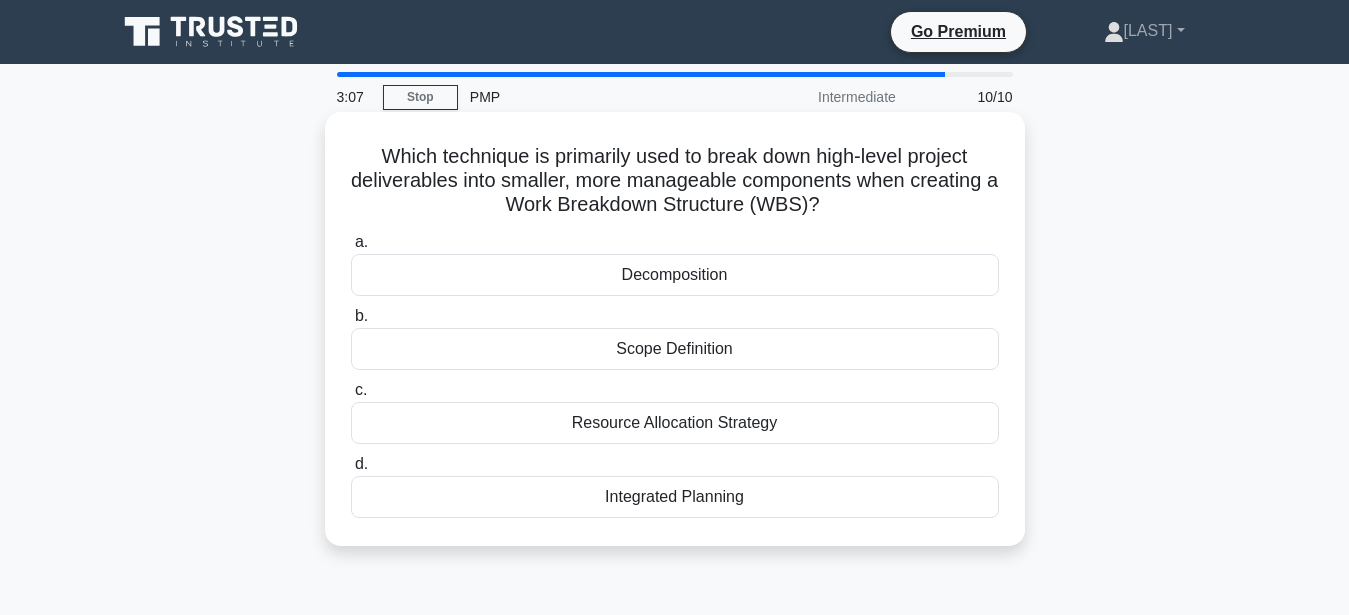 click on "Decomposition" at bounding box center (675, 275) 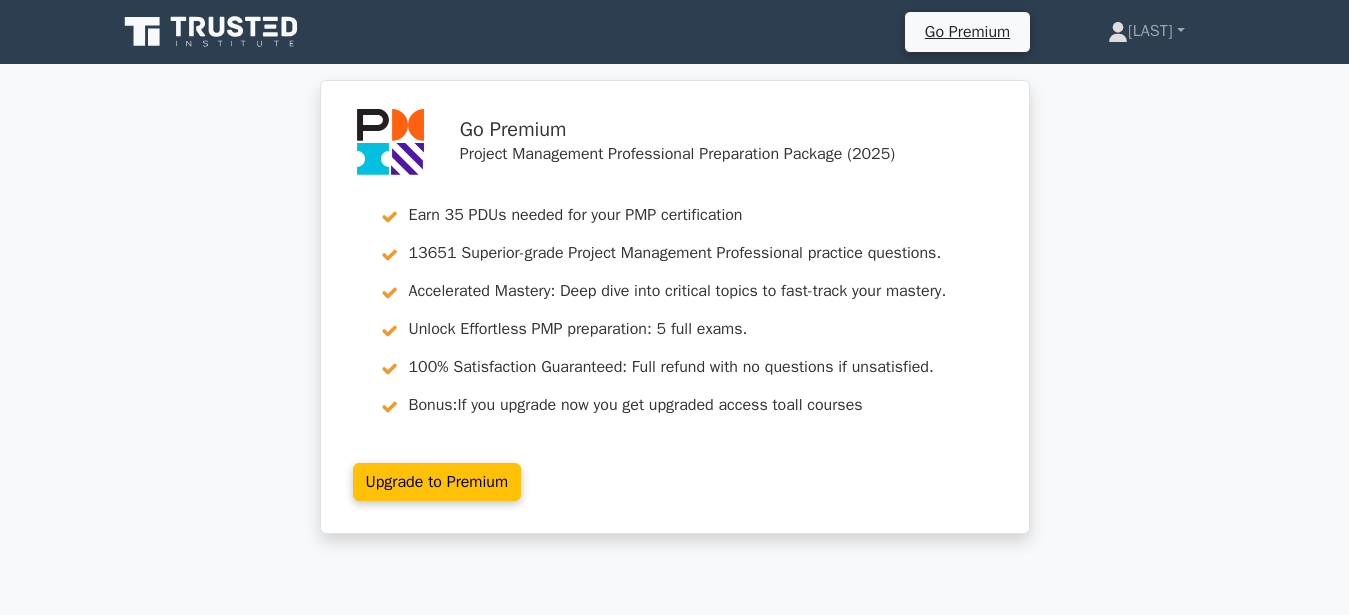 scroll, scrollTop: 0, scrollLeft: 0, axis: both 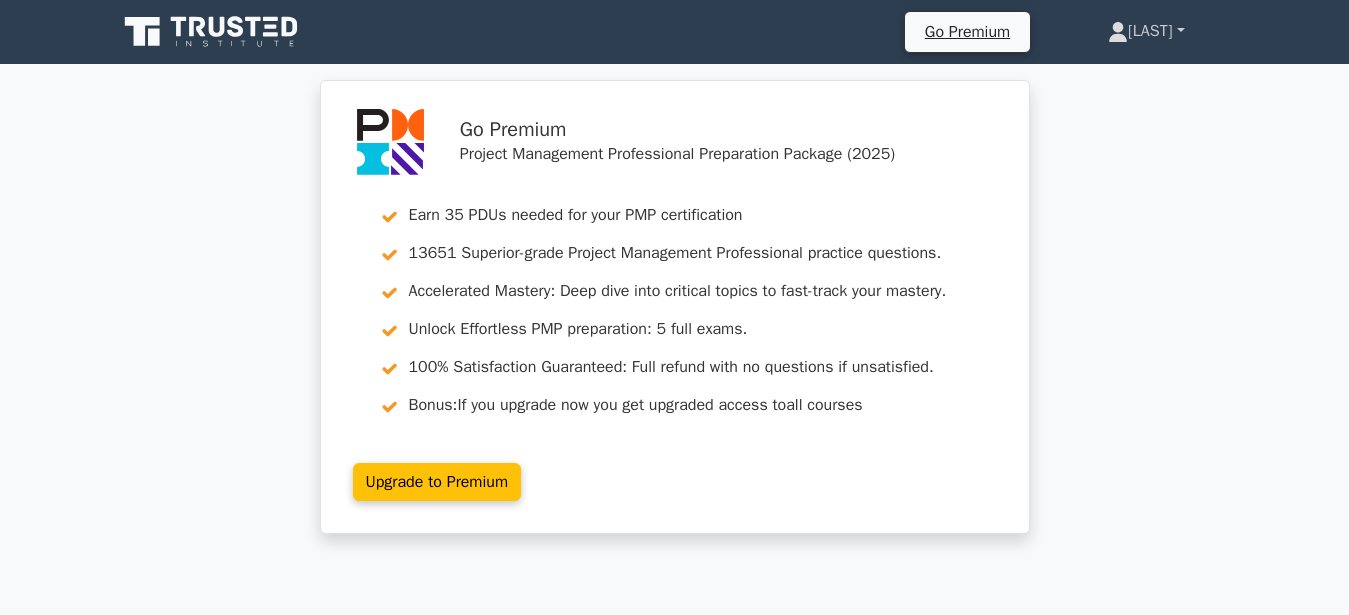 click on "[LAST]" at bounding box center (1146, 31) 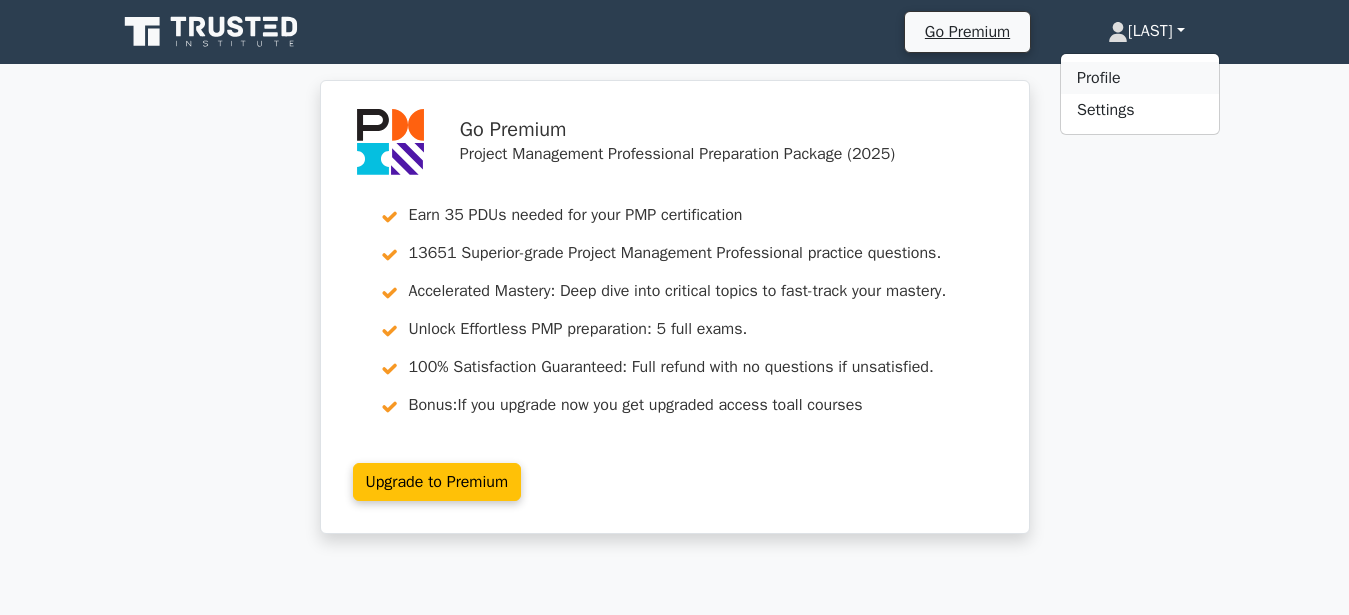 click on "Profile" at bounding box center [1140, 78] 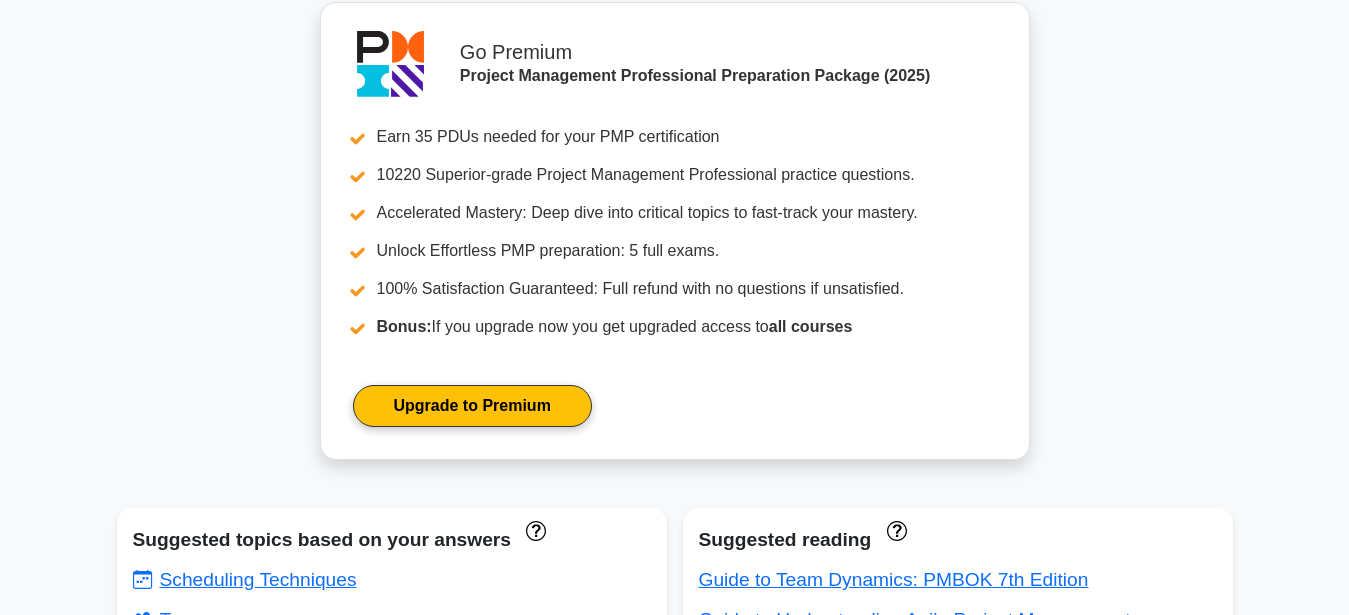 scroll, scrollTop: 714, scrollLeft: 0, axis: vertical 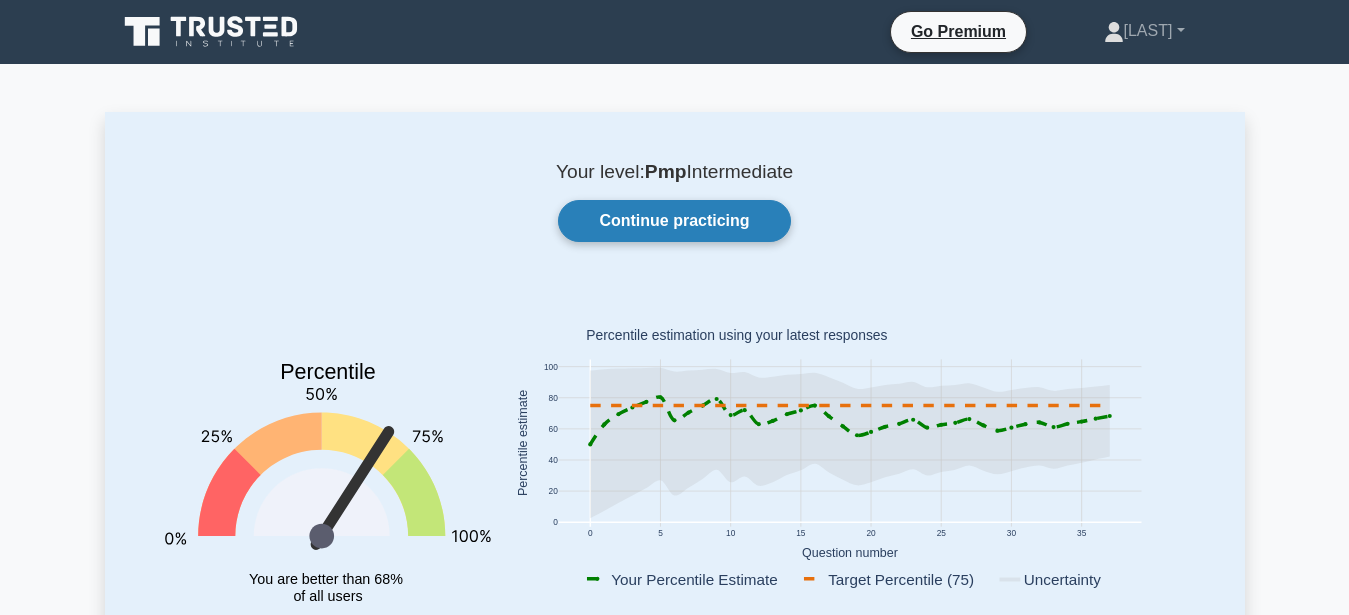 click on "Continue practicing" at bounding box center [674, 221] 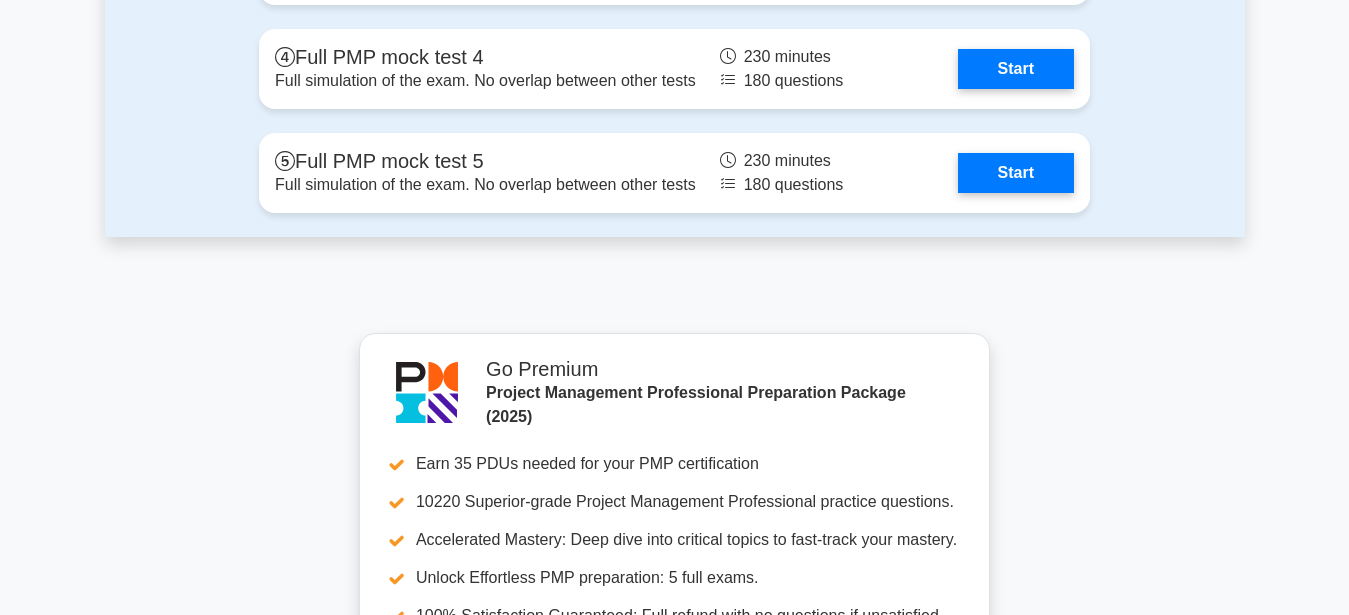 scroll, scrollTop: 7073, scrollLeft: 0, axis: vertical 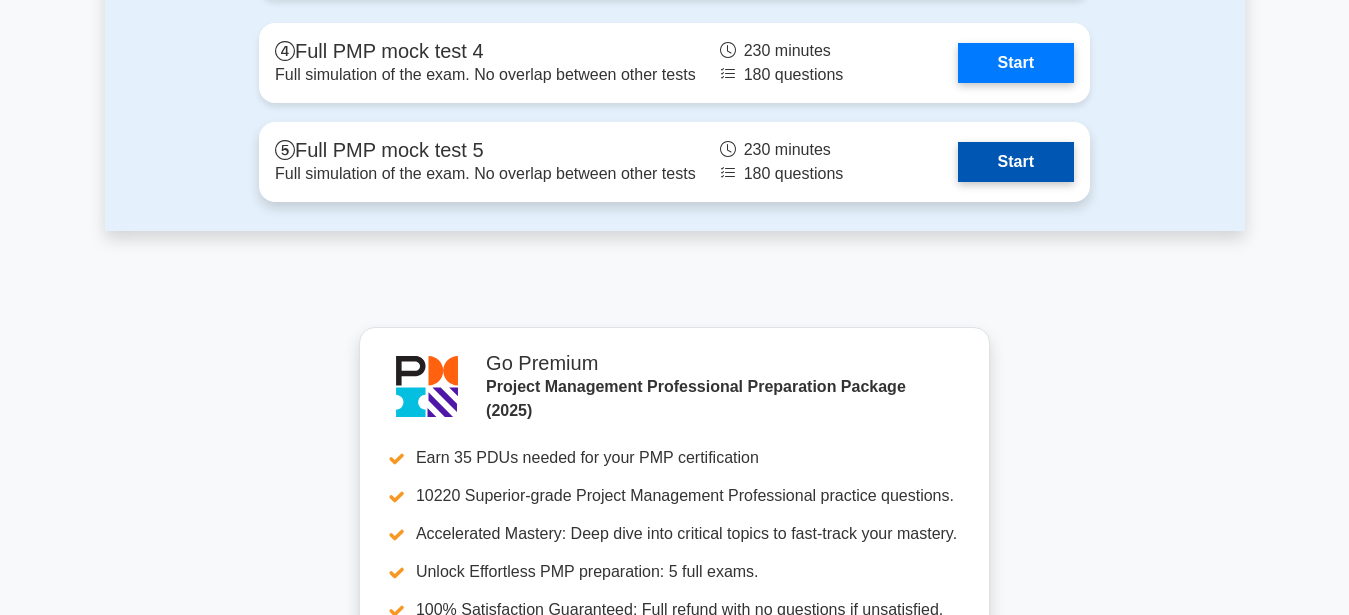click on "Start" at bounding box center [1016, 162] 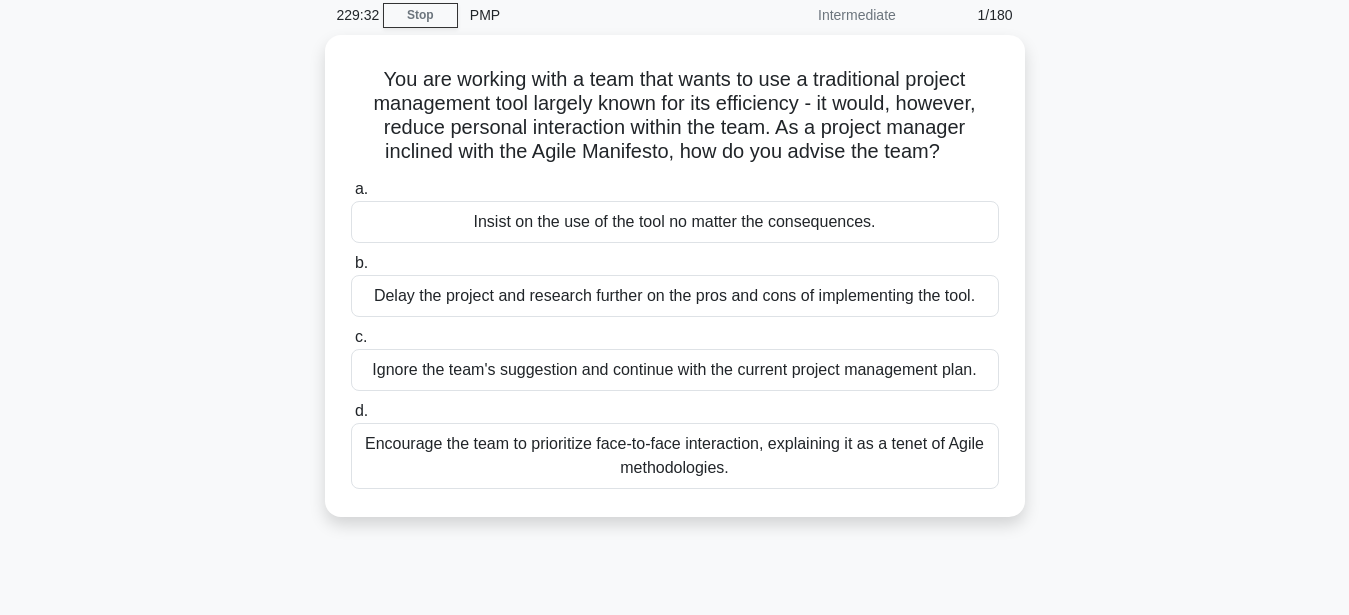 scroll, scrollTop: 102, scrollLeft: 0, axis: vertical 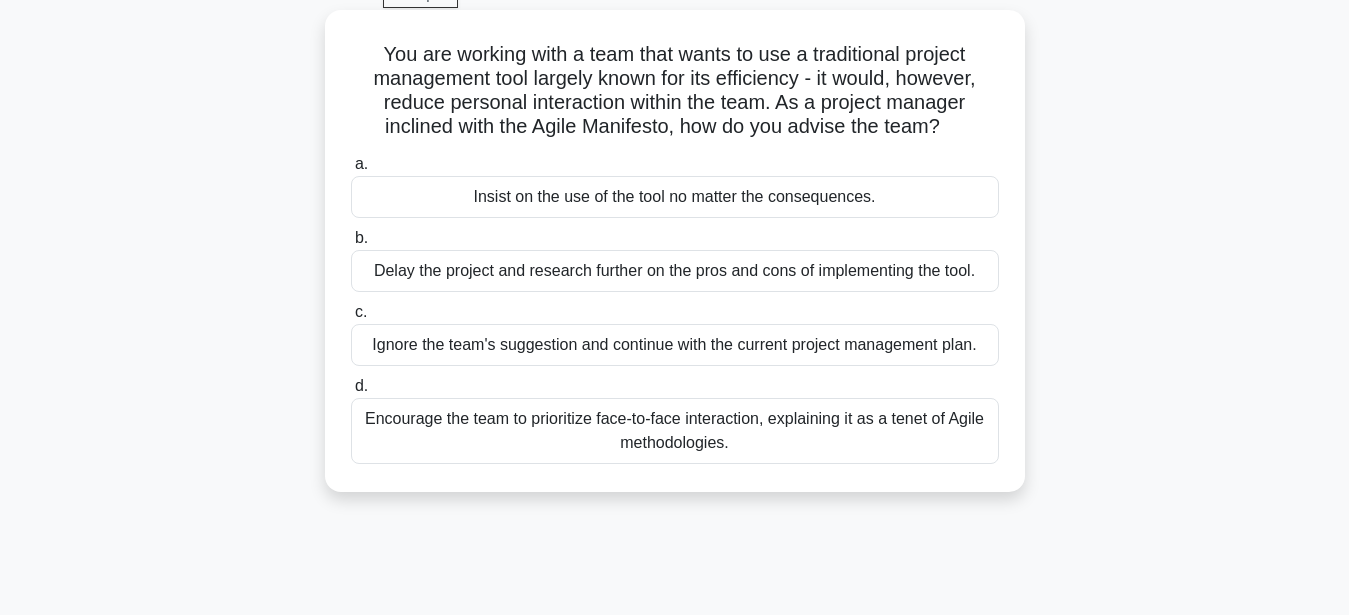 click on "Encourage the team to prioritize face-to-face interaction, explaining it as a tenet of Agile methodologies." at bounding box center [675, 431] 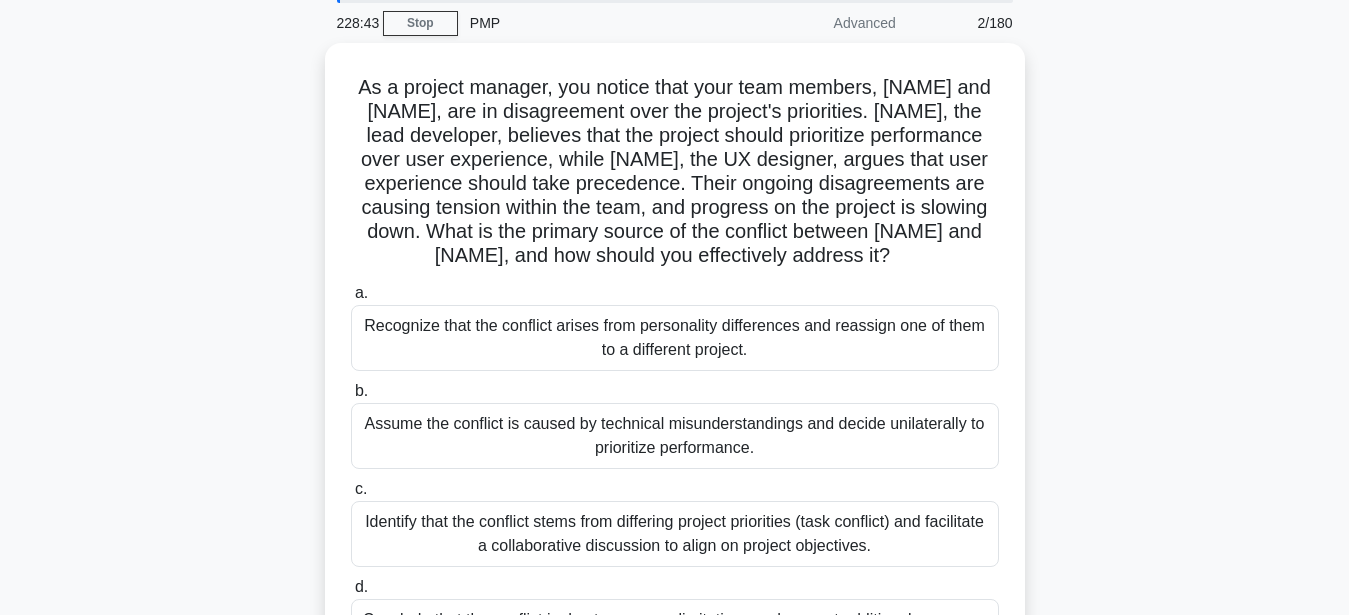 scroll, scrollTop: 102, scrollLeft: 0, axis: vertical 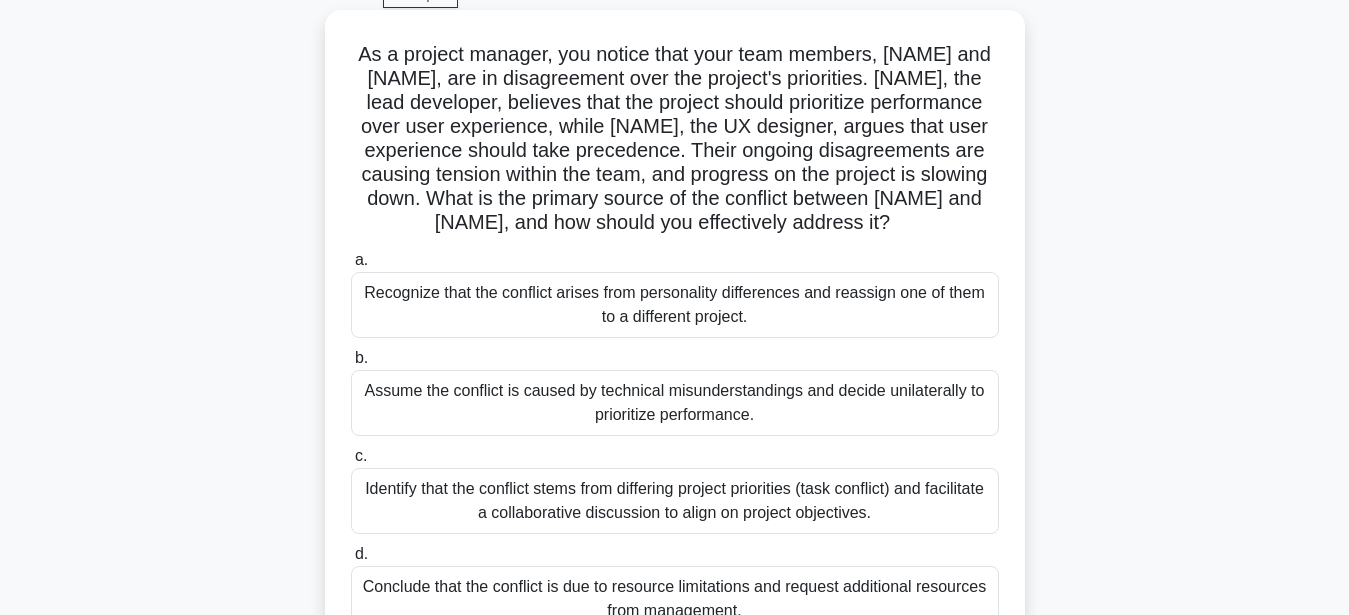 click on "Identify that the conflict stems from differing project priorities (task conflict) and facilitate a collaborative discussion to align on project objectives." at bounding box center [675, 501] 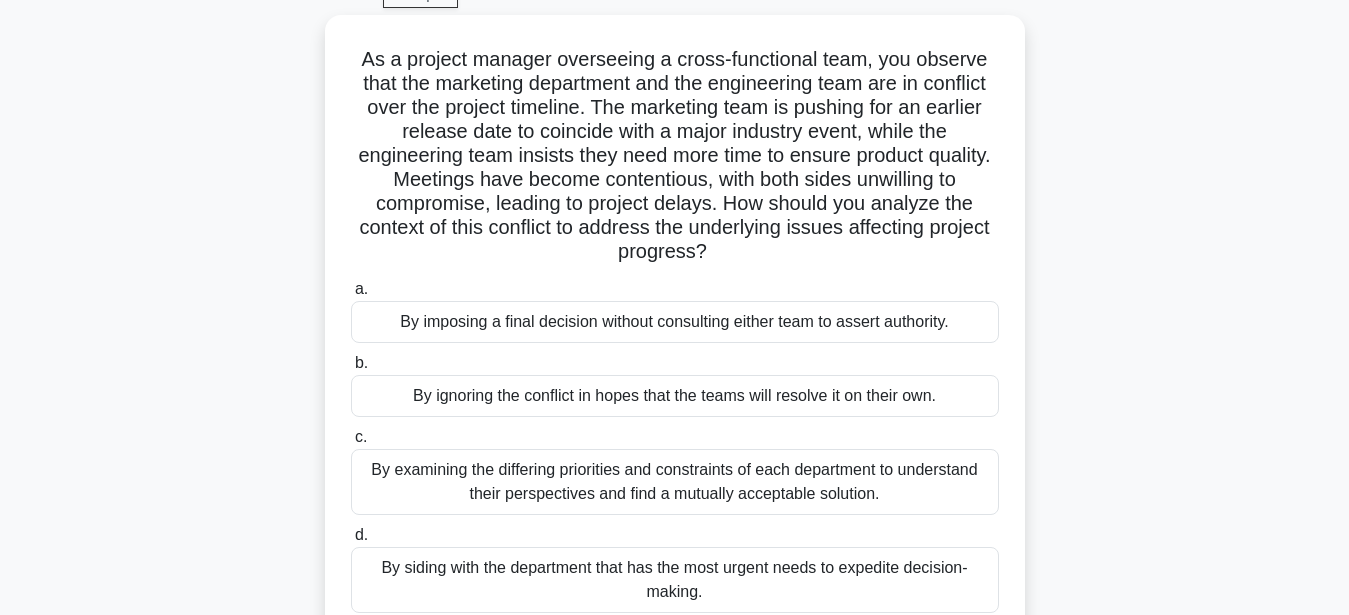 scroll, scrollTop: 204, scrollLeft: 0, axis: vertical 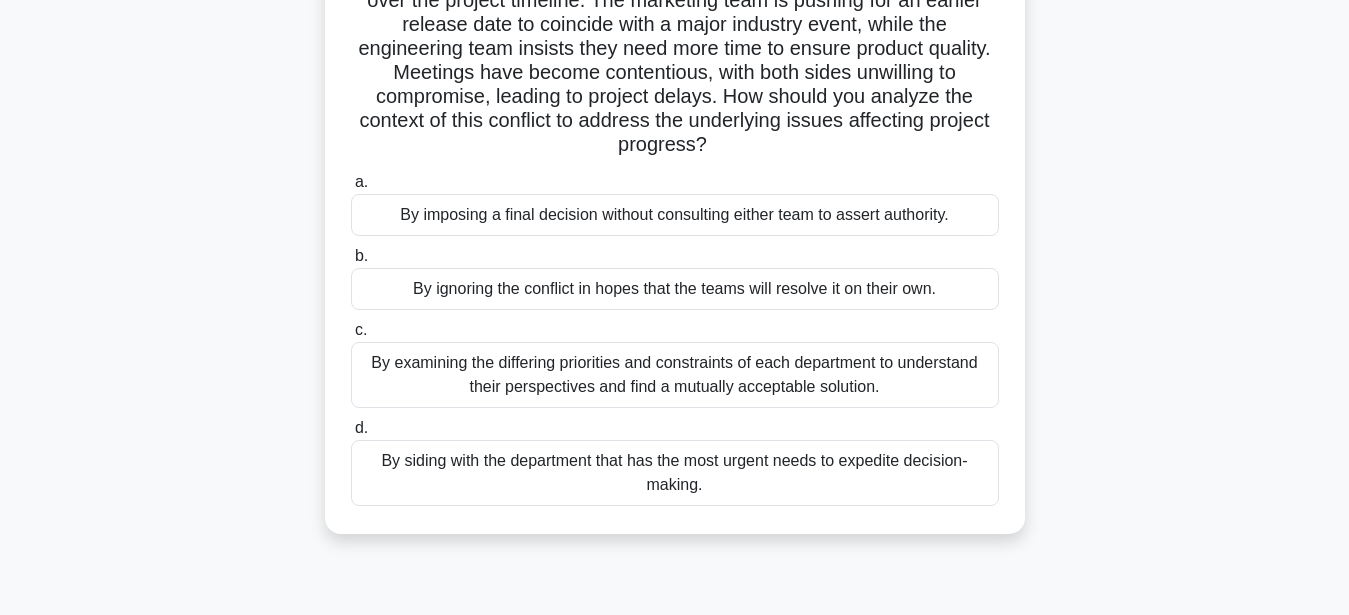 click on "By examining the differing priorities and constraints of each department to understand their perspectives and find a mutually acceptable solution." at bounding box center (675, 375) 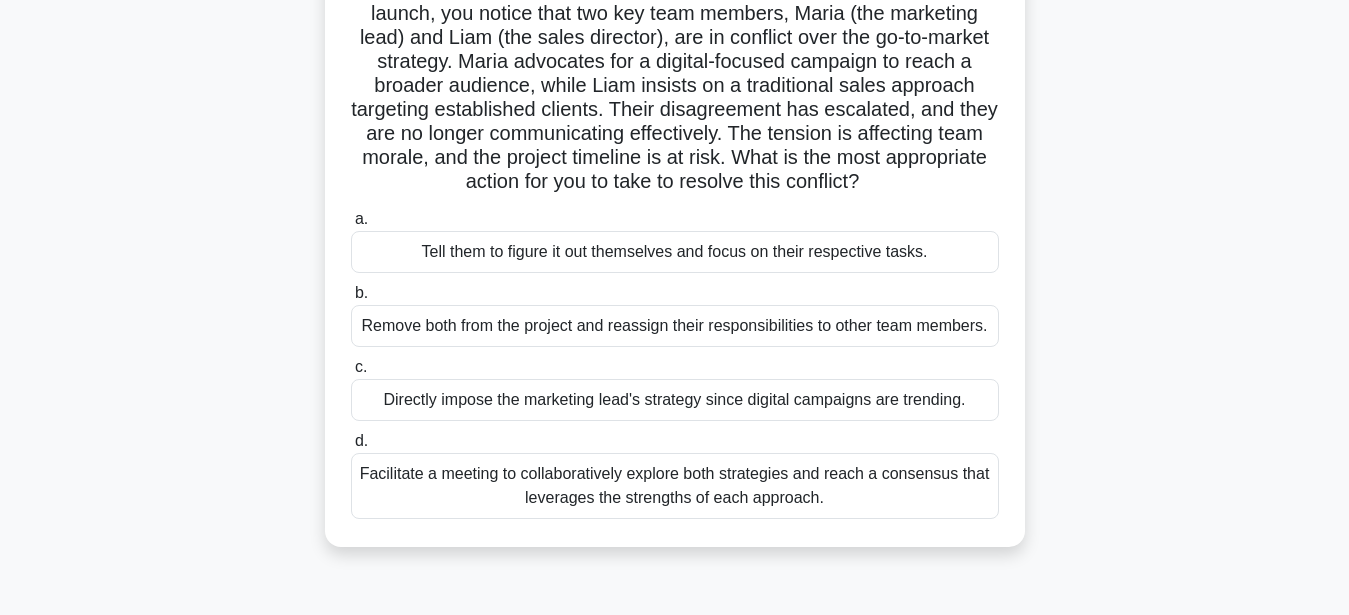 scroll, scrollTop: 204, scrollLeft: 0, axis: vertical 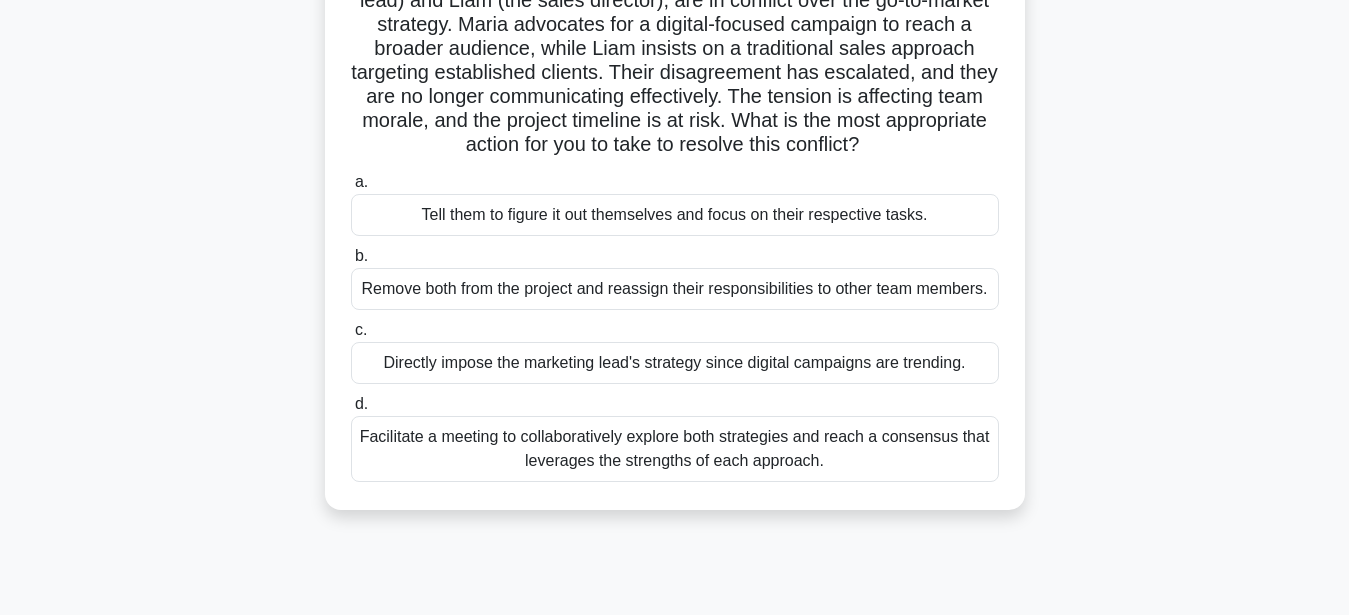 click on "Facilitate a meeting to collaboratively explore both strategies and reach a consensus that leverages the strengths of each approach." at bounding box center (675, 449) 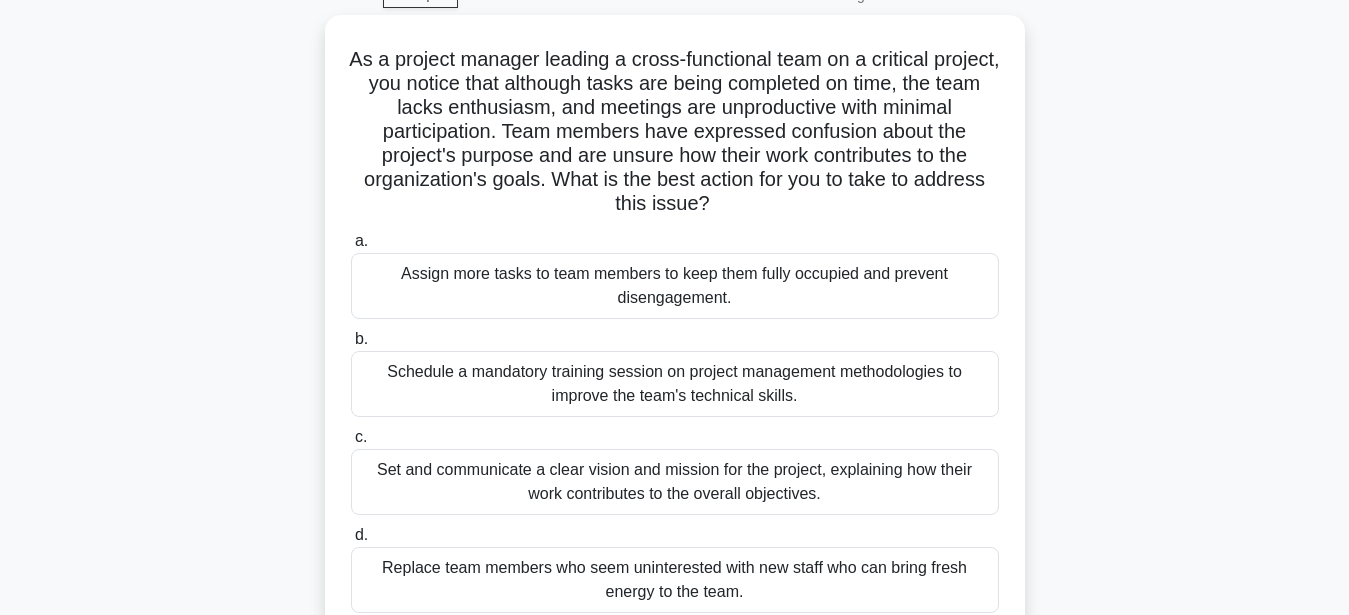 scroll, scrollTop: 204, scrollLeft: 0, axis: vertical 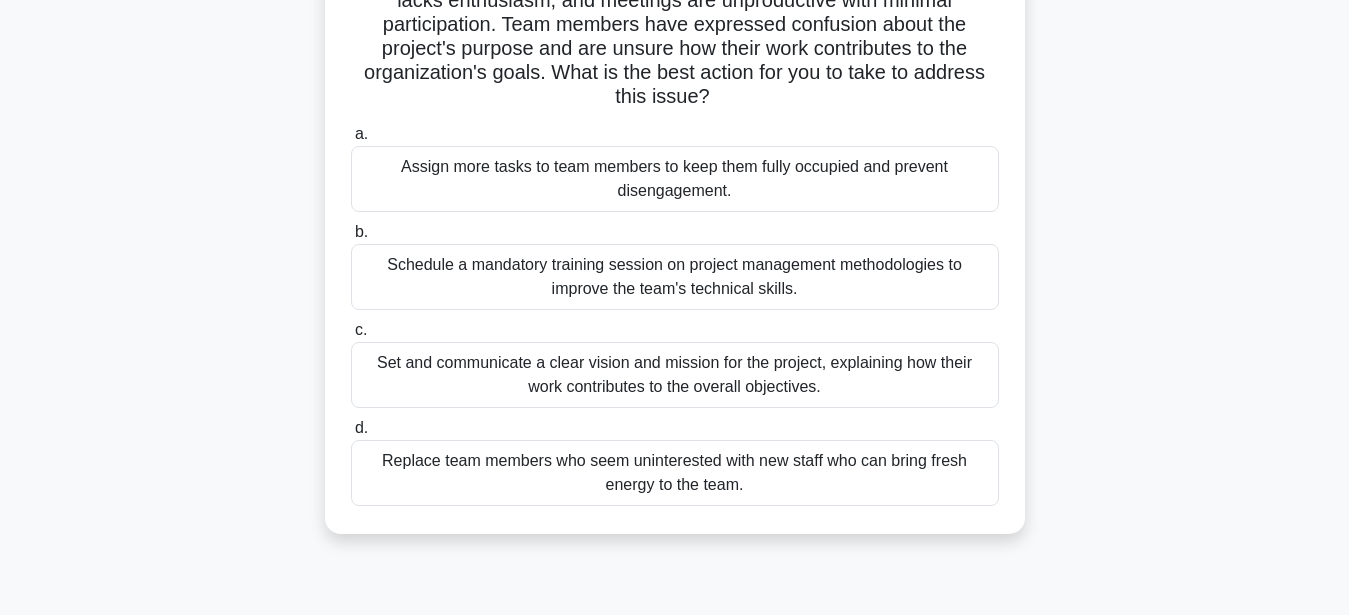 click on "Set and communicate a clear vision and mission for the project, explaining how their work contributes to the overall objectives." at bounding box center (675, 375) 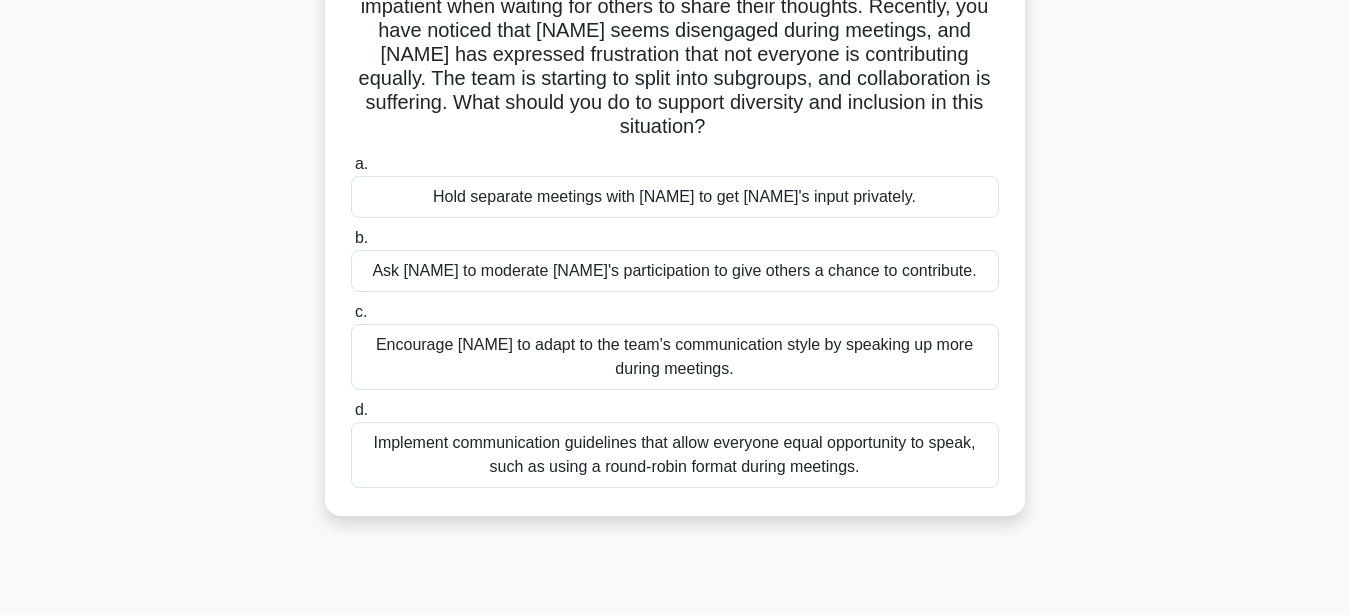 scroll, scrollTop: 408, scrollLeft: 0, axis: vertical 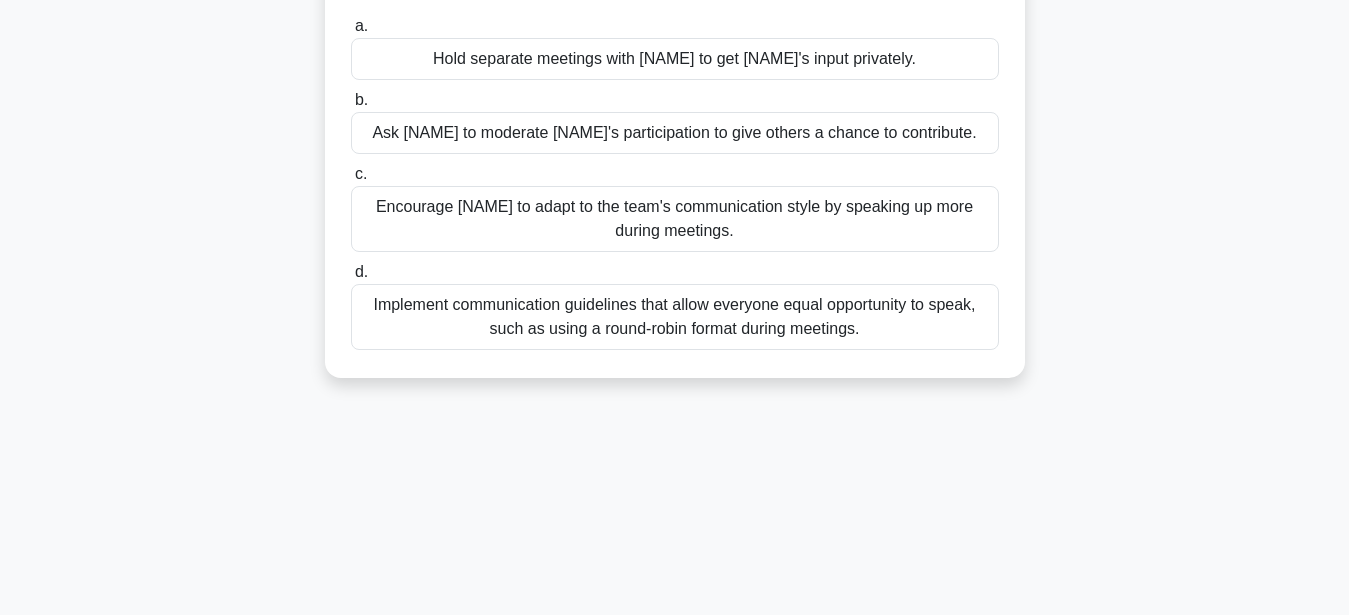 click on "Implement communication guidelines that allow everyone equal opportunity to speak, such as using a round-robin format during meetings." at bounding box center [675, 317] 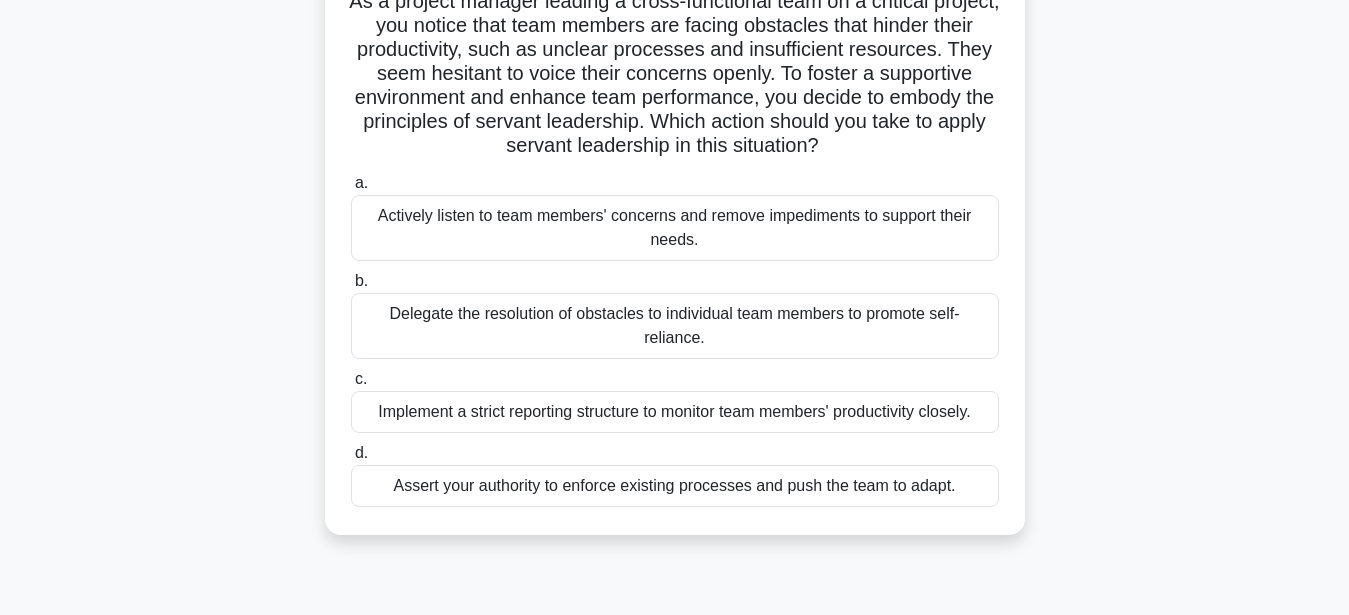 scroll, scrollTop: 204, scrollLeft: 0, axis: vertical 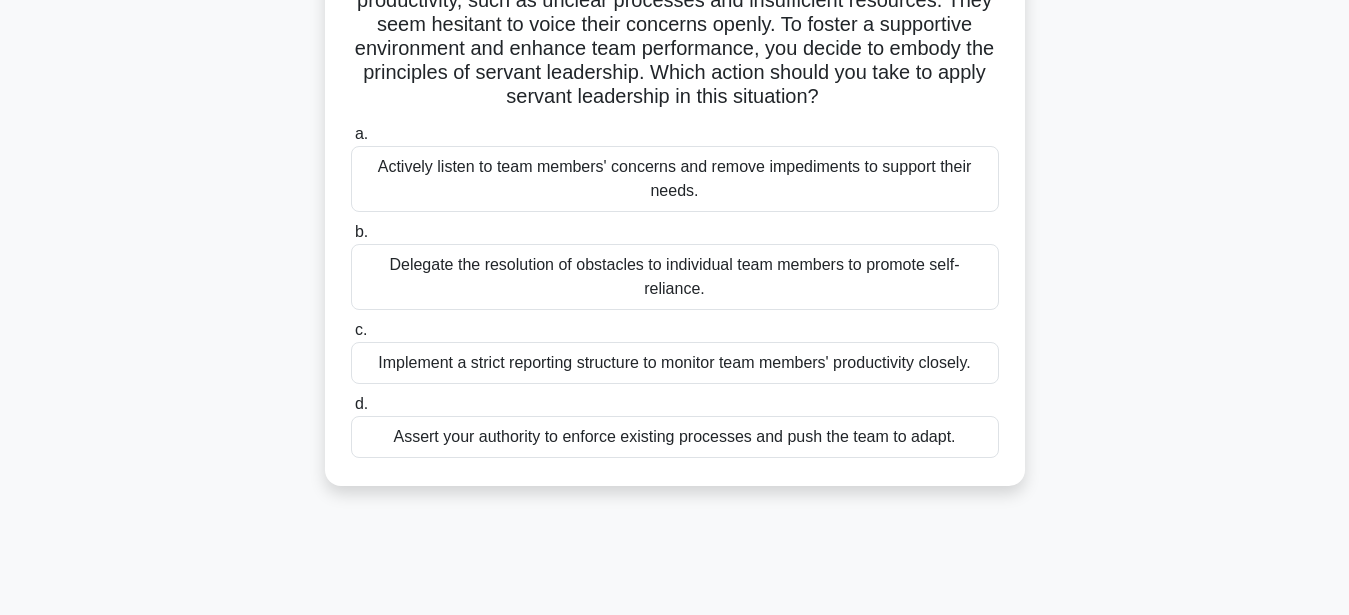 click on "Actively listen to team members' concerns and remove impediments to support their needs." at bounding box center [675, 179] 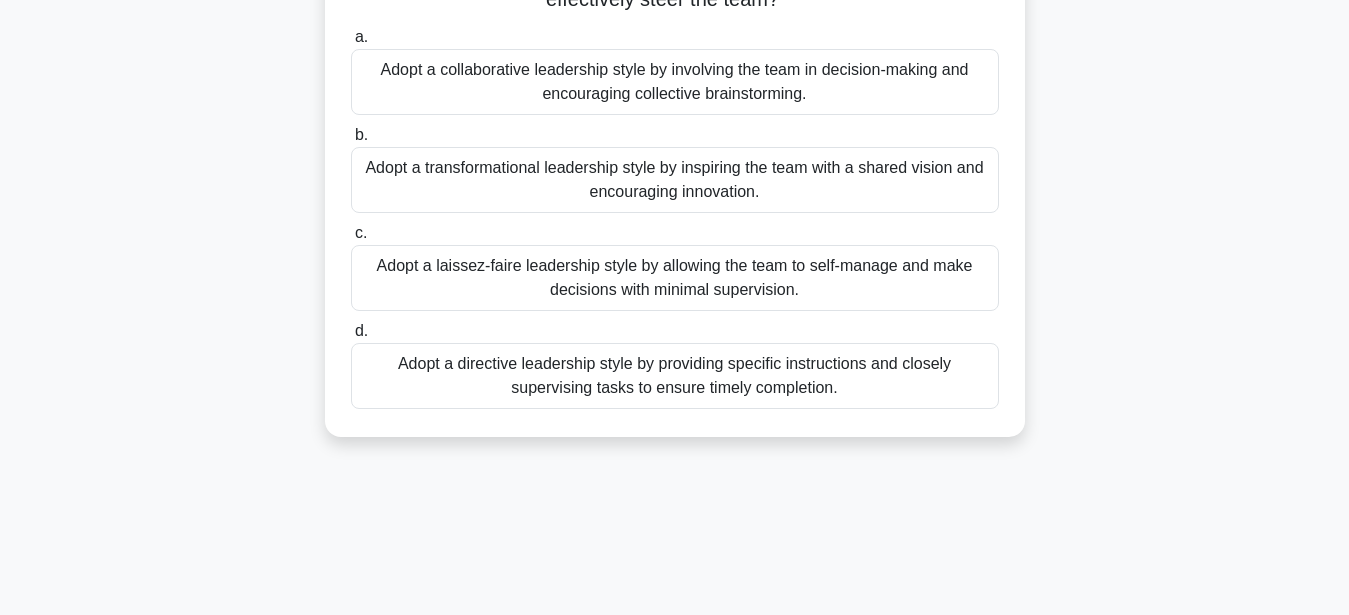 scroll, scrollTop: 204, scrollLeft: 0, axis: vertical 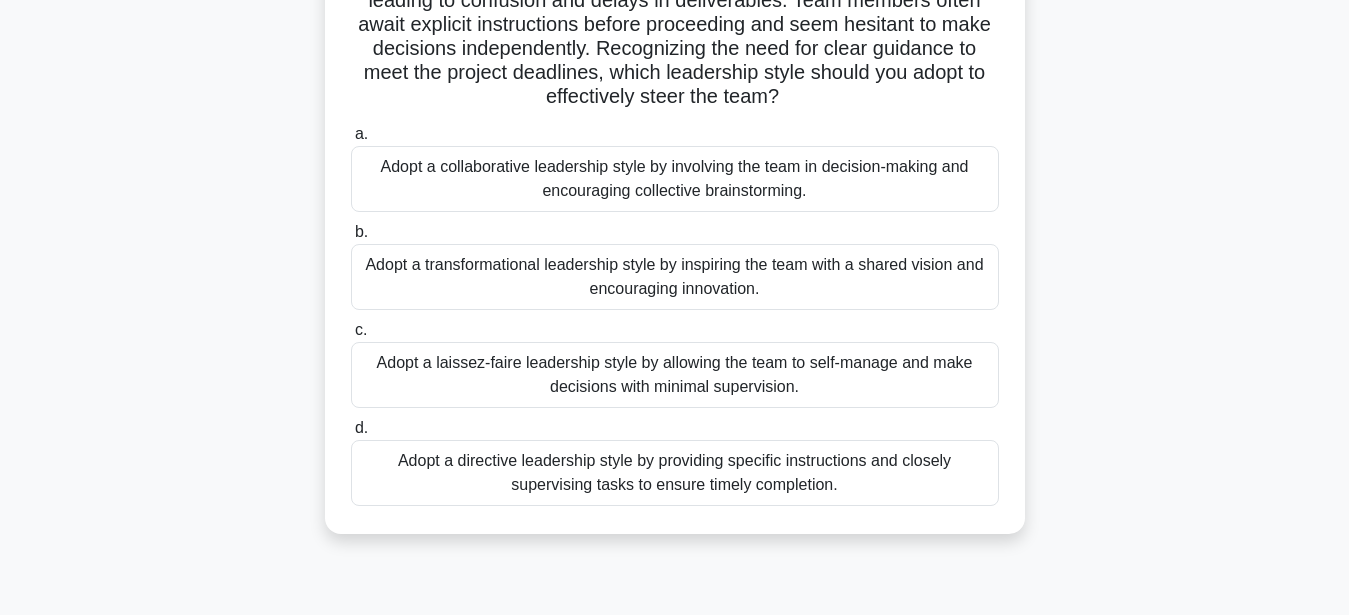 click on "Adopt a collaborative leadership style by involving the team in decision-making and encouraging collective brainstorming." at bounding box center [675, 179] 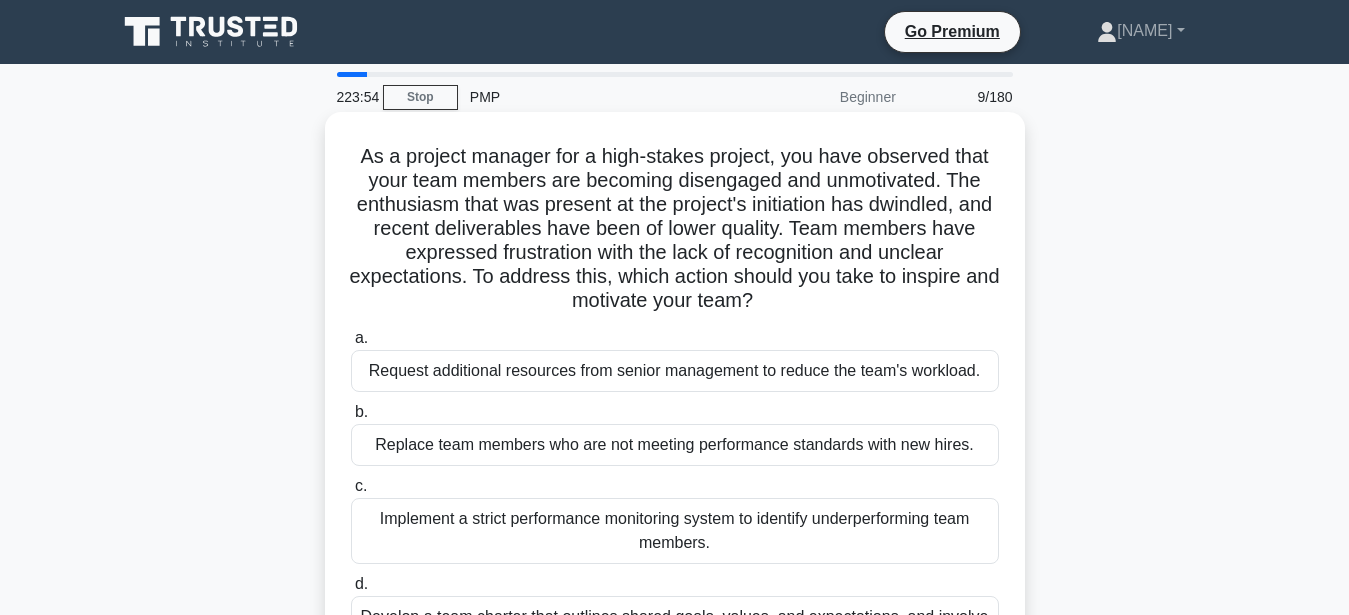 scroll, scrollTop: 102, scrollLeft: 0, axis: vertical 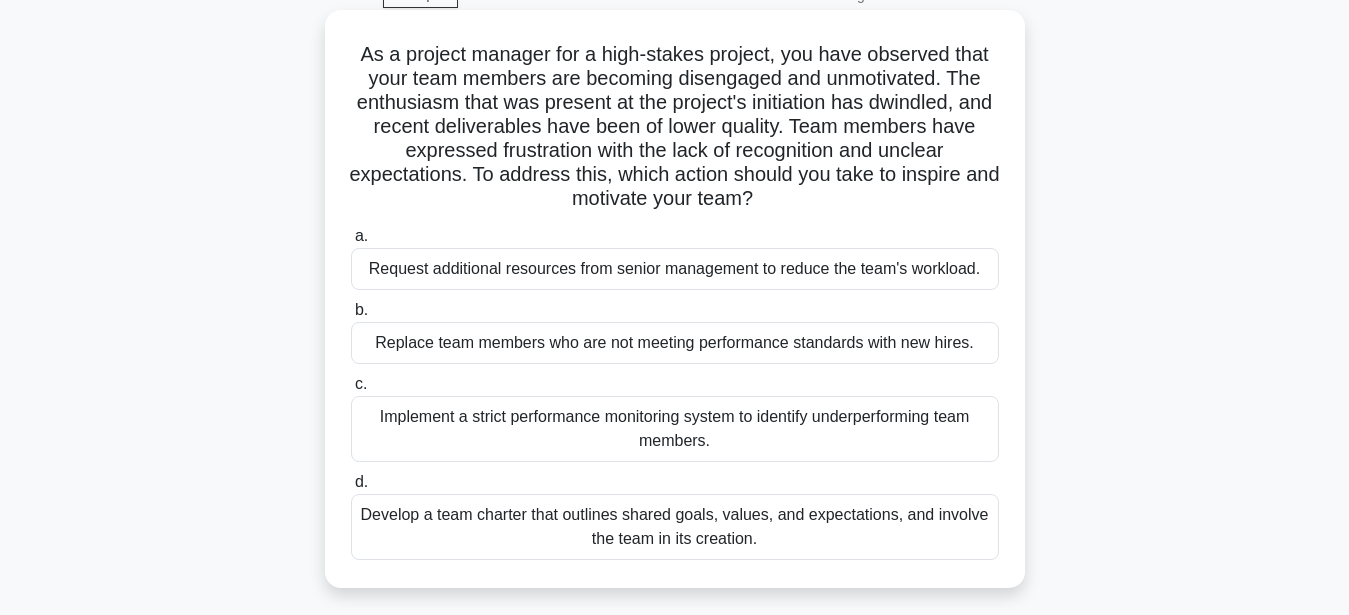 click on "Develop a team charter that outlines shared goals, values, and expectations, and involve the team in its creation." at bounding box center [675, 527] 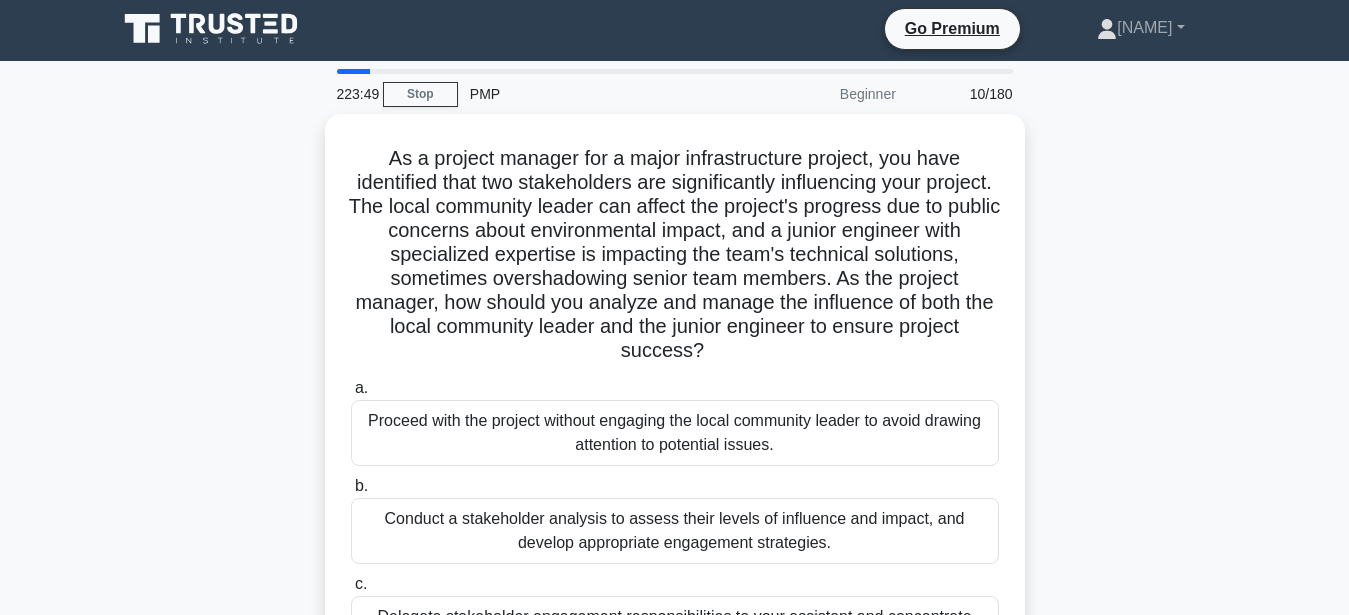 scroll, scrollTop: 0, scrollLeft: 0, axis: both 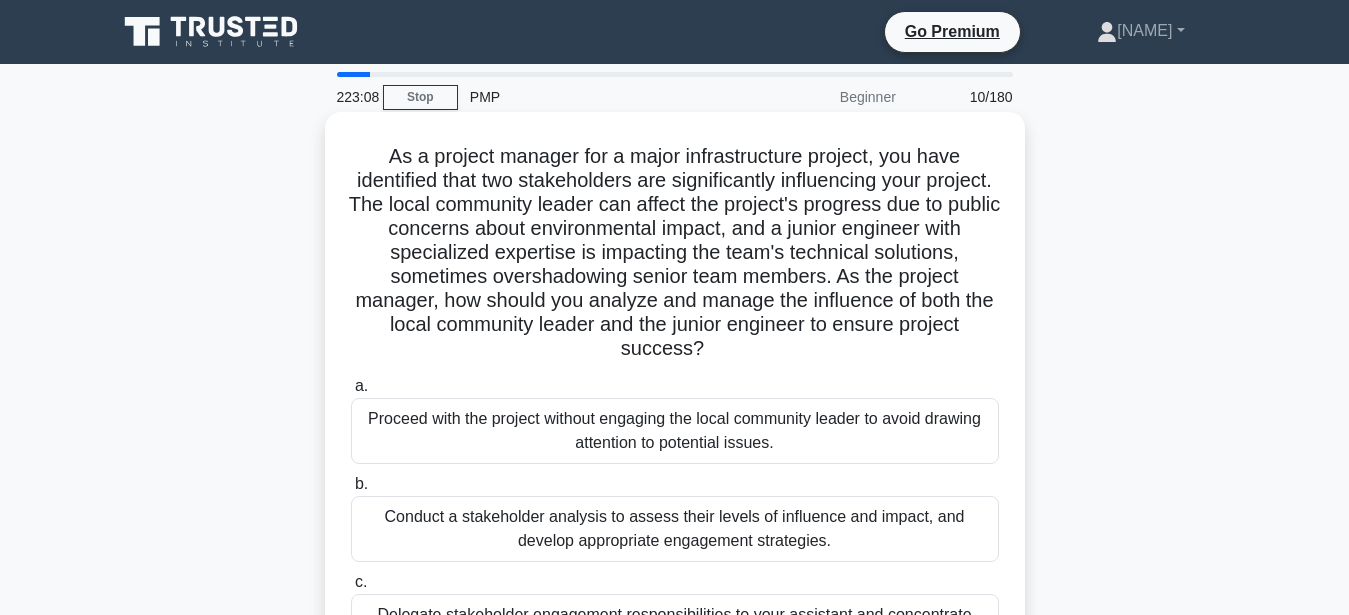 drag, startPoint x: 393, startPoint y: 158, endPoint x: 761, endPoint y: 354, distance: 416.94125 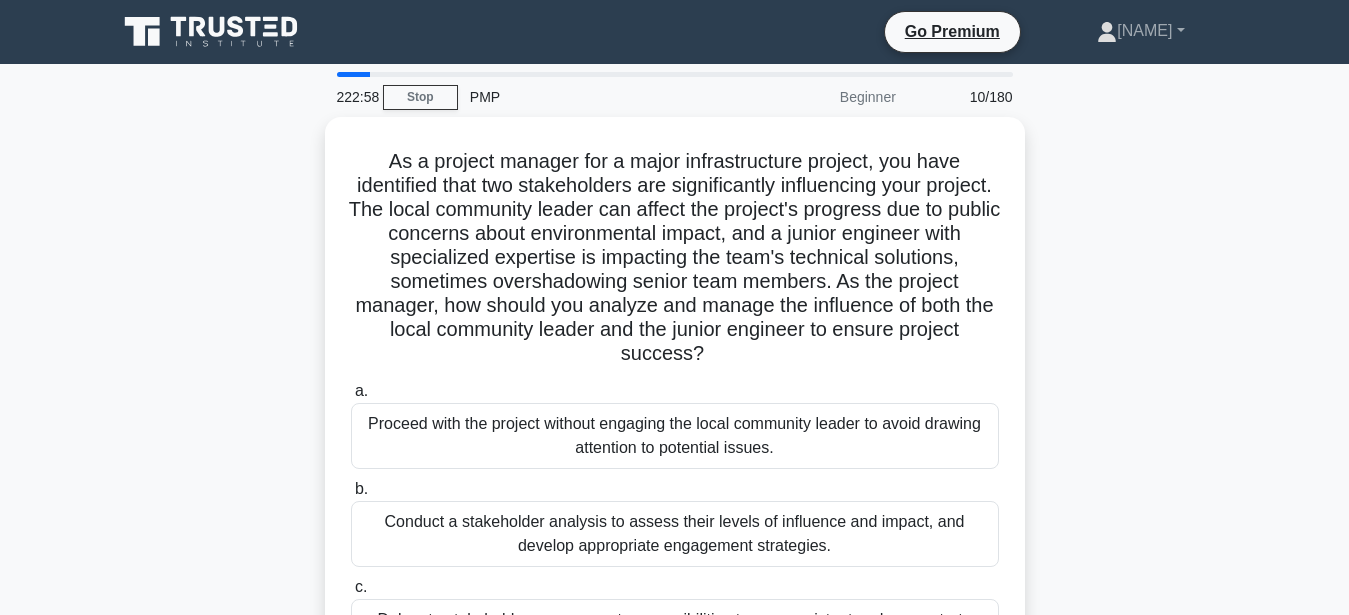 click on "As a project manager for a major infrastructure project, you have identified that two stakeholders are significantly influencing your project. The local community leader can affect the project's progress due to public concerns about environmental impact, and a junior engineer with specialized expertise is impacting the team's technical solutions, sometimes overshadowing senior team members.
As the project manager, how should you analyze and manage the influence of both the local community leader and the junior engineer to ensure project success?
.spinner_0XTQ{transform-origin:center;animation:spinner_y6GP .75s linear infinite}@keyframes spinner_y6GP{100%{transform:rotate(360deg)}}
a. b. c. d." at bounding box center (675, 466) 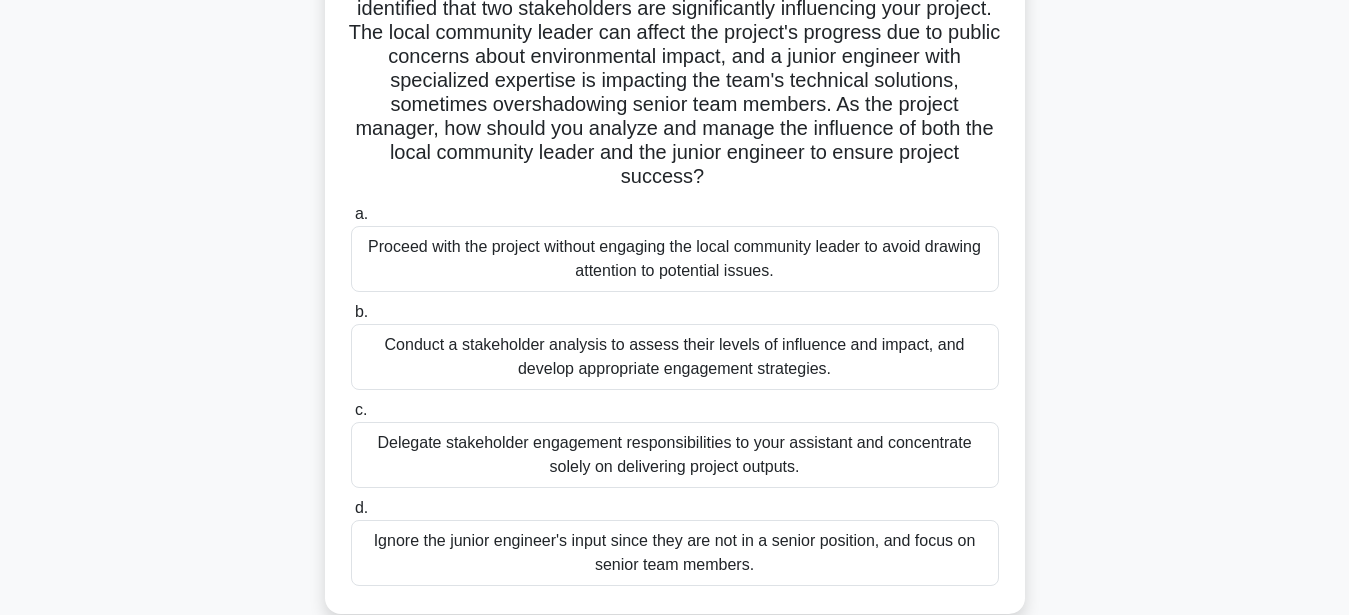 scroll, scrollTop: 306, scrollLeft: 0, axis: vertical 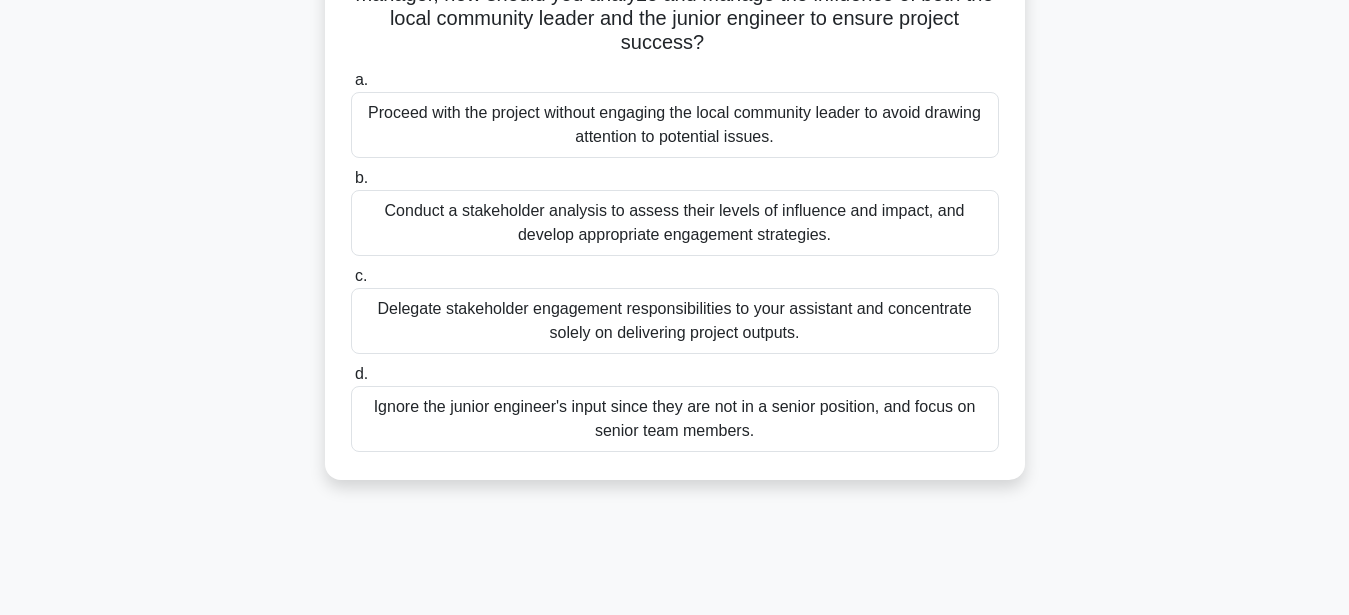 click on "Conduct a stakeholder analysis to assess their levels of influence and impact, and develop appropriate engagement strategies." at bounding box center [675, 223] 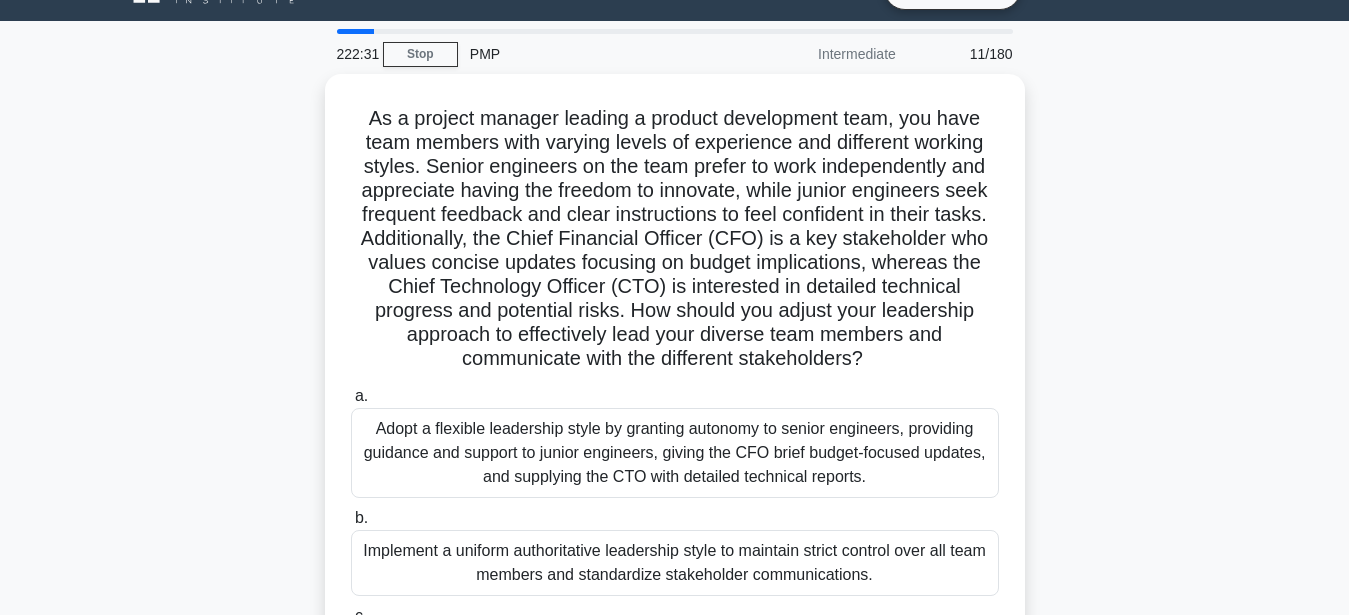 scroll, scrollTop: 0, scrollLeft: 0, axis: both 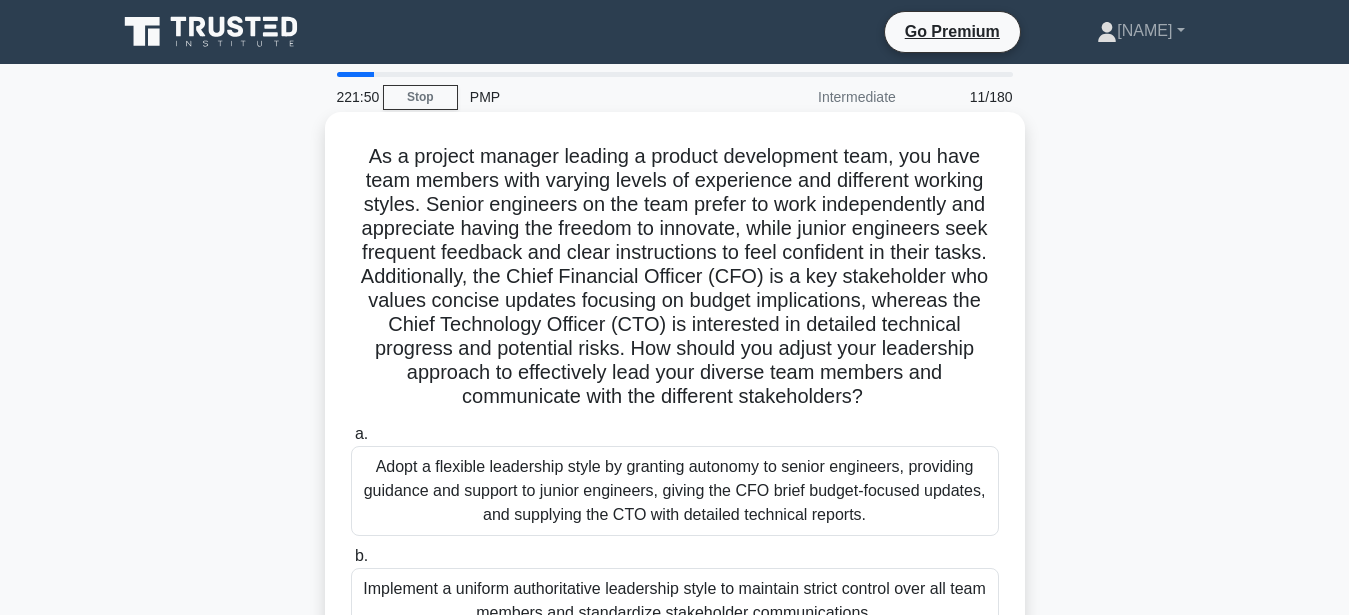 drag, startPoint x: 373, startPoint y: 157, endPoint x: 803, endPoint y: 393, distance: 490.50586 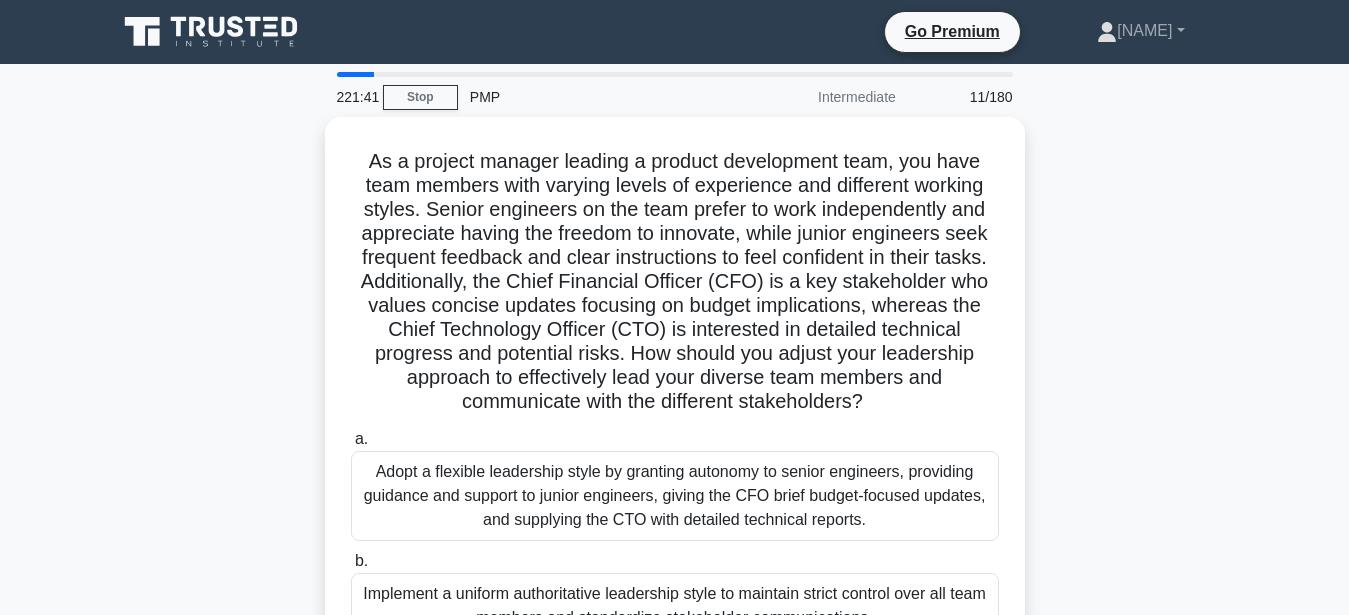 click on "As a project manager leading a product development team, you have team members with varying levels of experience and different working styles. Senior engineers on the team prefer to work independently and appreciate having the freedom to innovate, while junior engineers seek frequent feedback and clear instructions to feel confident in their tasks. Additionally, the Chief Financial Officer (CFO) is a key stakeholder who values concise updates focusing on budget implications, whereas the Chief Technology Officer (CTO) is interested in detailed technical progress and potential risks.
How should you adjust your leadership approach to effectively lead your diverse team members and communicate with the different stakeholders?
.spinner_0XTQ{transform-origin:center;animation:spinner_y6GP .75s linear infinite}@keyframes spinner_y6GP{100%{transform:rotate(360deg)}}
a." at bounding box center (675, 502) 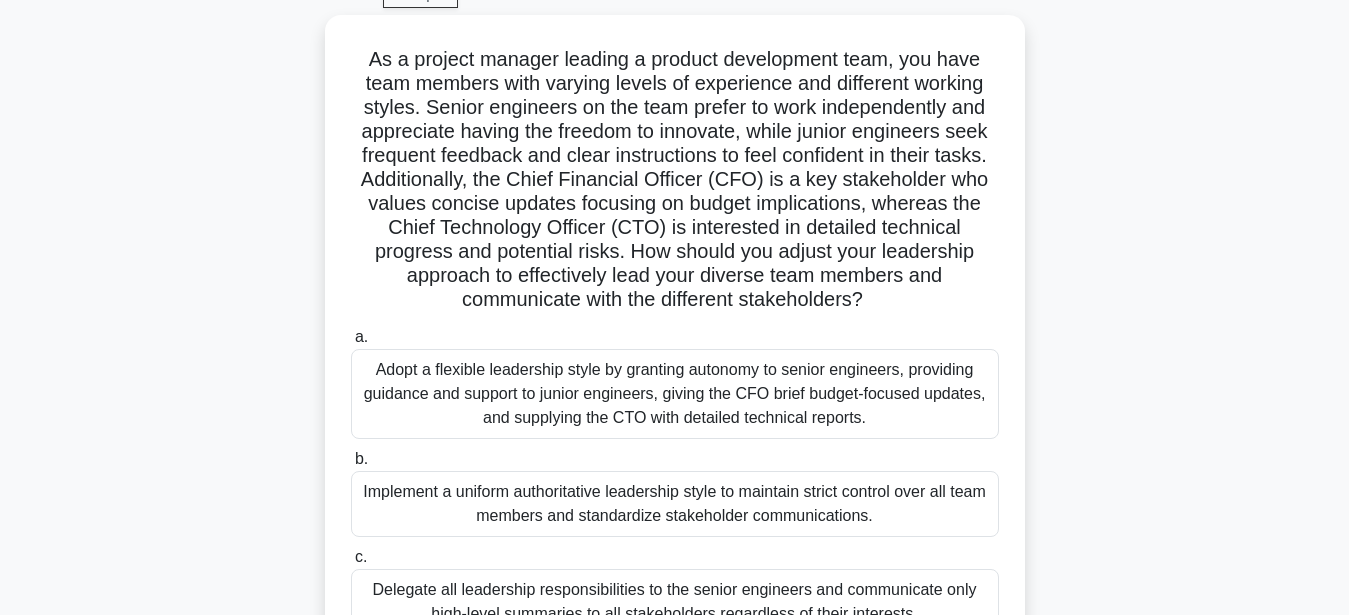 scroll, scrollTop: 306, scrollLeft: 0, axis: vertical 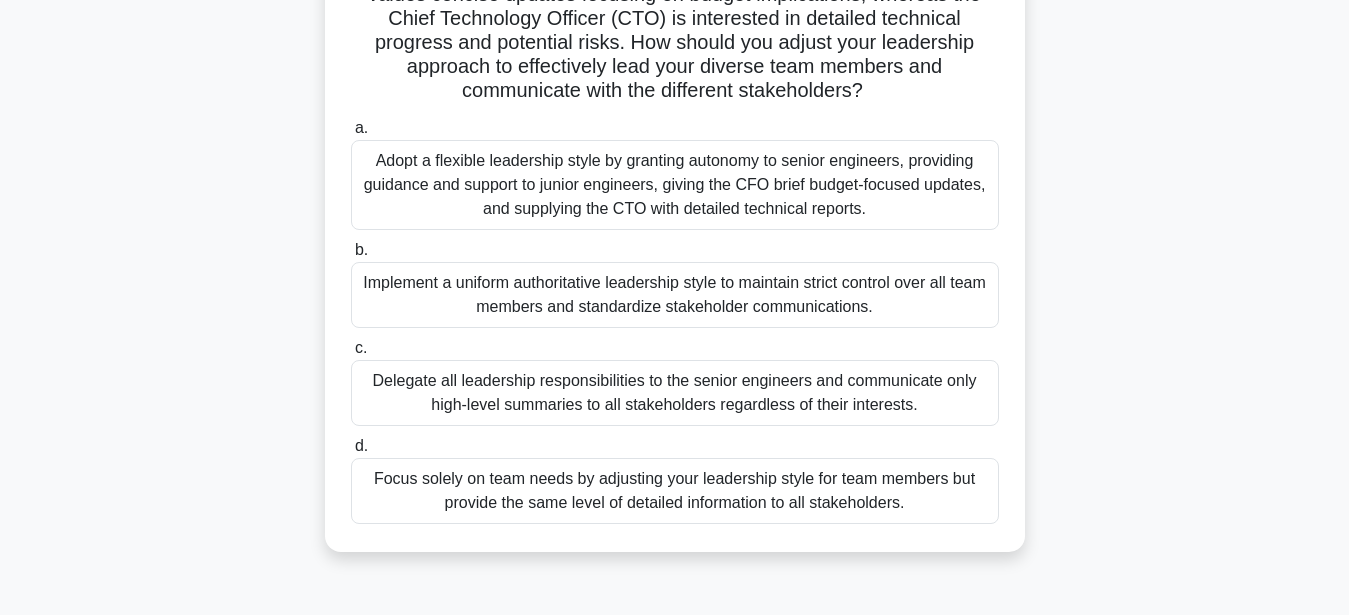 click on "Adopt a flexible leadership style by granting autonomy to senior engineers, providing guidance and support to junior engineers, giving the CFO brief budget-focused updates, and supplying the CTO with detailed technical reports." at bounding box center (675, 185) 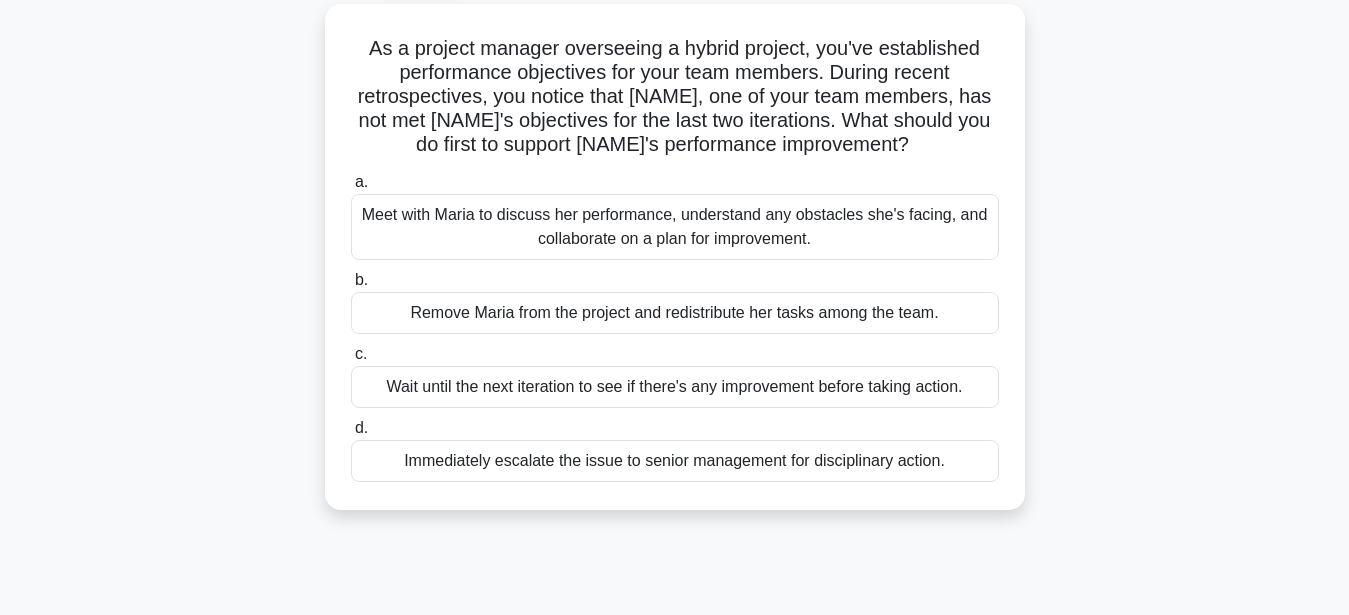 scroll, scrollTop: 0, scrollLeft: 0, axis: both 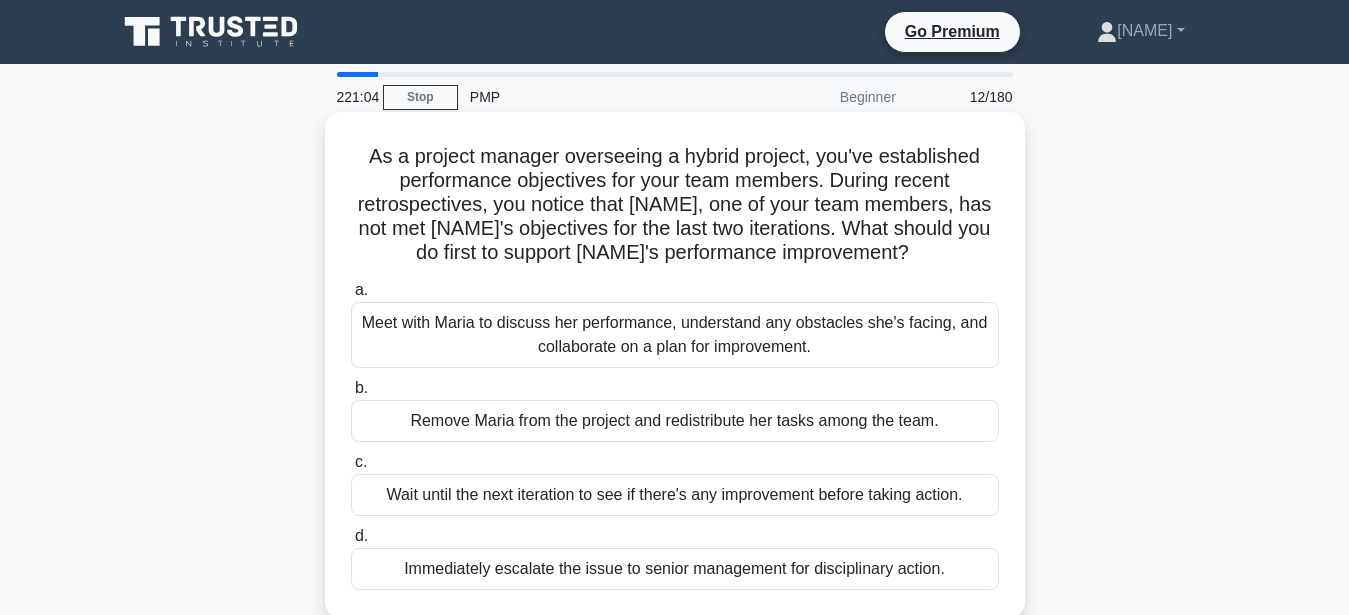 click on "Meet with Maria to discuss her performance, understand any obstacles she's facing, and collaborate on a plan for improvement." at bounding box center (675, 335) 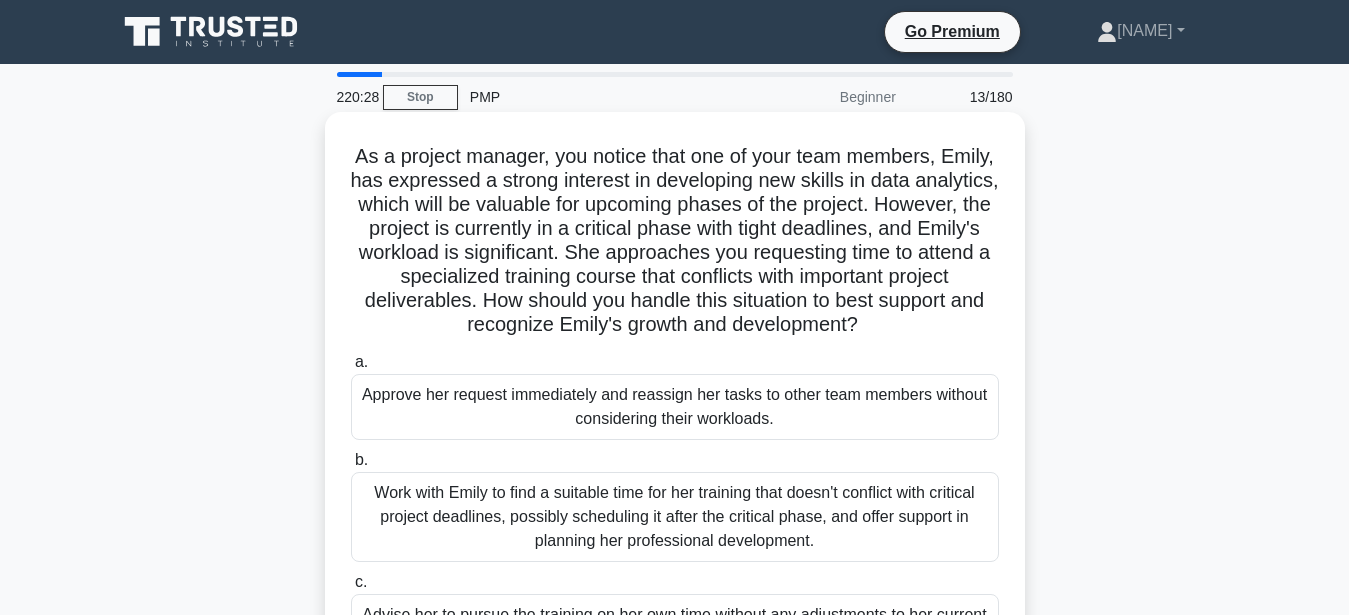 drag, startPoint x: 356, startPoint y: 161, endPoint x: 876, endPoint y: 299, distance: 538 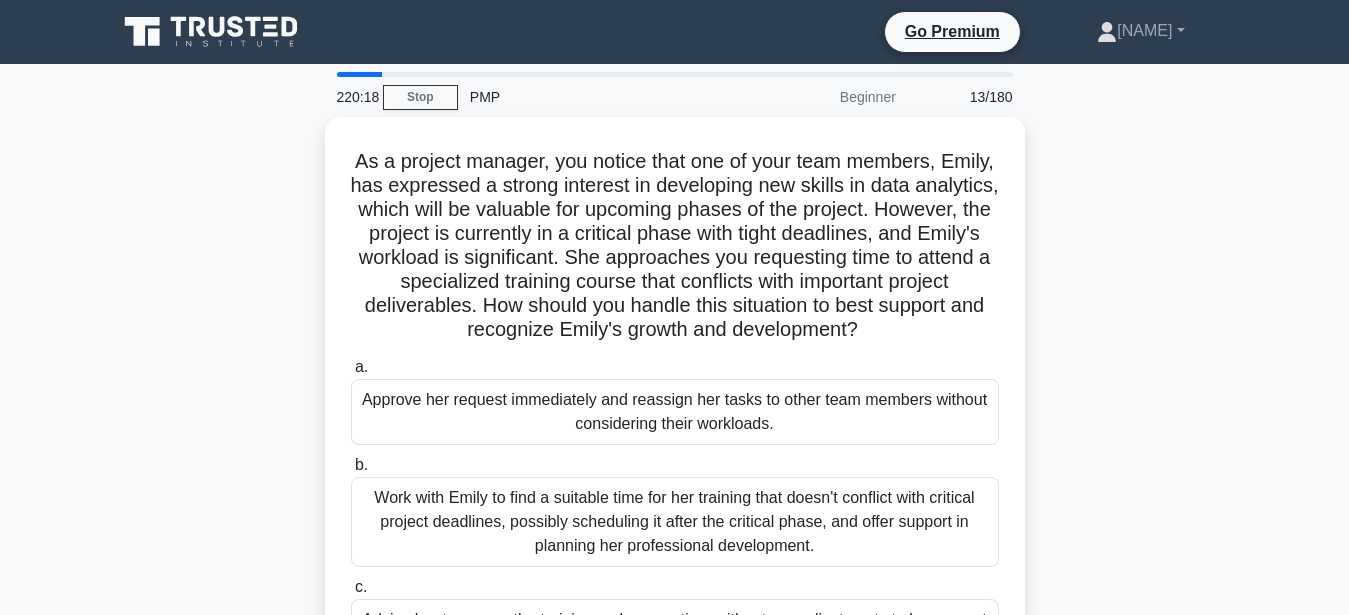click on "As a project manager, you notice that one of your team members, Emily, has expressed a strong interest in developing new skills in data analytics, which will be valuable for upcoming phases of the project. However, the project is currently in a critical phase with tight deadlines, and Emily's workload is significant. She approaches you requesting time to attend a specialized training course that conflicts with important project deliverables. How should you handle this situation to best support and recognize Emily's growth and development?
.spinner_0XTQ{transform-origin:center;animation:spinner_y6GP .75s linear infinite}@keyframes spinner_y6GP{100%{transform:rotate(360deg)}}" at bounding box center (675, 466) 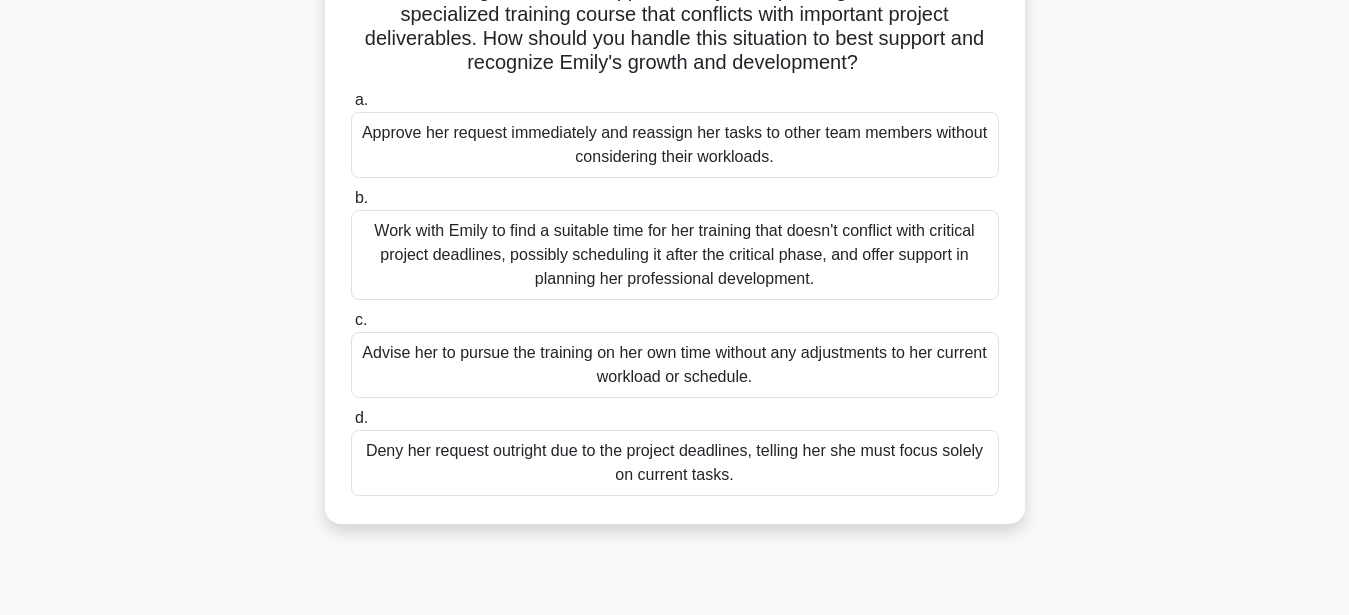 scroll, scrollTop: 306, scrollLeft: 0, axis: vertical 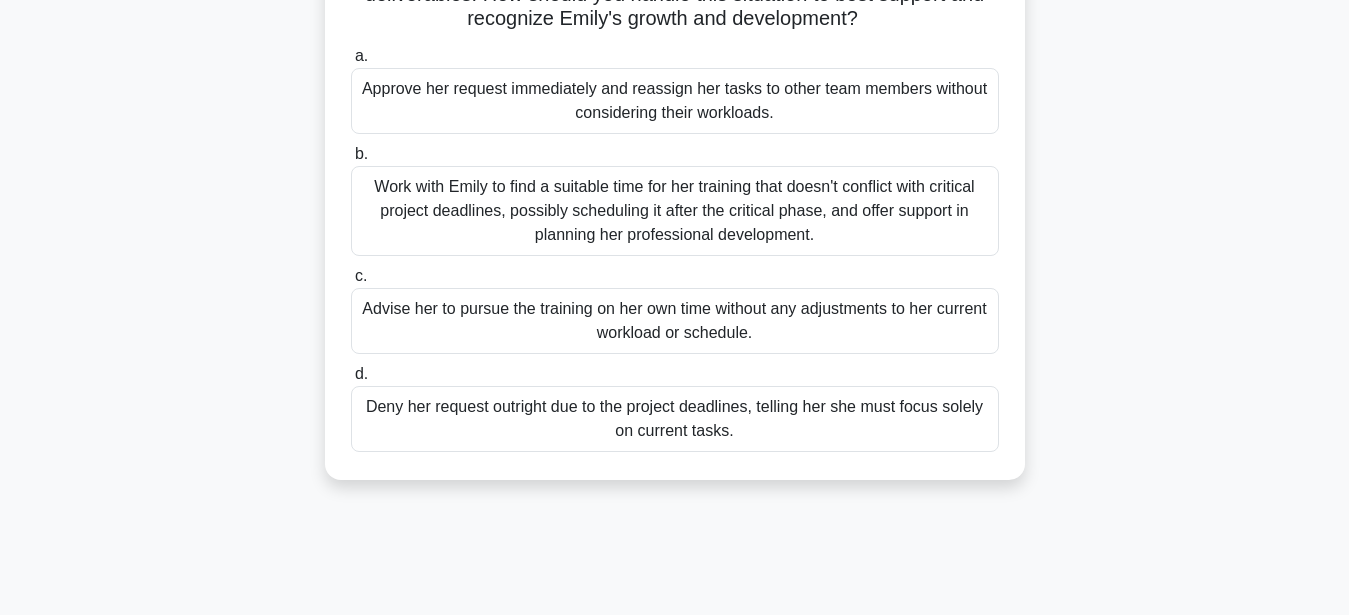click on "Work with Emily to find a suitable time for her training that doesn't conflict with critical project deadlines, possibly scheduling it after the critical phase, and offer support in planning her professional development." at bounding box center [675, 211] 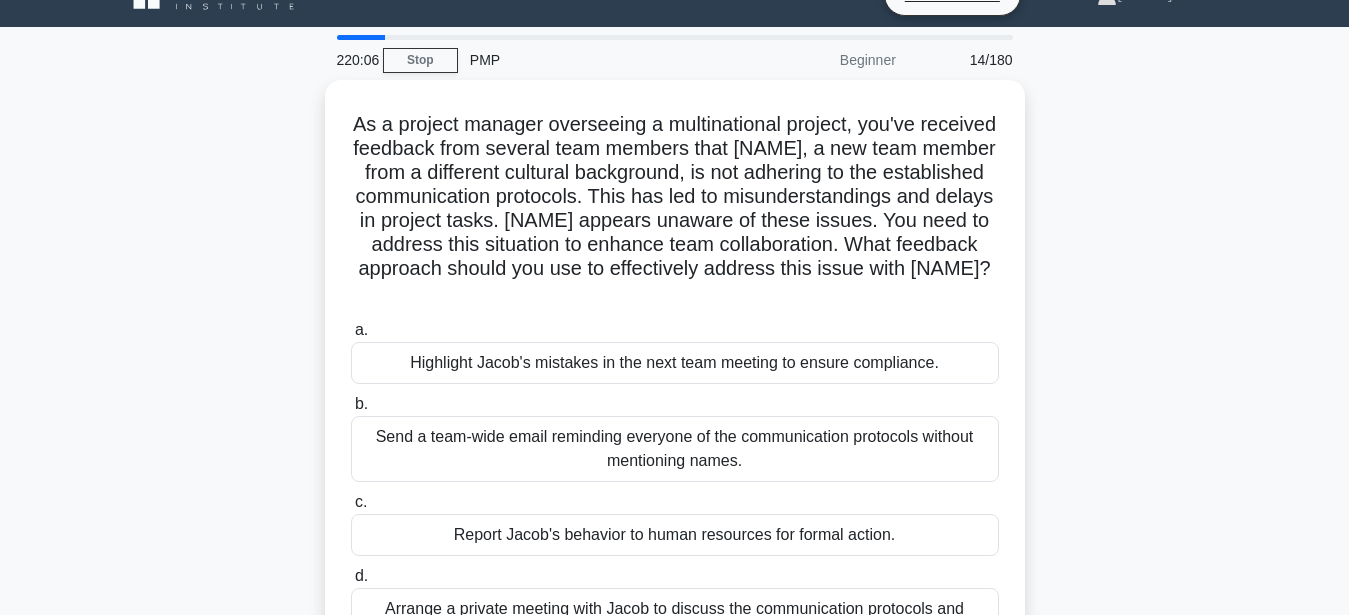 scroll, scrollTop: 0, scrollLeft: 0, axis: both 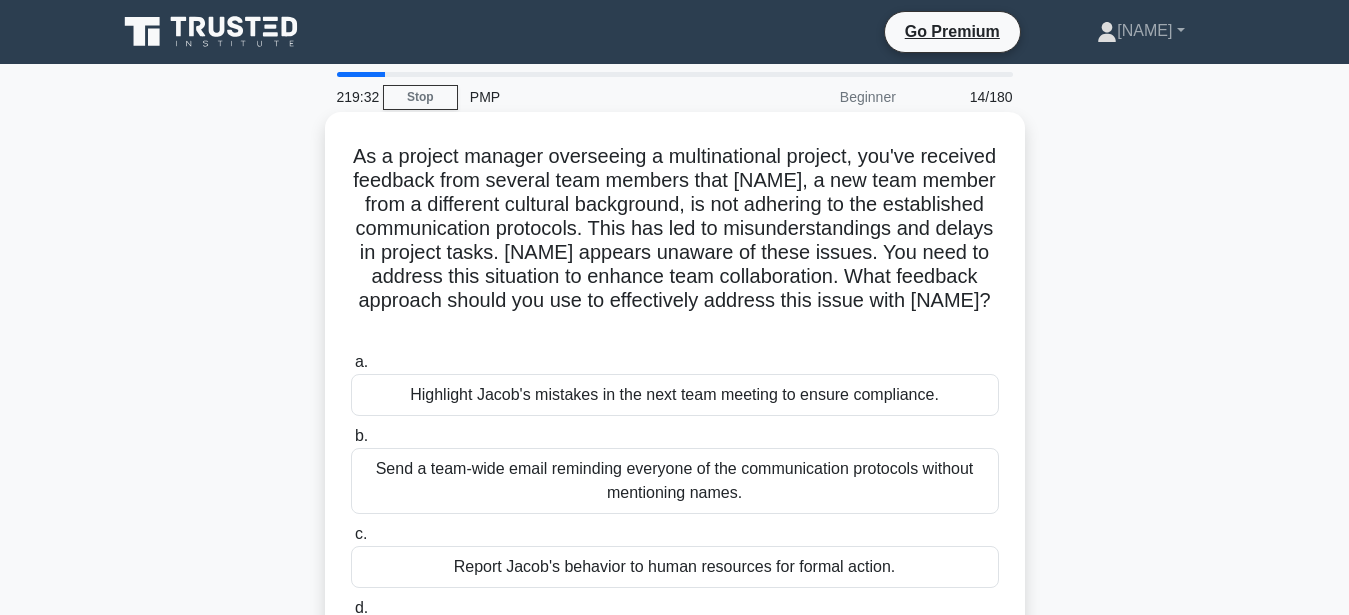 drag, startPoint x: 358, startPoint y: 162, endPoint x: 975, endPoint y: 292, distance: 630.5466 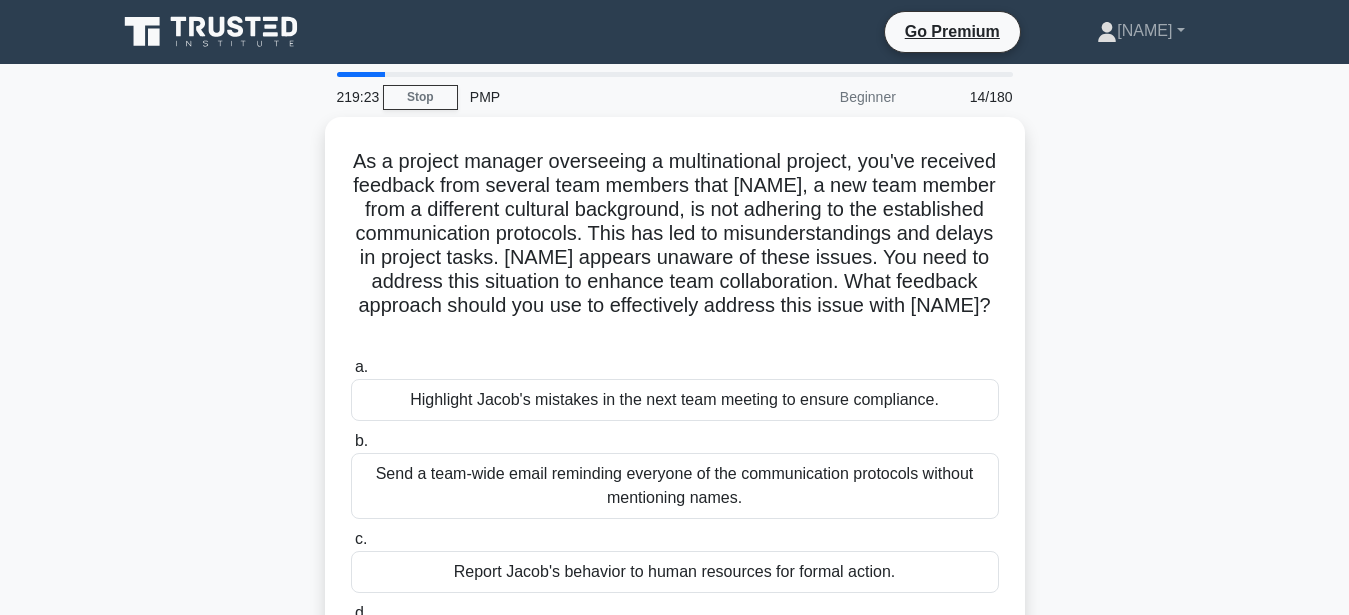 click on "As a project manager overseeing a multinational project, you've received feedback from several team members that Jacob, a new team member from a different cultural background, is not adhering to the established communication protocols. This has led to misunderstandings and delays in project tasks. Jacob appears unaware of these issues. You need to address this situation to enhance team collaboration.
What feedback approach should you use to effectively address this issue with Jacob?
.spinner_0XTQ{transform-origin:center;animation:spinner_y6GP .75s linear infinite}@keyframes spinner_y6GP{100%{transform:rotate(360deg)}}
a. b. c. d." at bounding box center (675, 430) 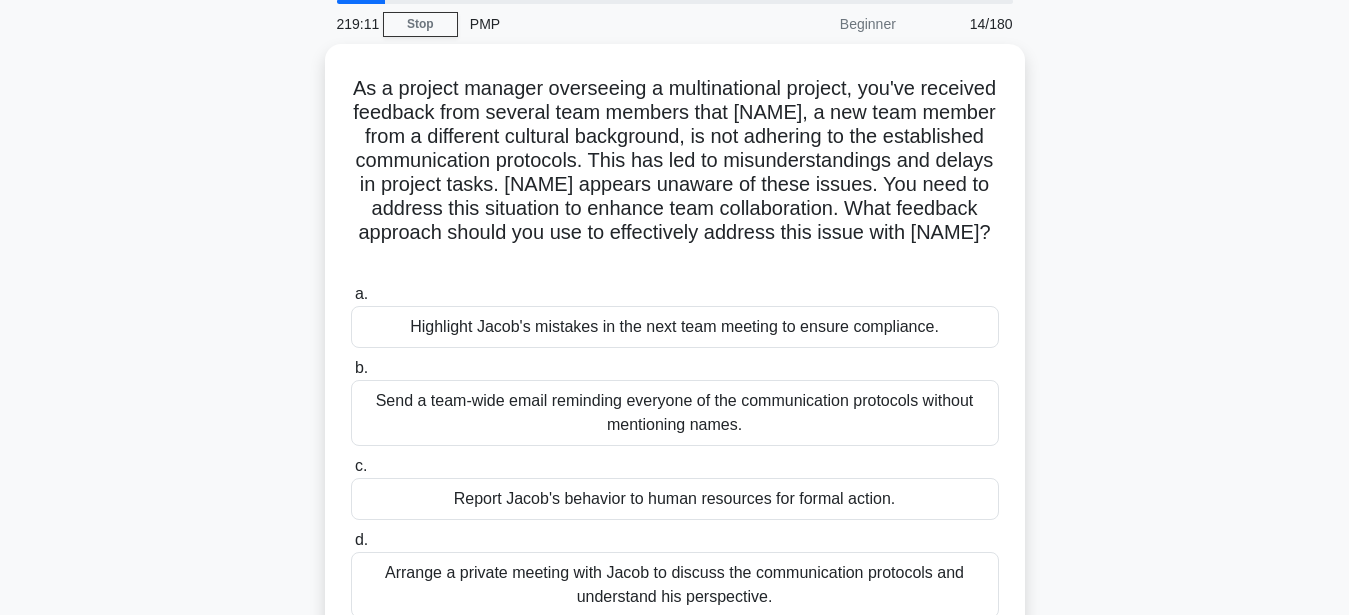 scroll, scrollTop: 204, scrollLeft: 0, axis: vertical 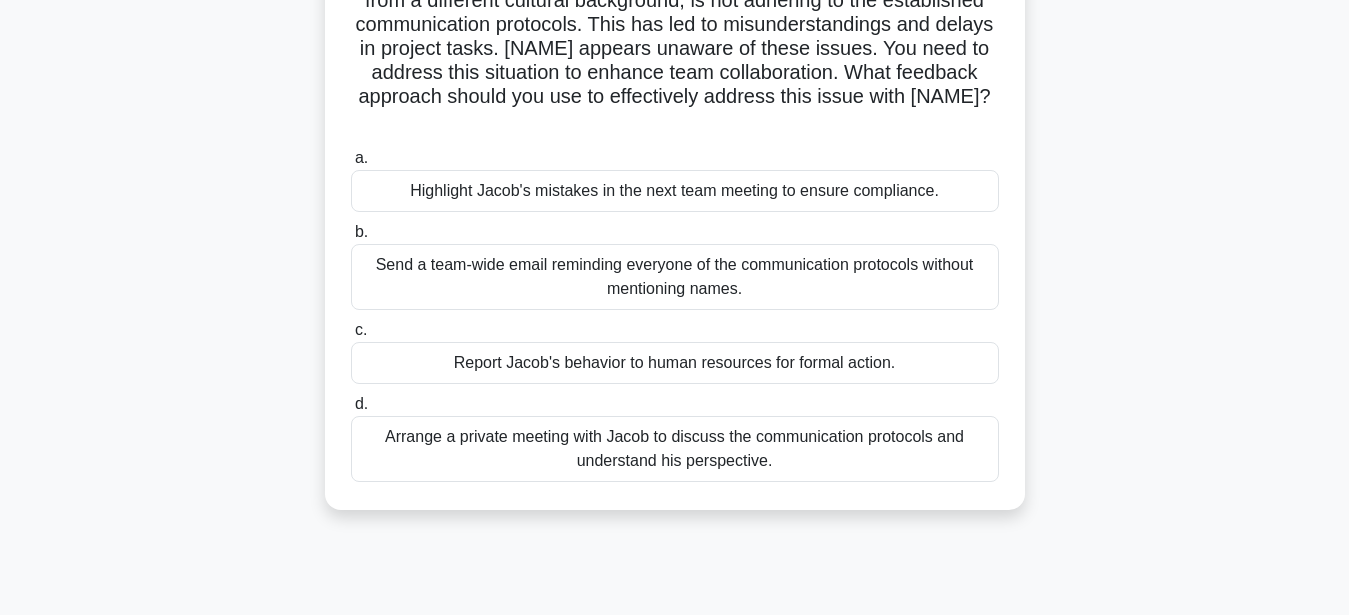 click on "Arrange a private meeting with Jacob to discuss the communication protocols and understand his perspective." at bounding box center (675, 449) 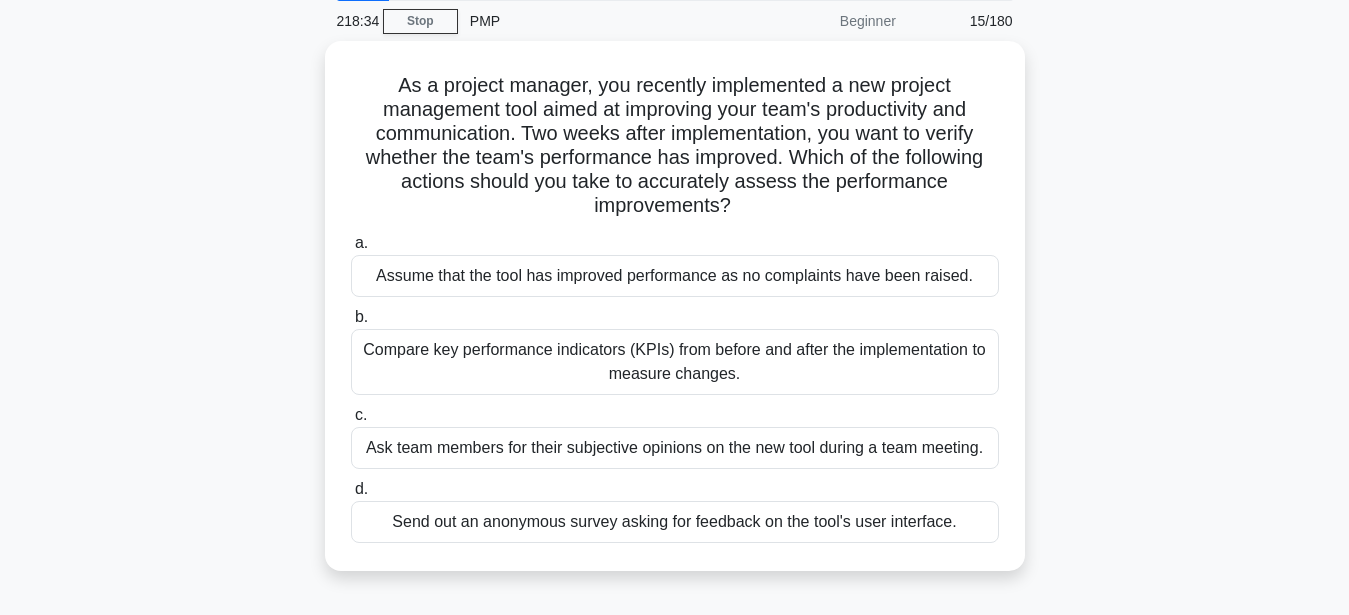 scroll, scrollTop: 102, scrollLeft: 0, axis: vertical 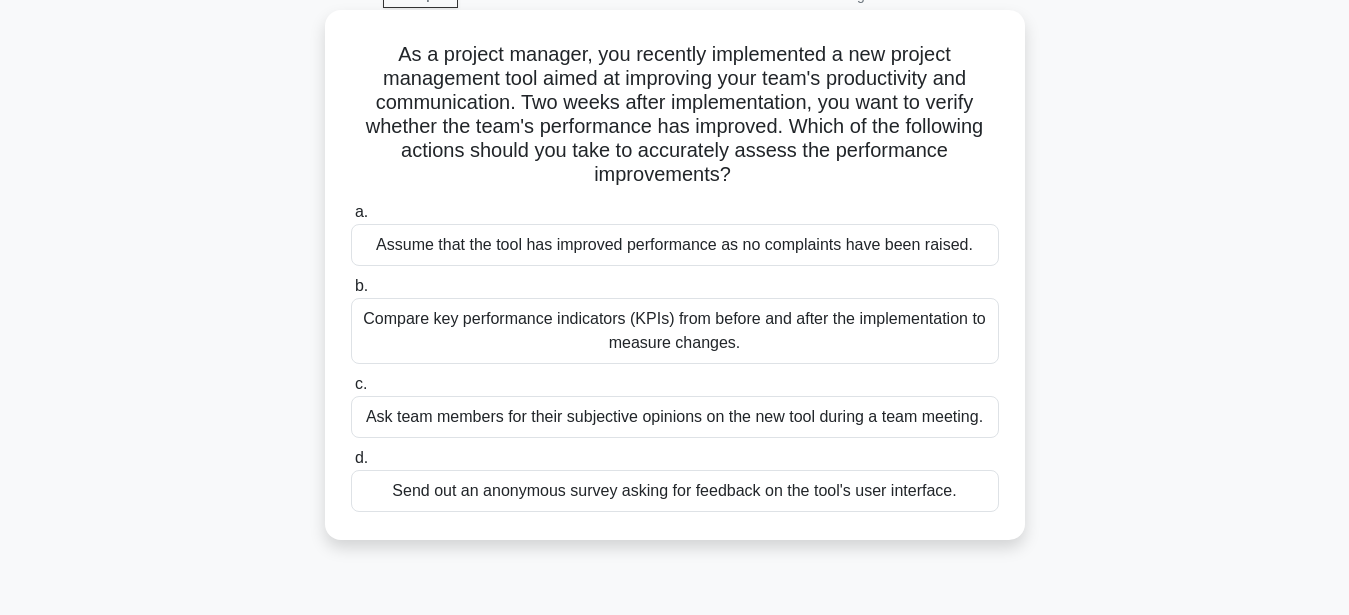 click on "Compare key performance indicators (KPIs) from before and after the implementation to measure changes." at bounding box center [675, 331] 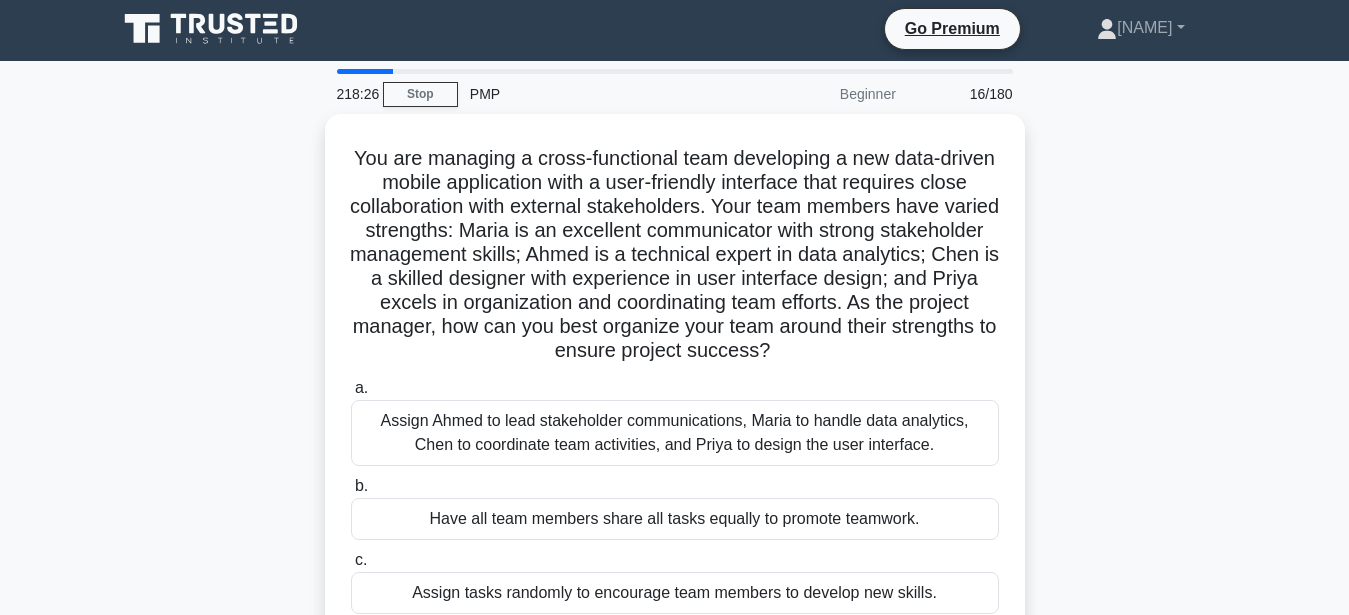 scroll, scrollTop: 0, scrollLeft: 0, axis: both 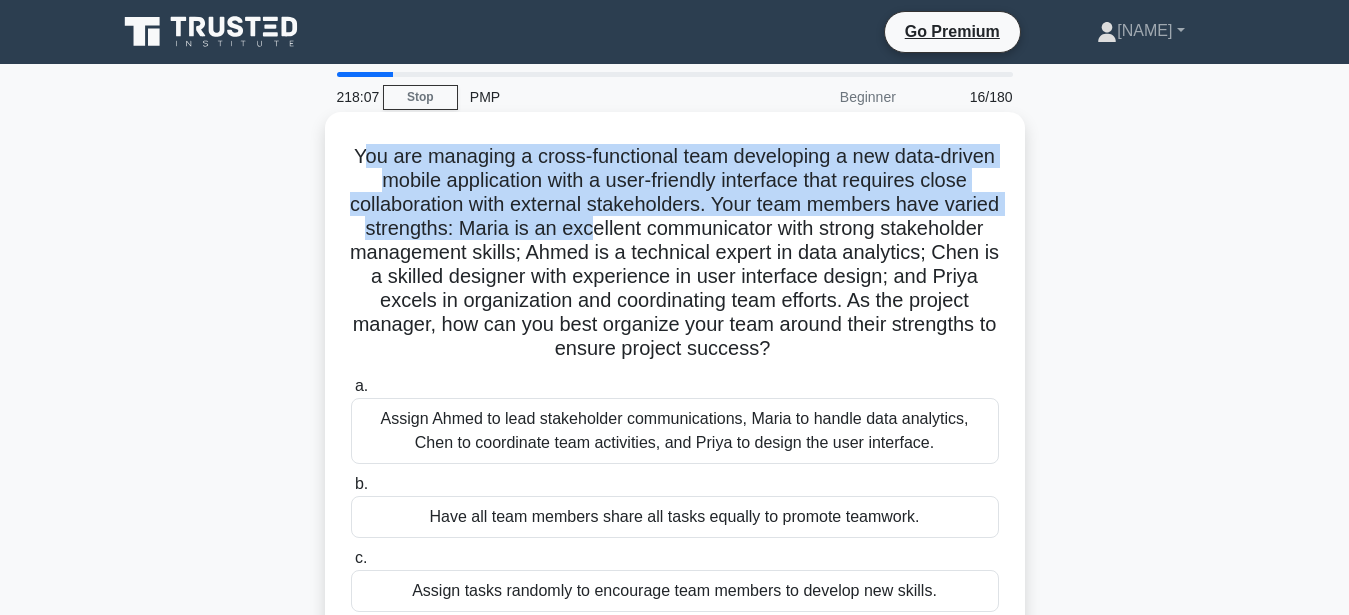 drag, startPoint x: 361, startPoint y: 160, endPoint x: 591, endPoint y: 235, distance: 241.9194 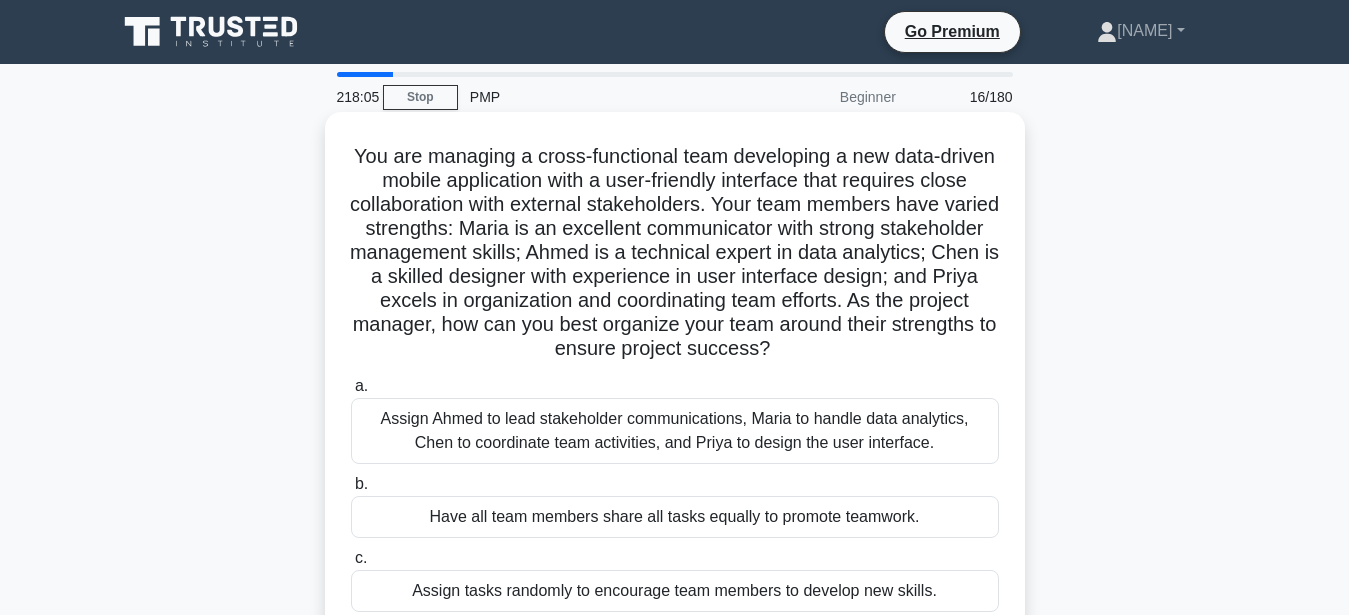 drag, startPoint x: 359, startPoint y: 160, endPoint x: 878, endPoint y: 341, distance: 549.65625 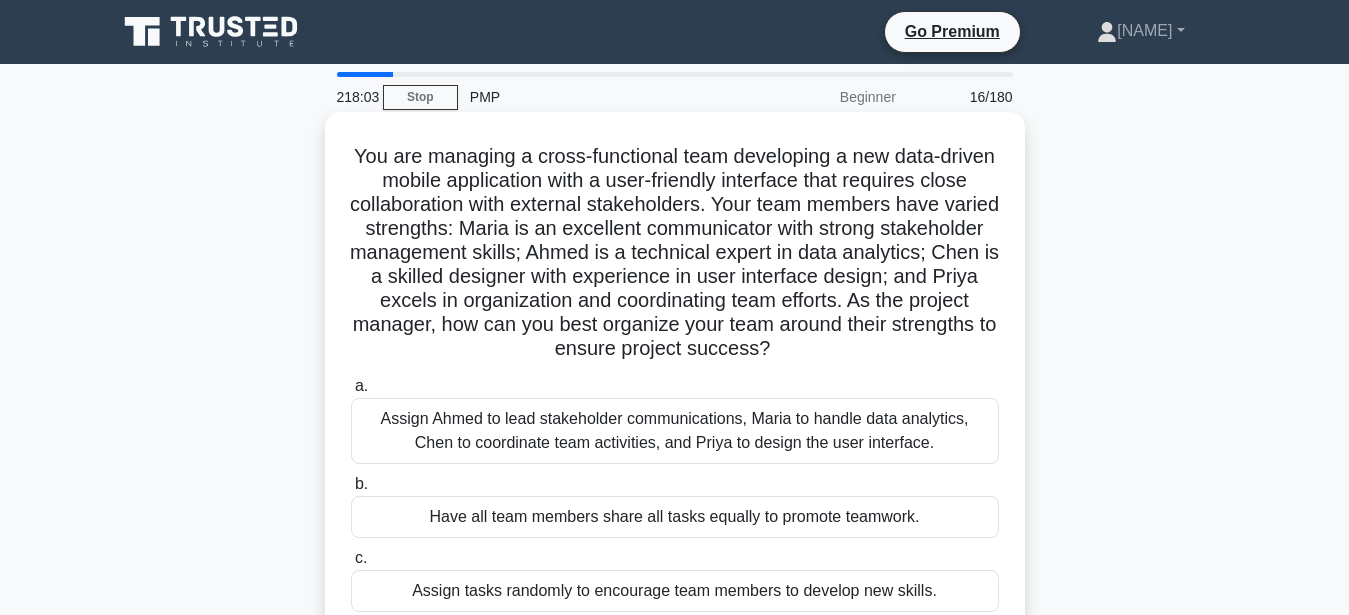 click on "You are managing a cross-functional team developing a new data-driven mobile application with a user-friendly interface that requires close collaboration with external stakeholders. Your team members have varied strengths: Maria is an excellent communicator with strong stakeholder management skills; Ahmed is a technical expert in data analytics; Chen is a skilled designer with experience in user interface design; and Priya excels in organization and coordinating team efforts. As the project manager, how can you best organize your team around their strengths to ensure project success?
.spinner_0XTQ{transform-origin:center;animation:spinner_y6GP .75s linear infinite}@keyframes spinner_y6GP{100%{transform:rotate(360deg)}}" at bounding box center [675, 253] 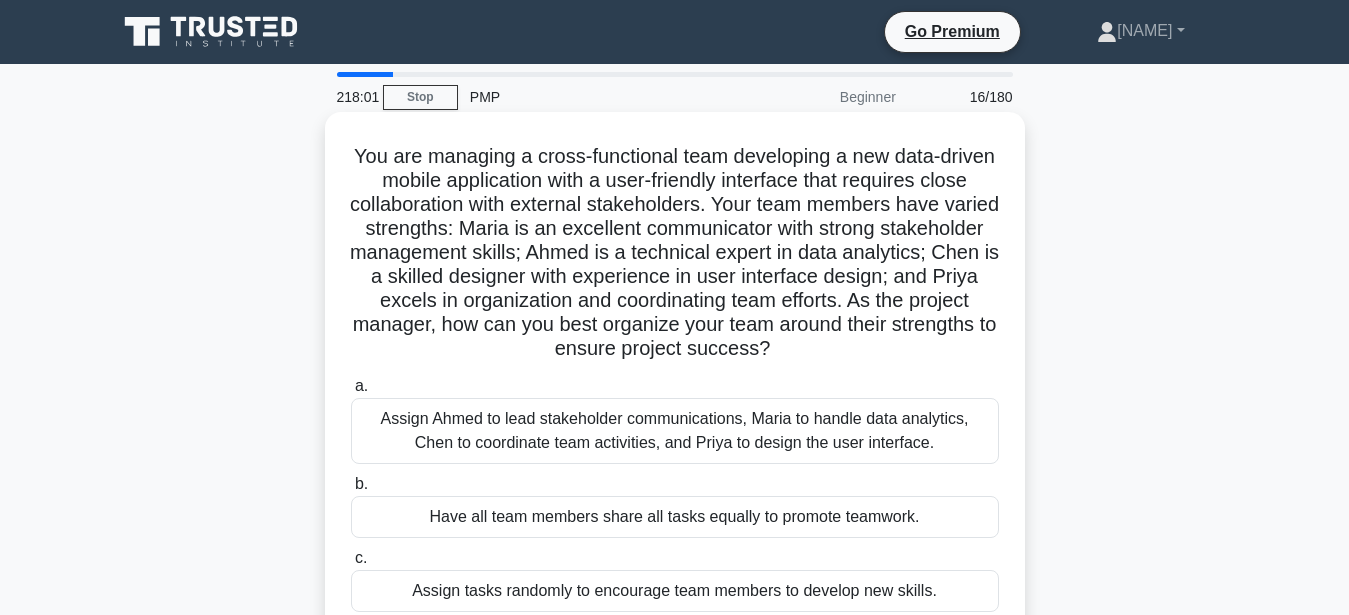 drag, startPoint x: 357, startPoint y: 155, endPoint x: 850, endPoint y: 368, distance: 537.0456 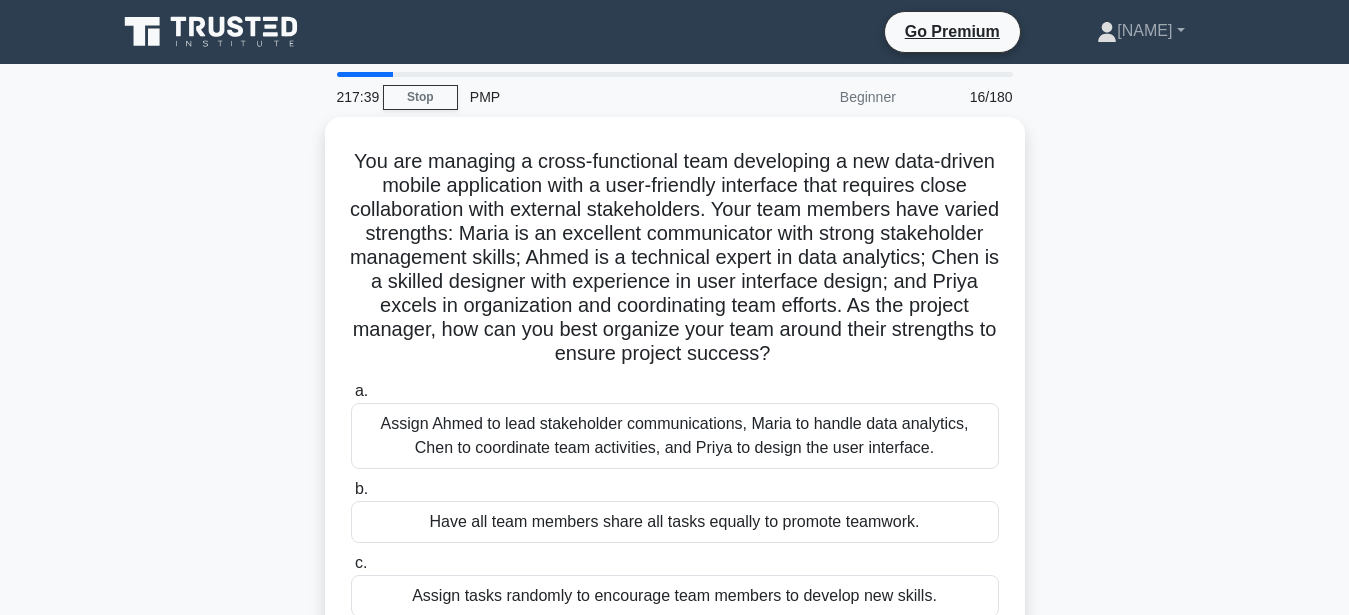 click on "You are managing a cross-functional team developing a new data-driven mobile application with a user-friendly interface that requires close collaboration with external stakeholders. Your team members have varied strengths: Maria is an excellent communicator with strong stakeholder management skills; Ahmed is a technical expert in data analytics; Chen is a skilled designer with experience in user interface design; and Priya excels in organization and coordinating team efforts. As the project manager, how can you best organize your team around their strengths to ensure project success?
.spinner_0XTQ{transform-origin:center;animation:spinner_y6GP .75s linear infinite}@keyframes spinner_y6GP{100%{transform:rotate(360deg)}}
a." at bounding box center (675, 442) 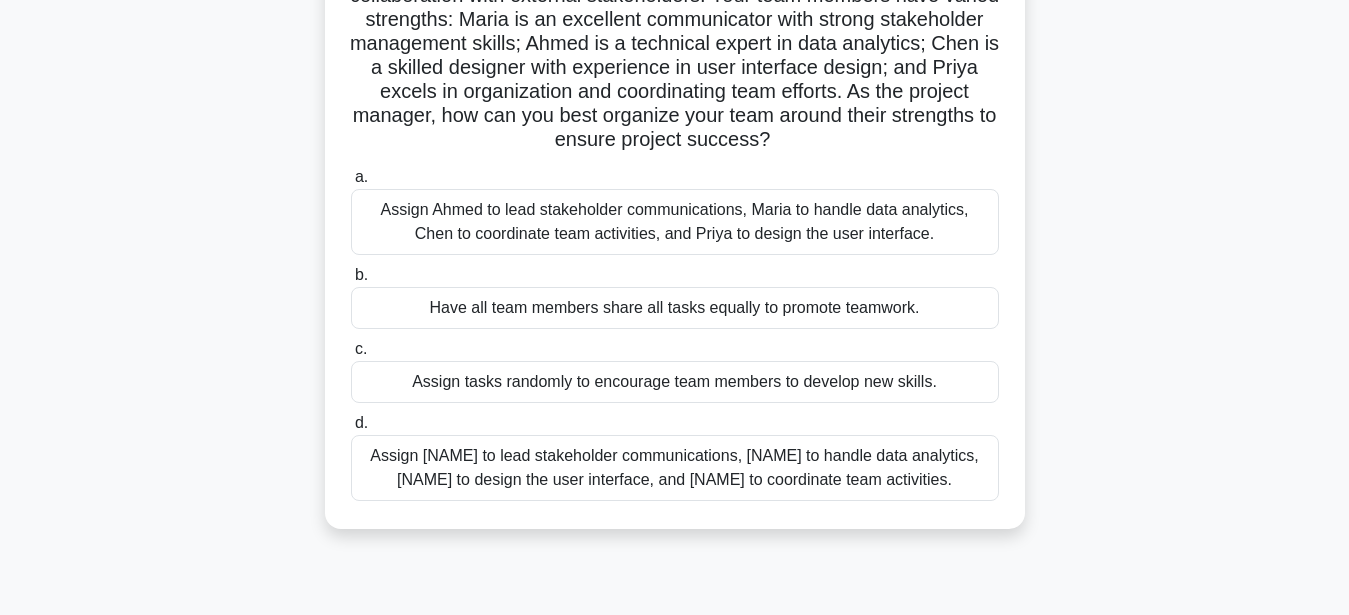 scroll, scrollTop: 261, scrollLeft: 0, axis: vertical 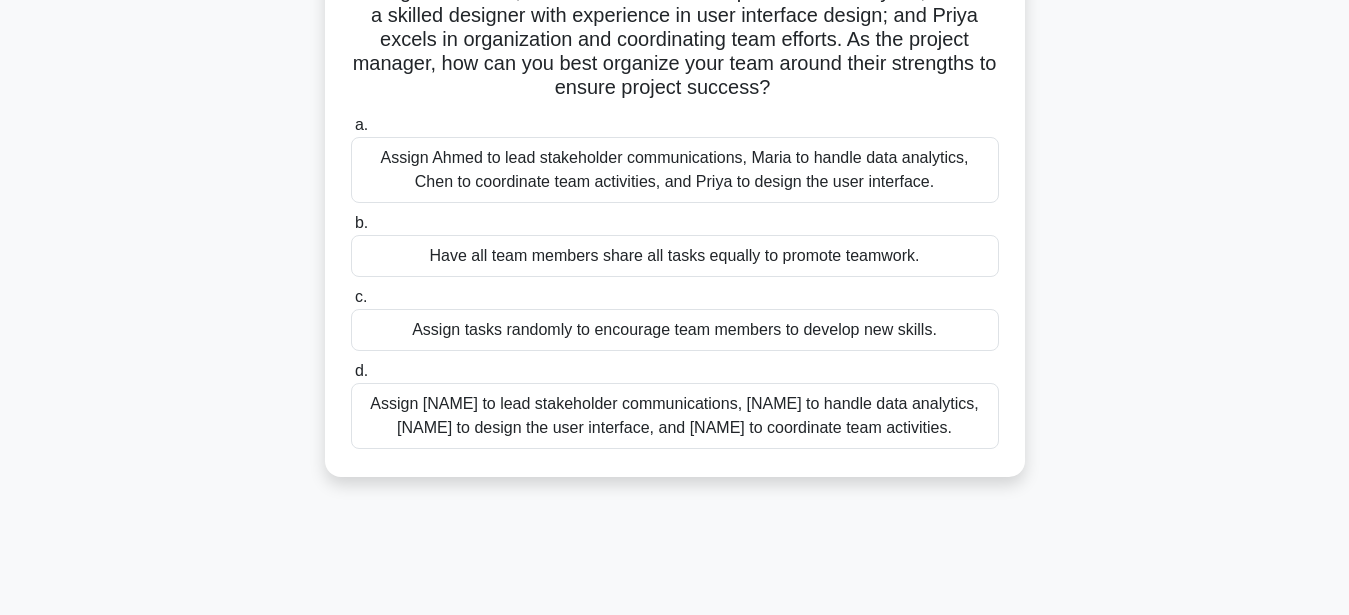 click on "Assign Maria to lead stakeholder communications, Ahmed to handle data analytics, Chen to design the user interface, and Priya to coordinate team activities." at bounding box center [675, 416] 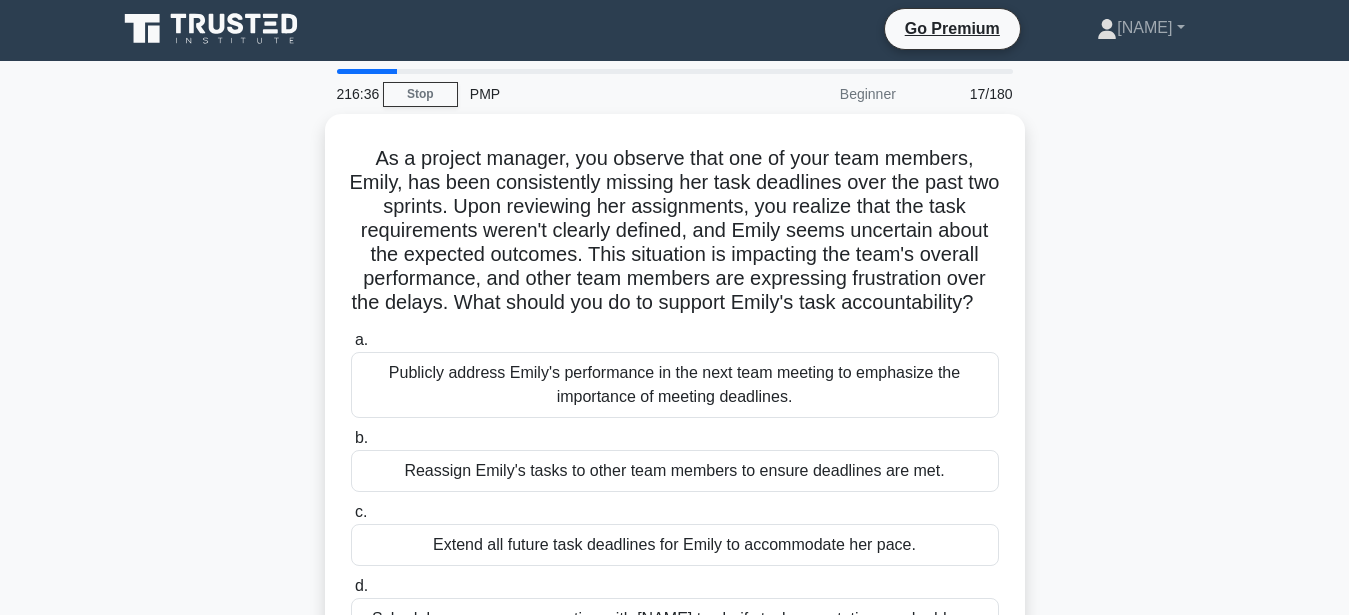 scroll, scrollTop: 0, scrollLeft: 0, axis: both 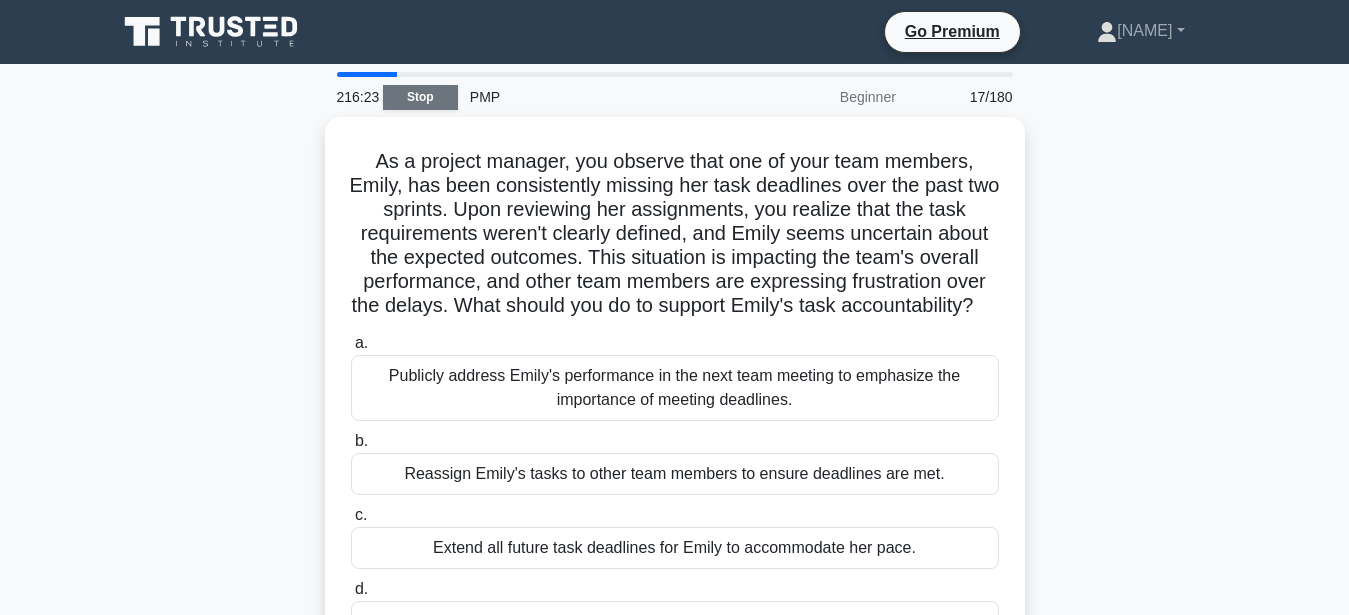 click on "Stop" at bounding box center (420, 97) 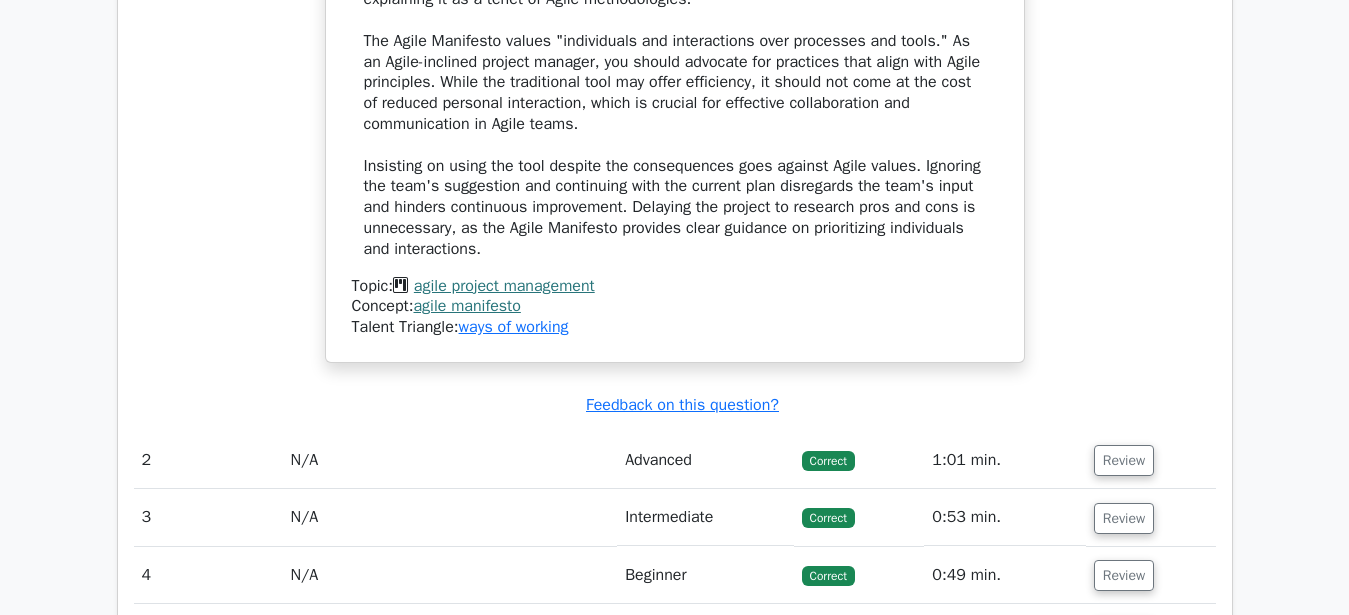 scroll, scrollTop: 2244, scrollLeft: 0, axis: vertical 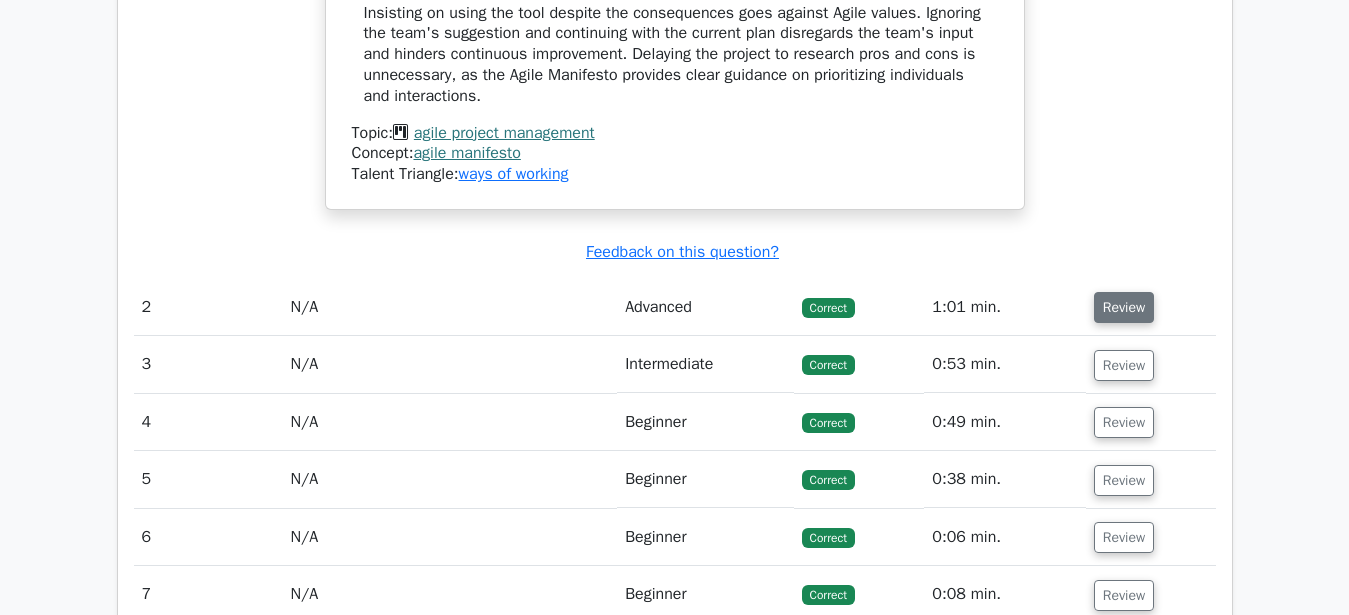 click on "Review" at bounding box center [1124, 307] 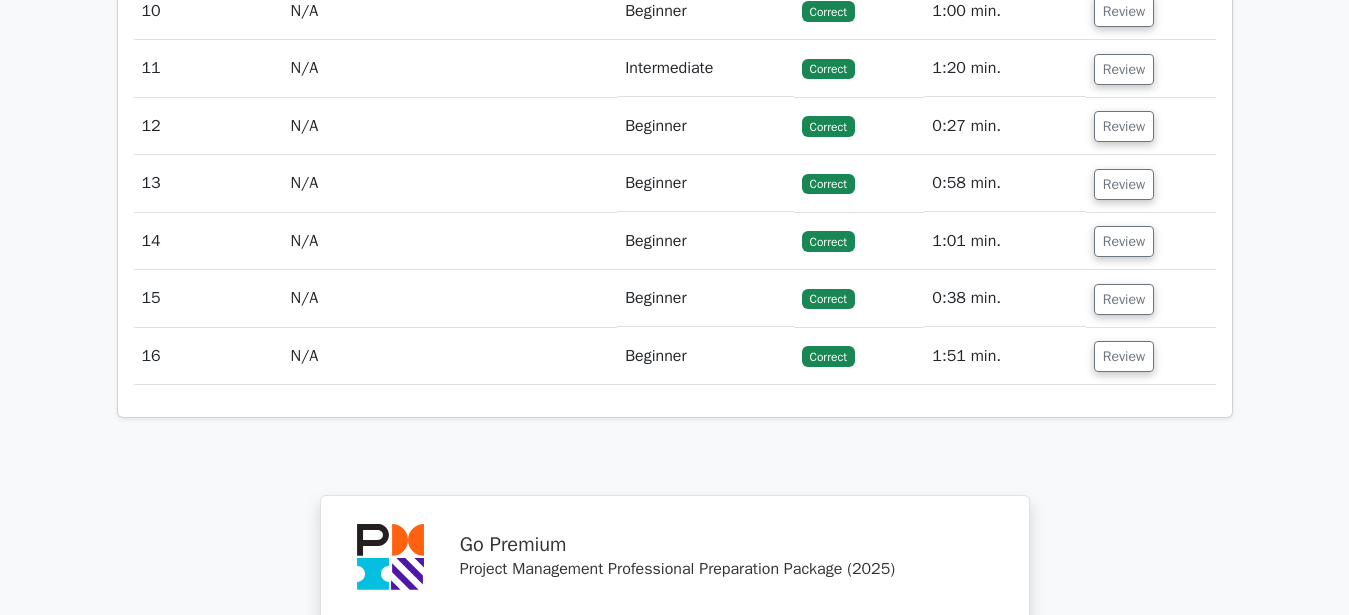 scroll, scrollTop: 4182, scrollLeft: 0, axis: vertical 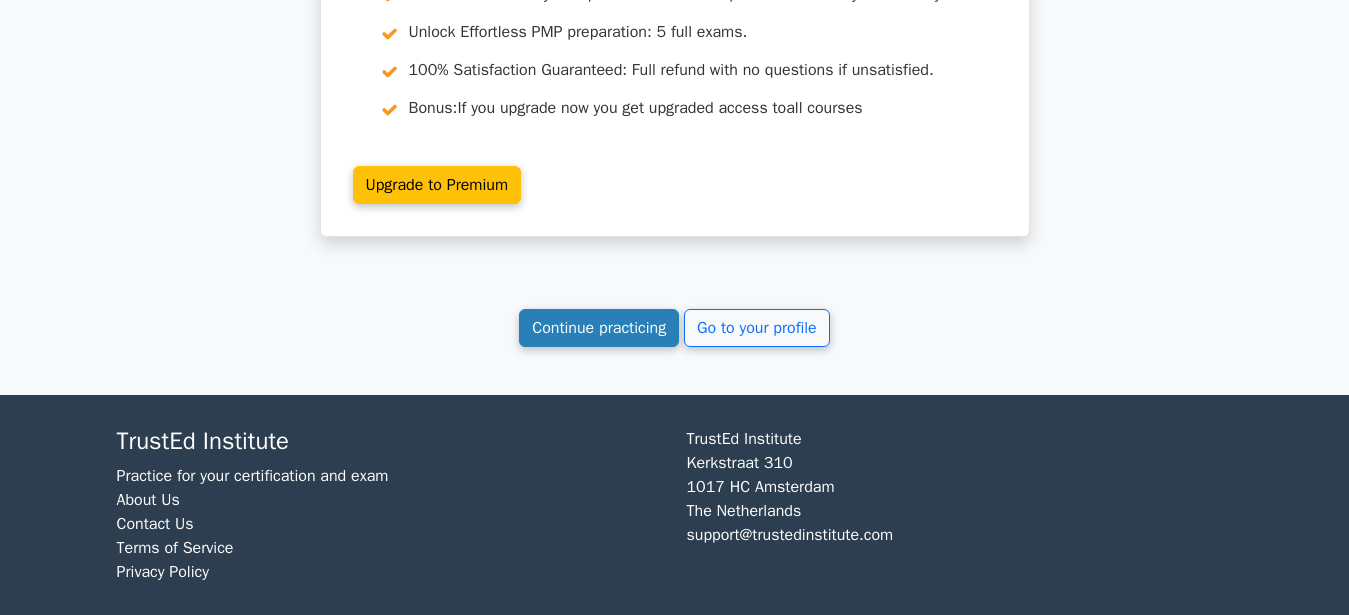 click on "Continue practicing" at bounding box center [599, 328] 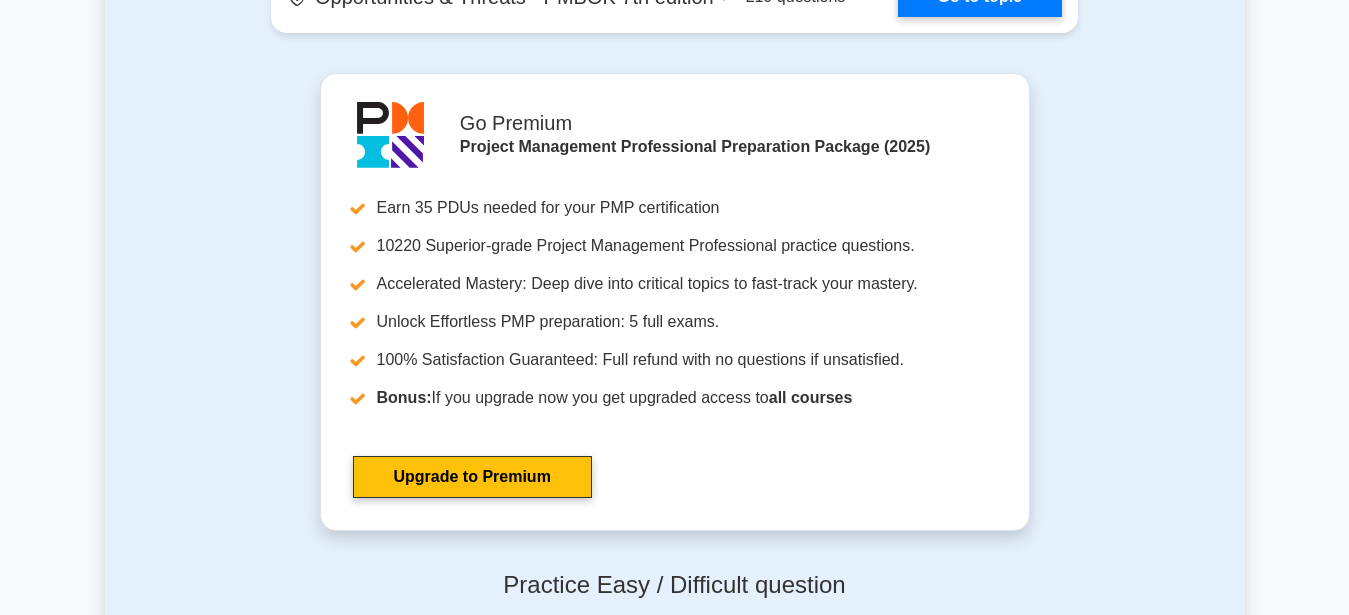 scroll, scrollTop: 6308, scrollLeft: 0, axis: vertical 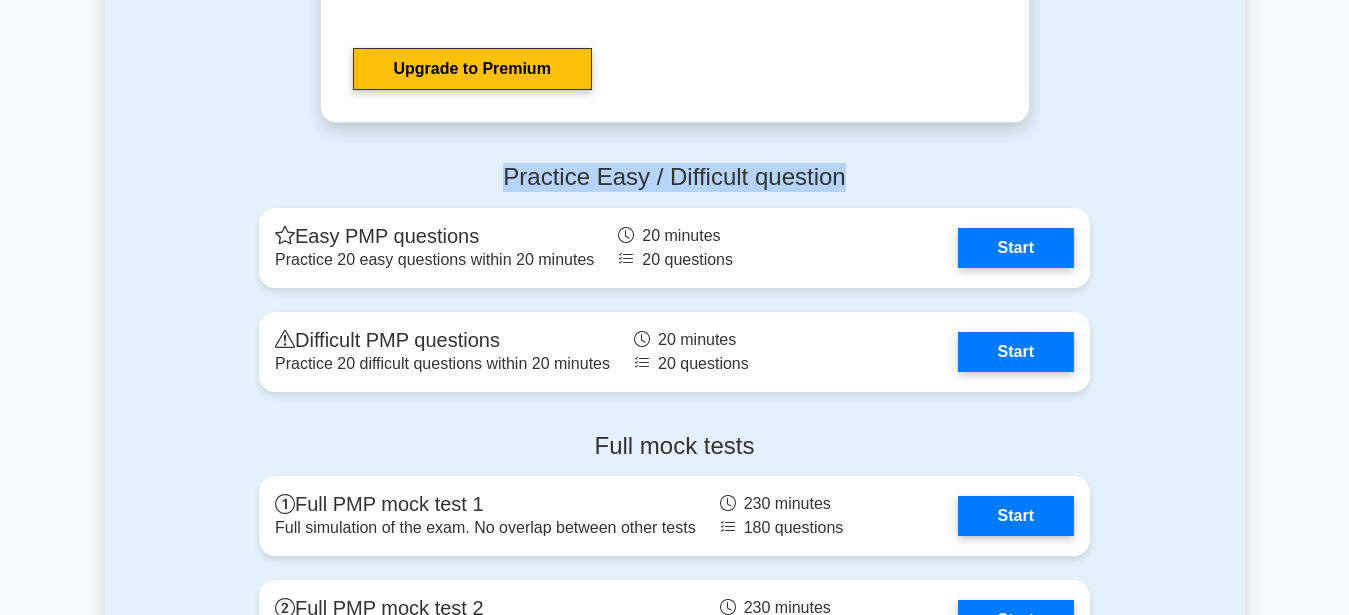 drag, startPoint x: 508, startPoint y: 170, endPoint x: 865, endPoint y: 182, distance: 357.20163 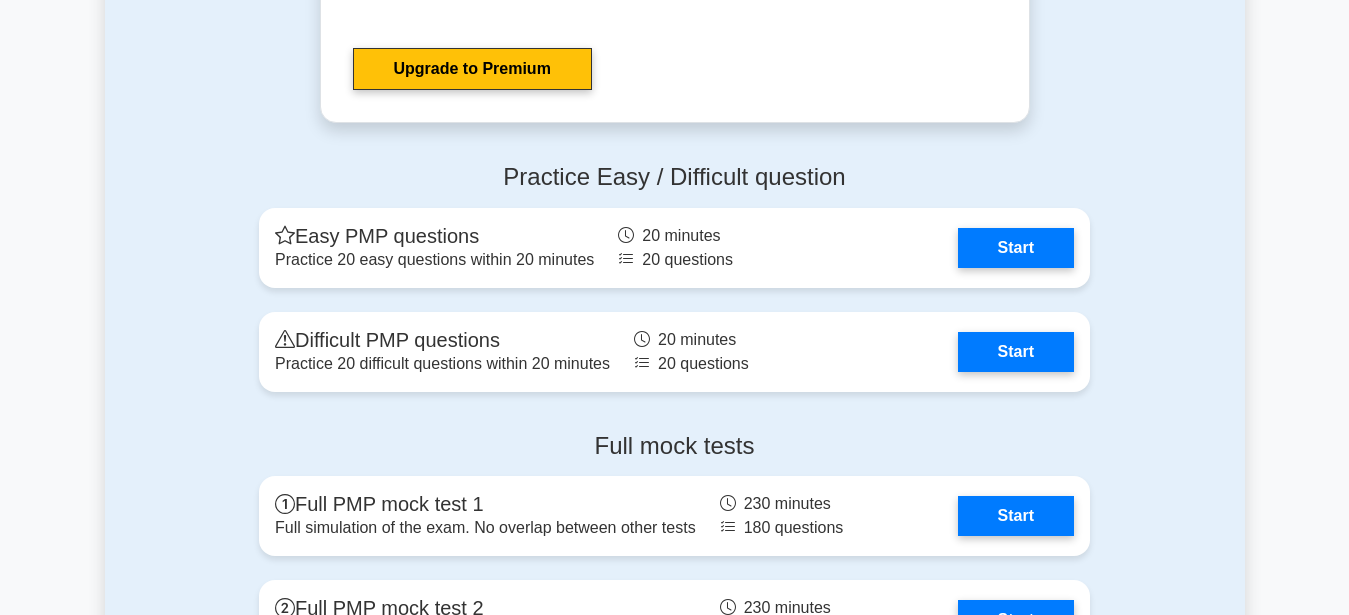 click on "Project Management Professional
Customize Your Next Practice Test
Topics
Scope Management
Time Management
Cost Management
Quality Management
Risk Management
Integration Management
Human Resource Management" at bounding box center (674, -2107) 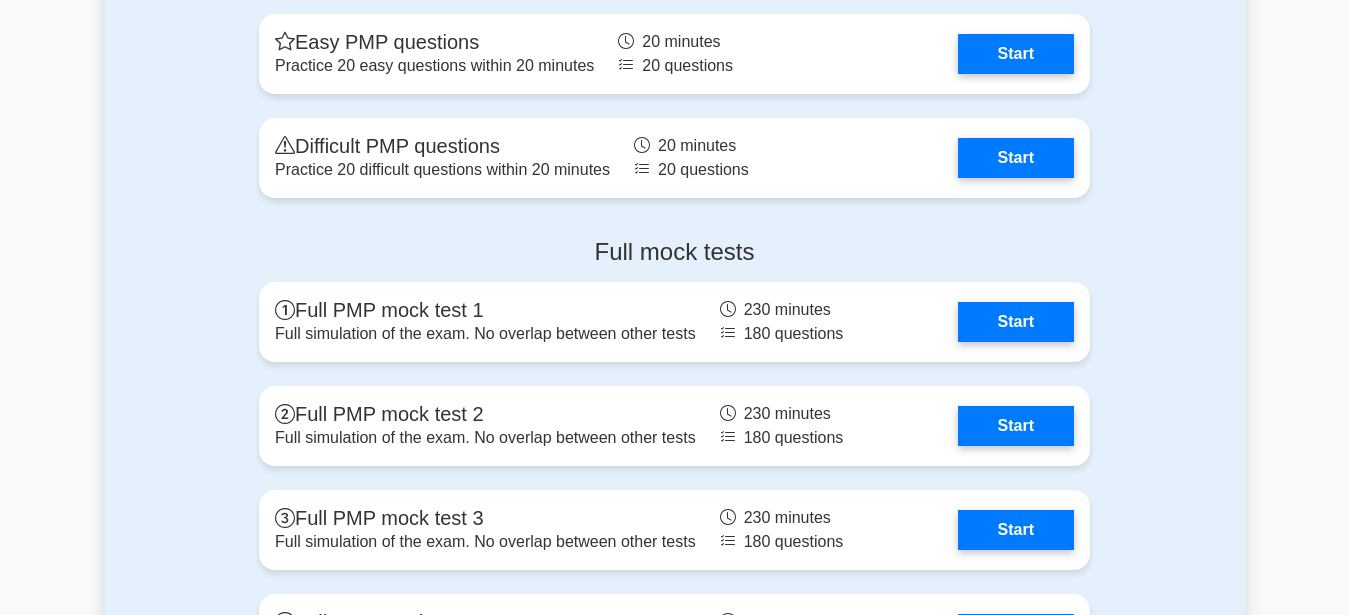 scroll, scrollTop: 6512, scrollLeft: 0, axis: vertical 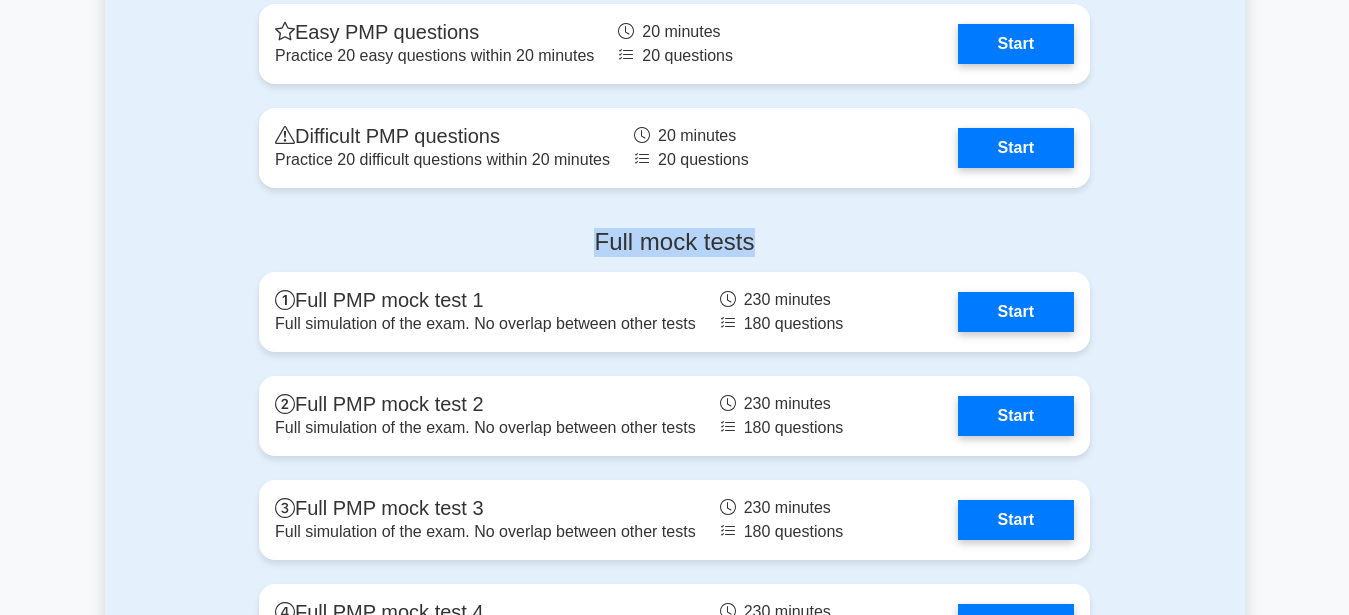 drag, startPoint x: 598, startPoint y: 241, endPoint x: 803, endPoint y: 238, distance: 205.02196 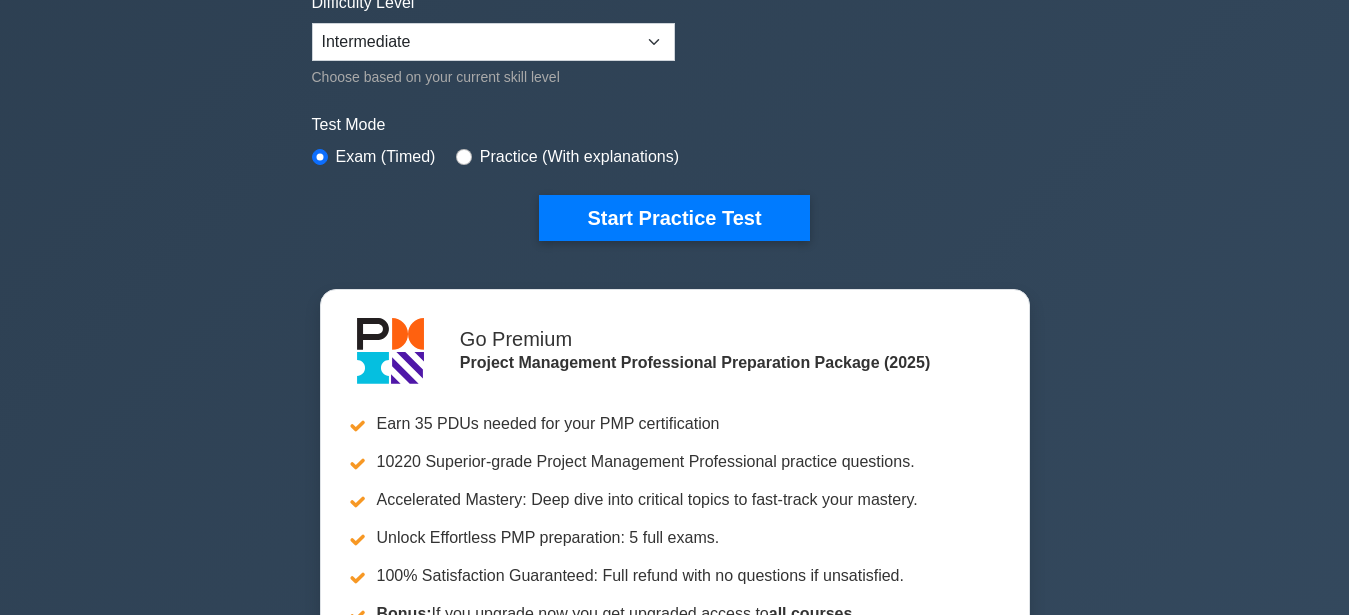 scroll, scrollTop: 0, scrollLeft: 0, axis: both 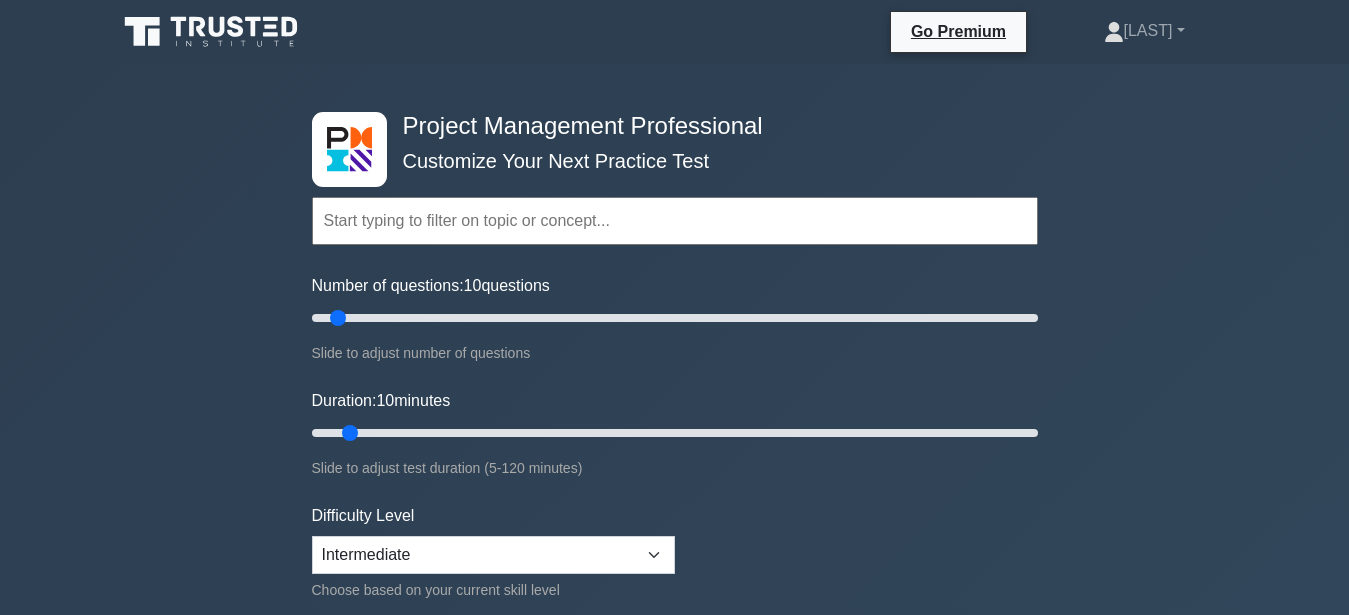 drag, startPoint x: 596, startPoint y: 161, endPoint x: 733, endPoint y: 169, distance: 137.23338 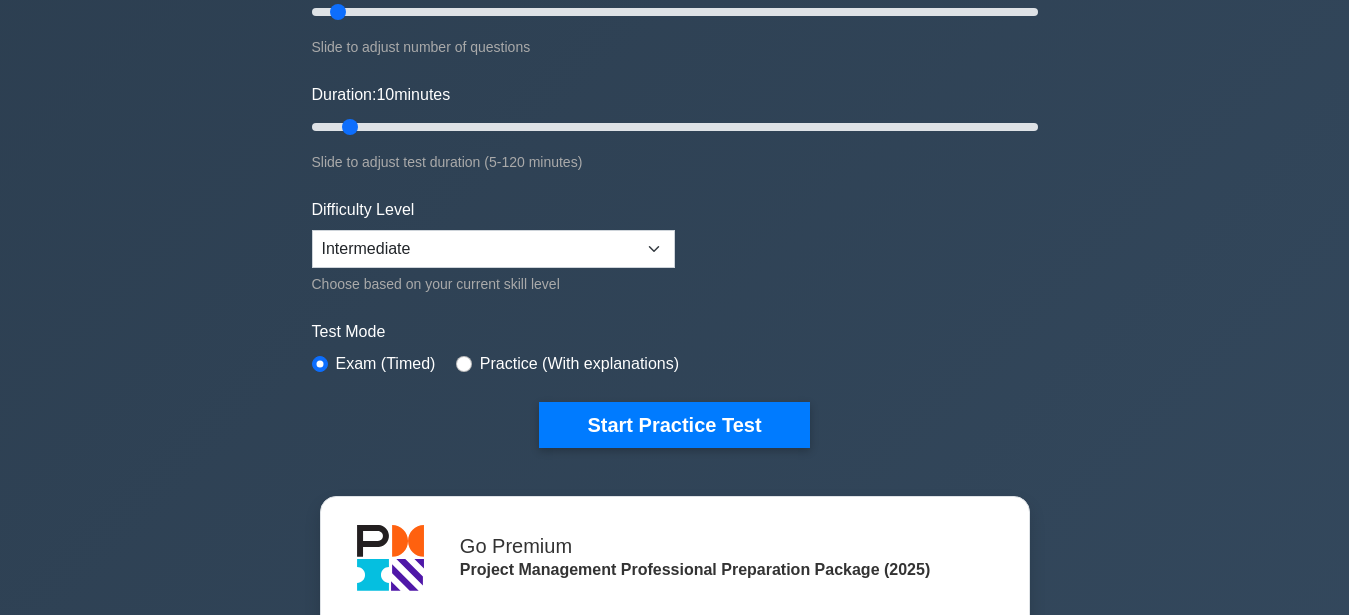scroll, scrollTop: 510, scrollLeft: 0, axis: vertical 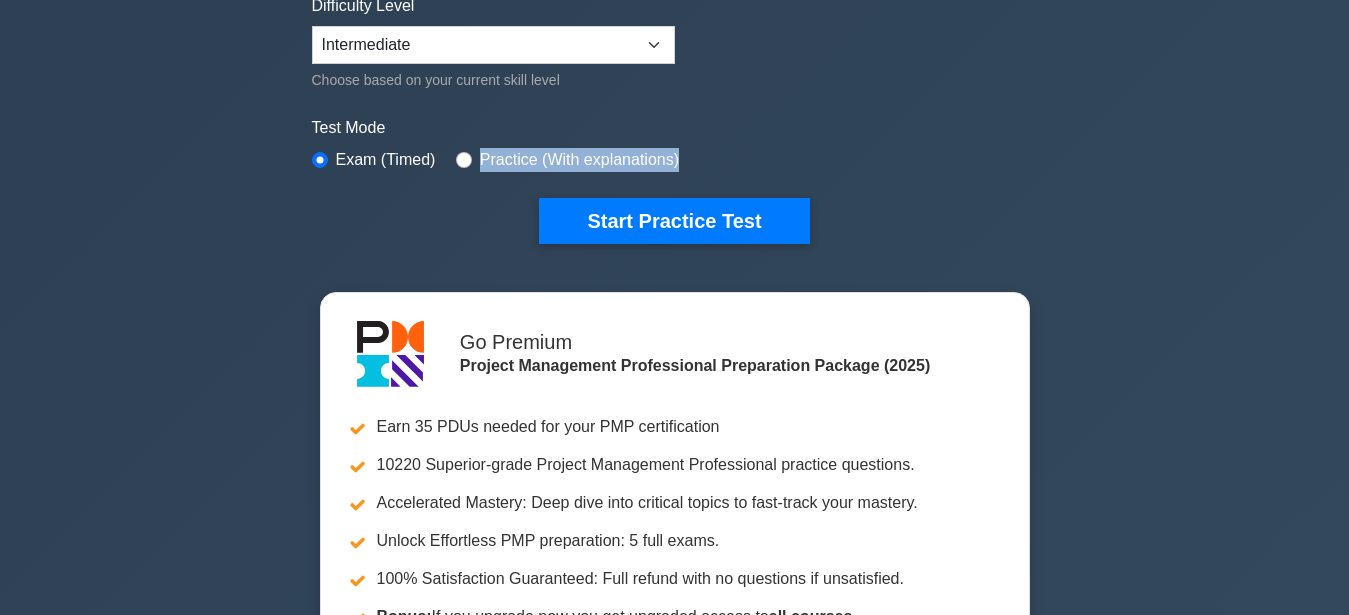 drag, startPoint x: 477, startPoint y: 151, endPoint x: 748, endPoint y: 168, distance: 271.53268 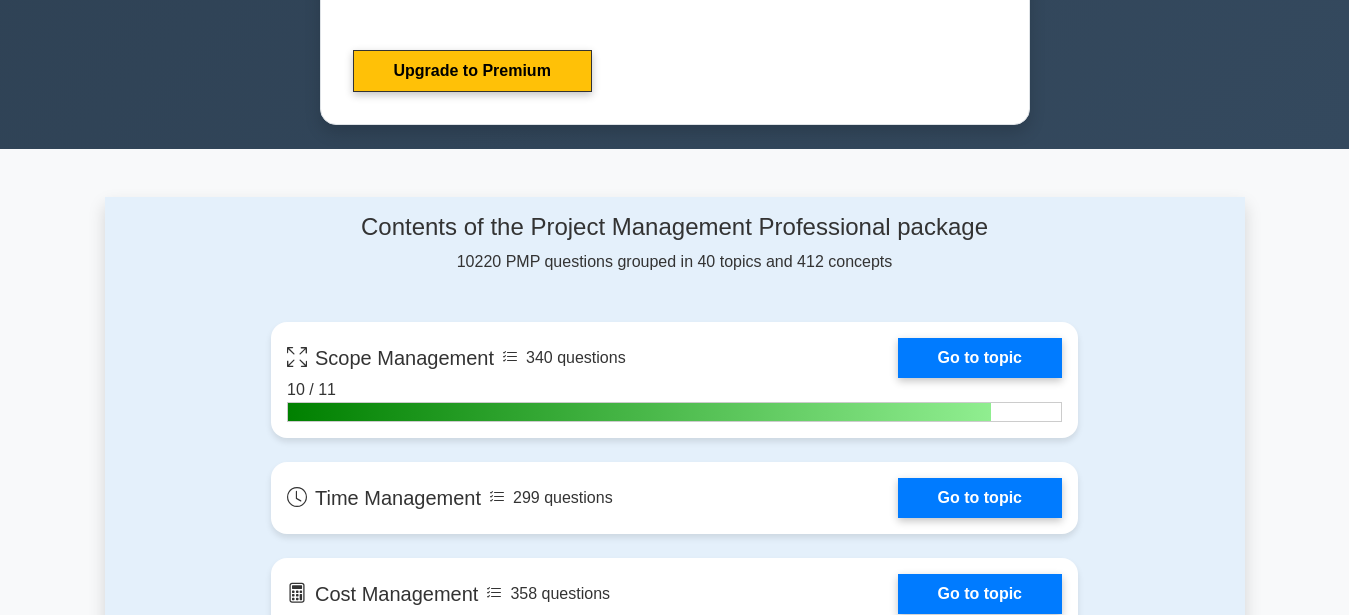 scroll, scrollTop: 1224, scrollLeft: 0, axis: vertical 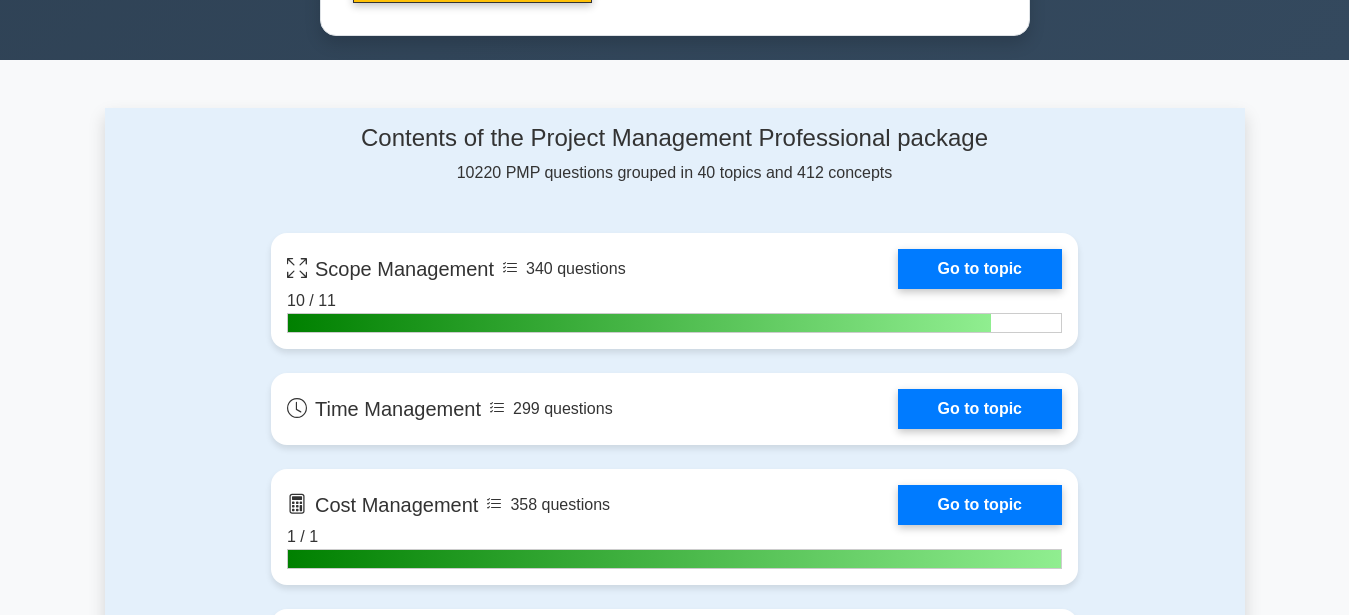drag, startPoint x: 461, startPoint y: 170, endPoint x: 919, endPoint y: 184, distance: 458.21393 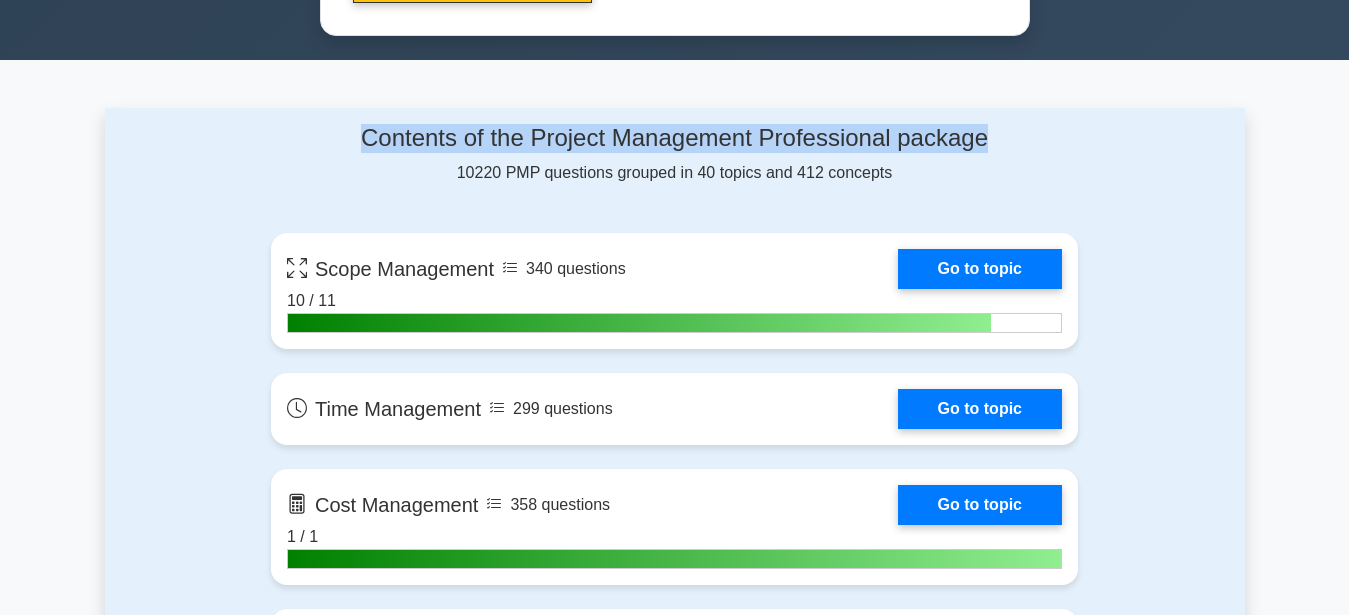 drag, startPoint x: 366, startPoint y: 138, endPoint x: 1011, endPoint y: 146, distance: 645.0496 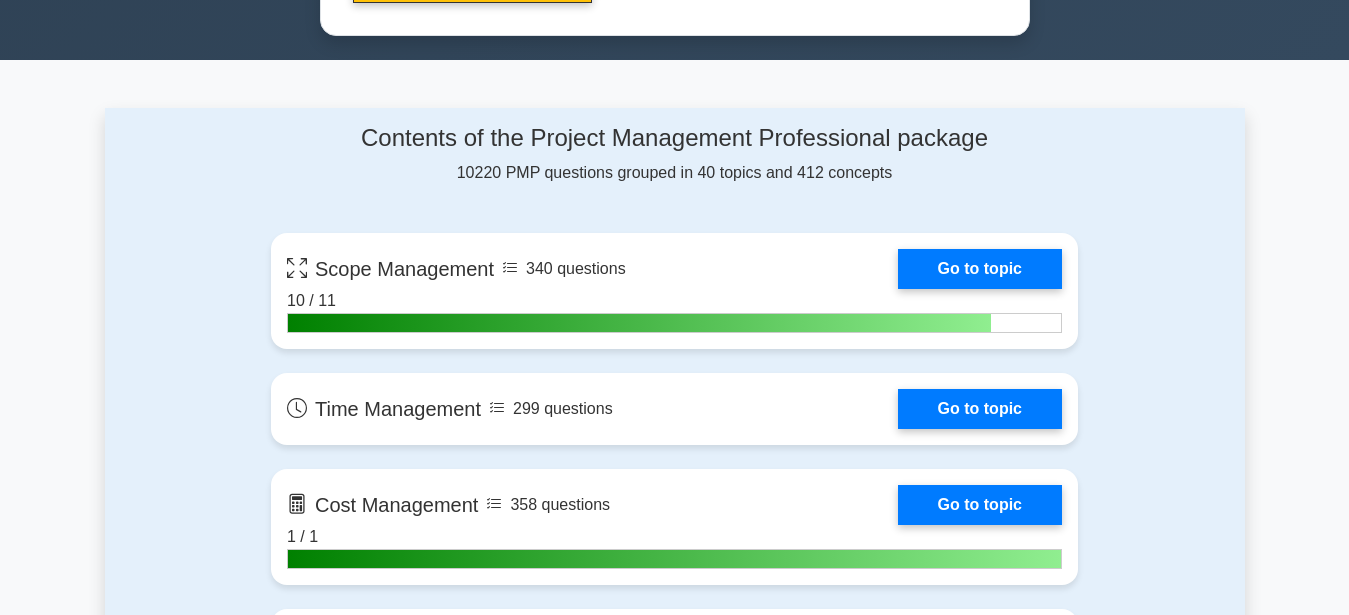 click on "Project Management Professional
Customize Your Next Practice Test
Topics
Scope Management
Time Management
Cost Management
Quality Management
Risk Management
Integration Management
Human Resource Management" at bounding box center (674, 2977) 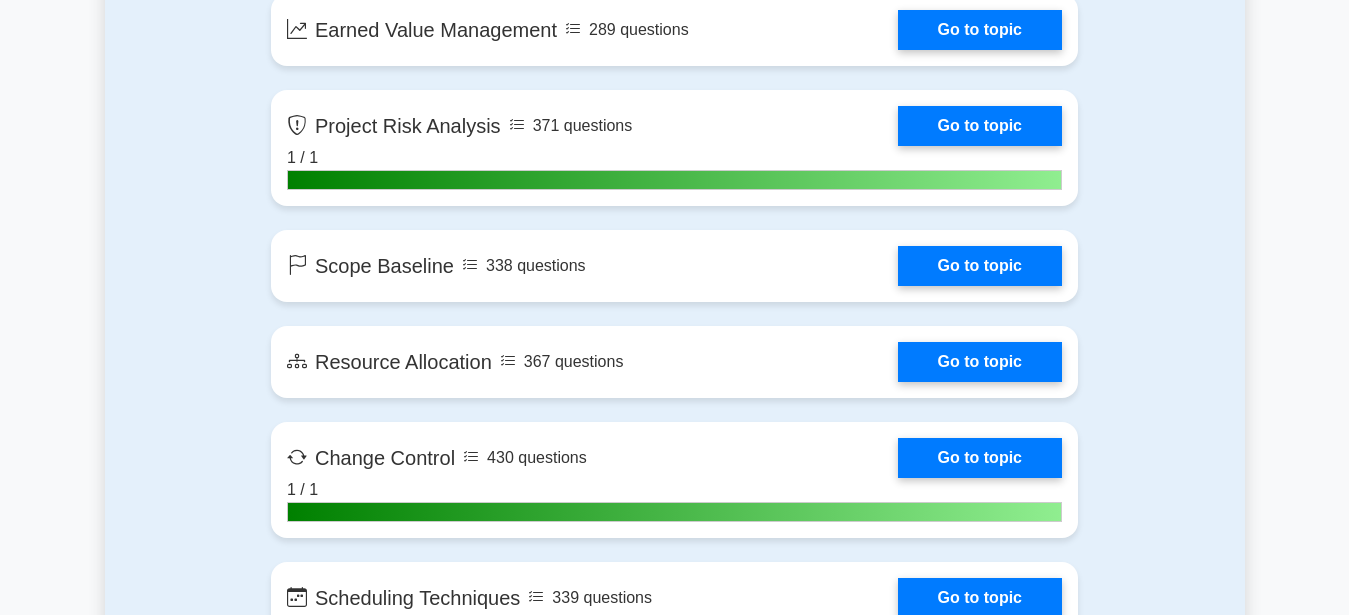 scroll, scrollTop: 3570, scrollLeft: 0, axis: vertical 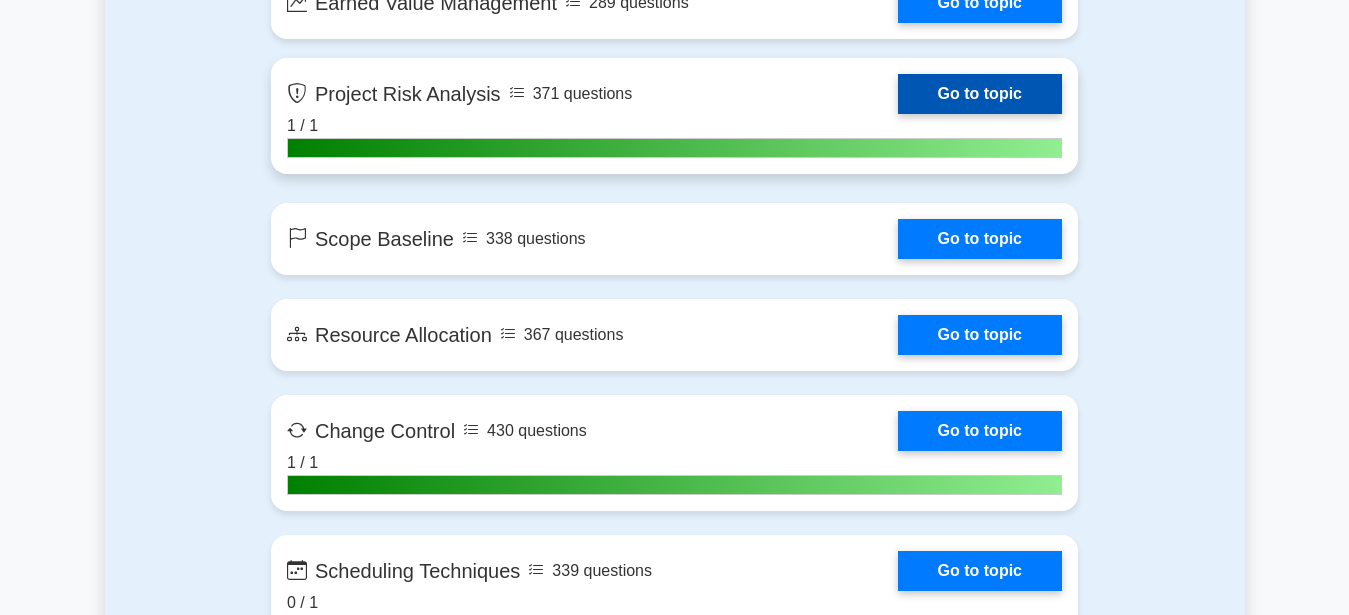 click on "Go to topic" at bounding box center [980, 94] 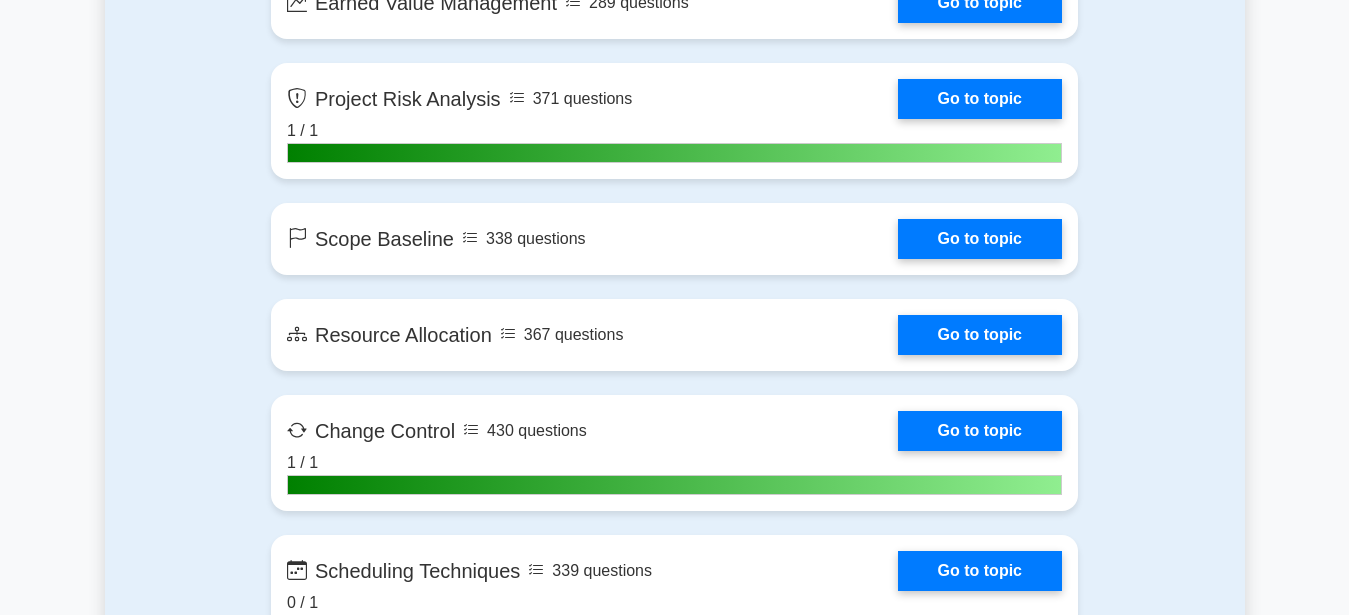 scroll, scrollTop: 3217, scrollLeft: 0, axis: vertical 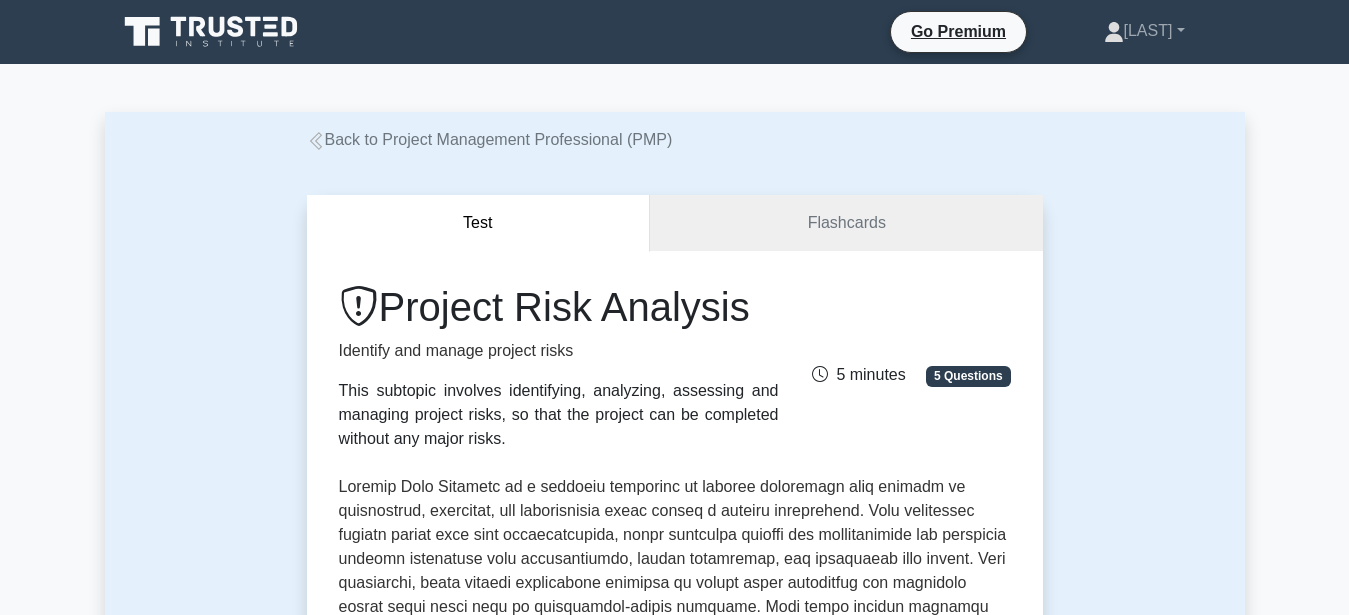 drag, startPoint x: 388, startPoint y: 310, endPoint x: 760, endPoint y: 328, distance: 372.43524 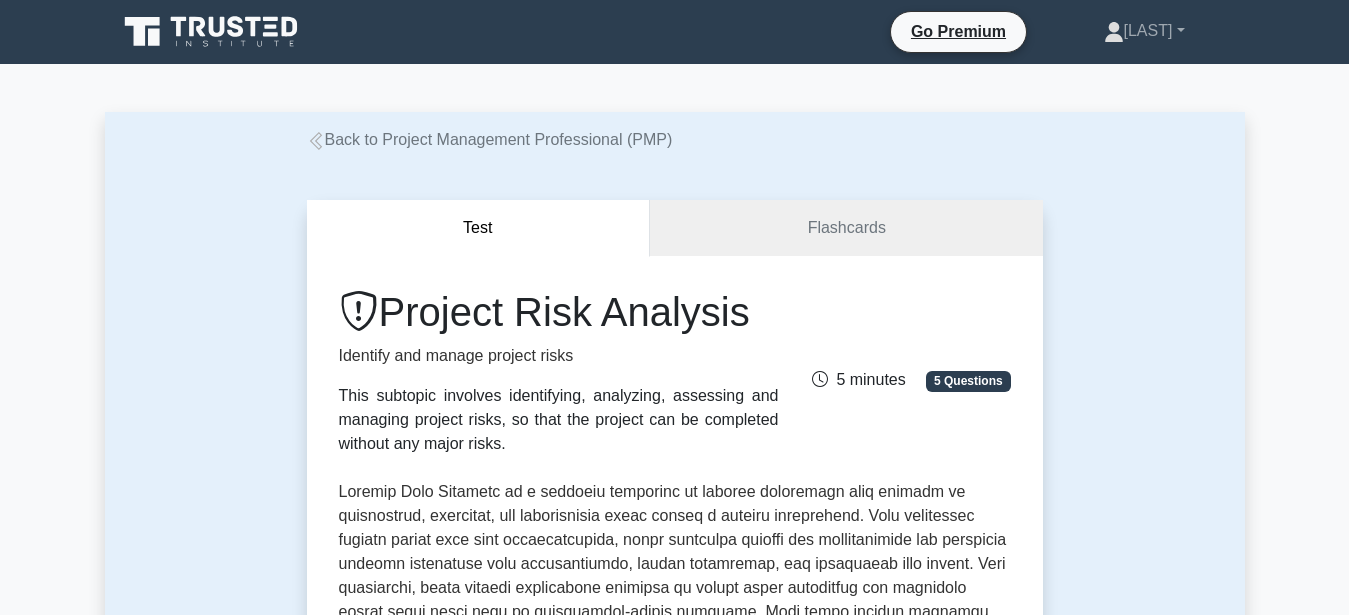 click on "Test
Flashcards
Project Risk Analysis
Identify and manage project risks
This subtopic involves identifying, analyzing, assessing and managing project risks, so that the project can be completed without any major risks.
5 minutes
5 Questions Risk Analysis" at bounding box center [675, 1141] 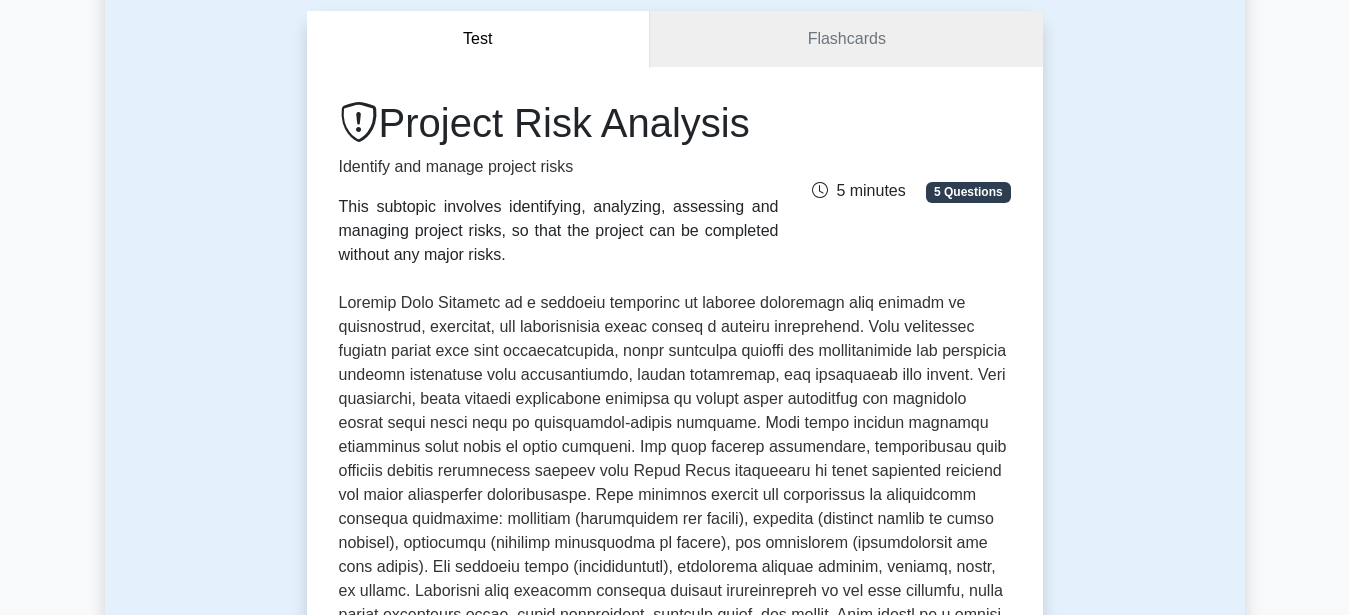 scroll, scrollTop: 306, scrollLeft: 0, axis: vertical 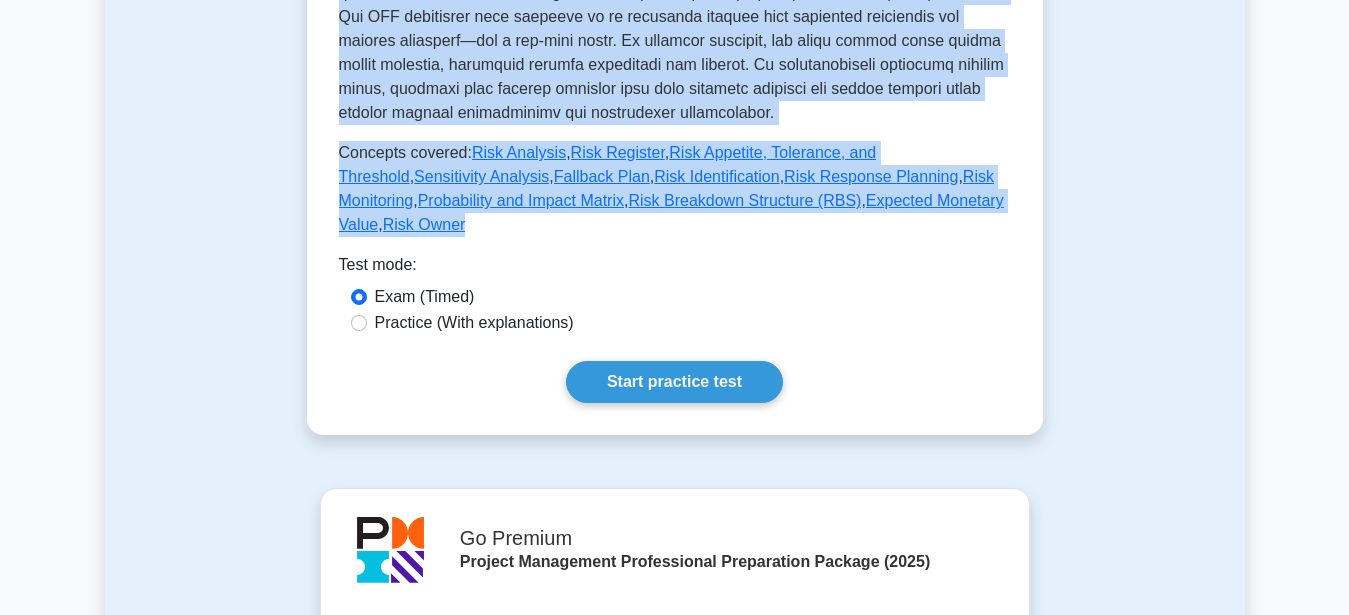 drag, startPoint x: 339, startPoint y: 46, endPoint x: 949, endPoint y: 180, distance: 624.5446 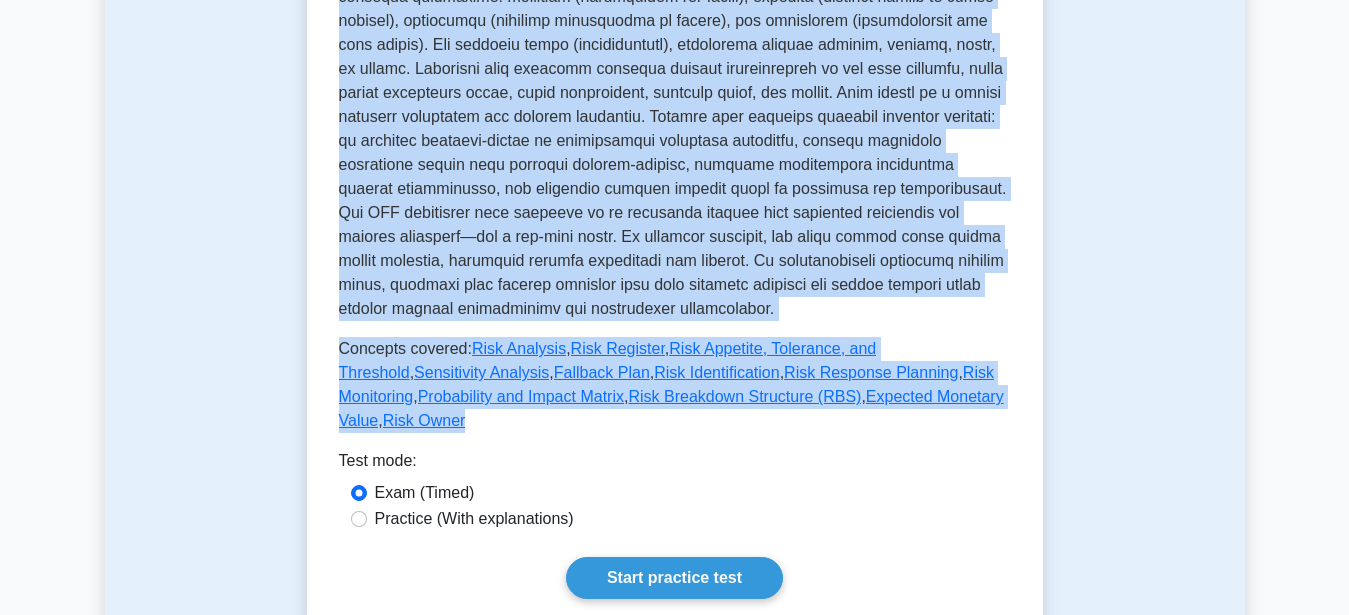 scroll, scrollTop: 698, scrollLeft: 0, axis: vertical 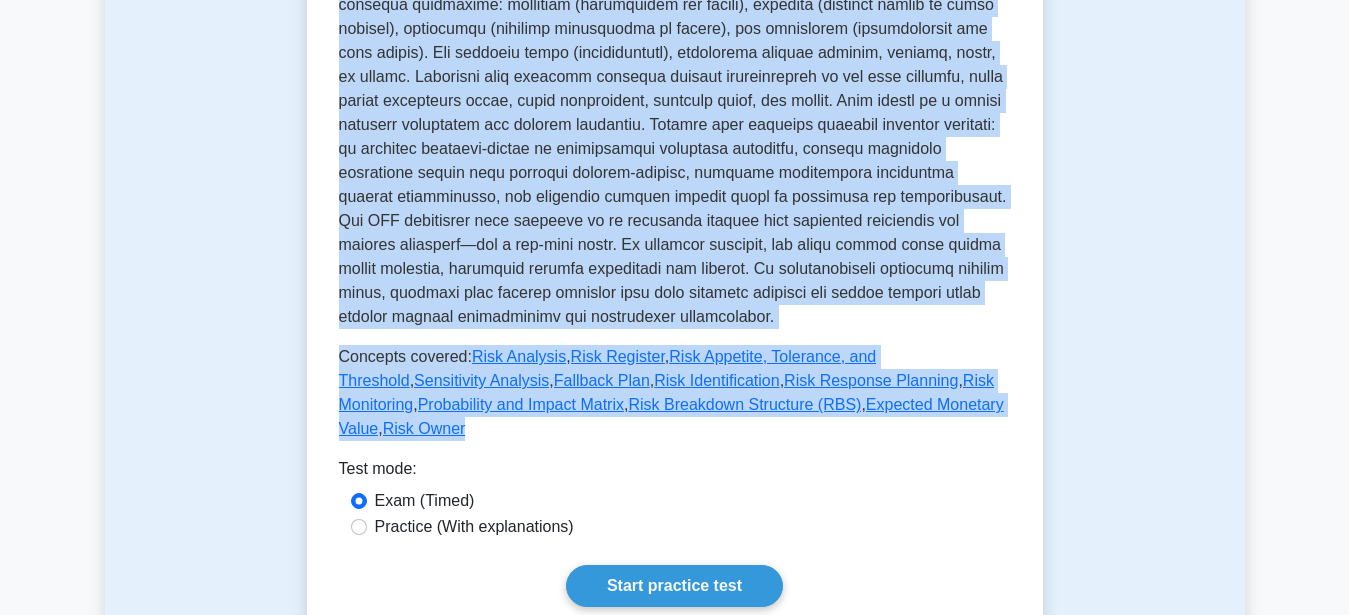 copy on "Identify and manage project risks
This subtopic involves identifying, analyzing, assessing and managing project risks, so that the project can be completed without any major risks.
5 minutes
5 Questions
Project Risk Analysis is a critical component of project management that focuses on identifying, assessing, and prioritizing risks within a project environment. This systematic process begins with risk identification, where potential threats and opportunities are cataloged through techniques like brainstorming, expert interviews, and historical data review.
Once identified, risks undergo qualitative analysis to assess their likelihood and potential impact using tools such as probability-impact matrices. This helps project managers prioritize risks based on their severity. For more precise measurement, quantitative risk analysis employs statistical methods like Monte Carlo simu..." 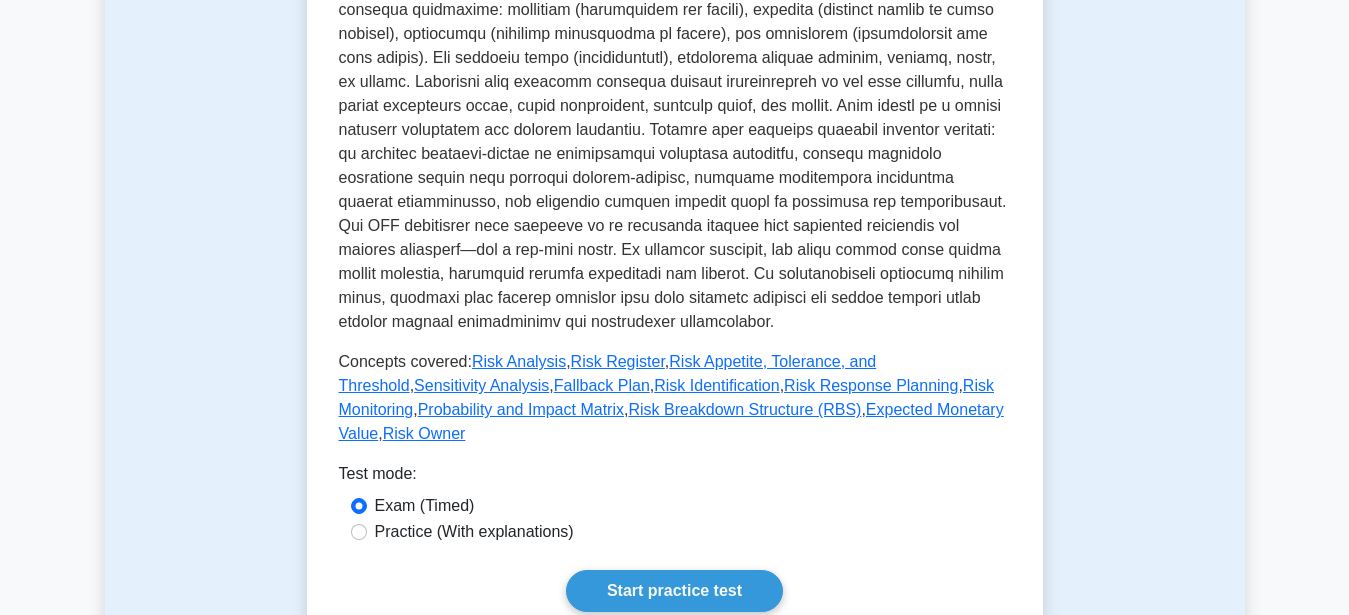 click on "Test
Flashcards
Project Risk Analysis
Identify and manage project risks
This subtopic involves identifying, analyzing, assessing and managing project risks, so that the project can be completed without any major risks.
5 minutes
5 Questions Risk Analysis" at bounding box center (675, 443) 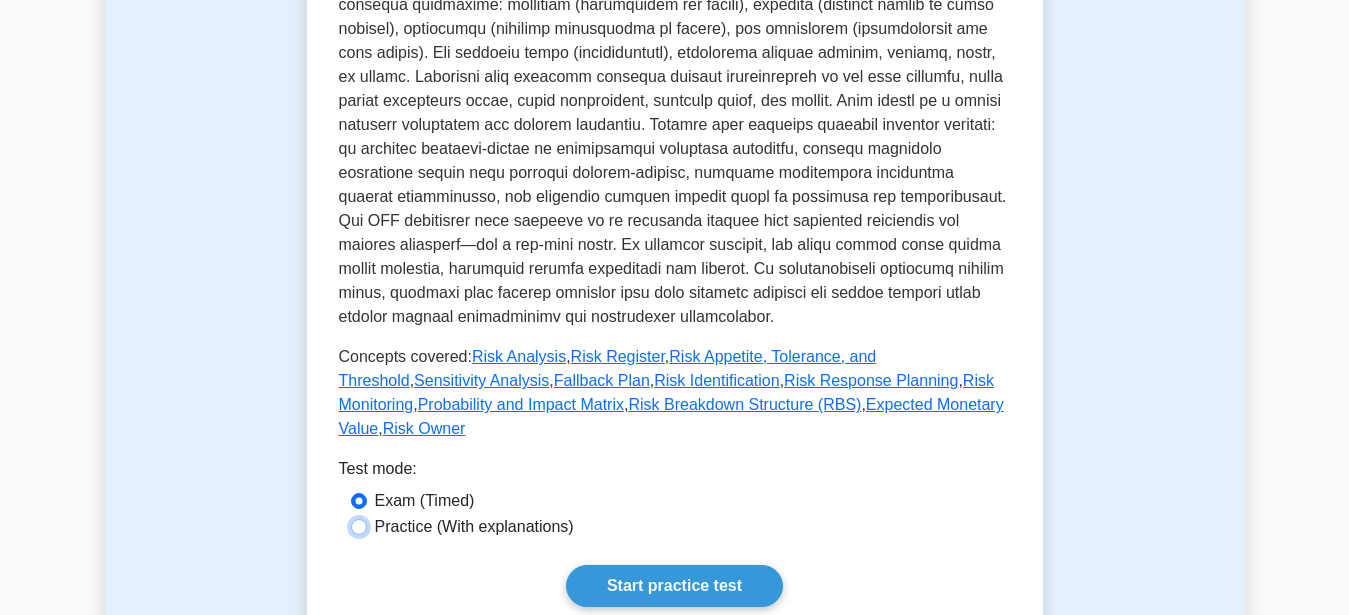 click on "Practice (With explanations)" at bounding box center (359, 527) 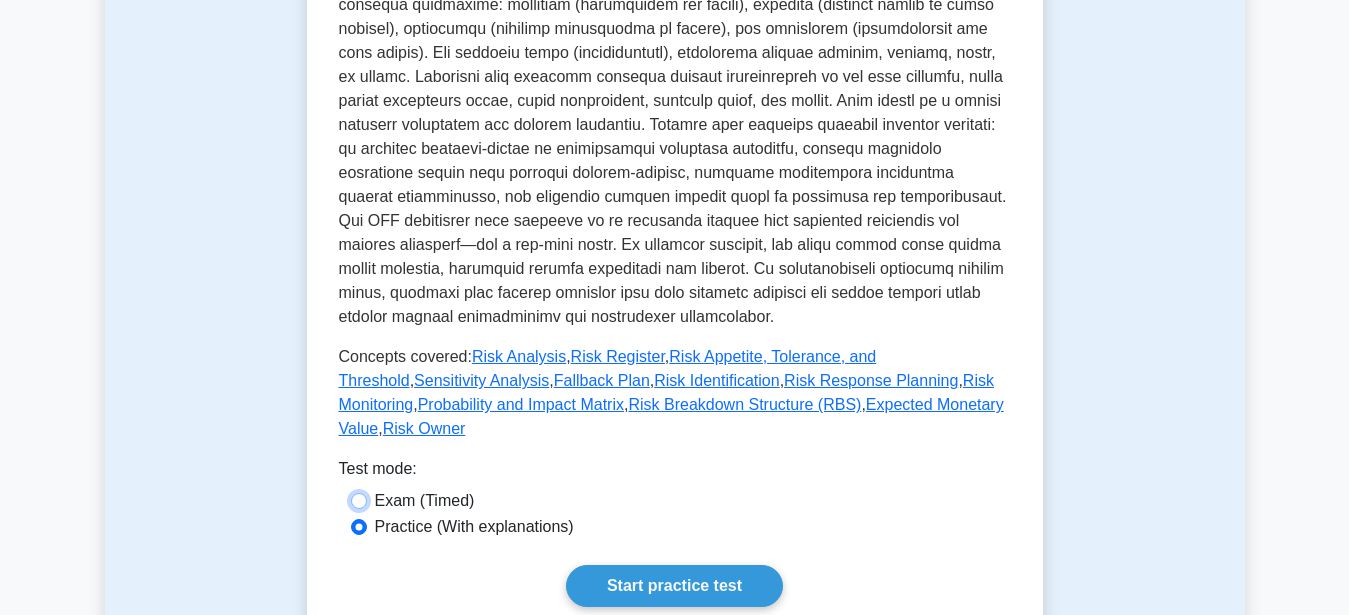 click on "Exam (Timed)" at bounding box center (359, 501) 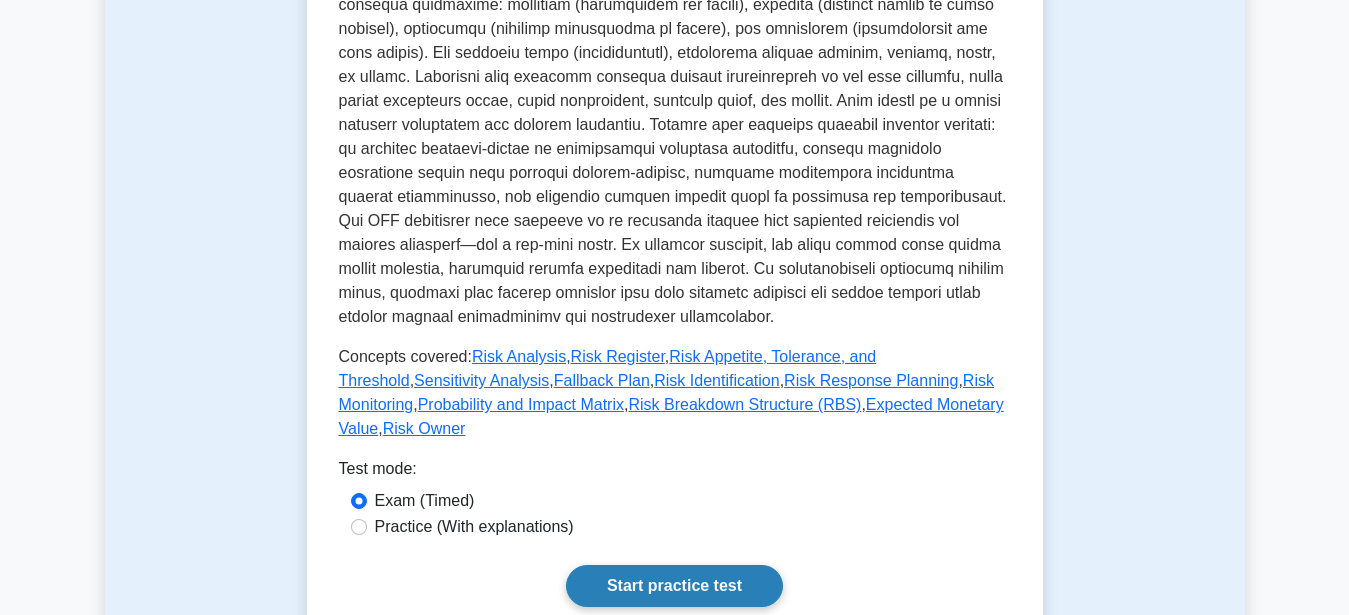 click on "Start practice test" at bounding box center (674, 586) 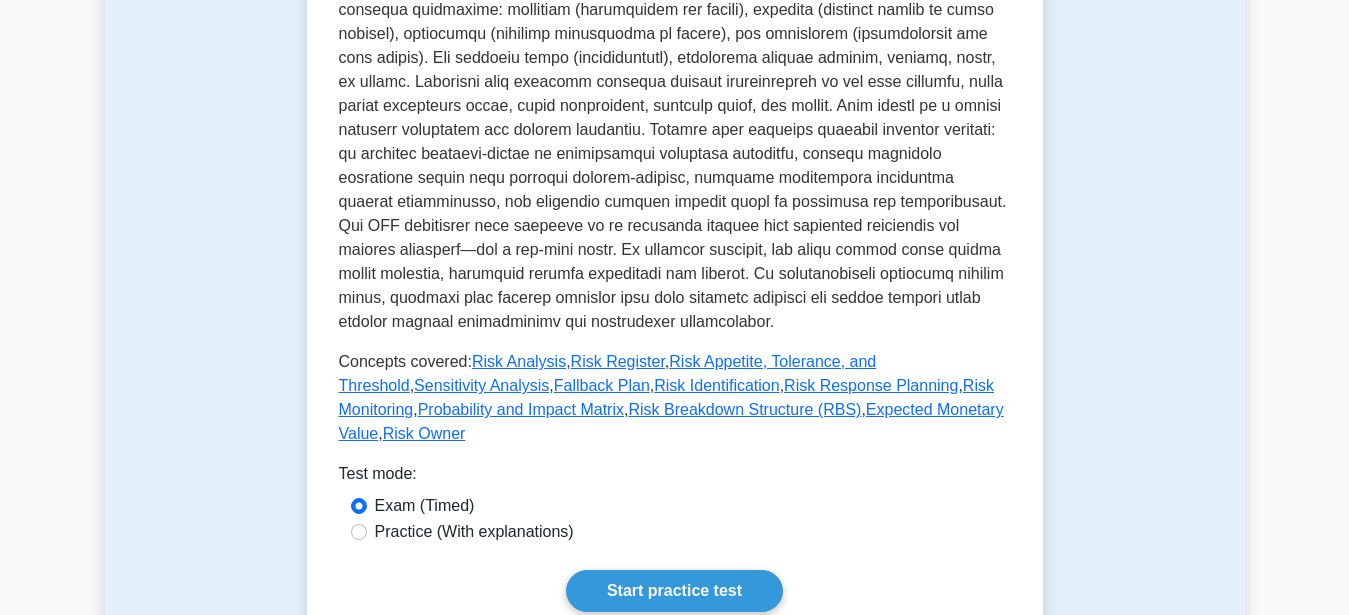scroll, scrollTop: 188, scrollLeft: 0, axis: vertical 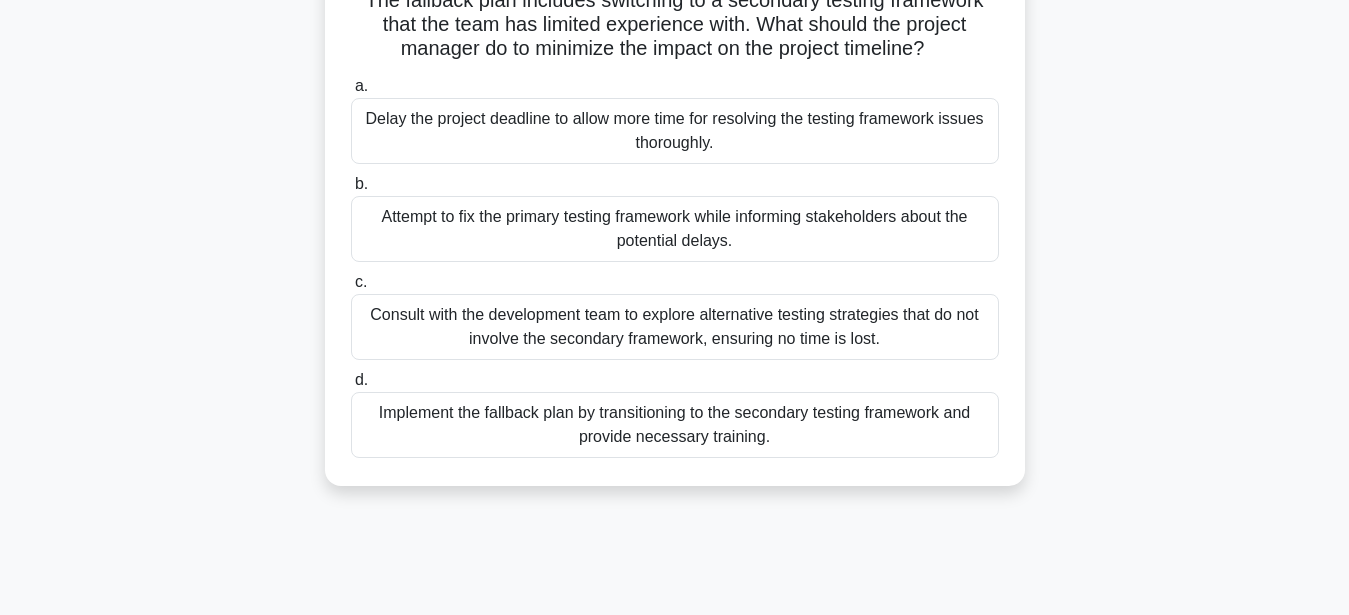 click on "Consult with the development team to explore alternative testing strategies that do not involve the secondary framework, ensuring no time is lost." at bounding box center [675, 327] 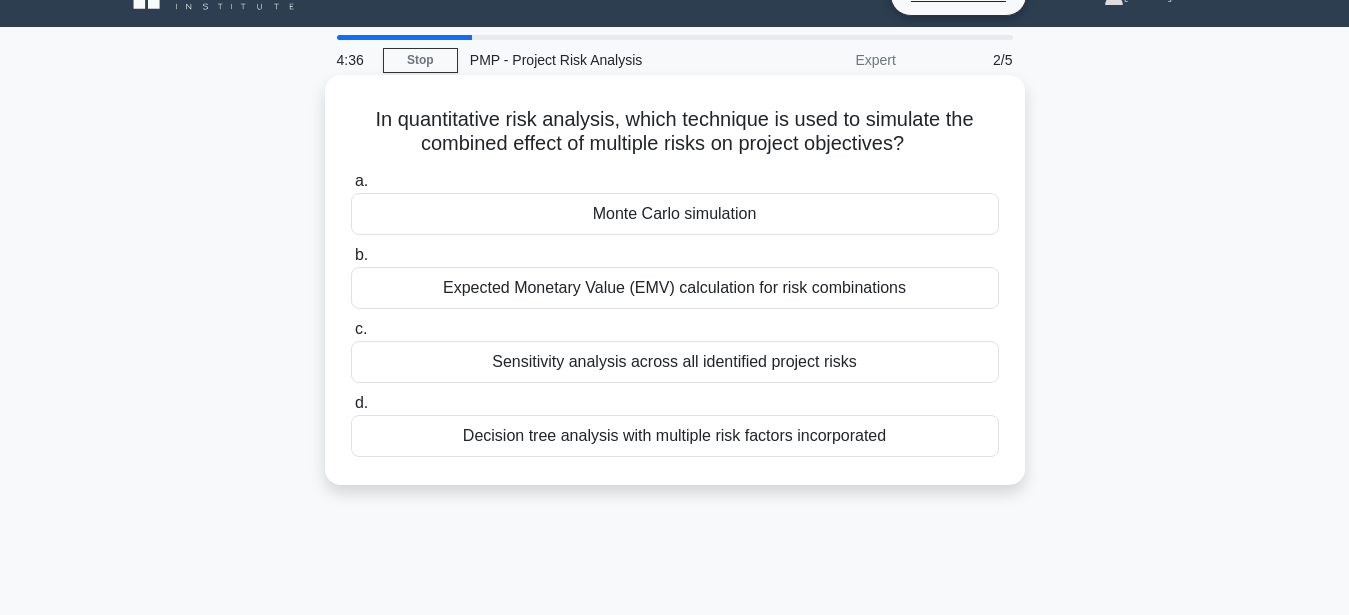 scroll, scrollTop: 0, scrollLeft: 0, axis: both 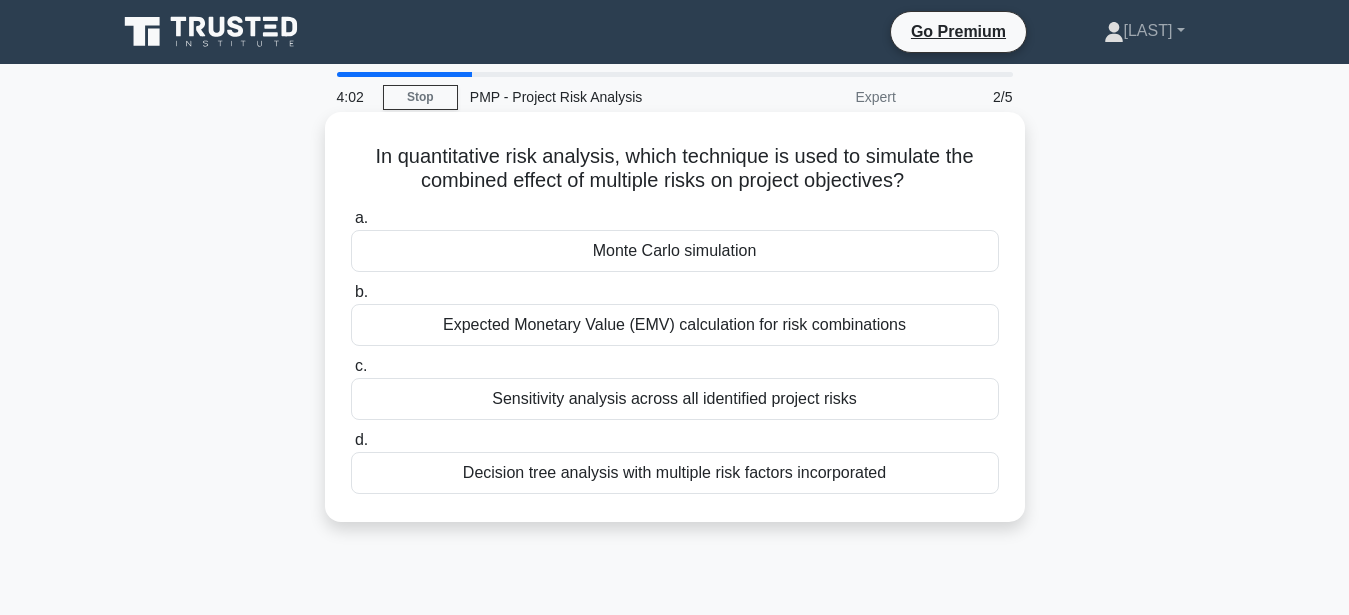 click on "Monte Carlo simulation" at bounding box center [675, 251] 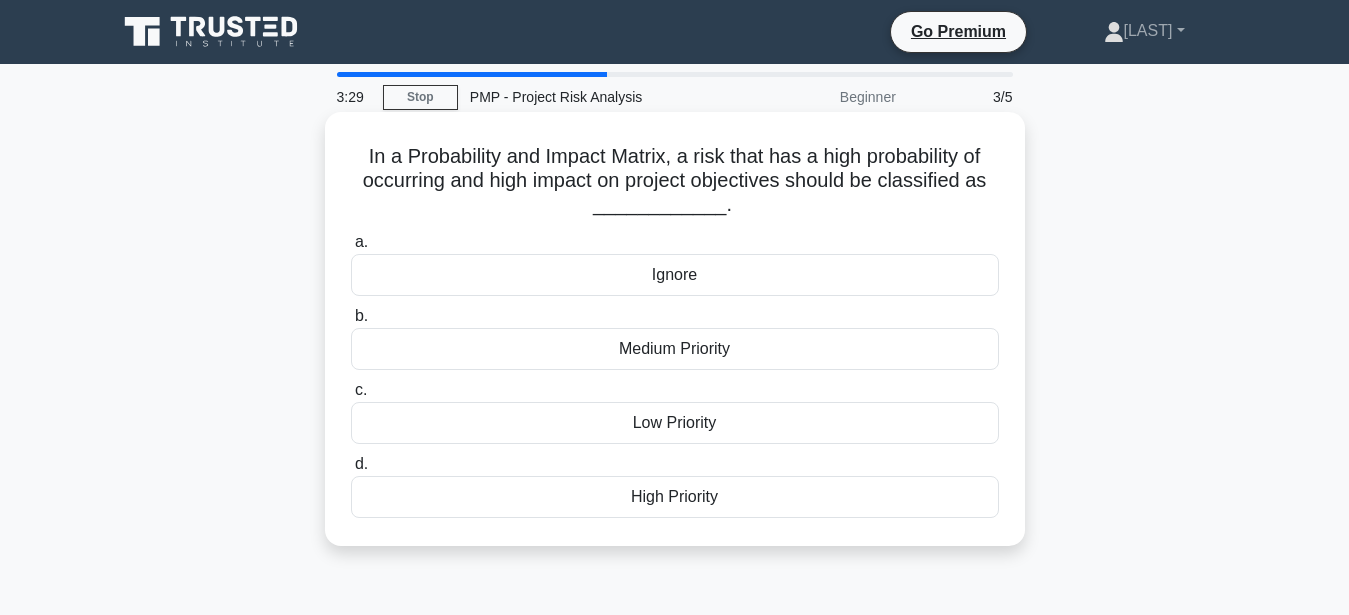 click on "High Priority" at bounding box center [675, 497] 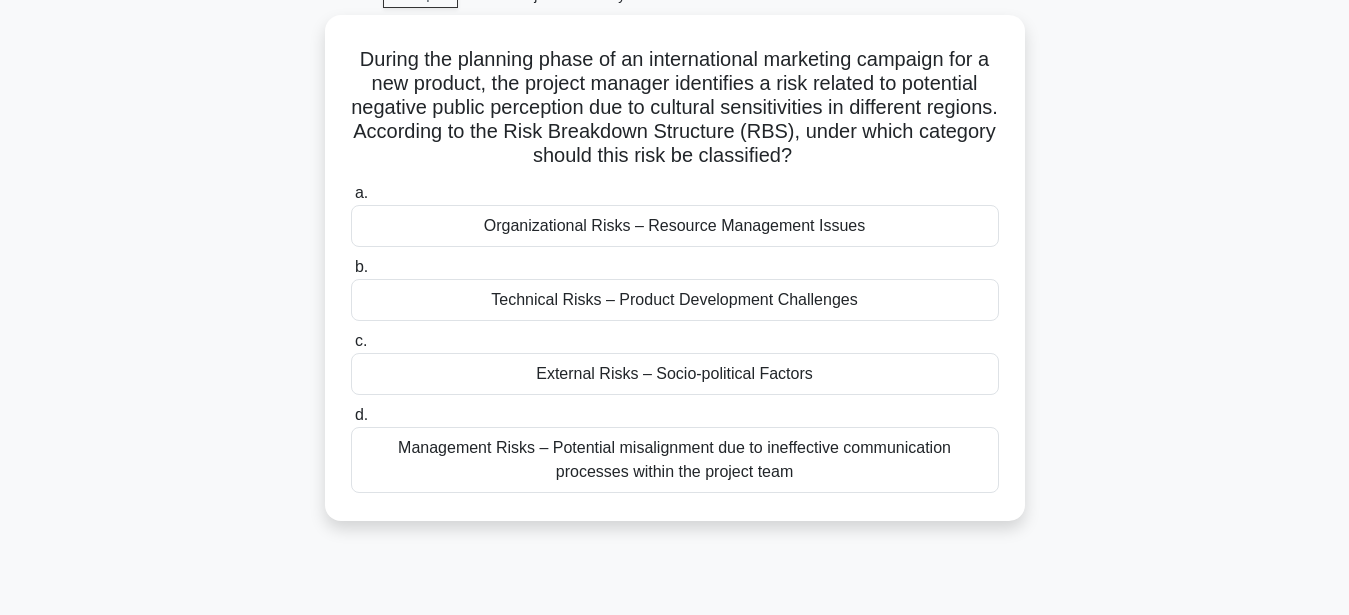 scroll, scrollTop: 0, scrollLeft: 0, axis: both 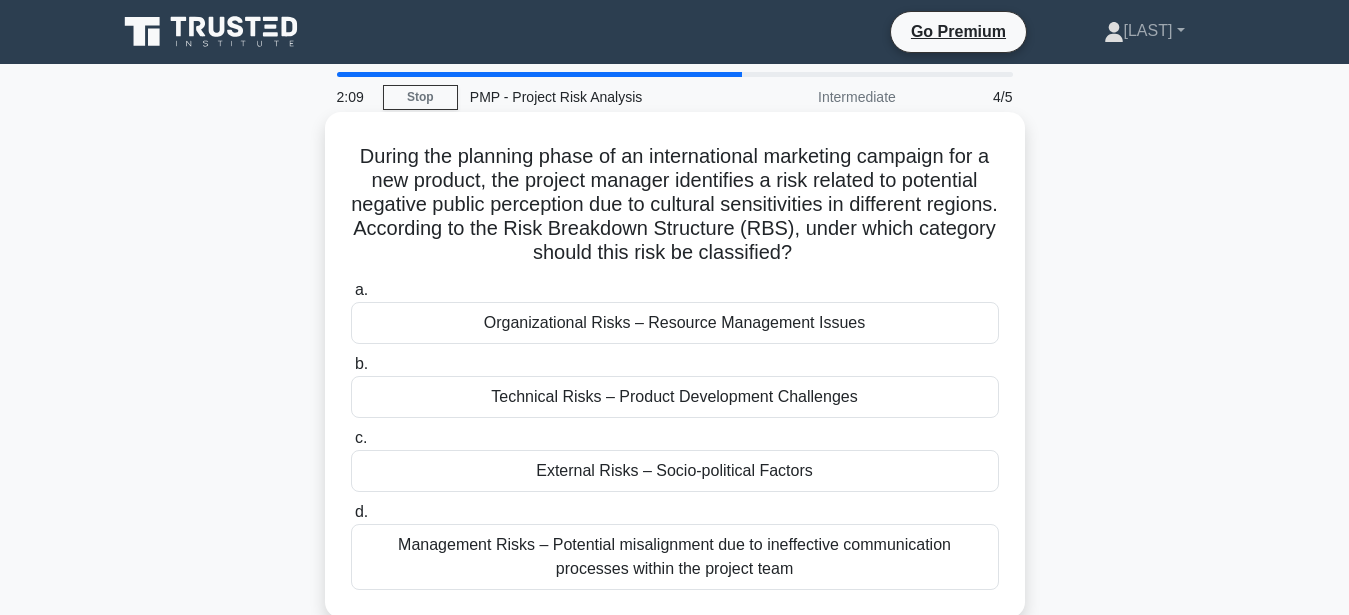 click on "Organizational Risks – Resource Management Issues" at bounding box center (675, 323) 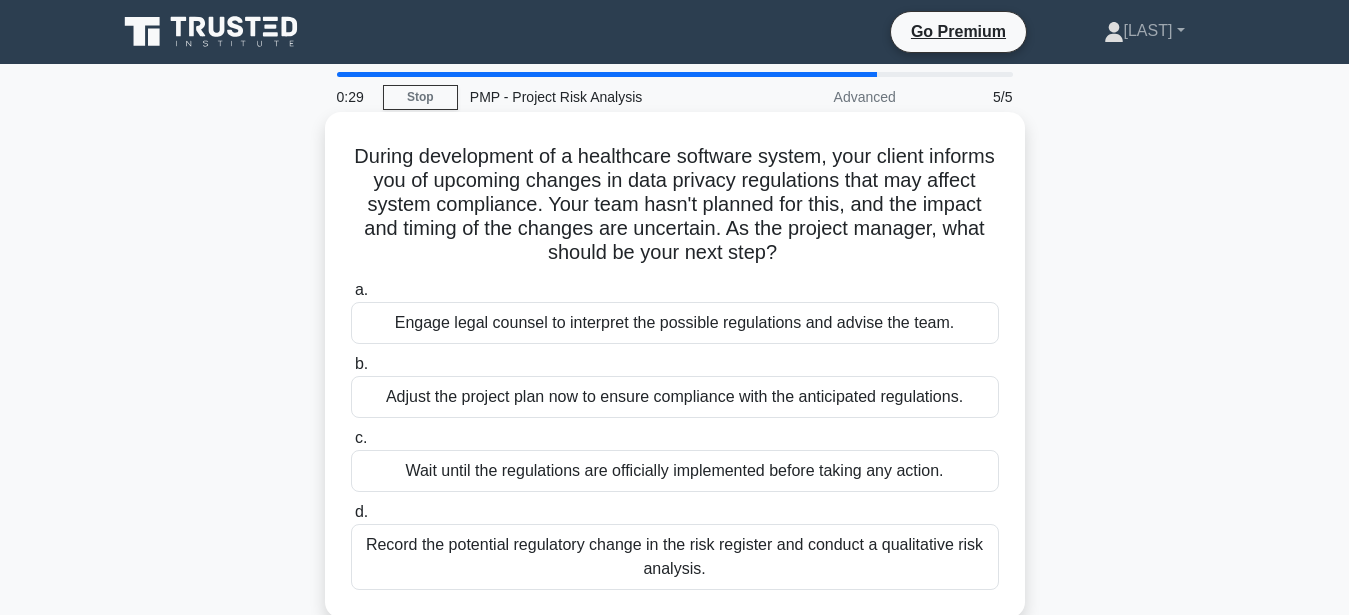 click on "Adjust the project plan now to ensure compliance with the anticipated regulations." at bounding box center (675, 397) 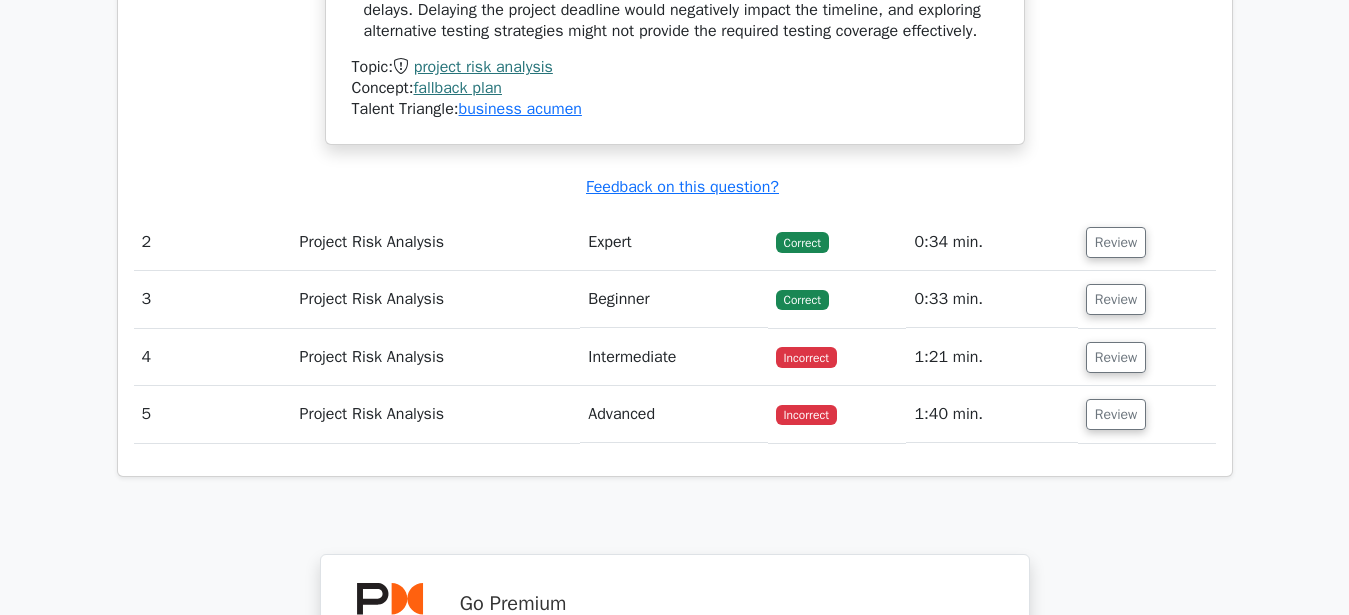scroll, scrollTop: 2155, scrollLeft: 0, axis: vertical 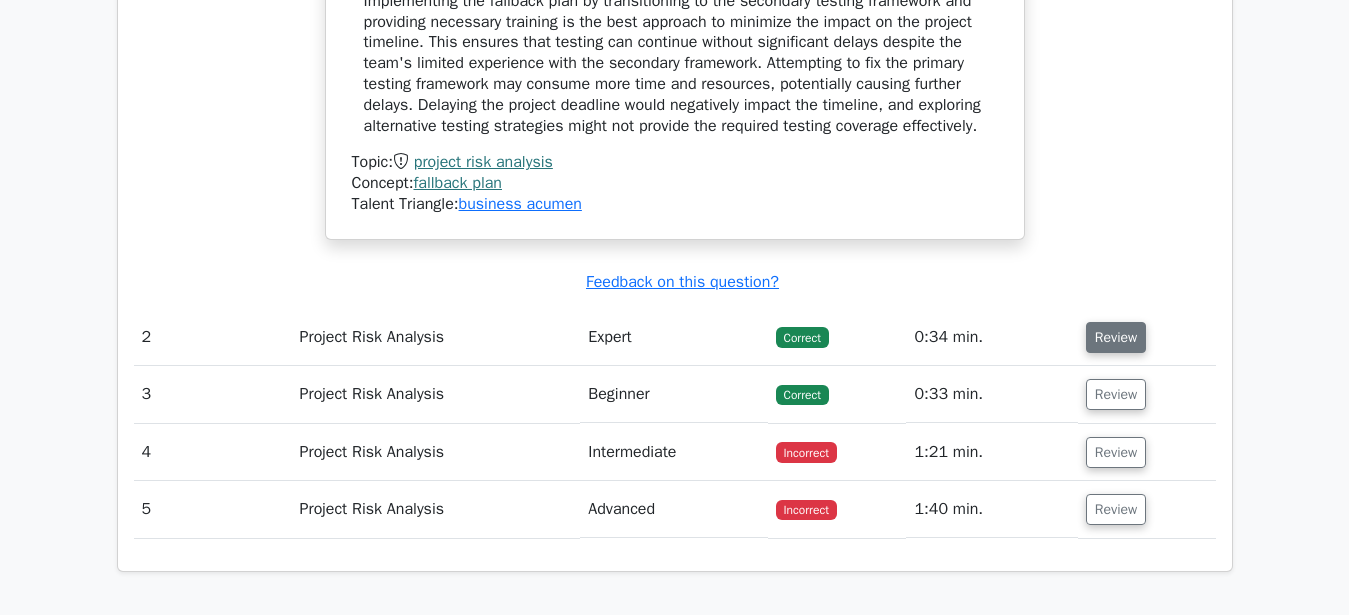 click on "Review" at bounding box center [1116, 337] 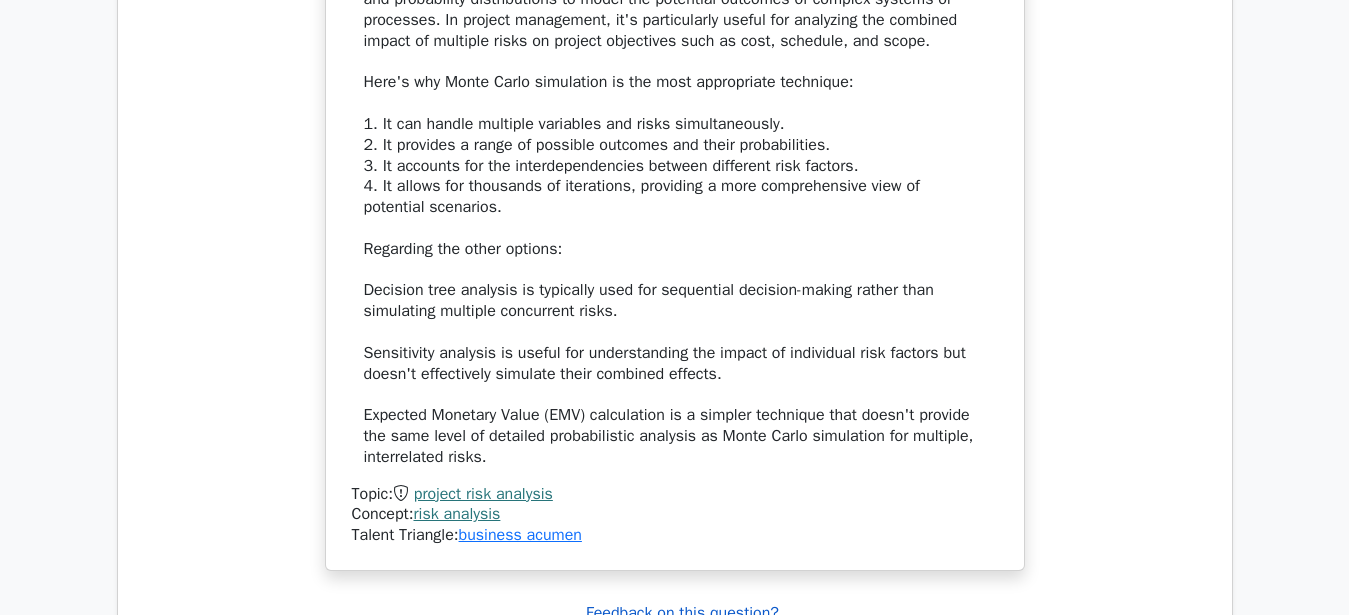 scroll, scrollTop: 3379, scrollLeft: 0, axis: vertical 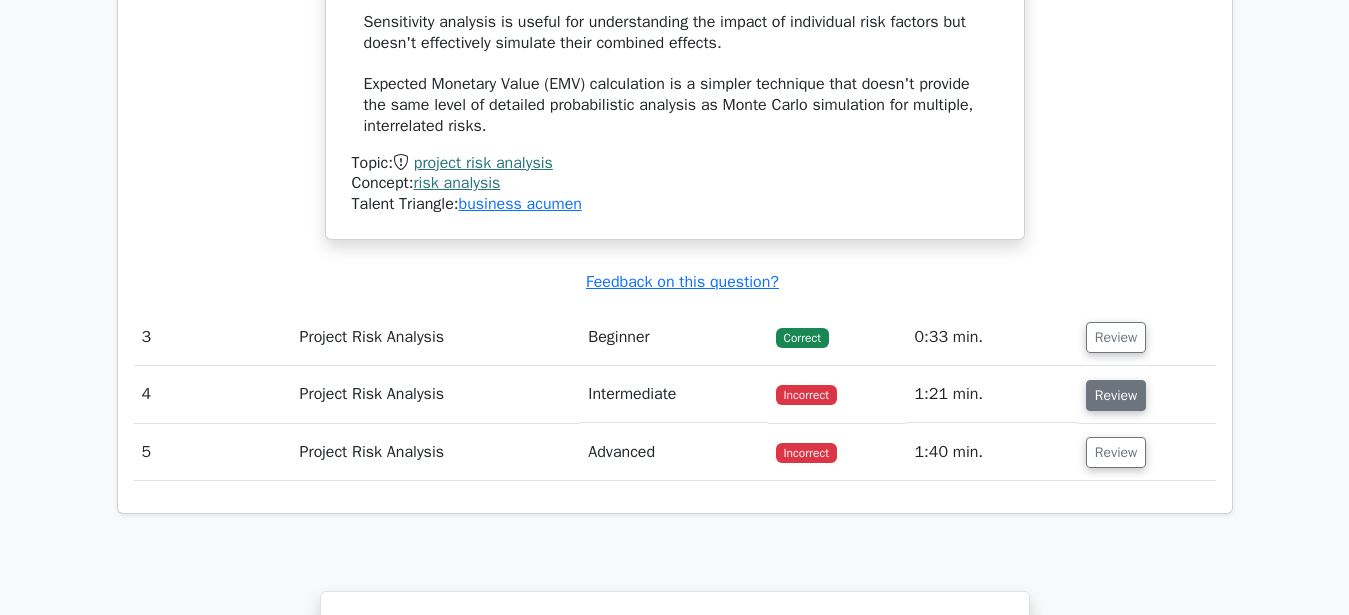 click on "Review" at bounding box center [1116, 395] 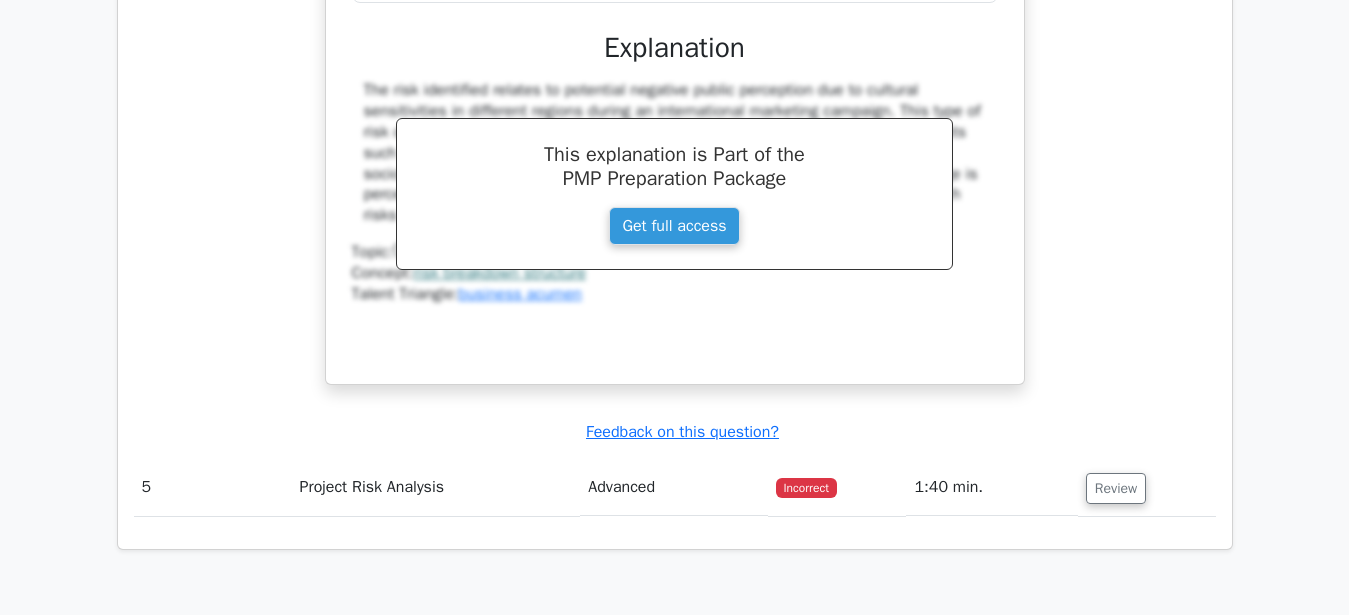 scroll, scrollTop: 4297, scrollLeft: 0, axis: vertical 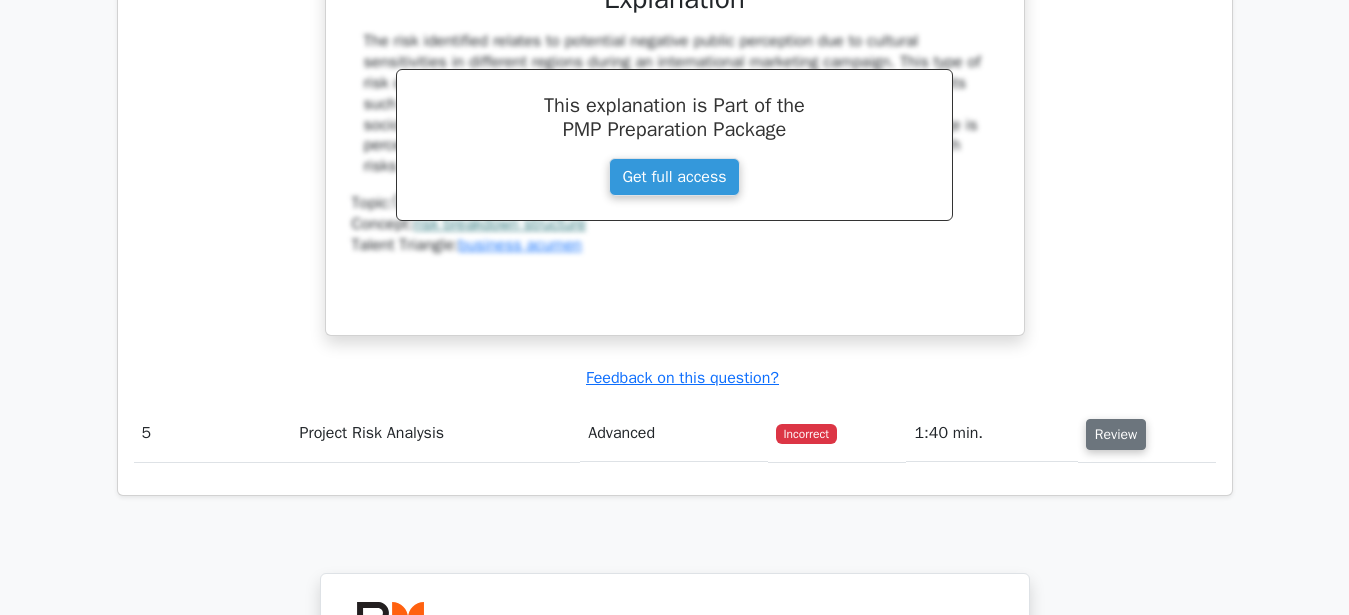 click on "Review" at bounding box center [1116, 434] 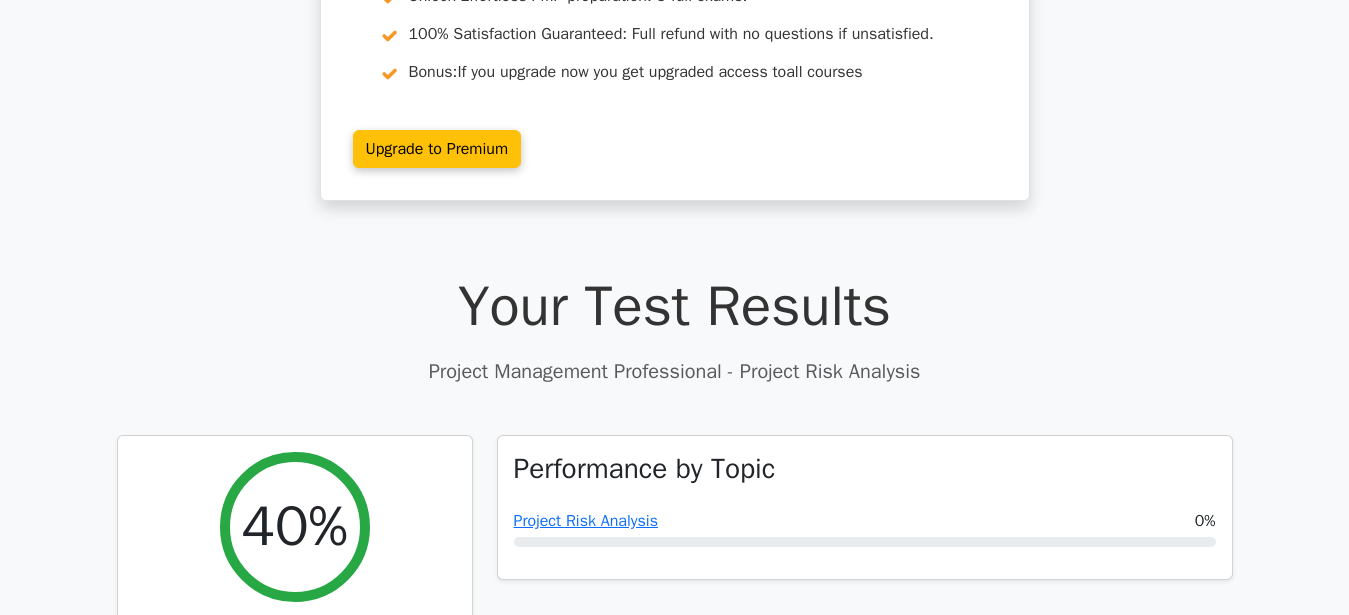 scroll, scrollTop: 0, scrollLeft: 0, axis: both 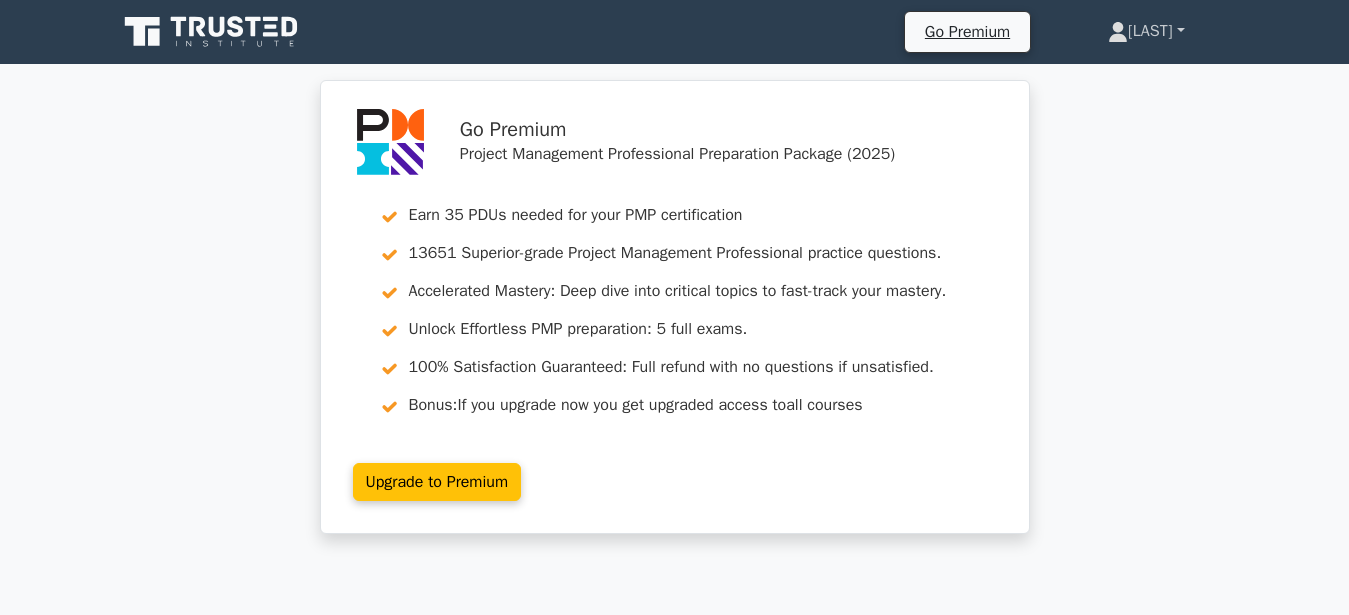 click on "[LAST]" at bounding box center (1146, 31) 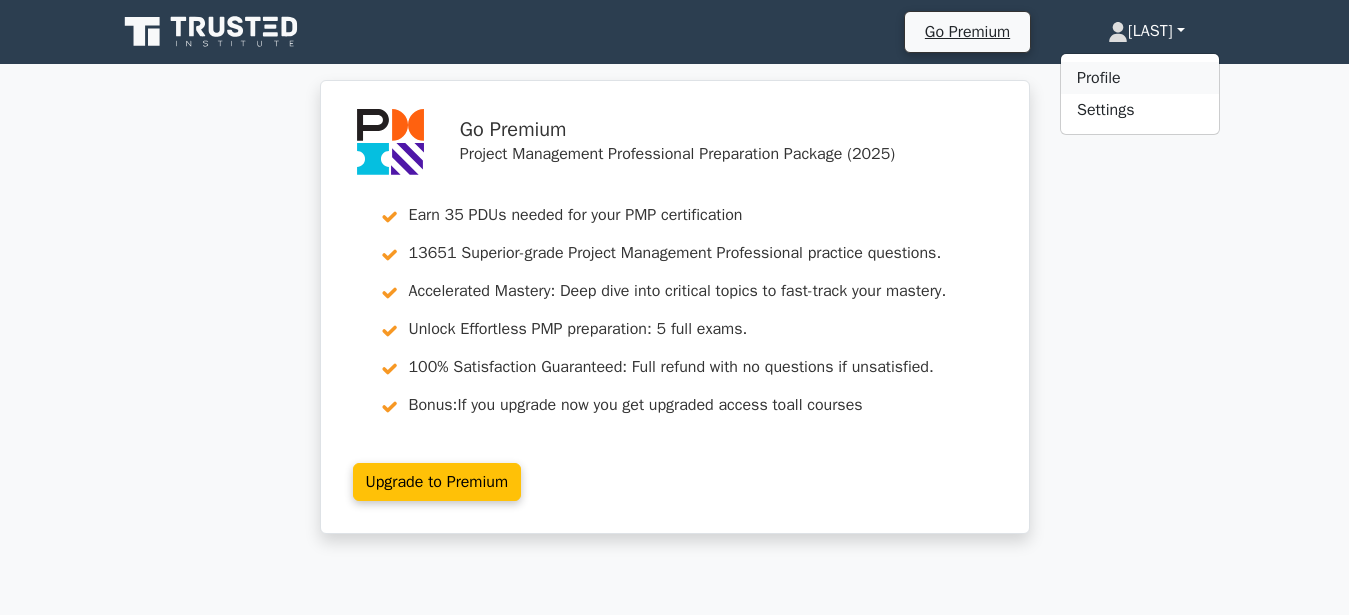 click on "Profile" at bounding box center (1140, 78) 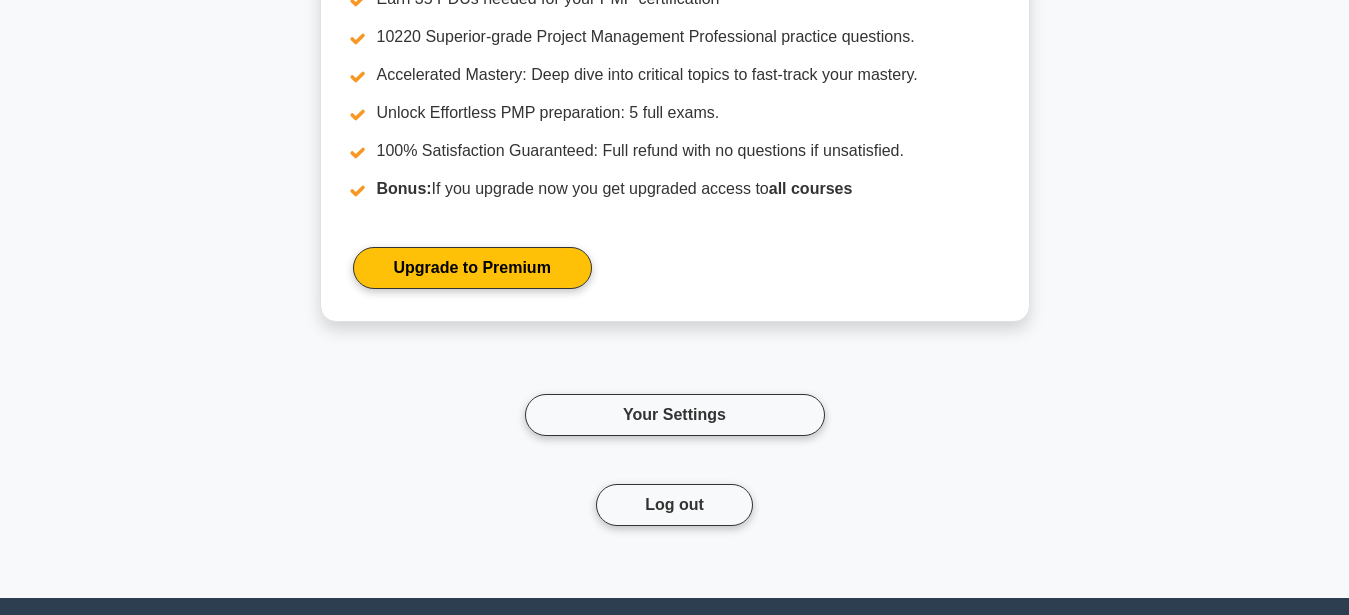 scroll, scrollTop: 3037, scrollLeft: 0, axis: vertical 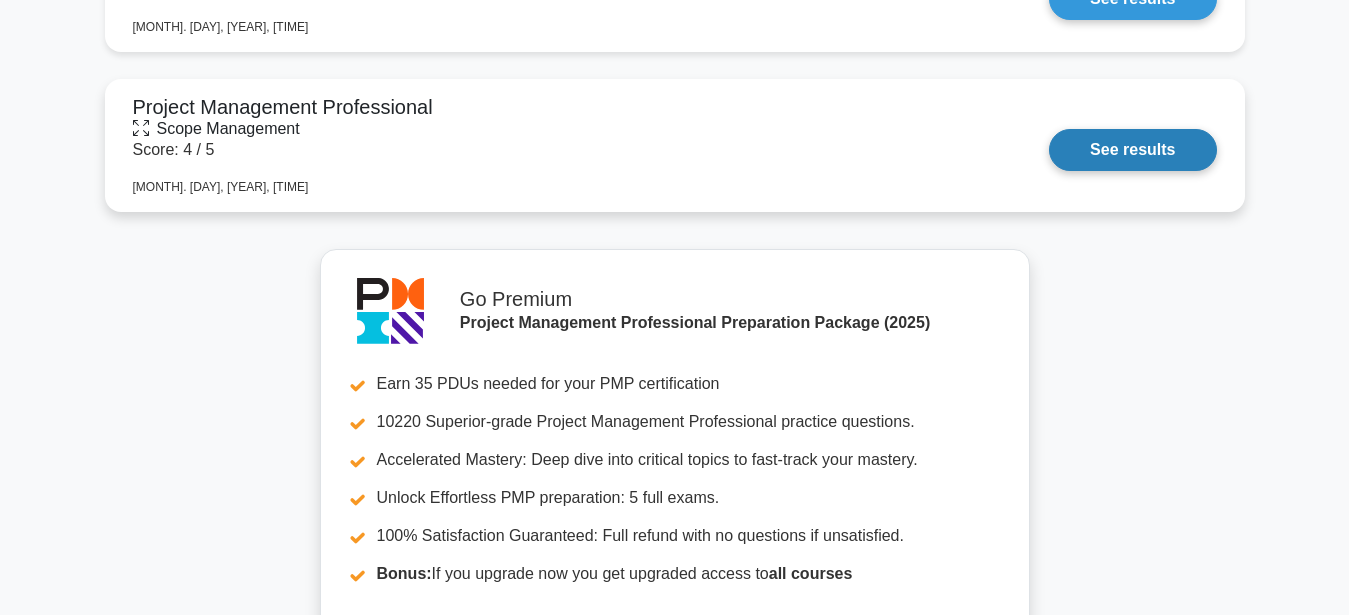 click on "See results" at bounding box center (1132, 150) 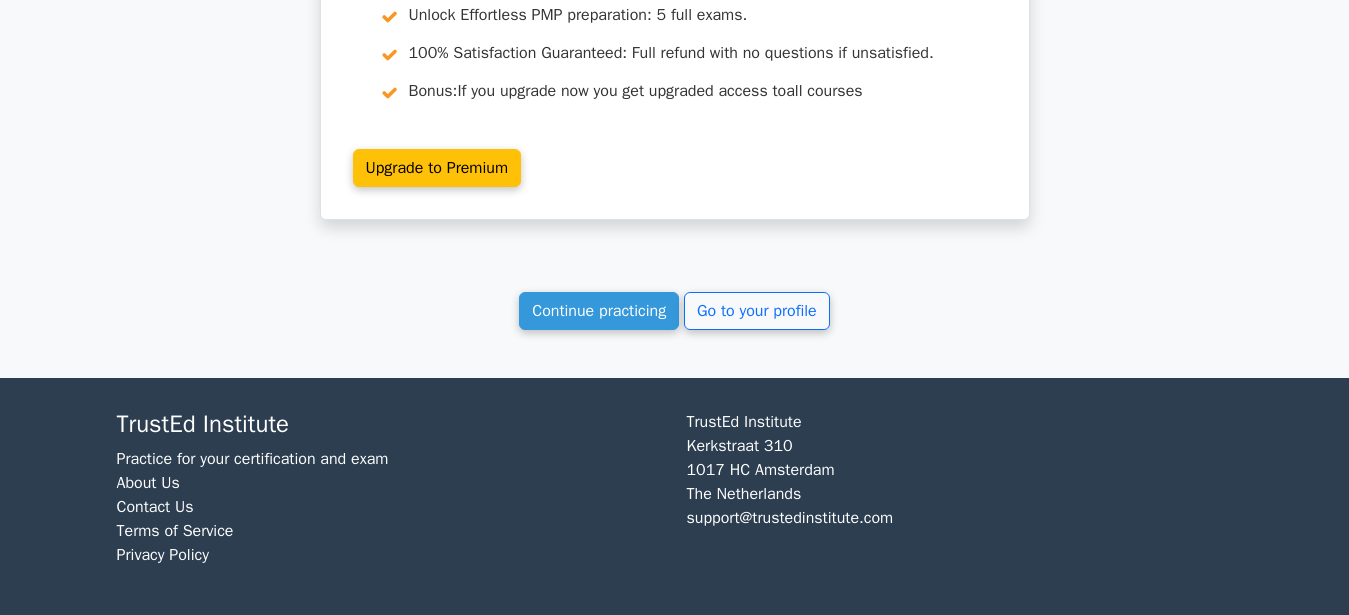 scroll, scrollTop: 2332, scrollLeft: 0, axis: vertical 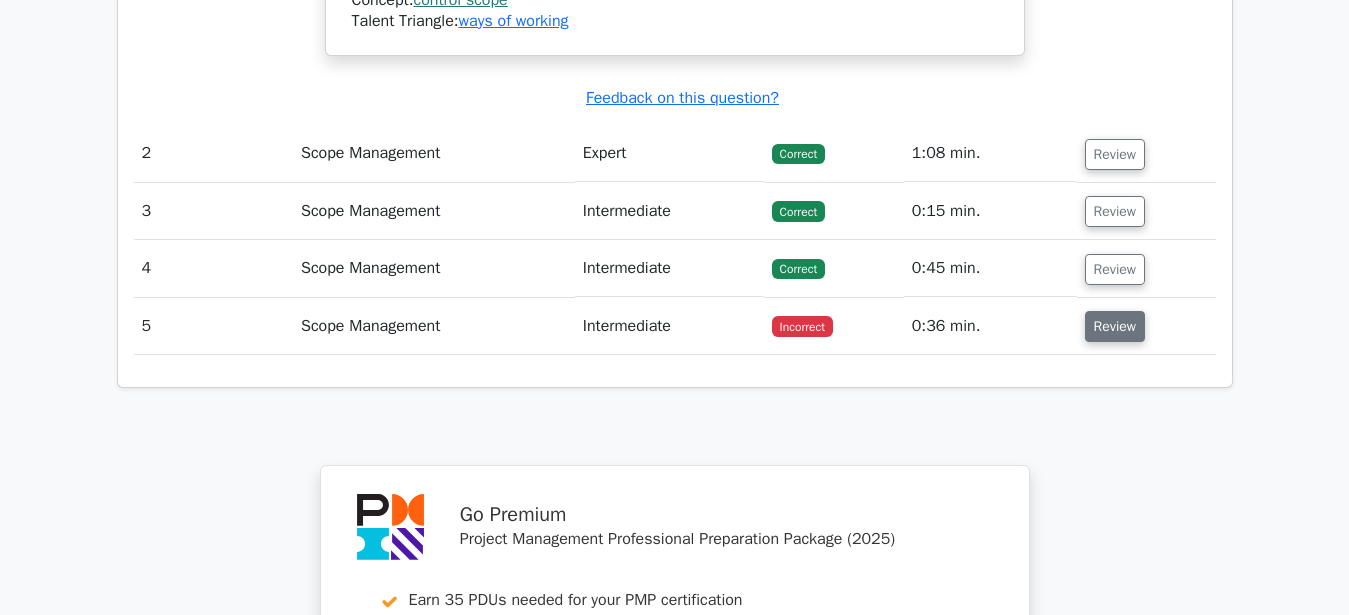 click on "Review" at bounding box center [1115, 326] 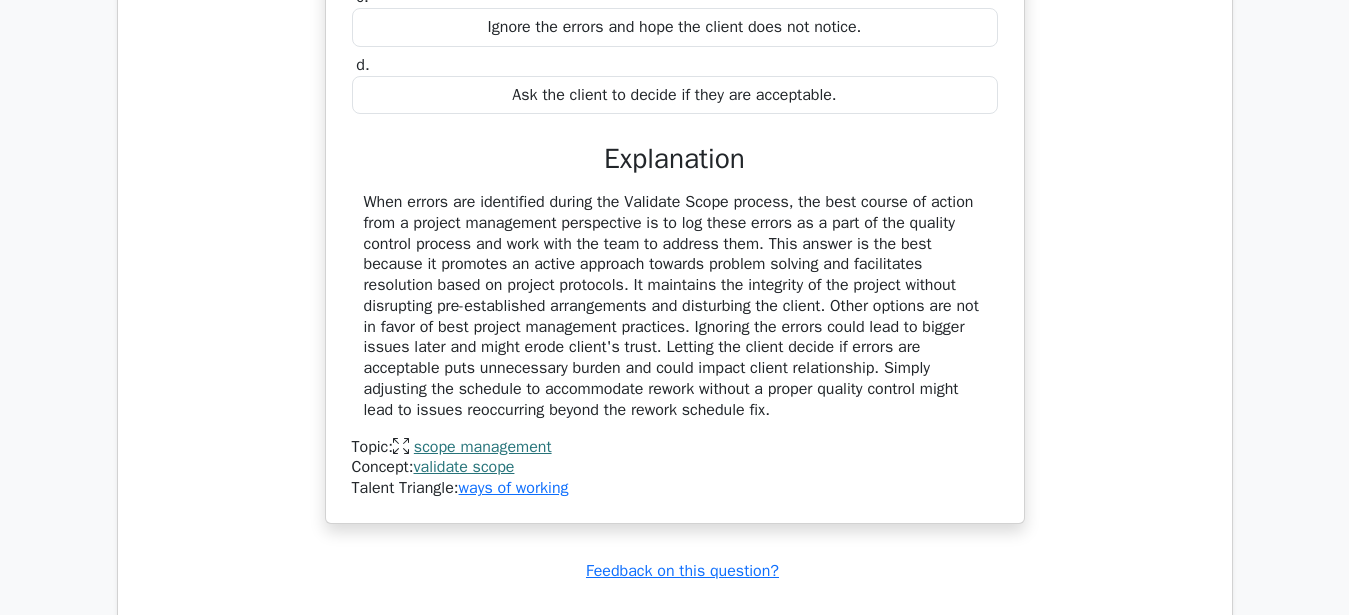 scroll, scrollTop: 2434, scrollLeft: 0, axis: vertical 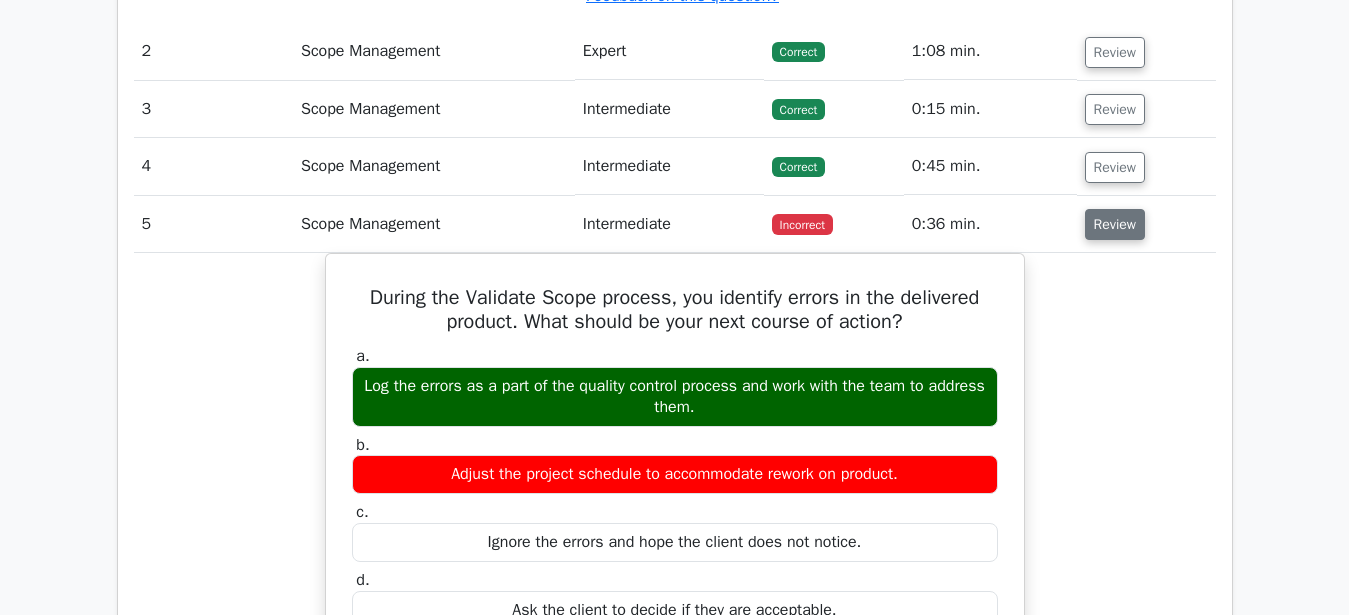 click on "Review" at bounding box center [1115, 224] 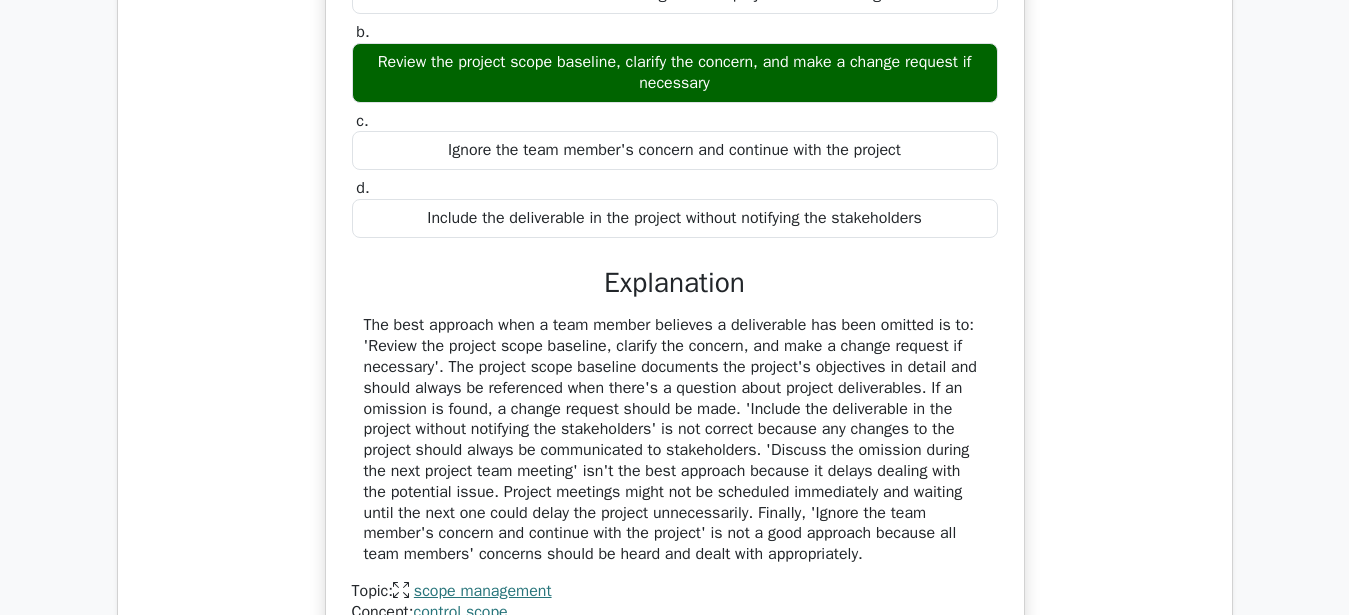 scroll, scrollTop: 1210, scrollLeft: 0, axis: vertical 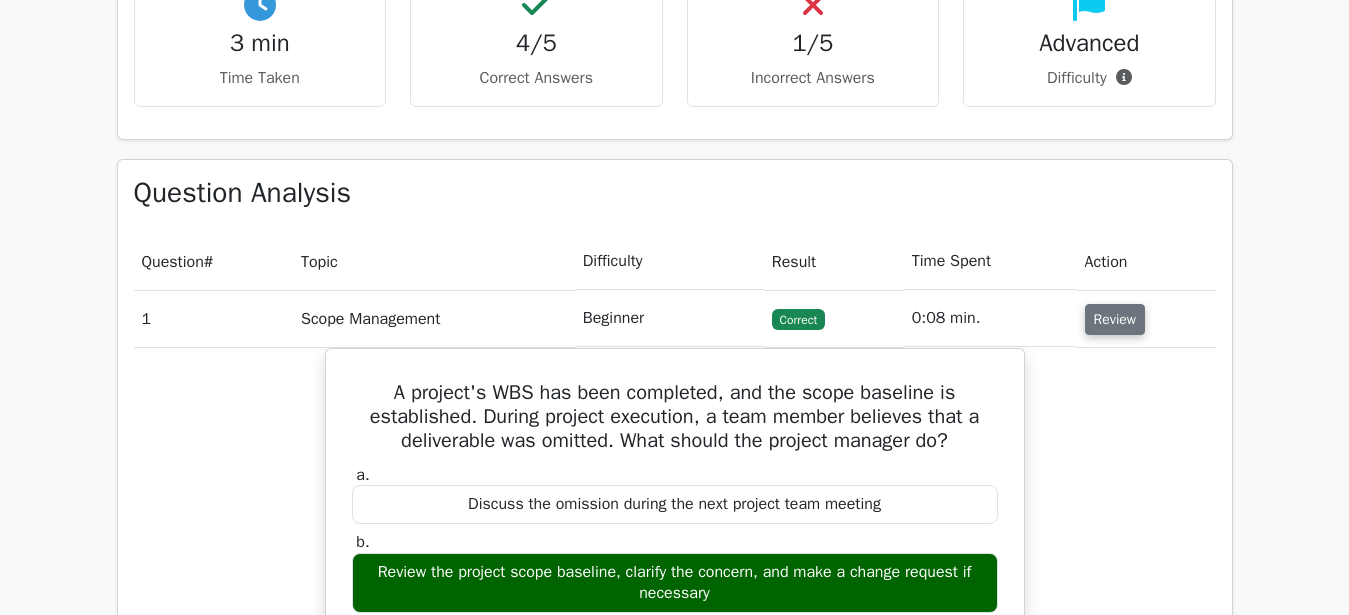 click on "Review" at bounding box center [1115, 319] 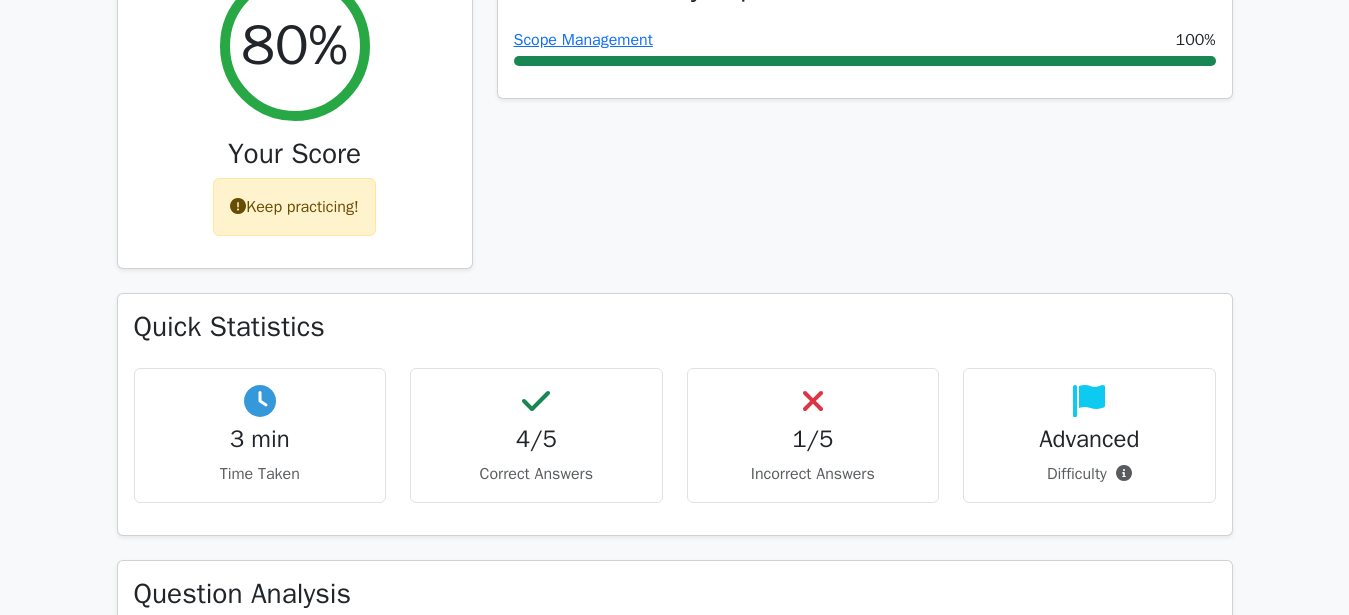 scroll, scrollTop: 816, scrollLeft: 0, axis: vertical 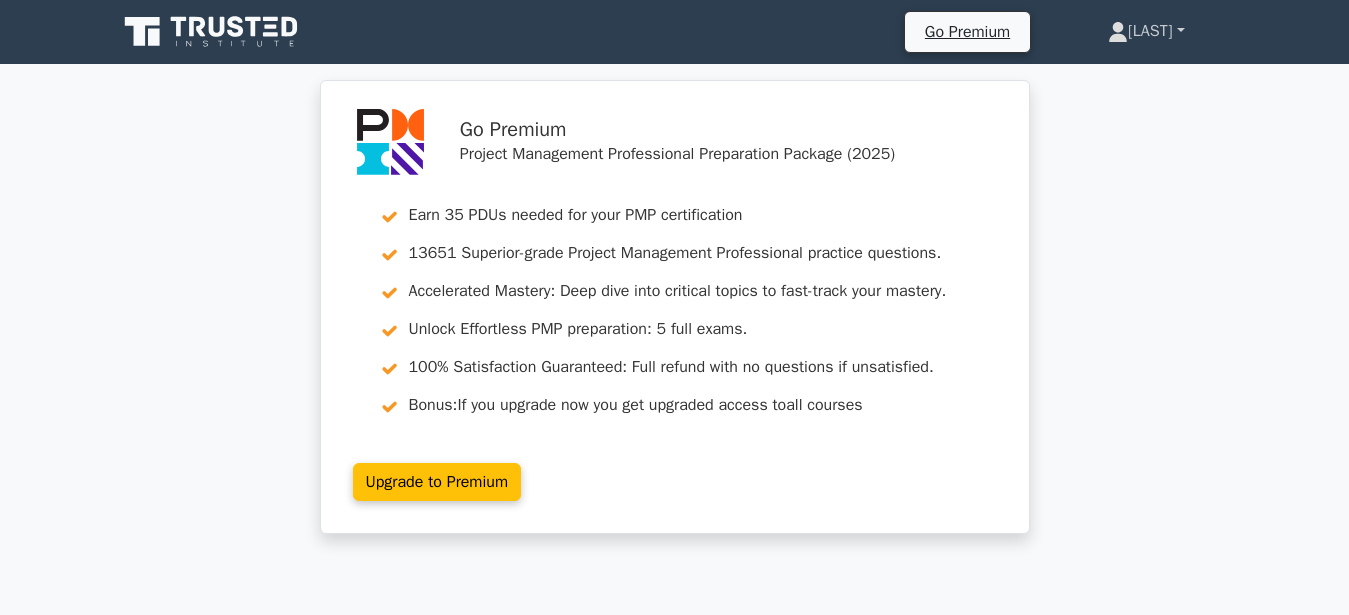 click on "[LAST]" at bounding box center [1146, 31] 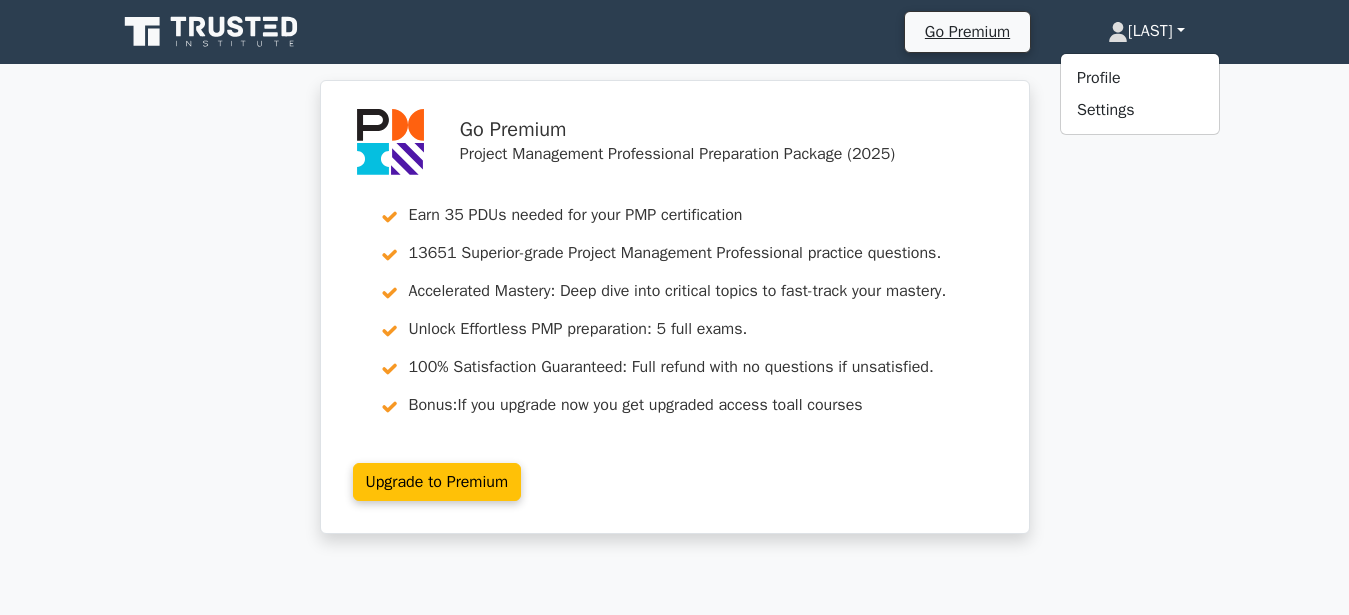 click on "[LAST]" at bounding box center (1146, 31) 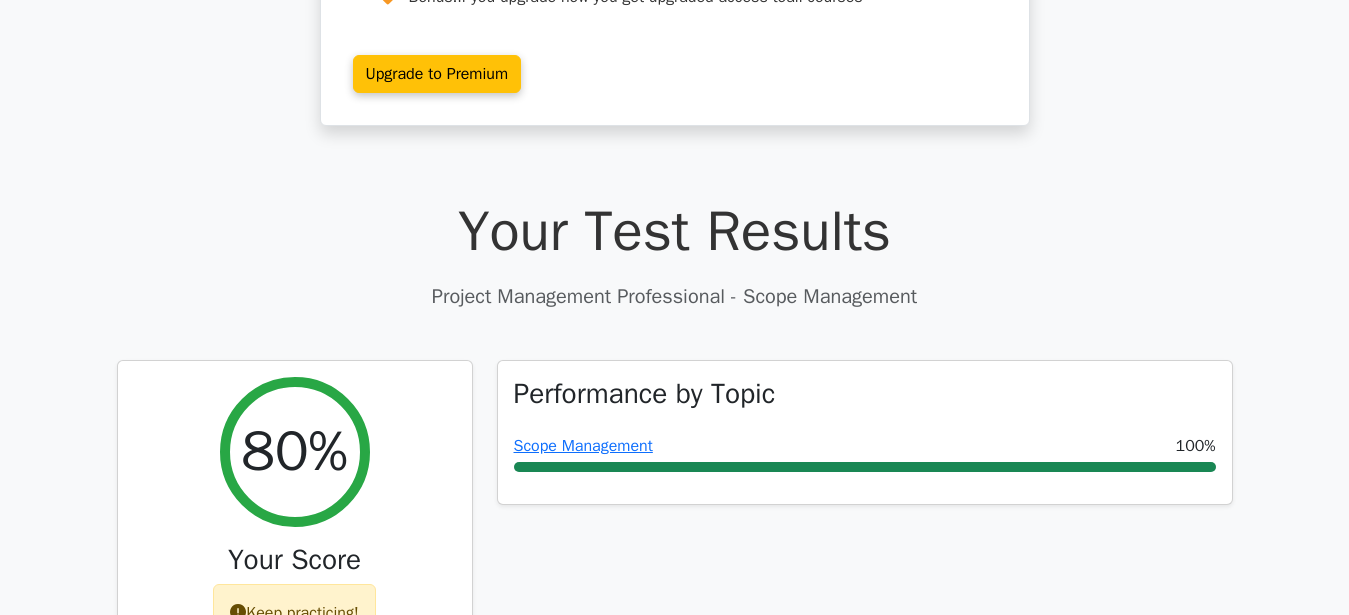 scroll, scrollTop: 612, scrollLeft: 0, axis: vertical 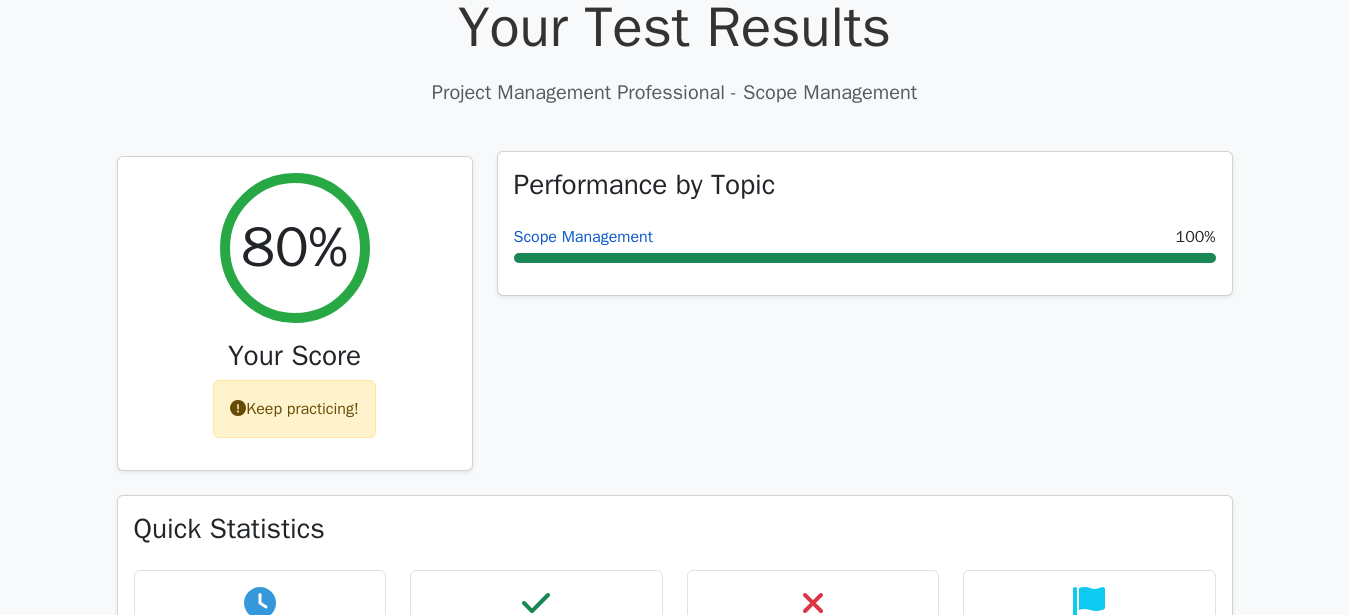click on "Scope Management" at bounding box center (583, 237) 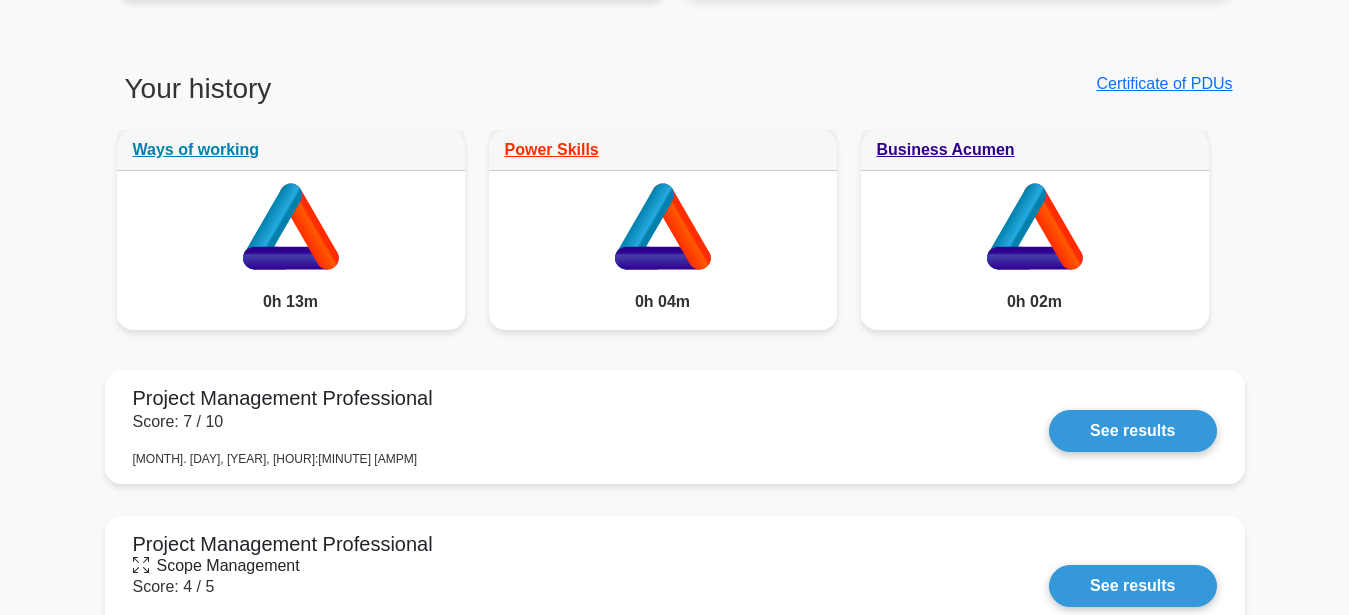 scroll, scrollTop: 1632, scrollLeft: 0, axis: vertical 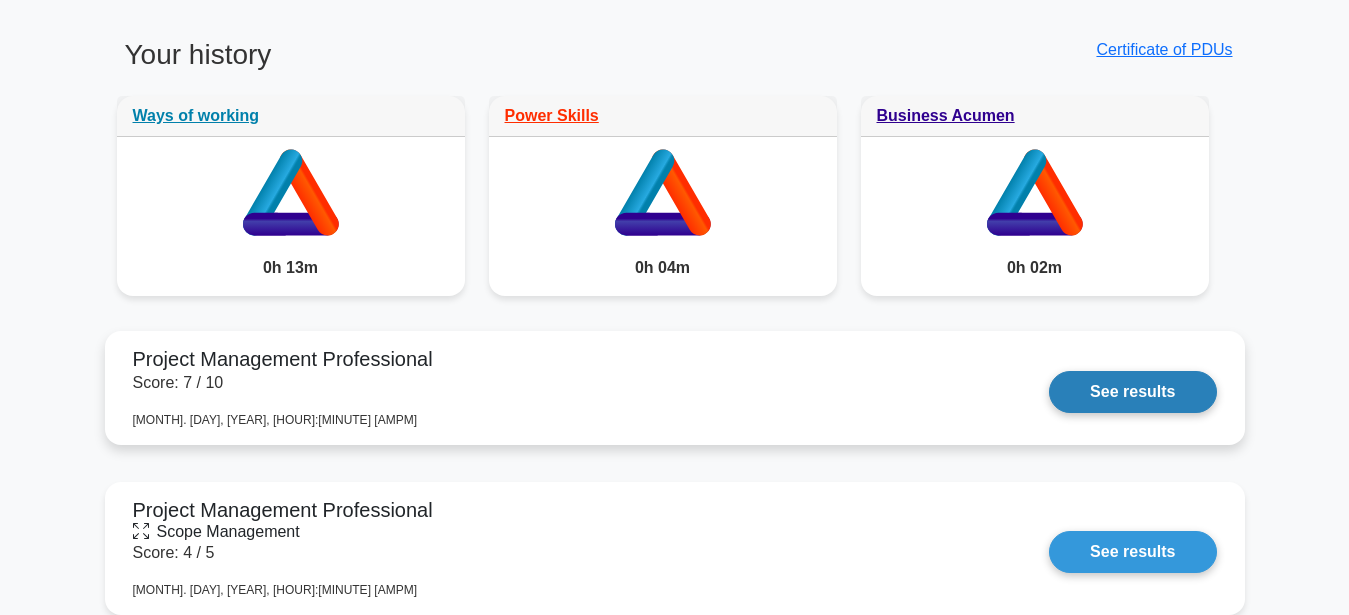 click on "See results" at bounding box center [1132, 392] 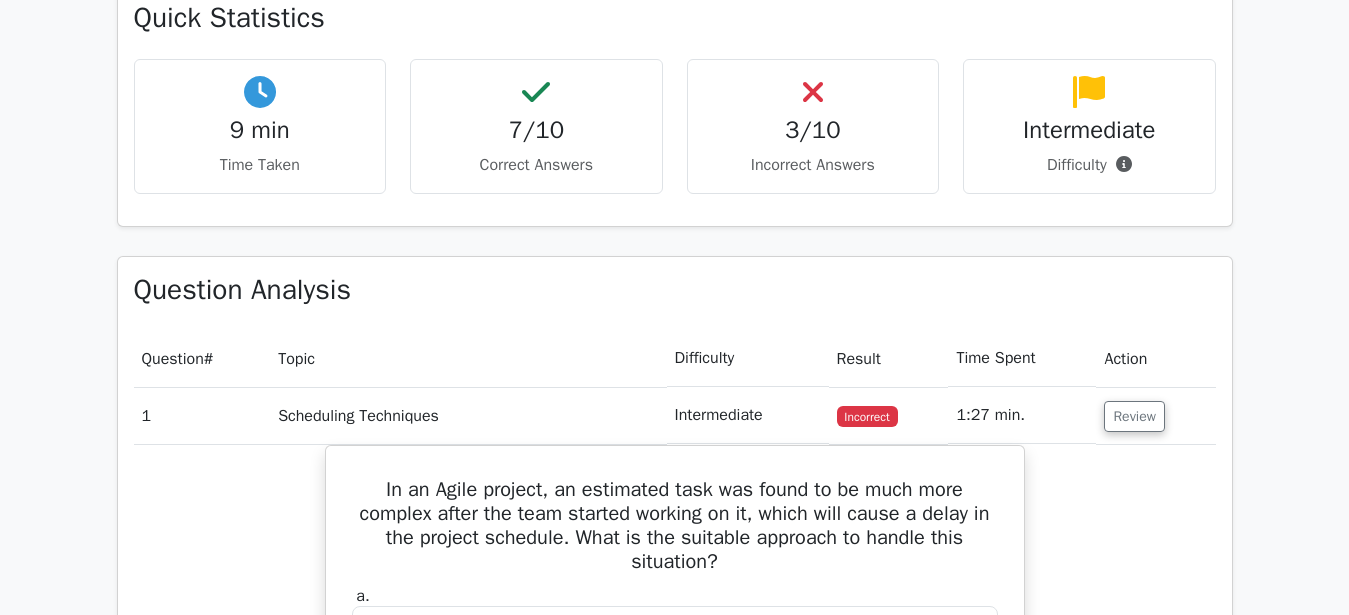 scroll, scrollTop: 1632, scrollLeft: 0, axis: vertical 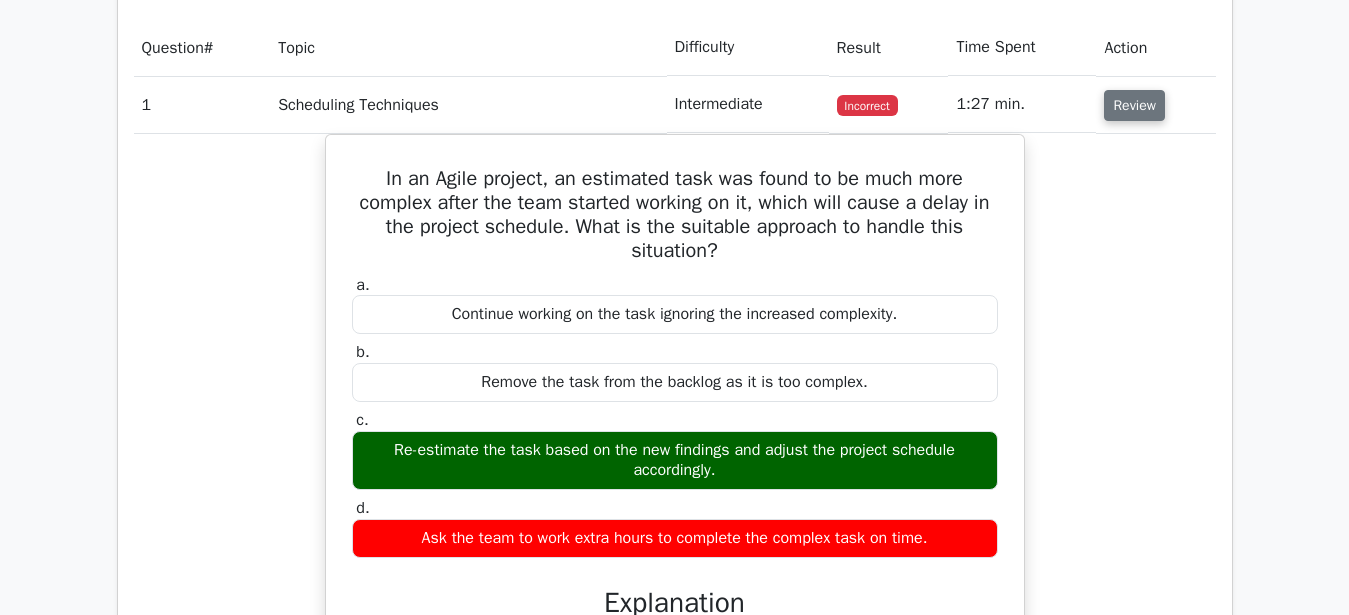 click on "Review" at bounding box center (1134, 105) 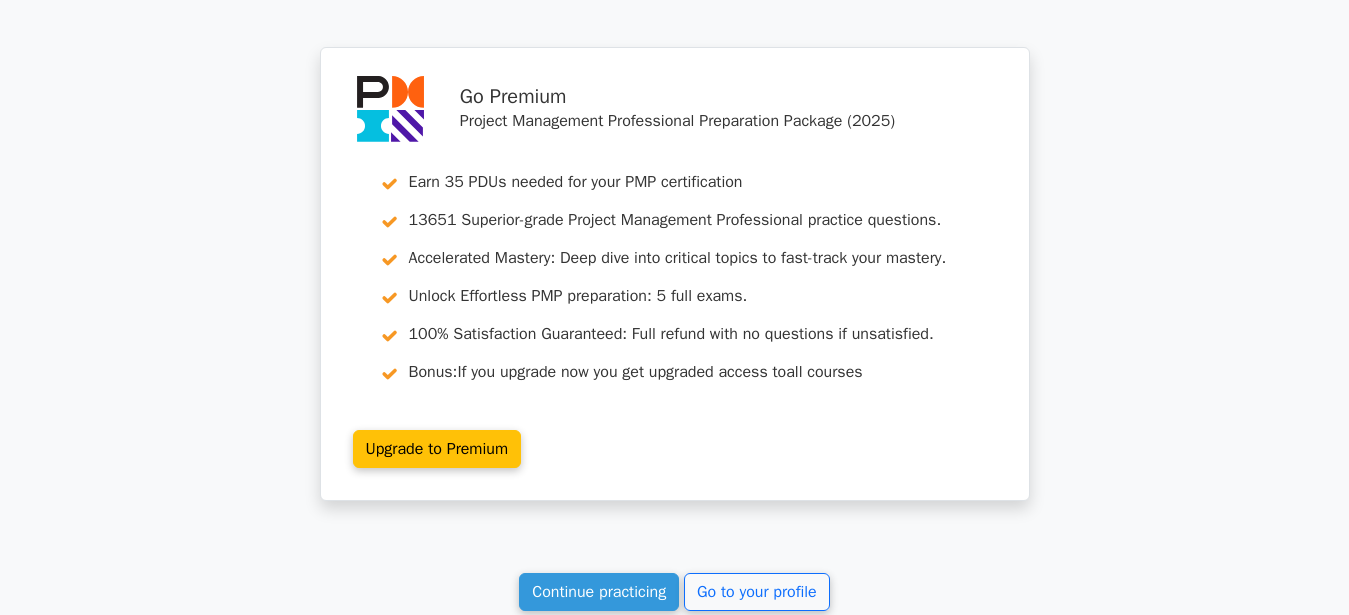 scroll, scrollTop: 1836, scrollLeft: 0, axis: vertical 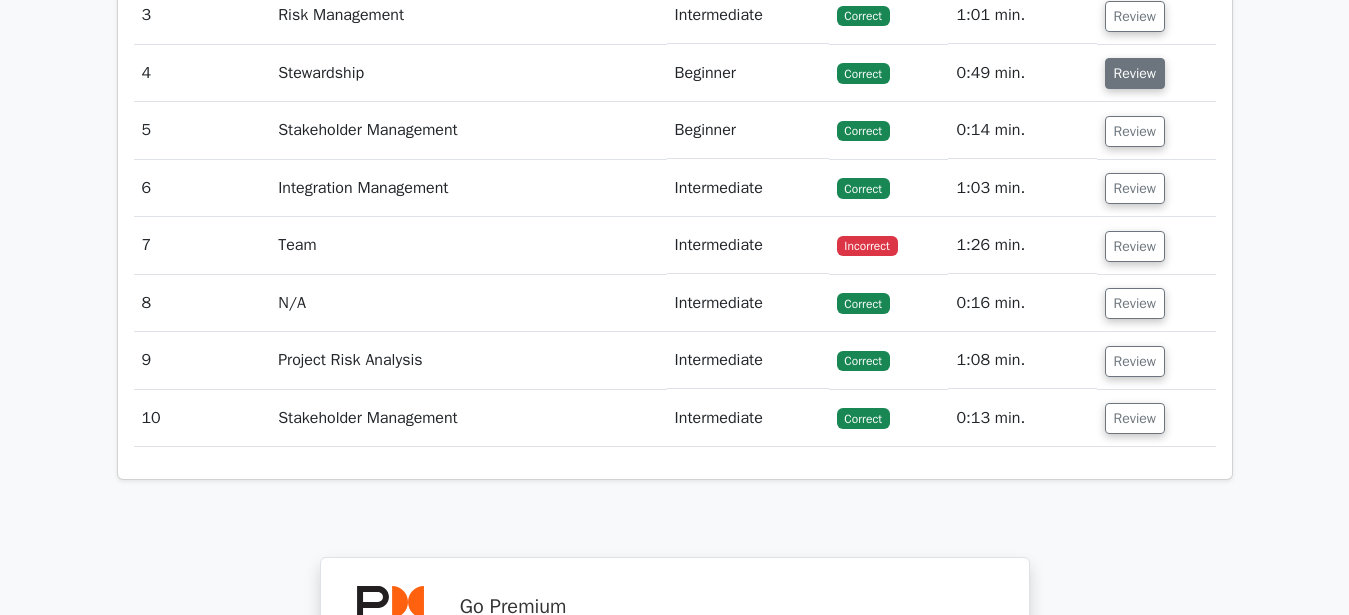 click on "Review" at bounding box center [1135, 73] 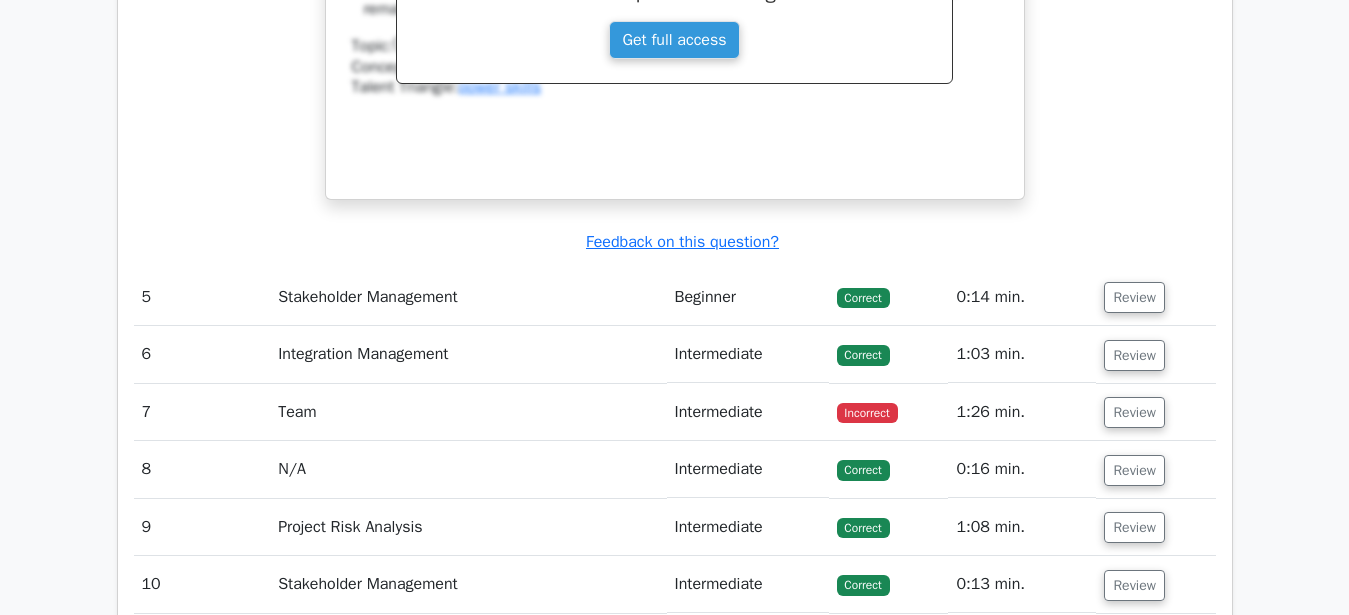 scroll, scrollTop: 2856, scrollLeft: 0, axis: vertical 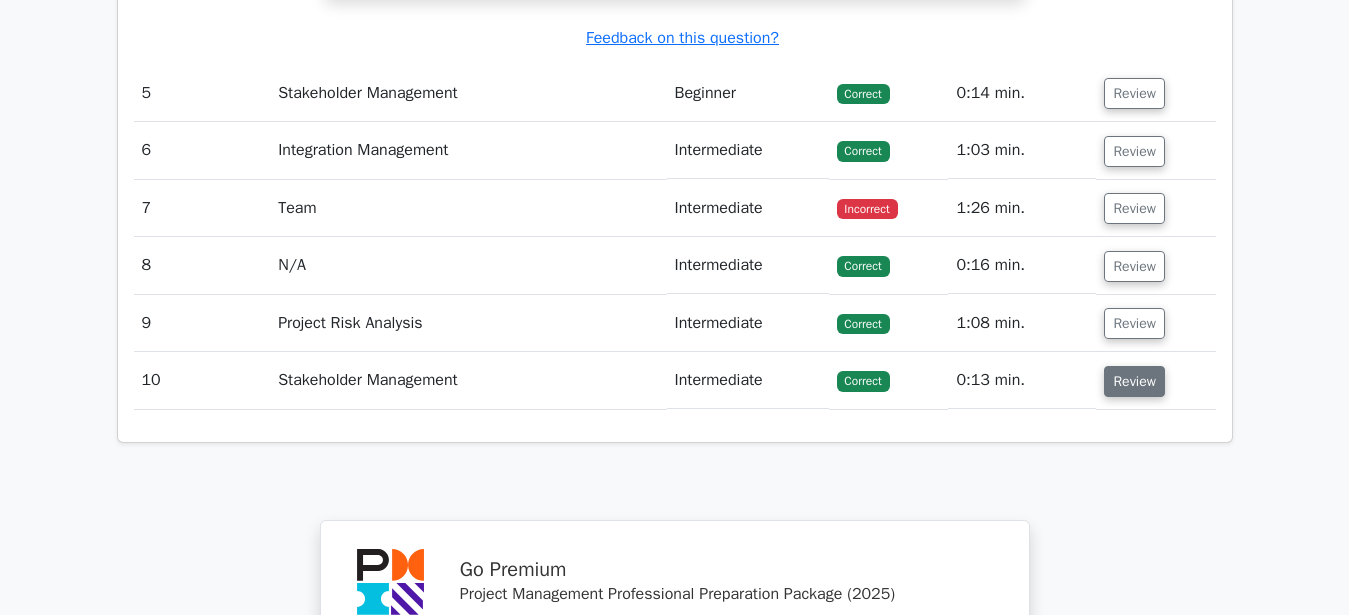 click on "Review" at bounding box center (1134, 381) 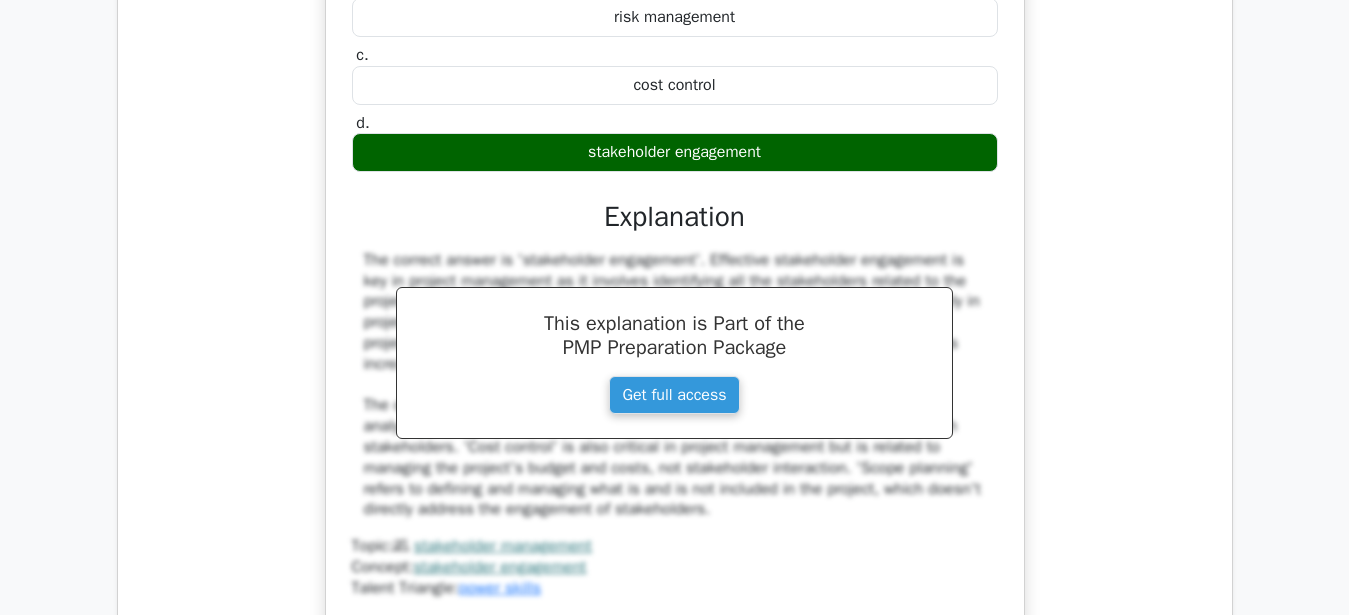 scroll, scrollTop: 2958, scrollLeft: 0, axis: vertical 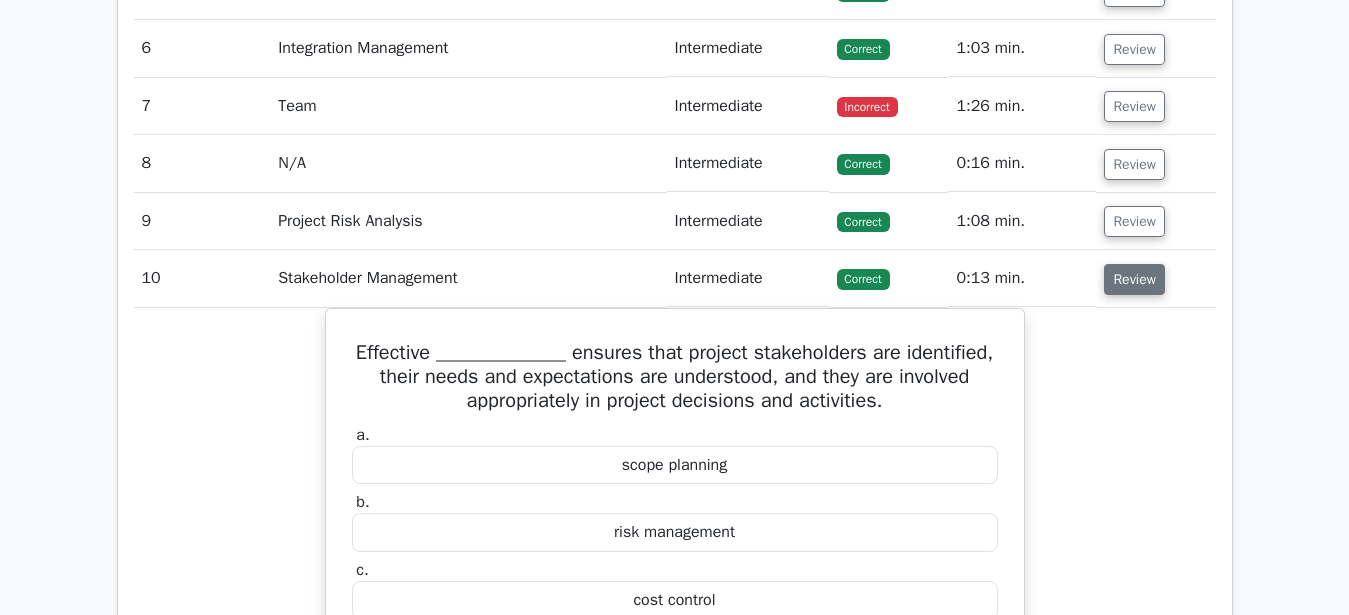 click on "Review" at bounding box center (1134, 279) 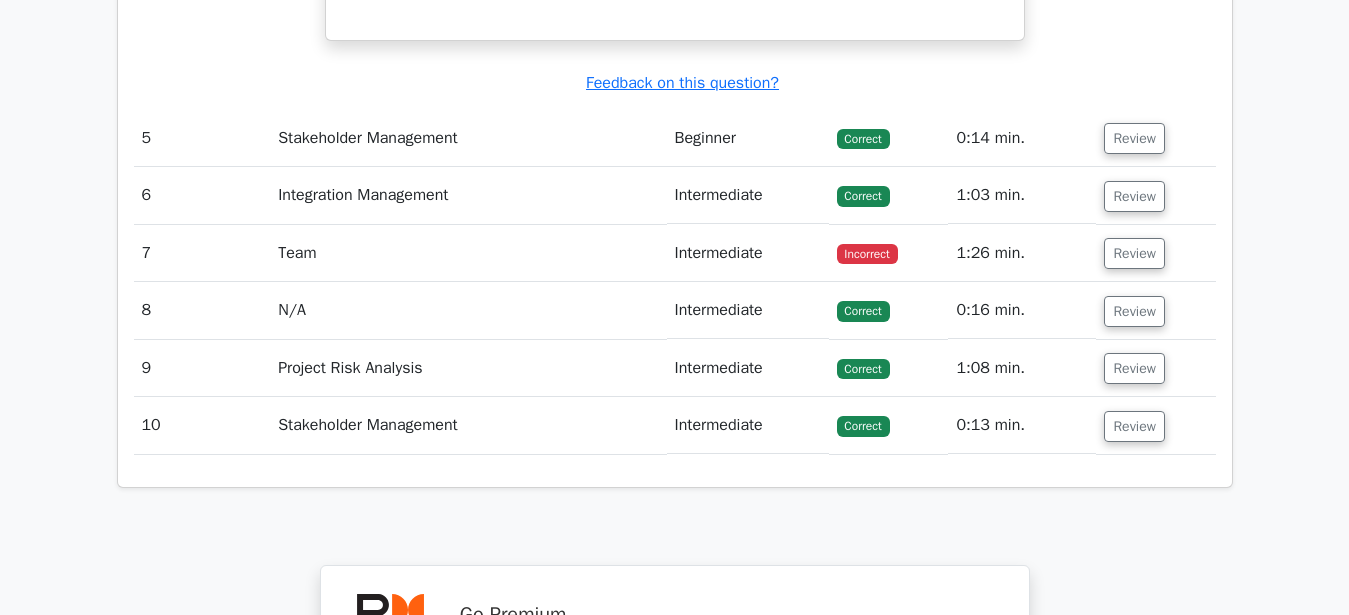 scroll, scrollTop: 2652, scrollLeft: 0, axis: vertical 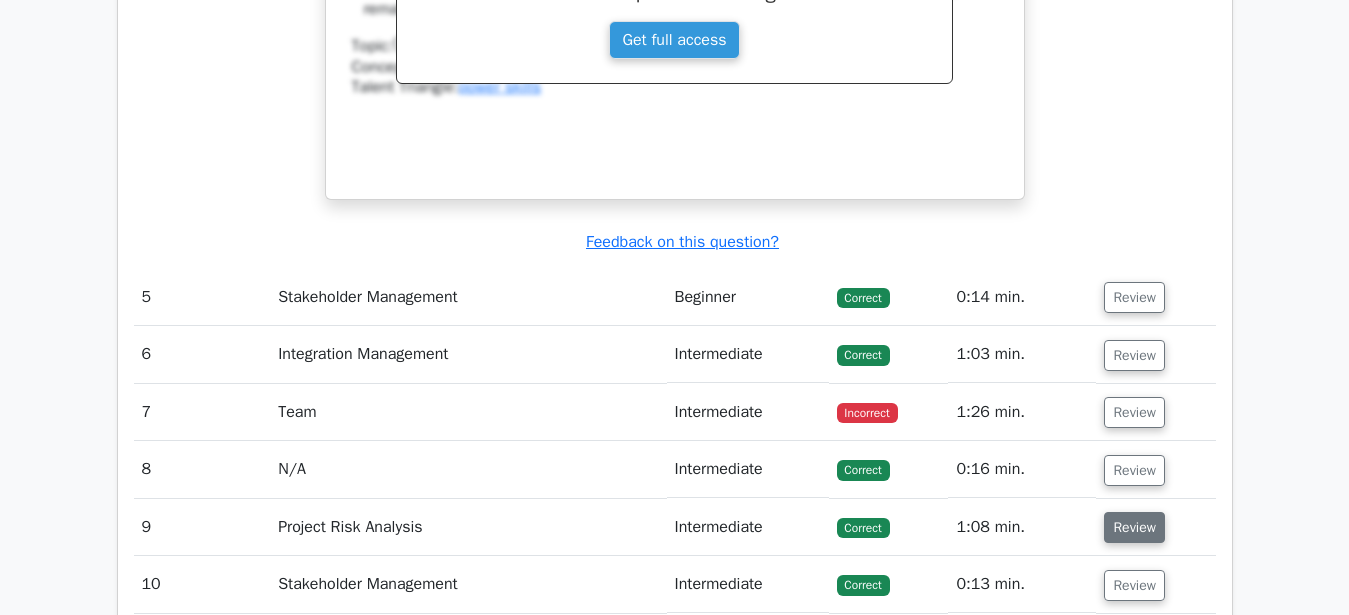 click on "Review" at bounding box center [1134, 527] 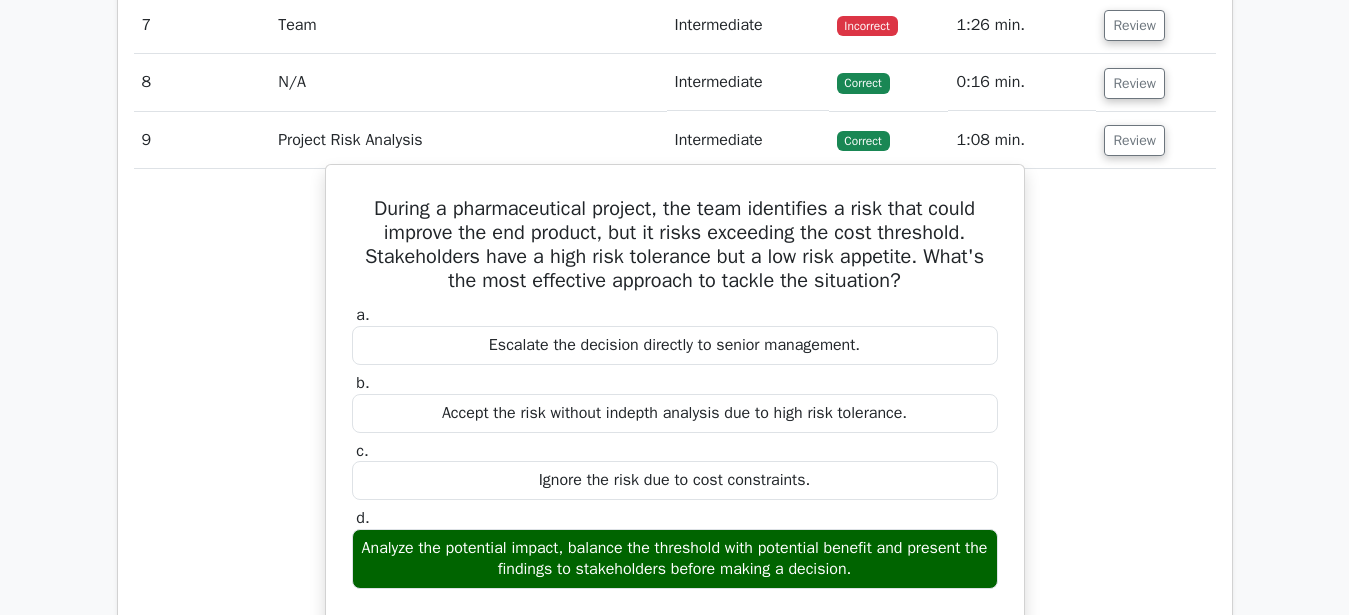 scroll, scrollTop: 2958, scrollLeft: 0, axis: vertical 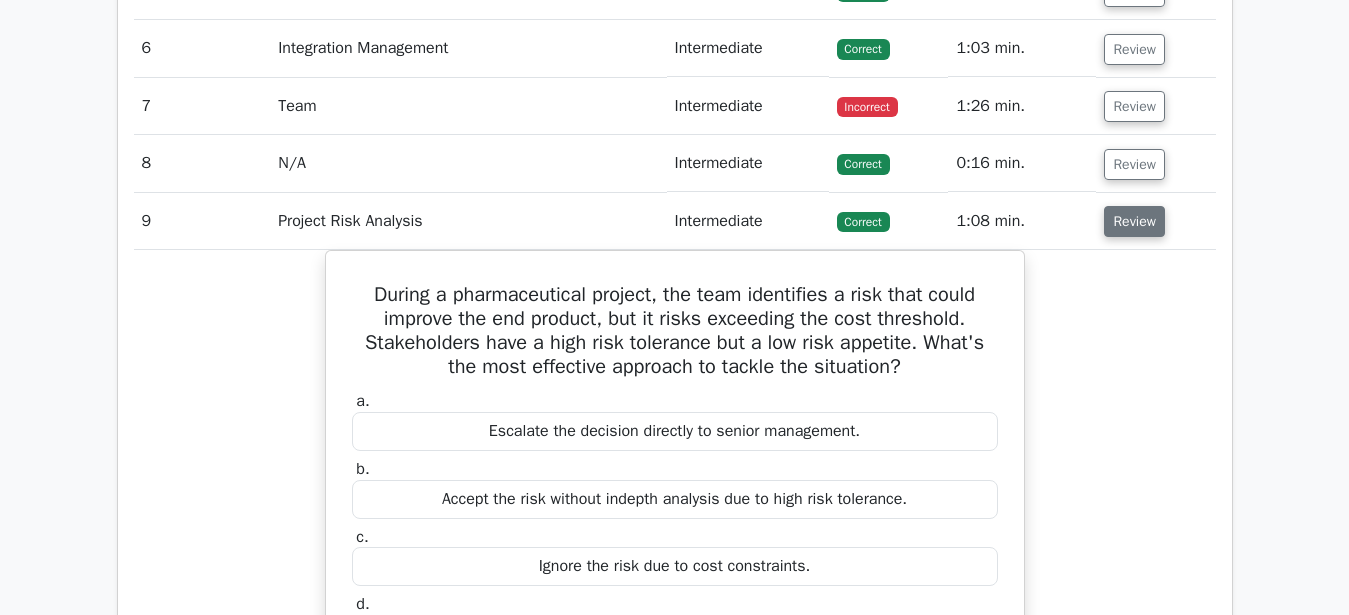 click on "Review" at bounding box center (1134, 221) 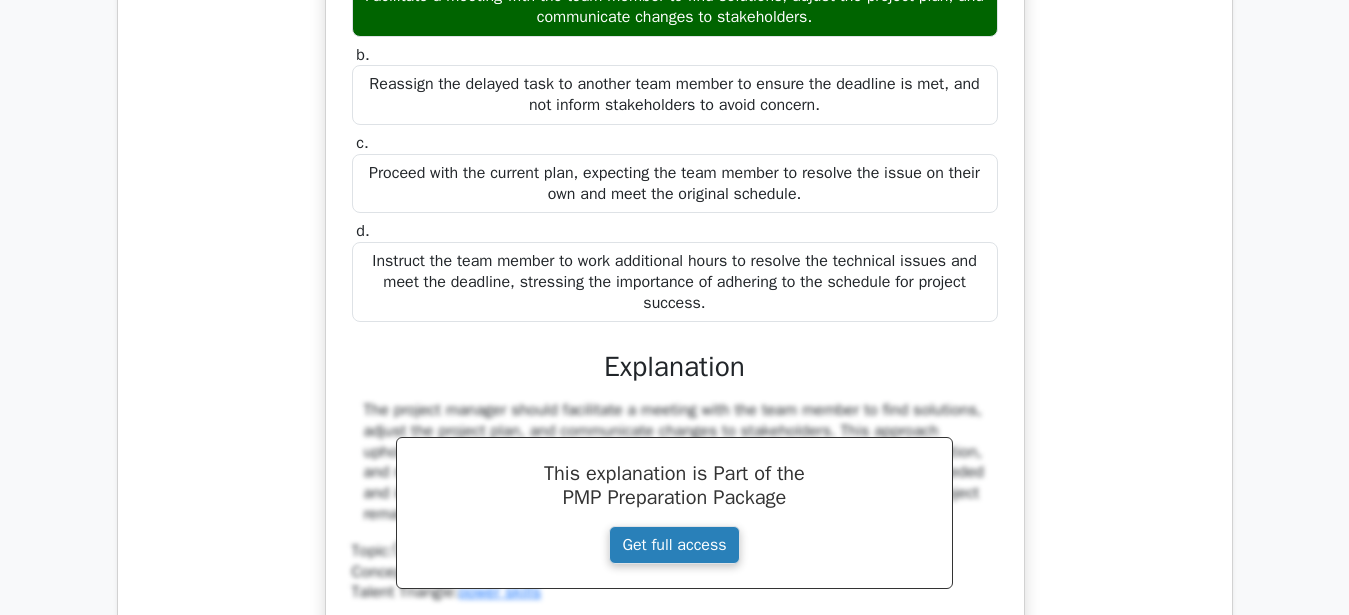 scroll, scrollTop: 1734, scrollLeft: 0, axis: vertical 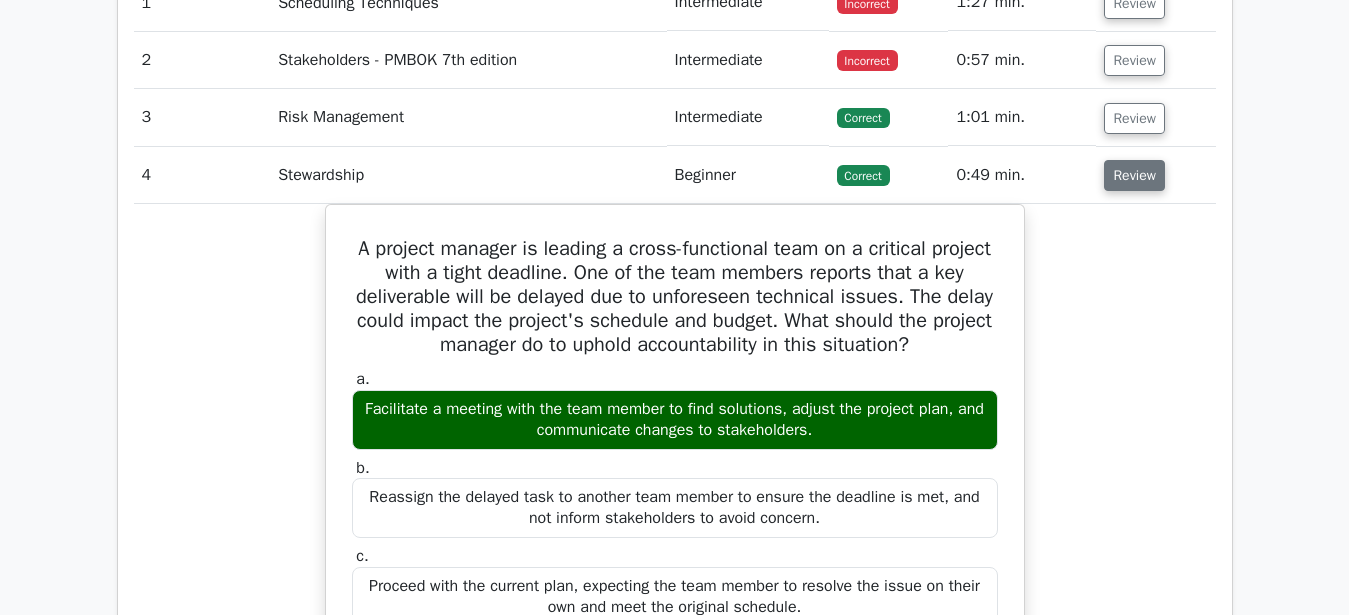 click on "Review" at bounding box center [1134, 175] 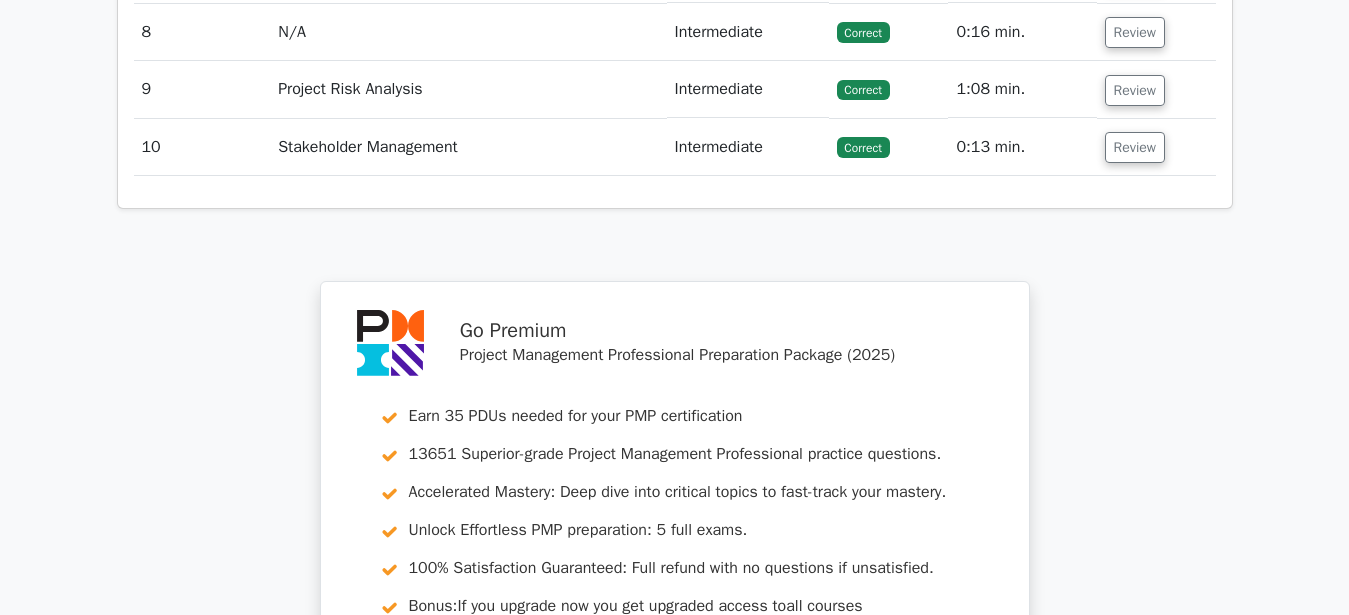 scroll, scrollTop: 1806, scrollLeft: 0, axis: vertical 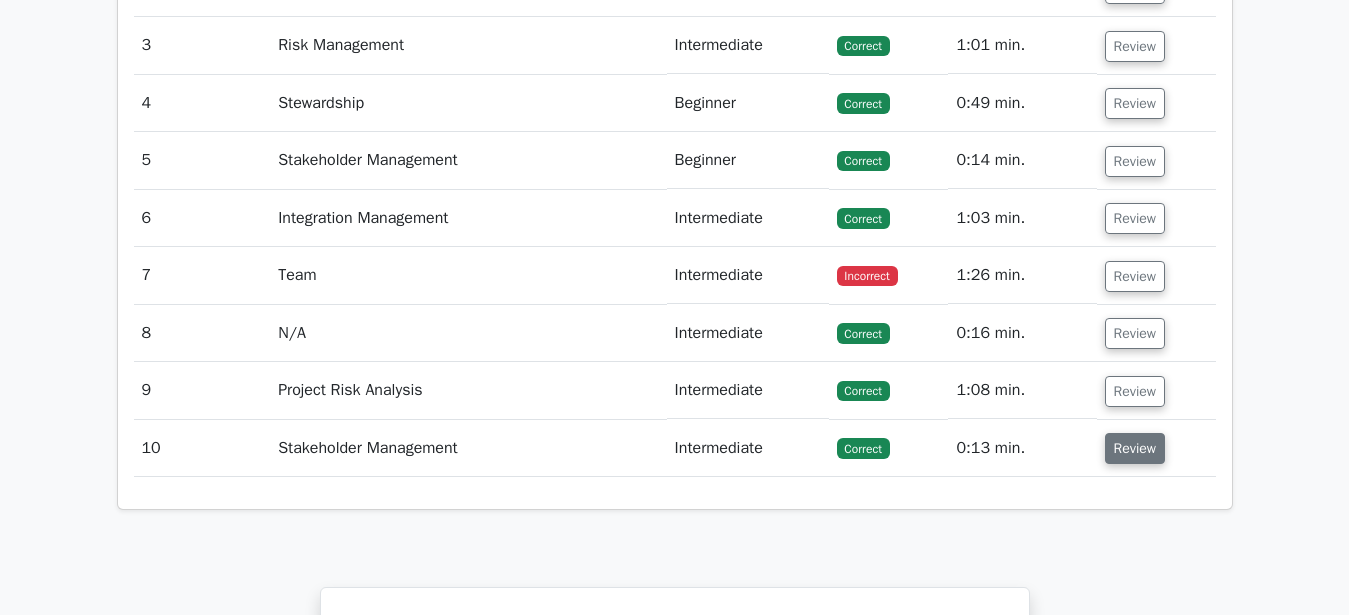 click on "Review" at bounding box center [1135, 448] 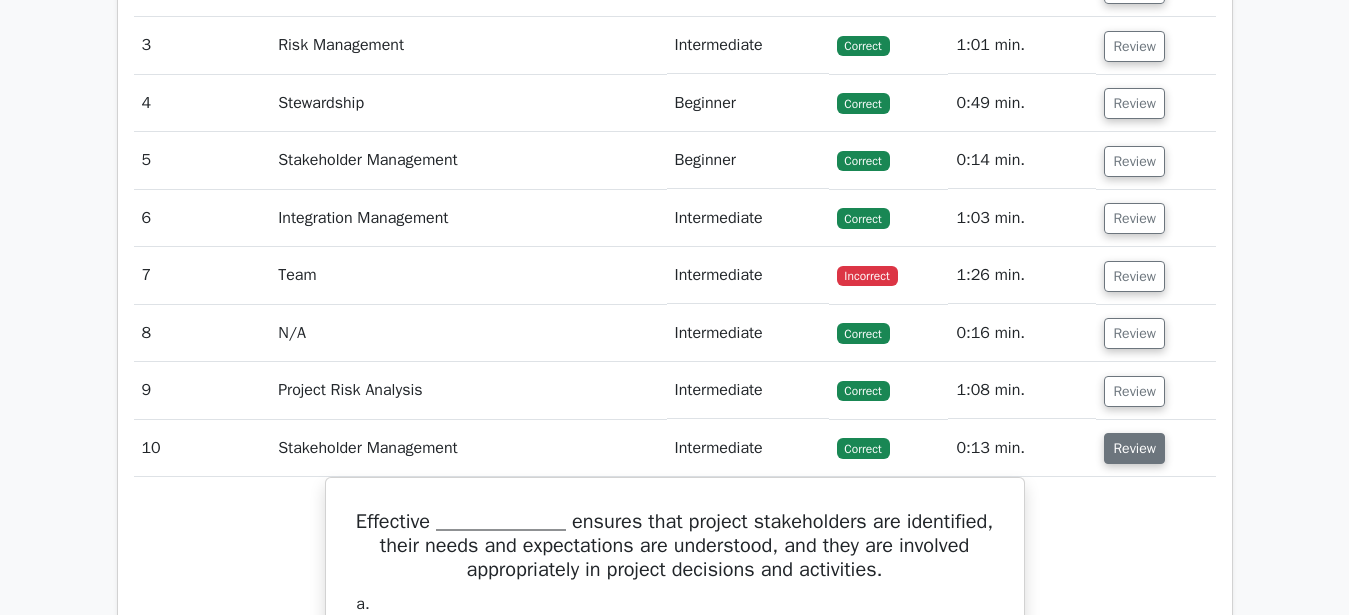 click on "Review" at bounding box center (1134, 448) 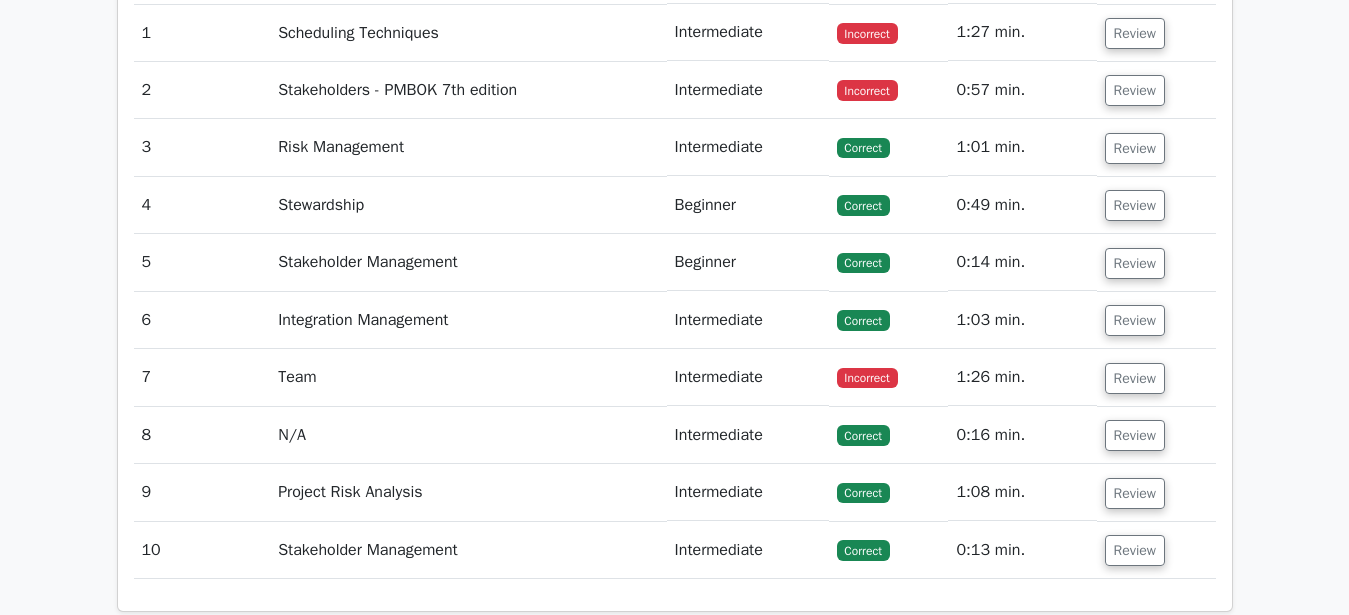 scroll, scrollTop: 1602, scrollLeft: 0, axis: vertical 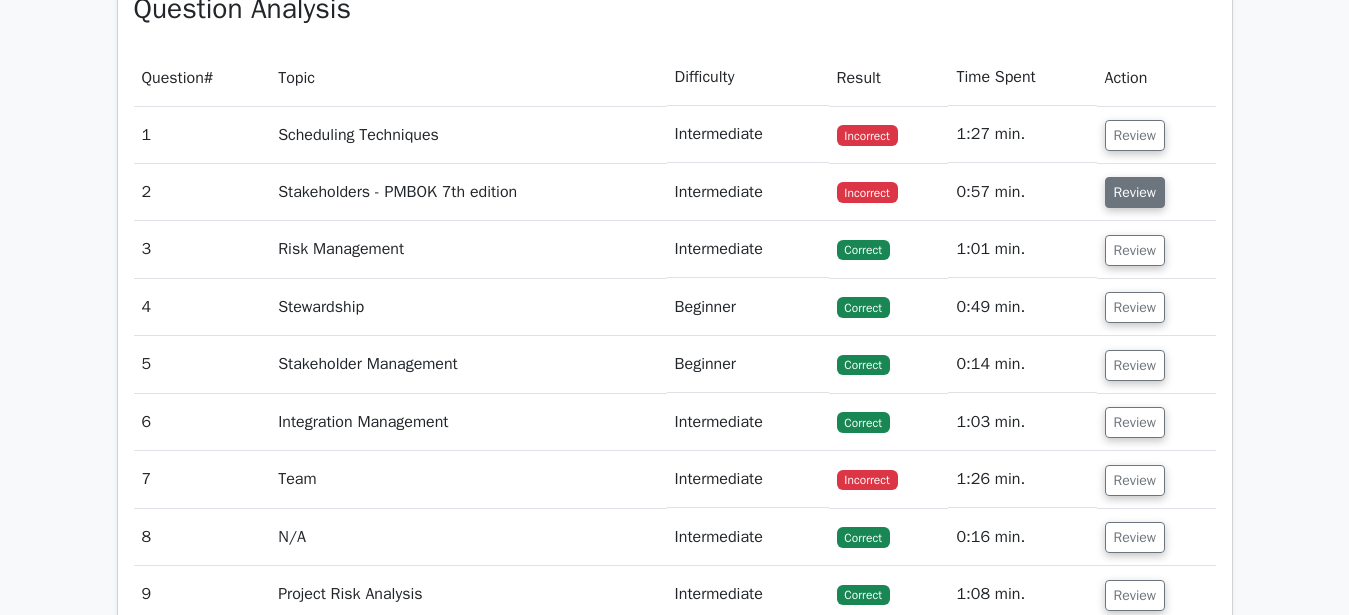 click on "Review" at bounding box center (1135, 192) 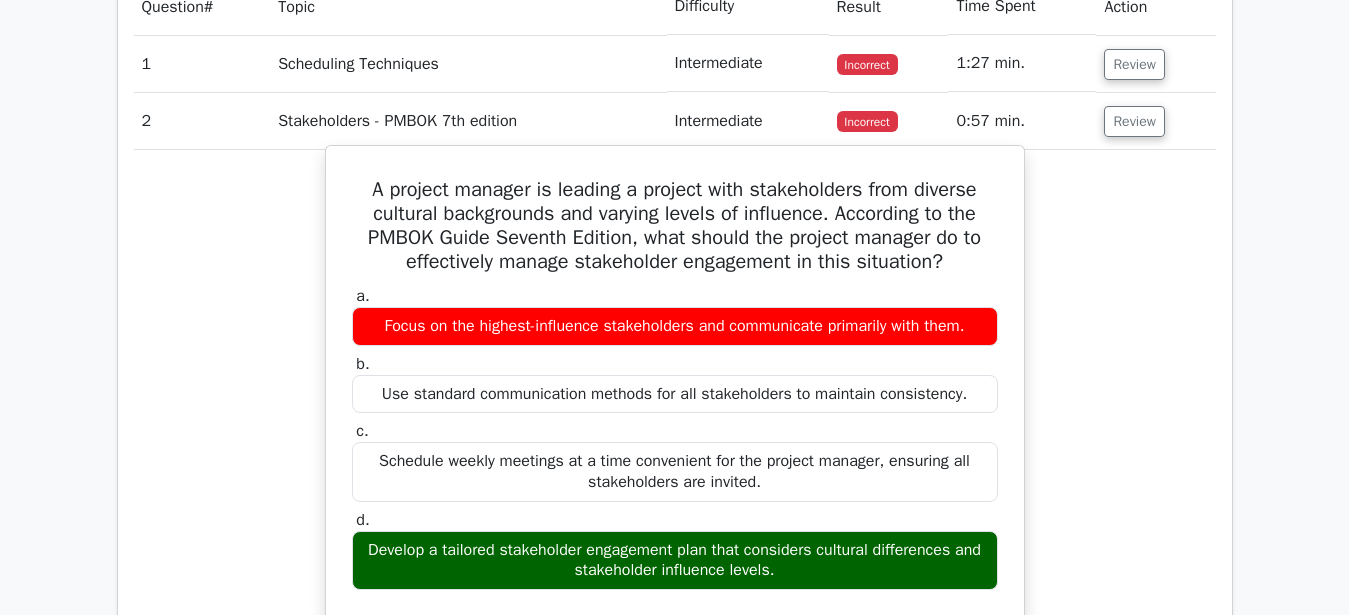 scroll, scrollTop: 1704, scrollLeft: 0, axis: vertical 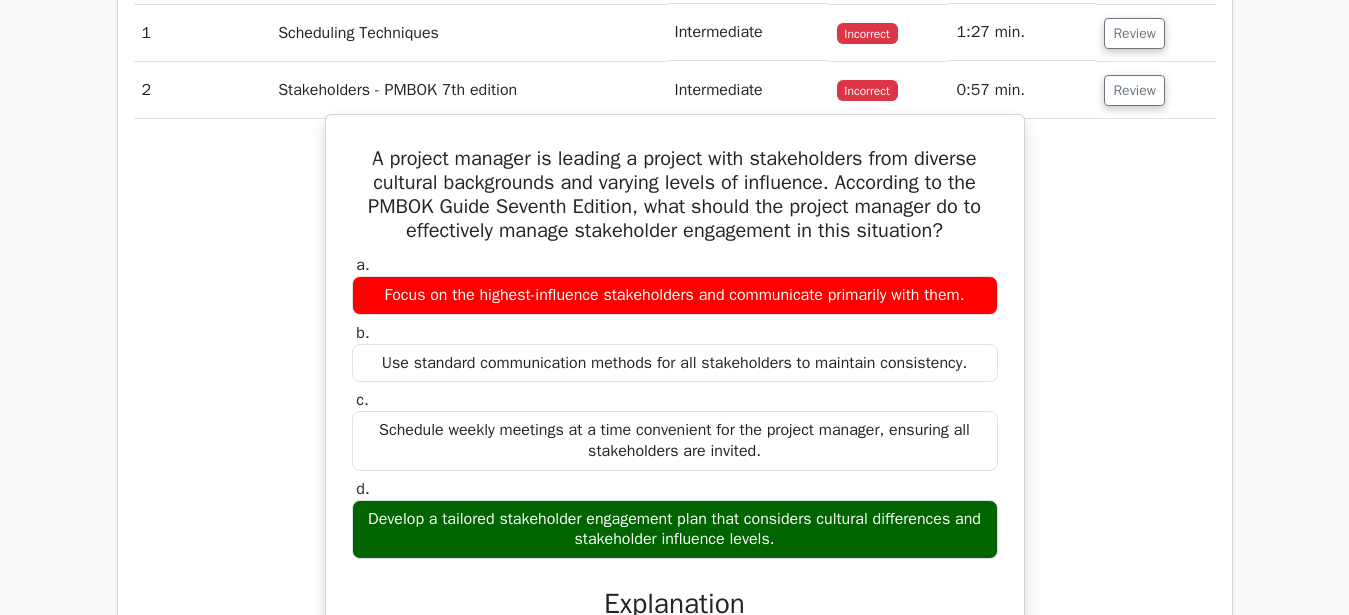 drag, startPoint x: 370, startPoint y: 162, endPoint x: 964, endPoint y: 228, distance: 597.6554 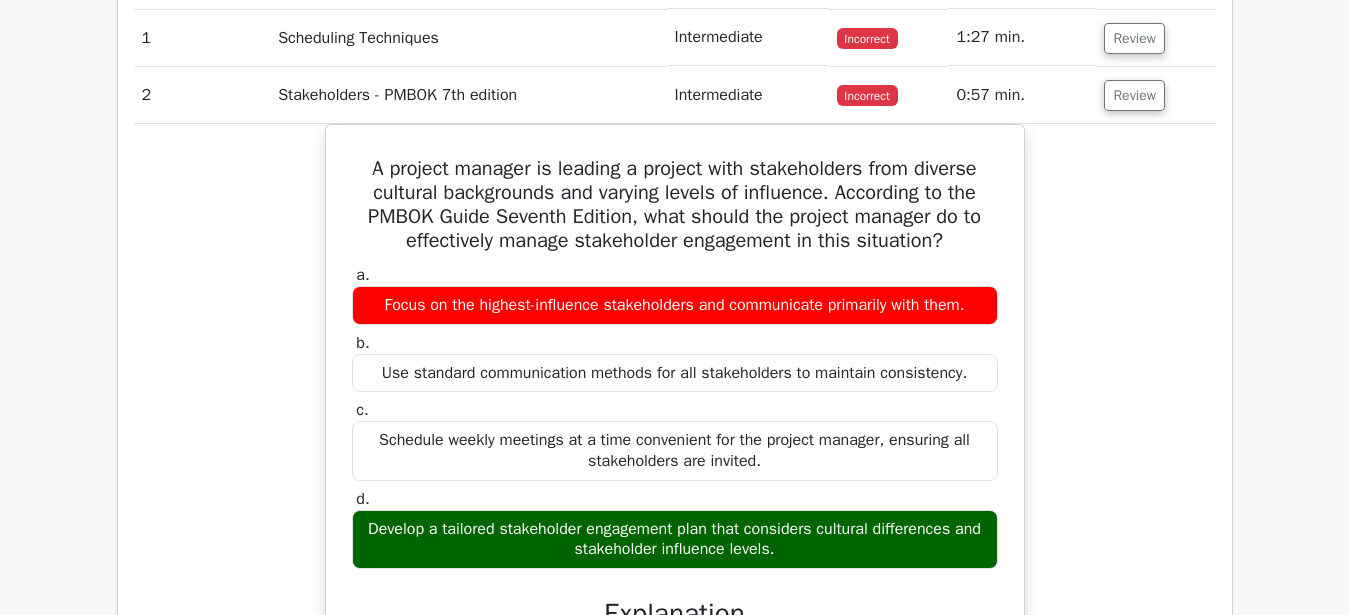 click on "Go Premium
Project Management Professional Preparation Package (2025)
Earn 35 PDUs needed for your PMP certification
13651 Superior-grade  Project Management Professional practice questions.
Accelerated Mastery: Deep dive into critical topics to fast-track your mastery.
Unlock Effortless PMP preparation: 5 full exams.
100% Satisfaction Guaranteed: Full refund with no questions if unsatisfied.
Bonus: all courses" at bounding box center (674, 250) 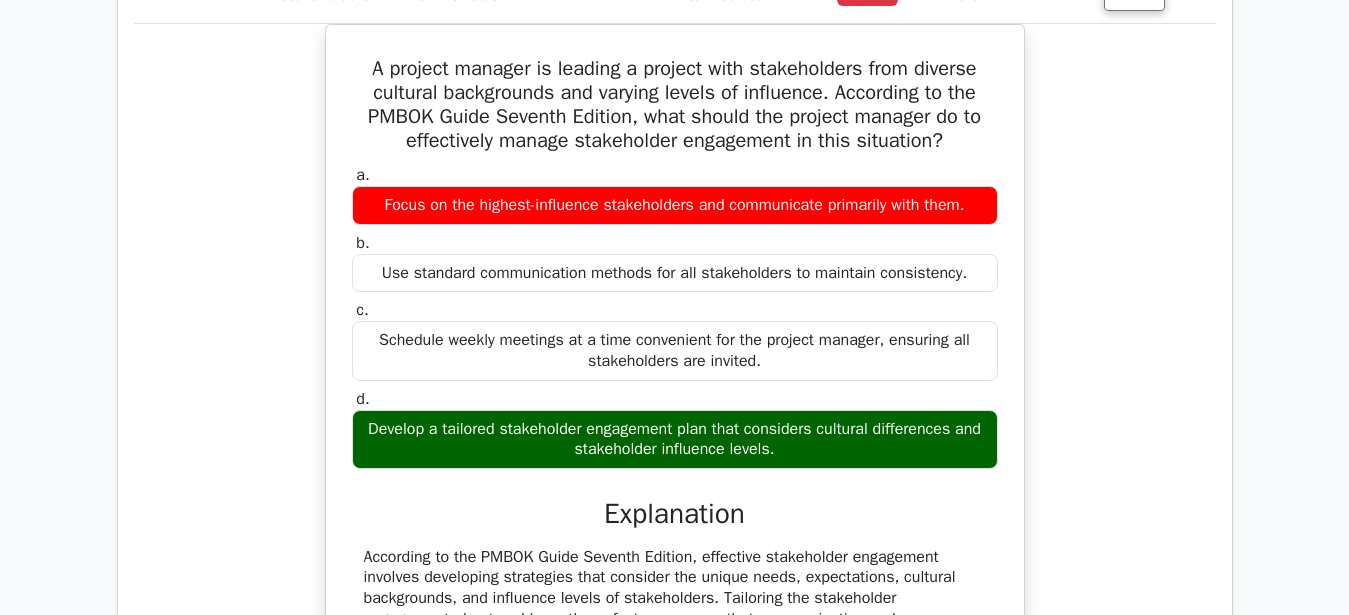 scroll, scrollTop: 1908, scrollLeft: 0, axis: vertical 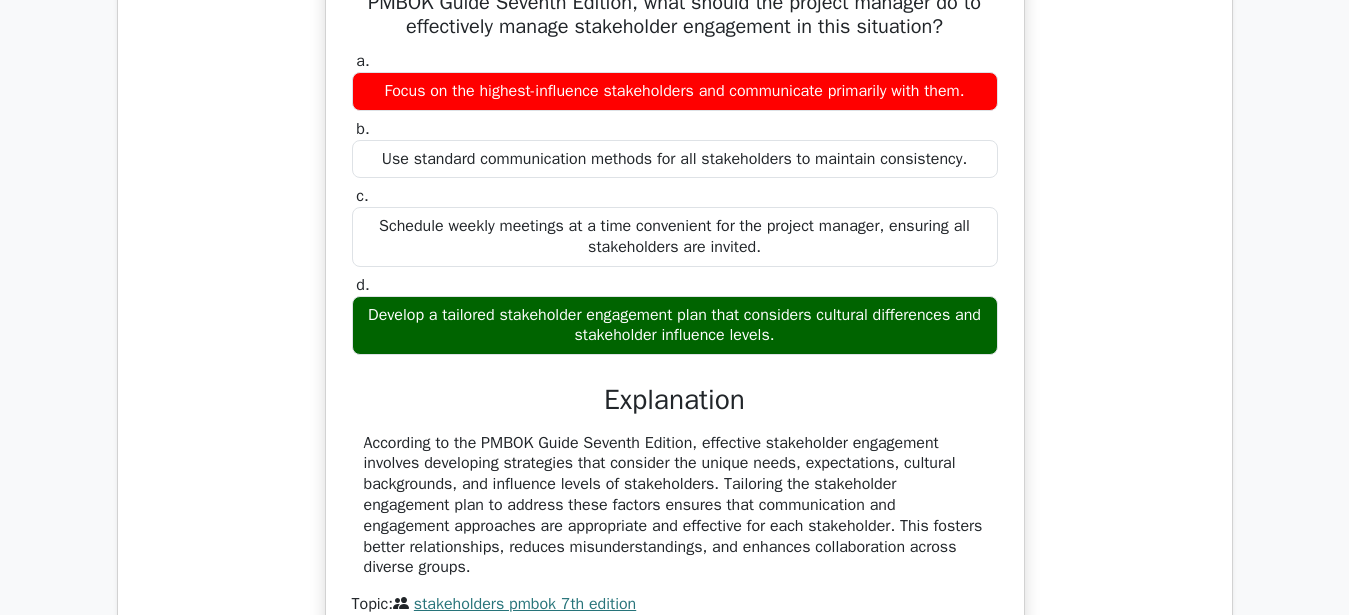 drag, startPoint x: 367, startPoint y: 315, endPoint x: 787, endPoint y: 340, distance: 420.74338 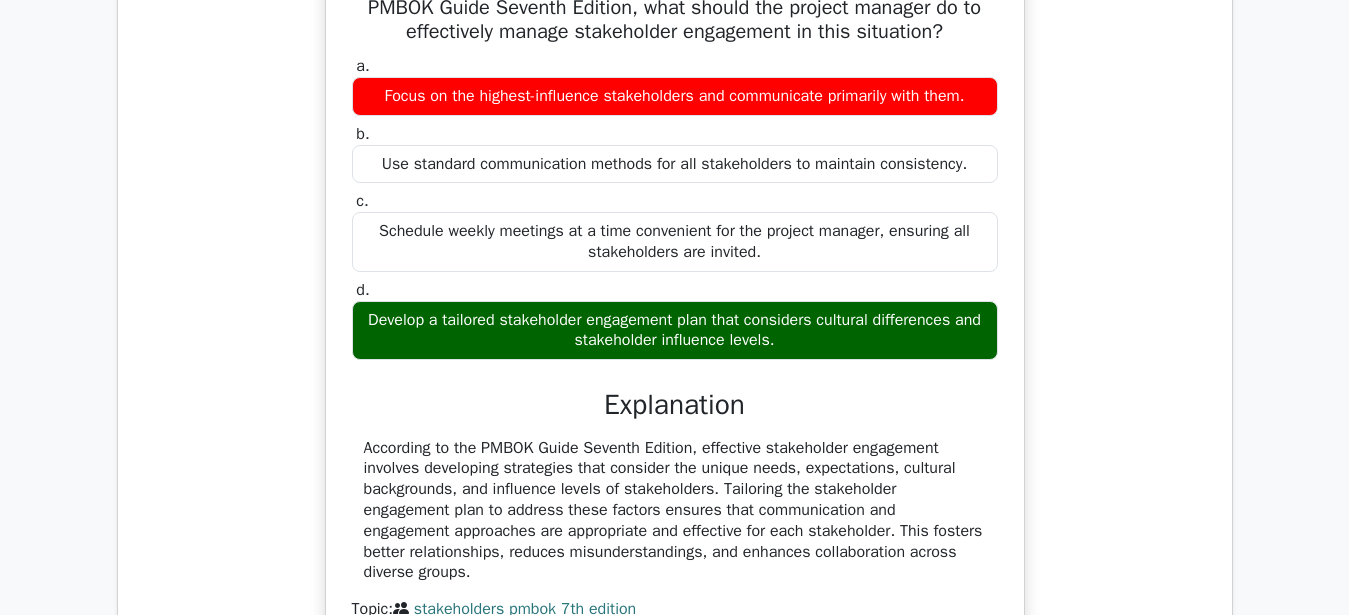 click on "A project manager is leading a project with stakeholders from diverse cultural backgrounds and varying levels of influence. According to the PMBOK Guide Seventh Edition, what should the project manager do to effectively manage stakeholder engagement in this situation?
a.
Focus on the highest-influence stakeholders and communicate primarily with them.
b. c." at bounding box center [675, 313] 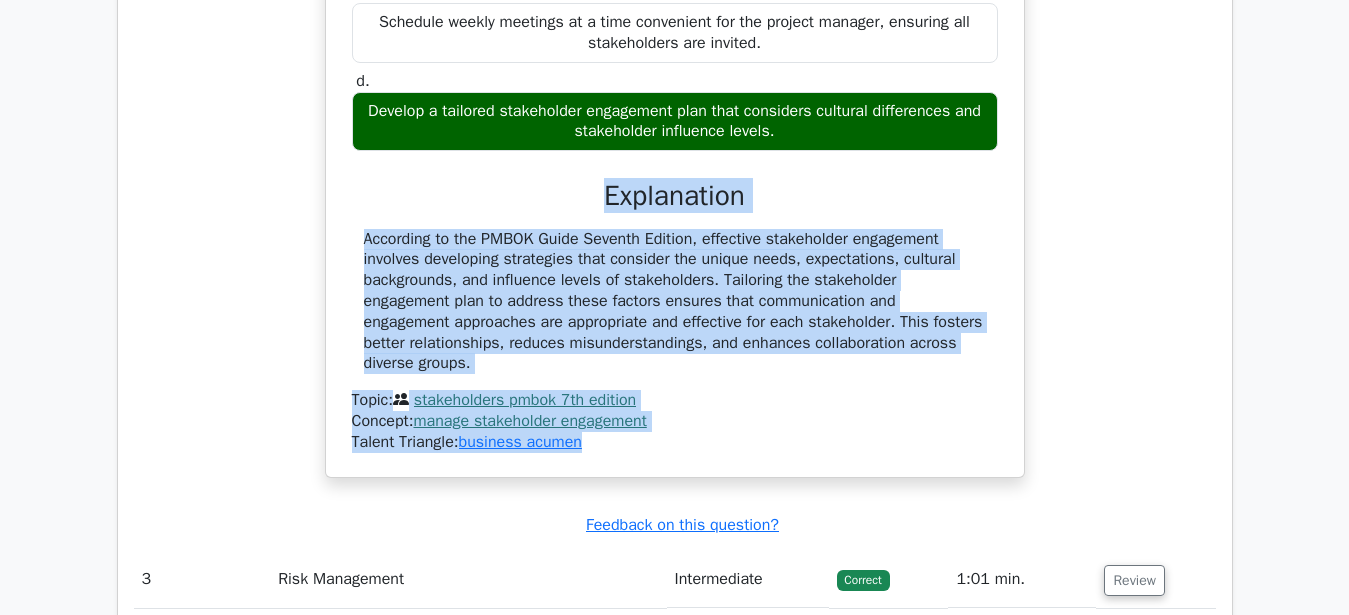 drag, startPoint x: 605, startPoint y: 193, endPoint x: 711, endPoint y: 438, distance: 266.94757 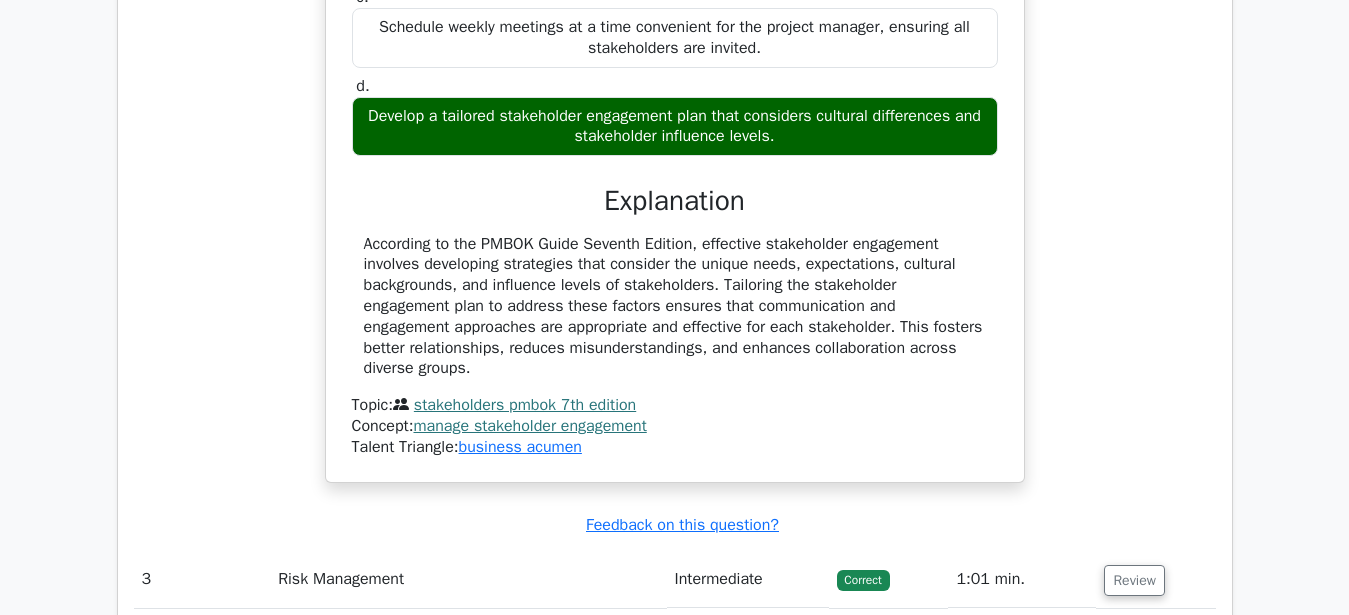 click on "A project manager is leading a project with stakeholders from diverse cultural backgrounds and varying levels of influence. According to the PMBOK Guide Seventh Edition, what should the project manager do to effectively manage stakeholder engagement in this situation?
a.
Focus on the highest-influence stakeholders and communicate primarily with them.
b. c." at bounding box center [675, 109] 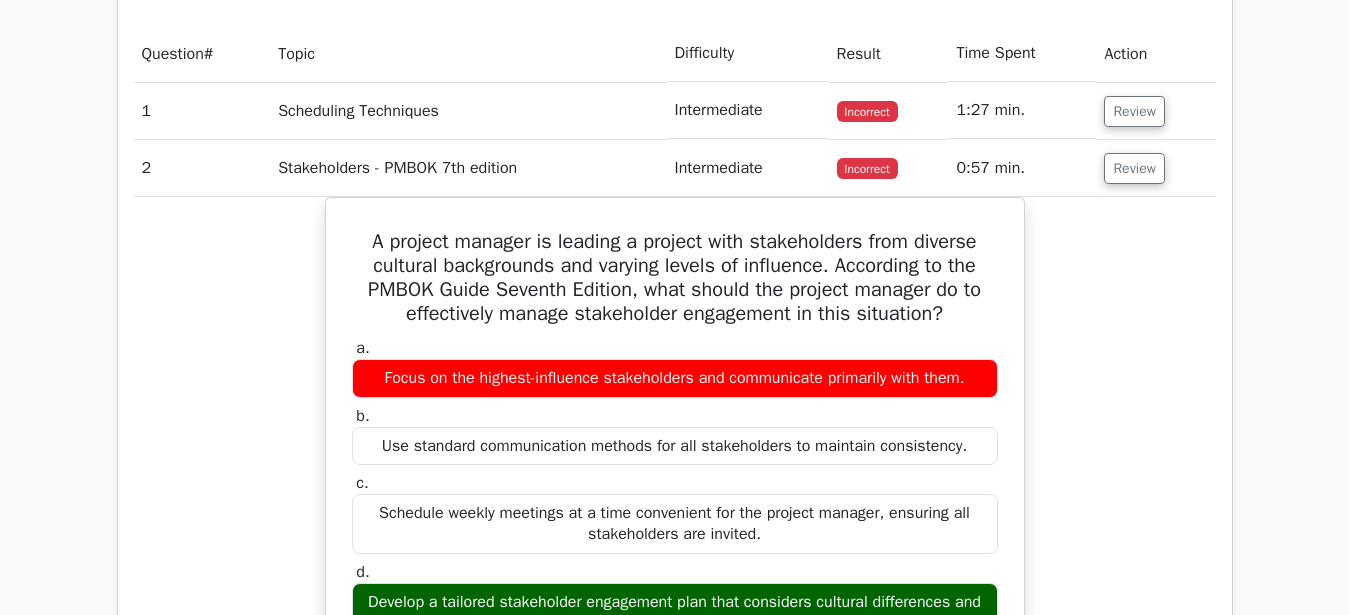 scroll, scrollTop: 1602, scrollLeft: 0, axis: vertical 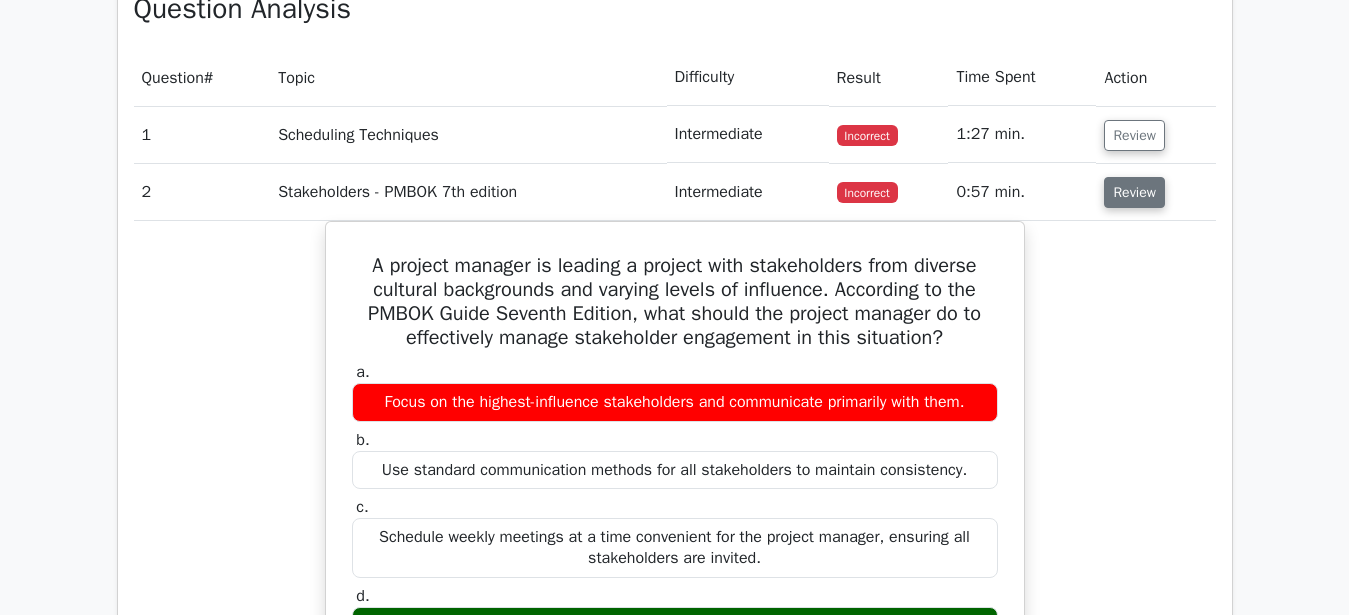 click on "Review" at bounding box center (1134, 192) 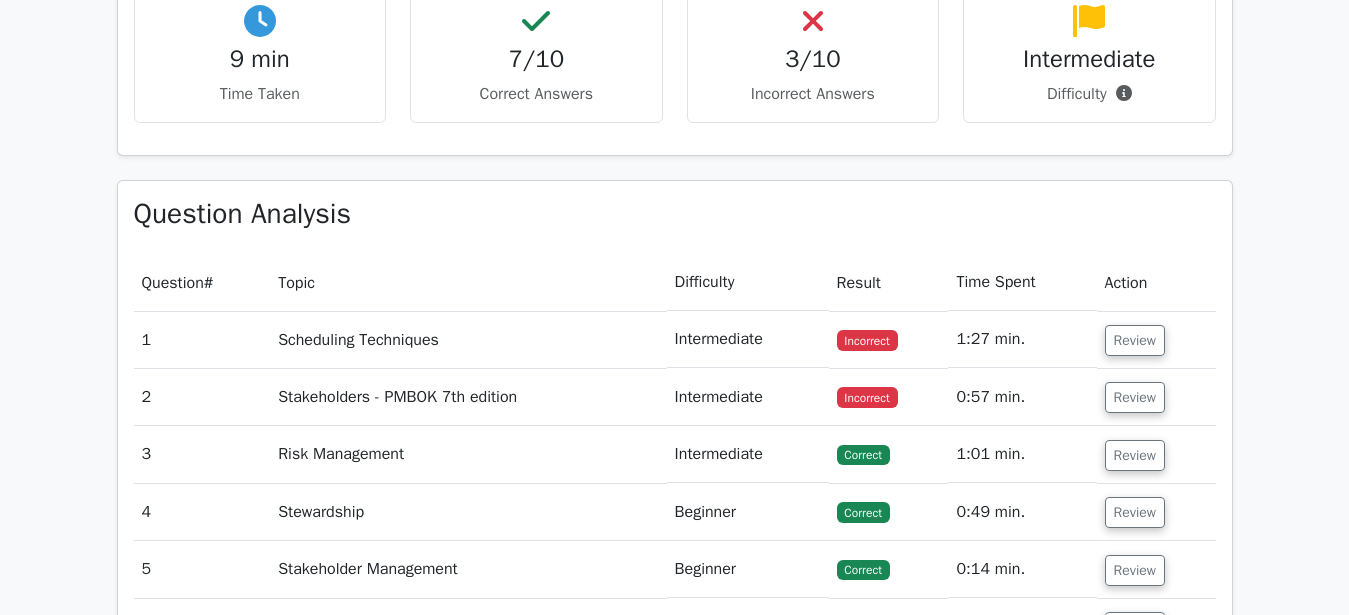 scroll, scrollTop: 1296, scrollLeft: 0, axis: vertical 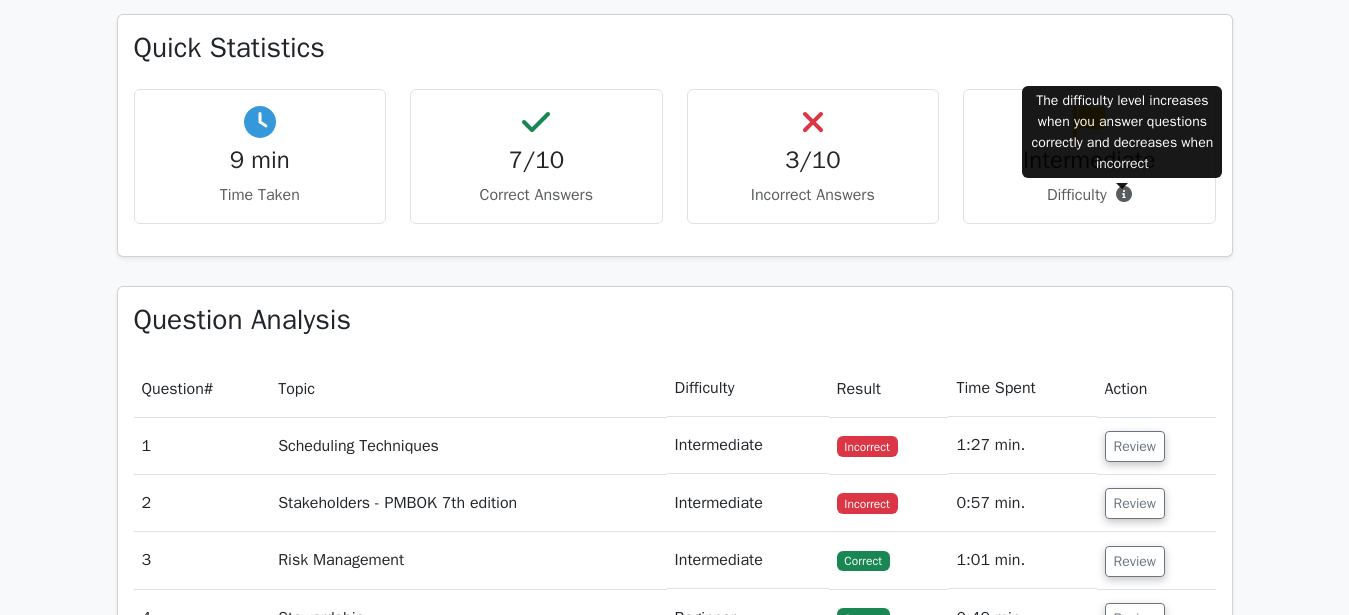 click at bounding box center (1124, 194) 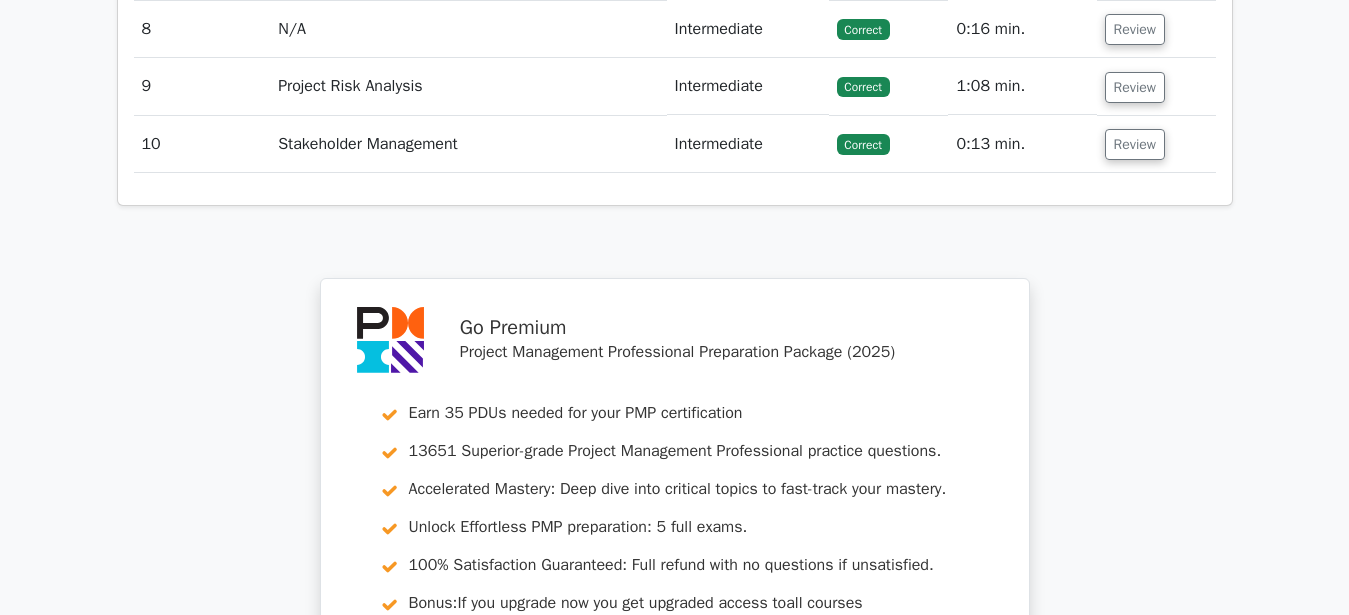 scroll, scrollTop: 2112, scrollLeft: 0, axis: vertical 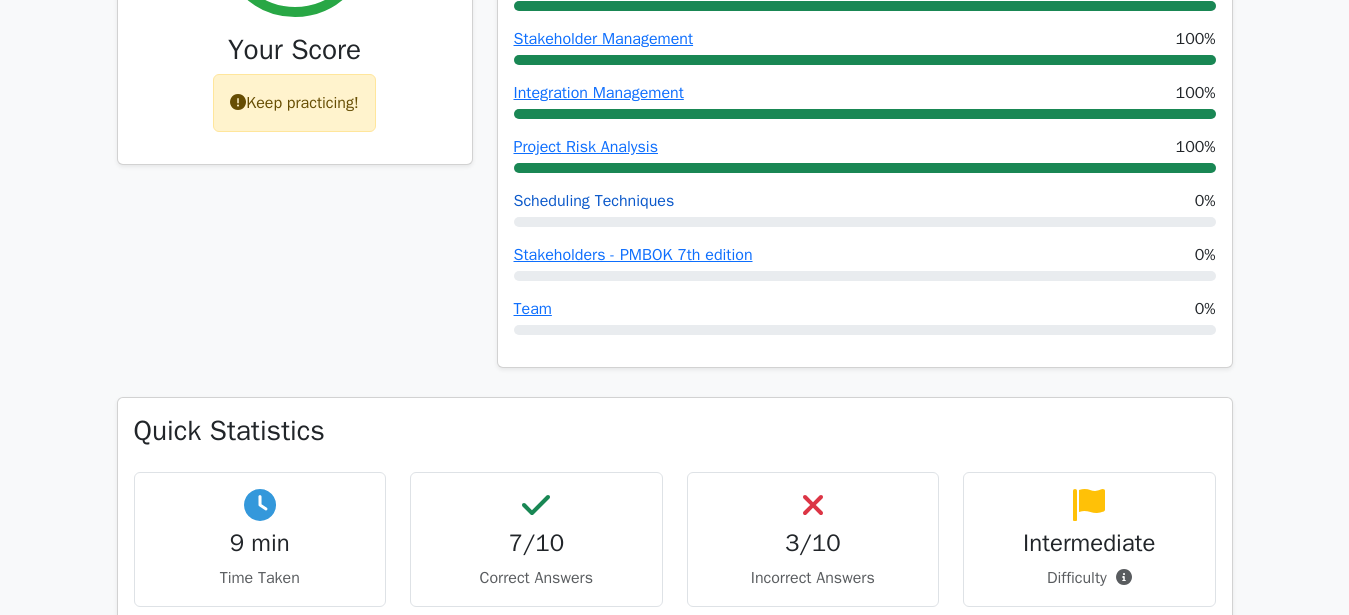 click on "Scheduling Techniques" at bounding box center [594, 201] 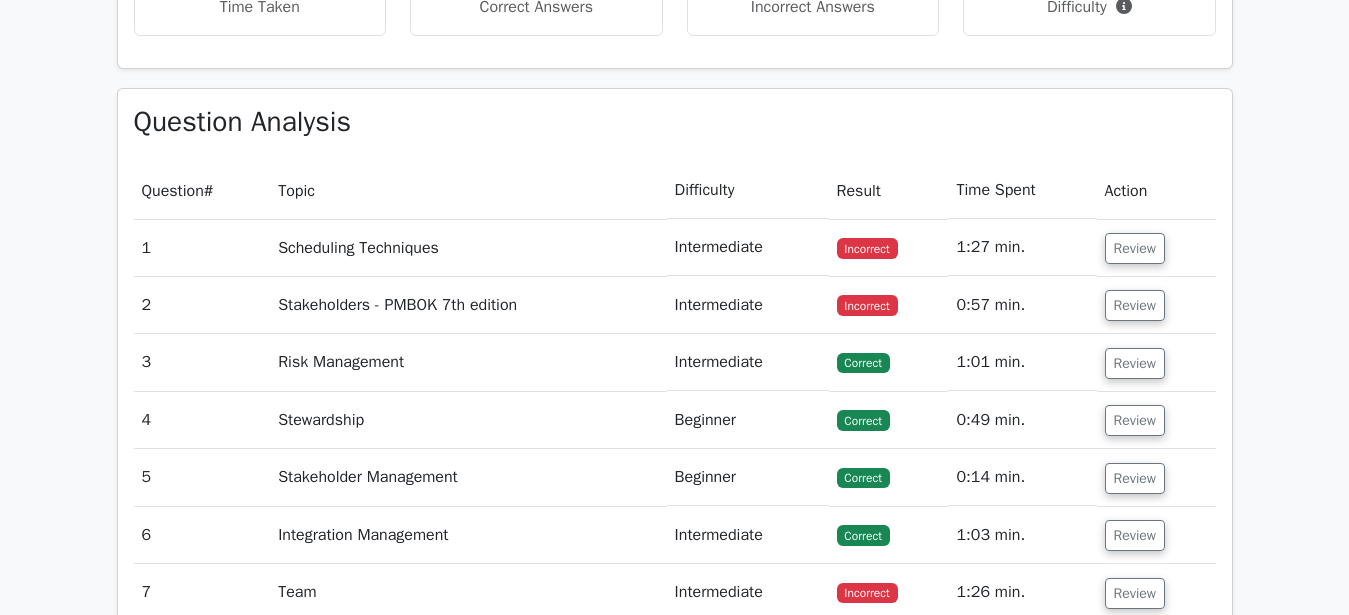 scroll, scrollTop: 1530, scrollLeft: 0, axis: vertical 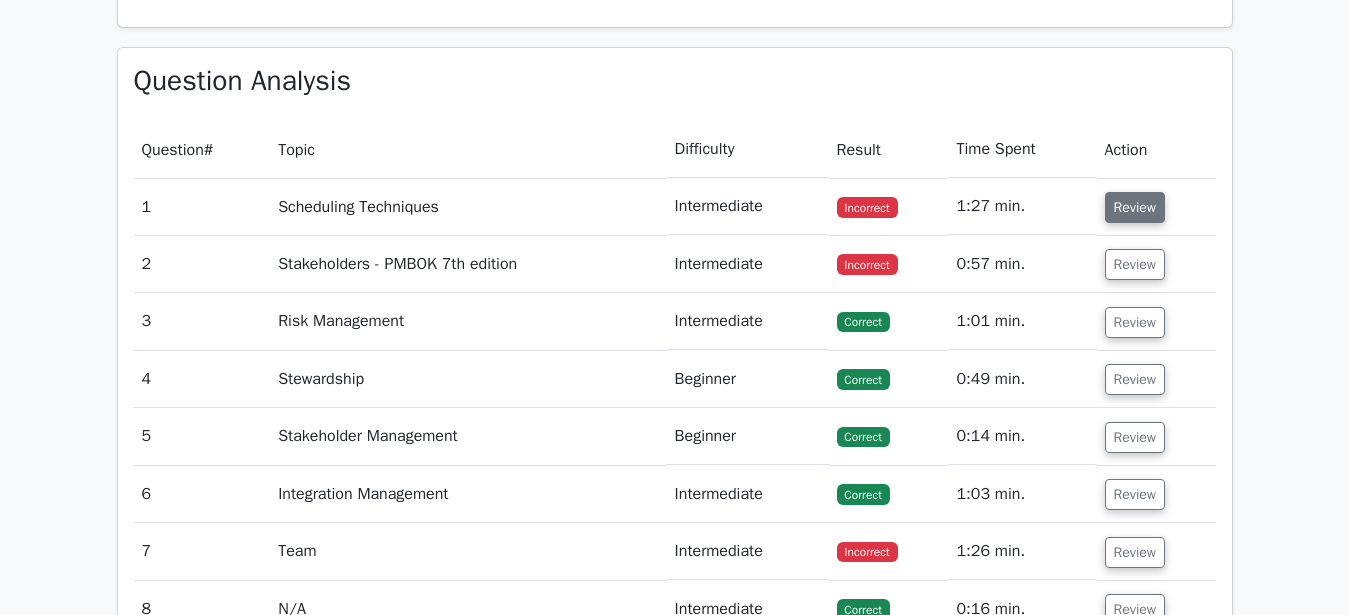 click on "Review" at bounding box center [1135, 207] 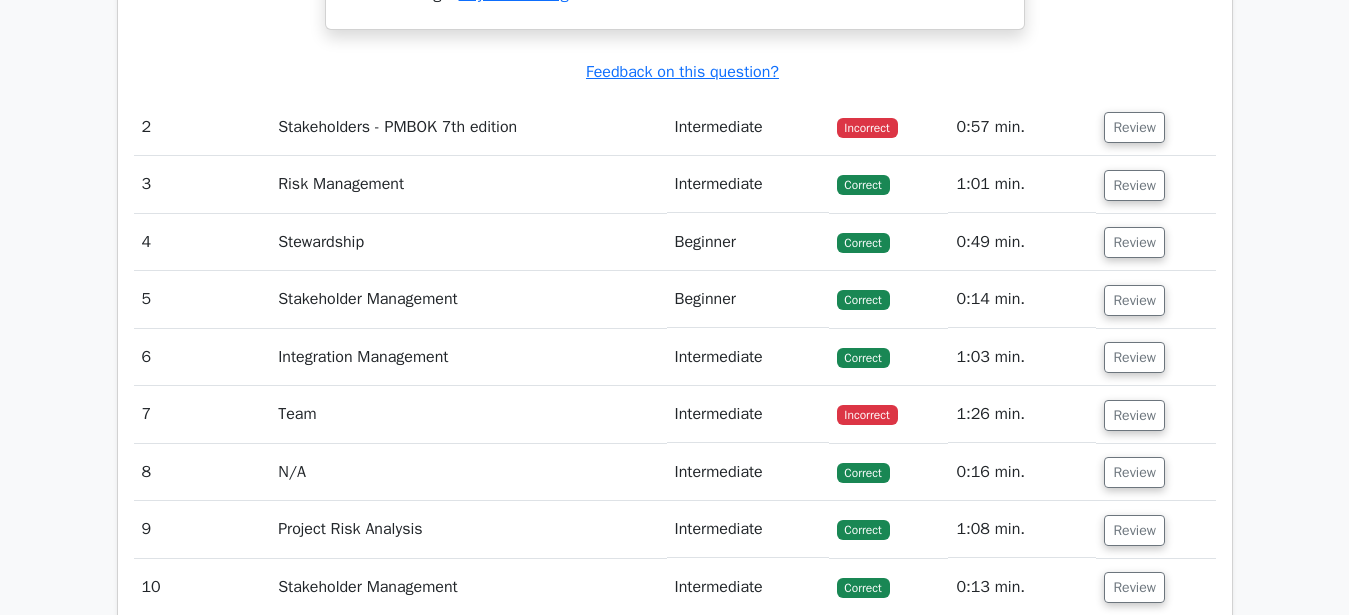 scroll, scrollTop: 2448, scrollLeft: 0, axis: vertical 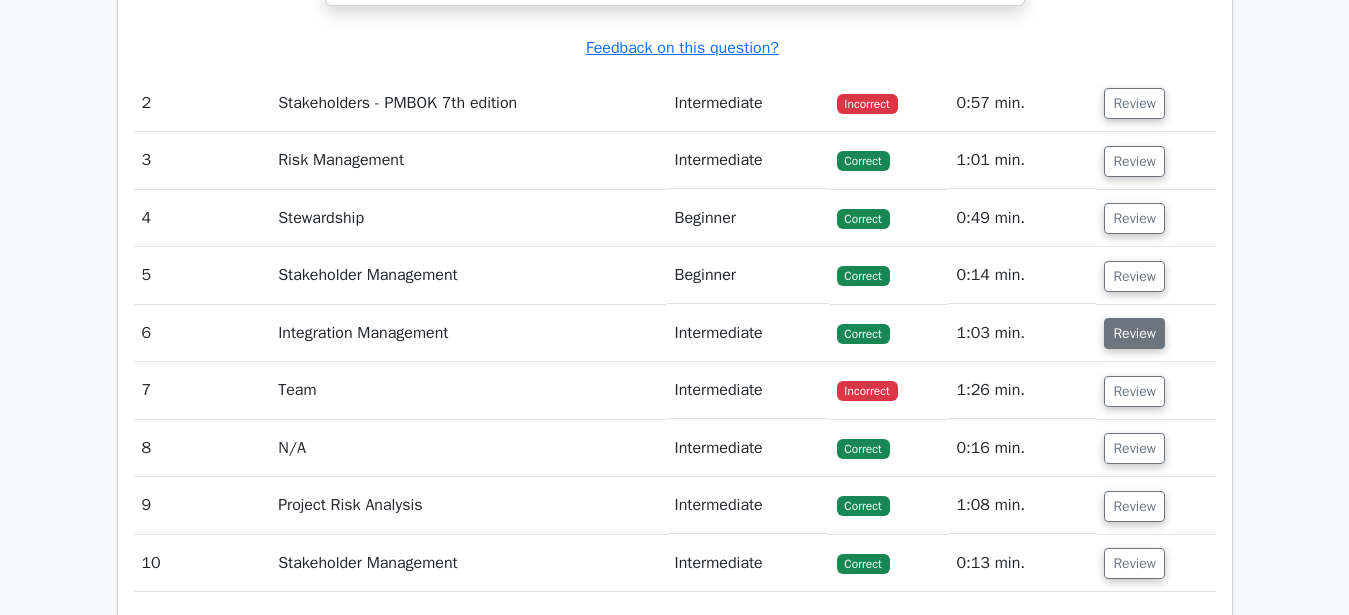 click on "Review" at bounding box center (1134, 333) 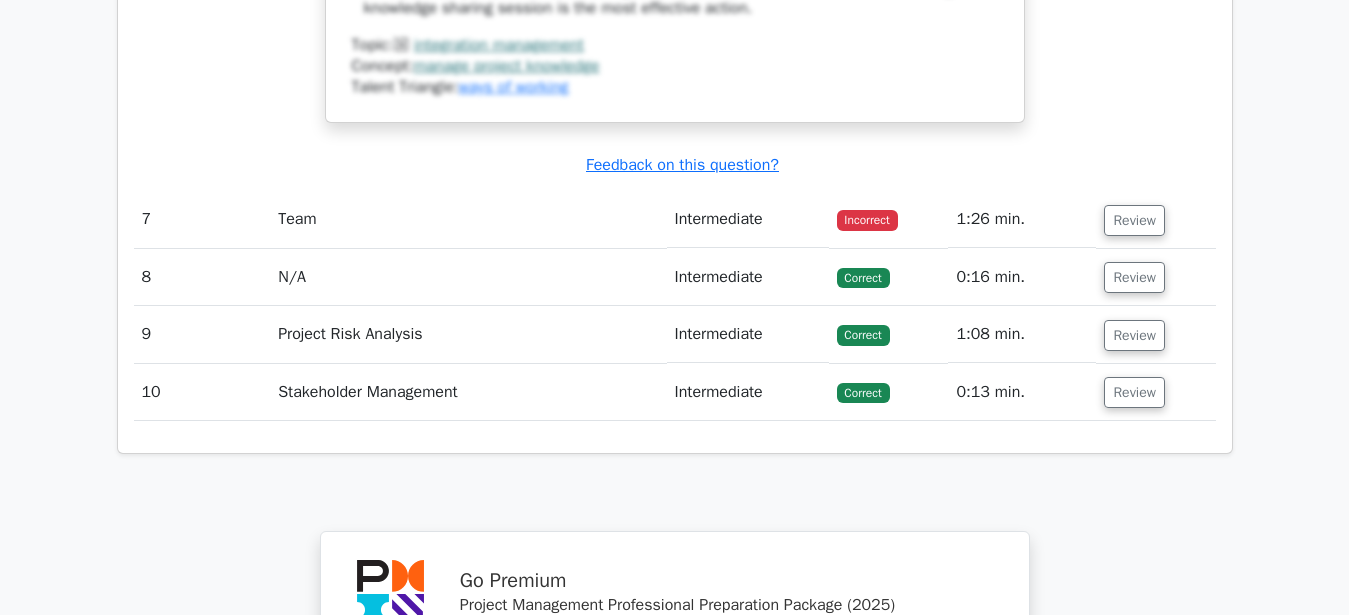 scroll, scrollTop: 3672, scrollLeft: 0, axis: vertical 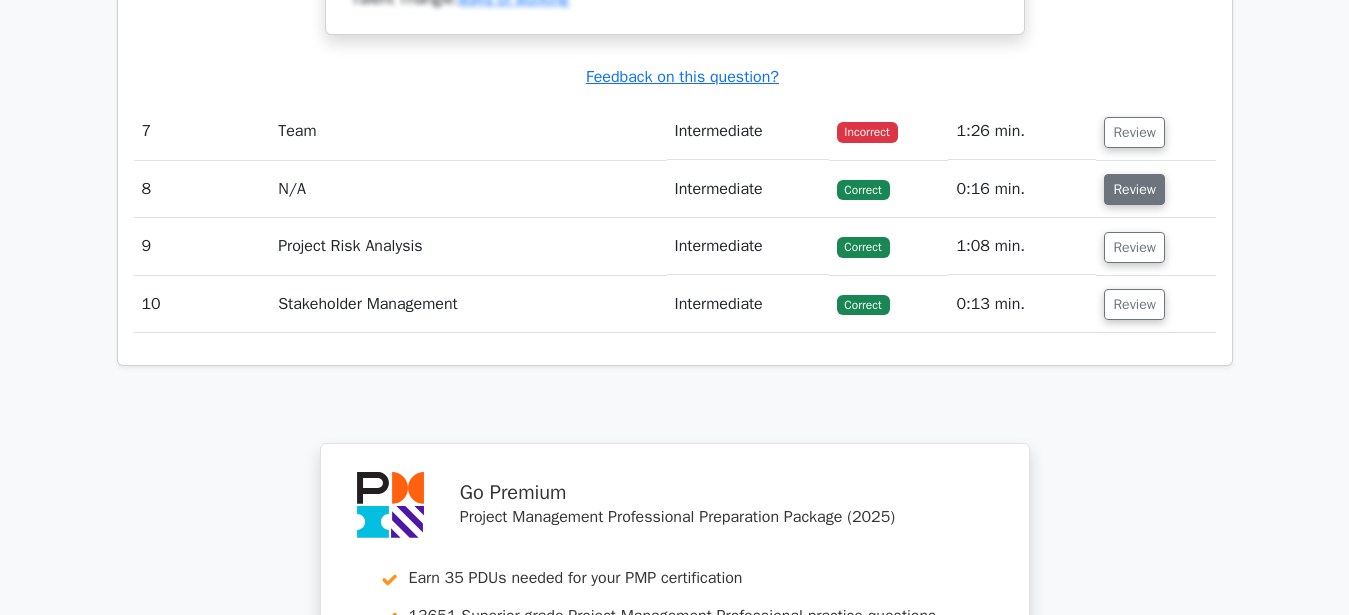 click on "Review" at bounding box center (1134, 189) 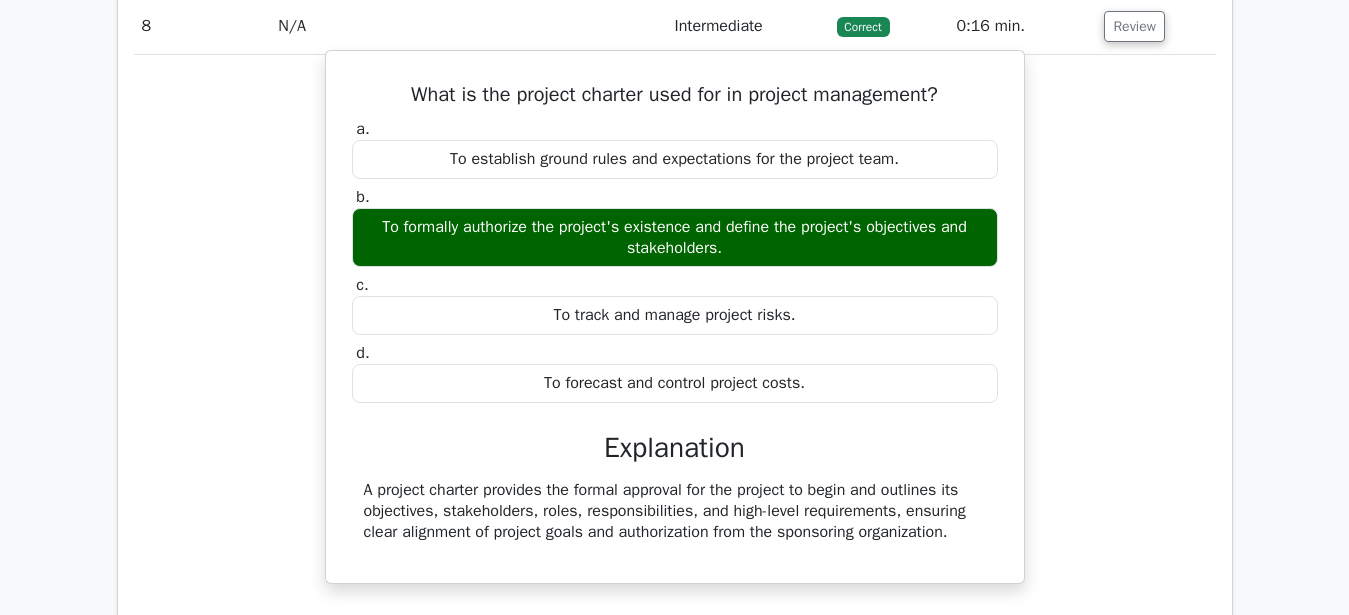 scroll, scrollTop: 3774, scrollLeft: 0, axis: vertical 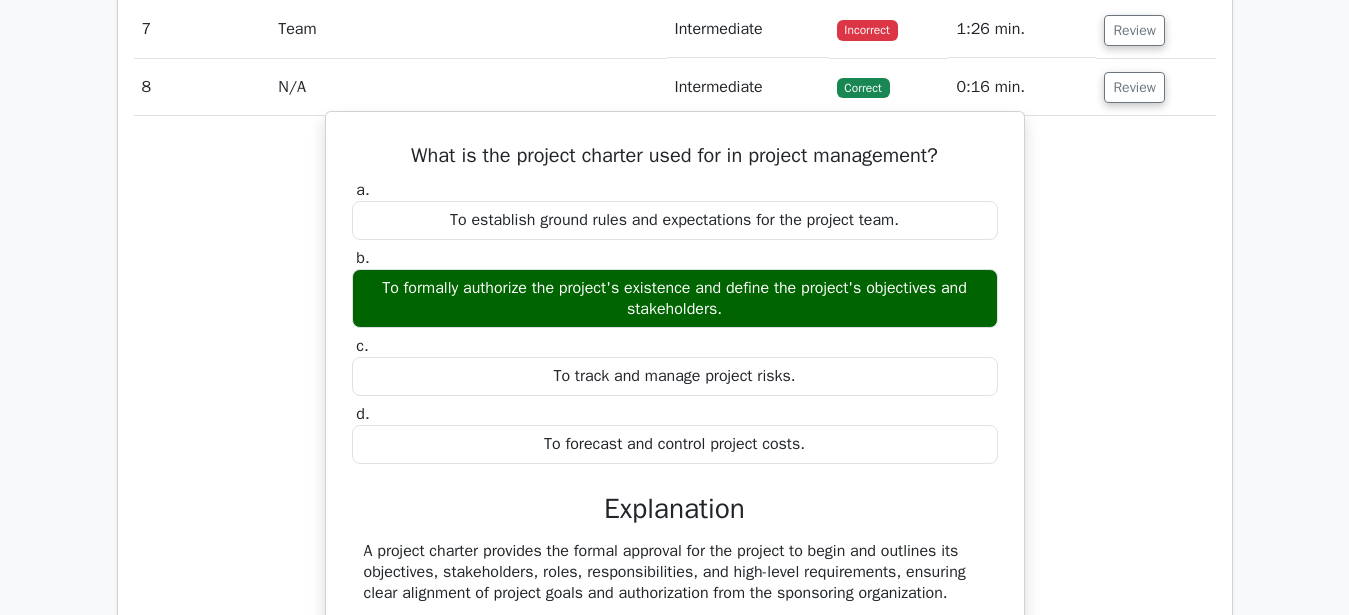 drag, startPoint x: 413, startPoint y: 190, endPoint x: 810, endPoint y: 482, distance: 492.82147 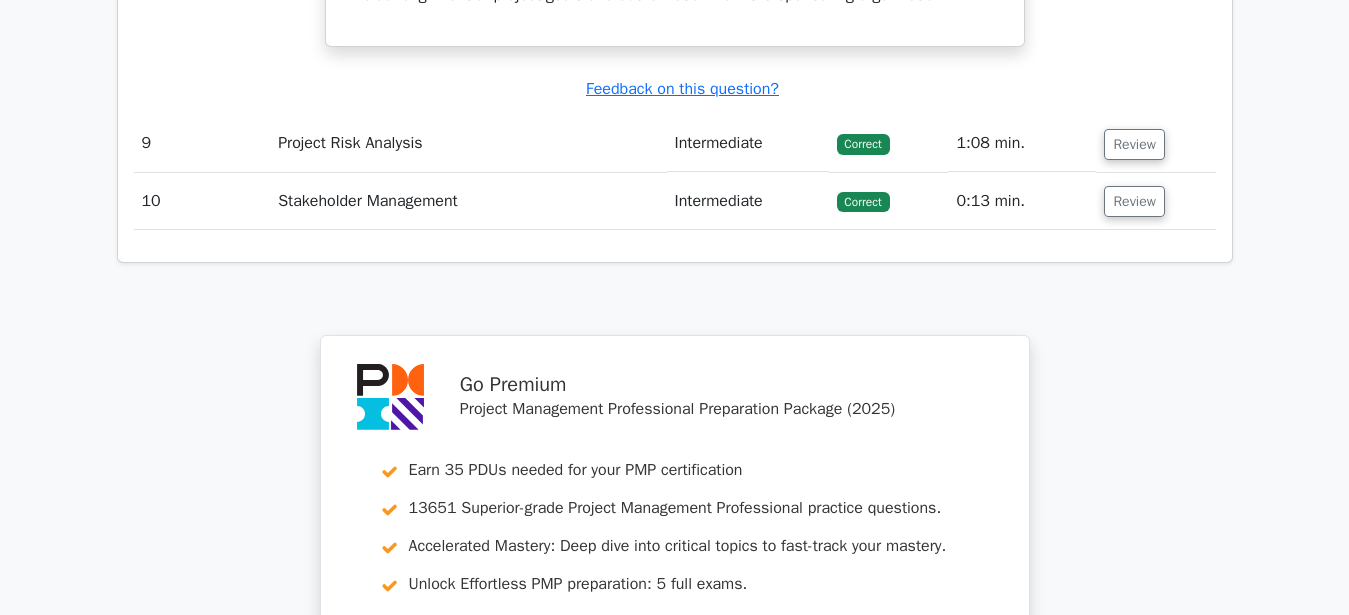 scroll, scrollTop: 4386, scrollLeft: 0, axis: vertical 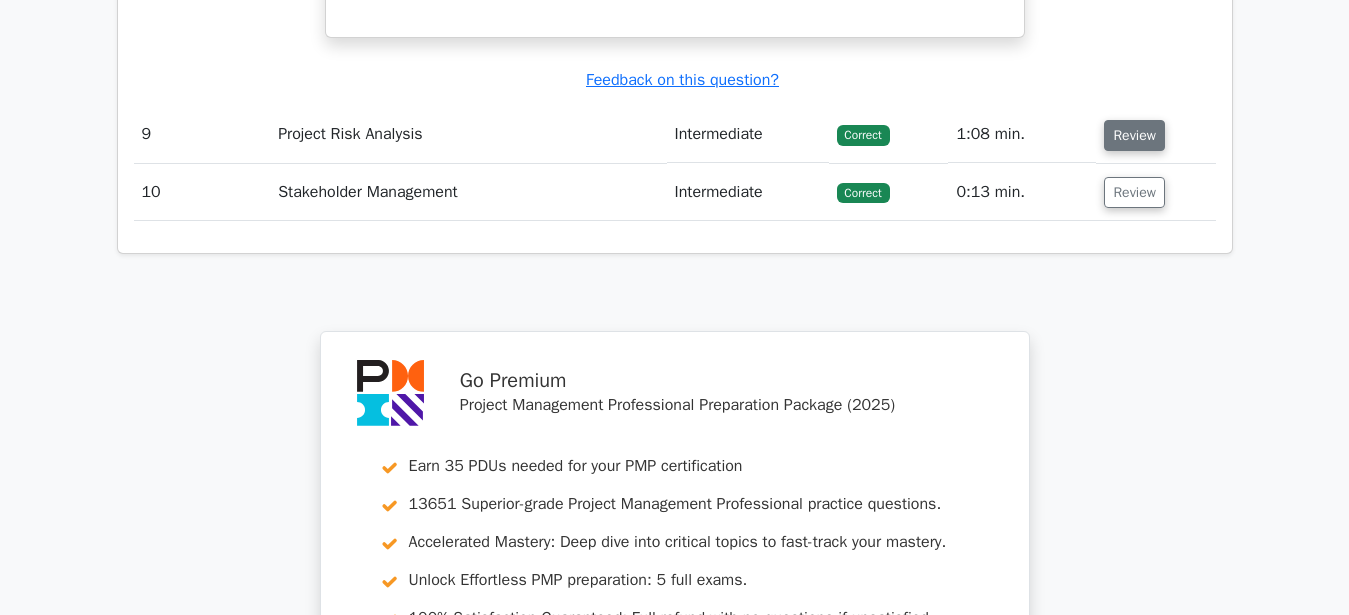 click on "Review" at bounding box center (1134, 135) 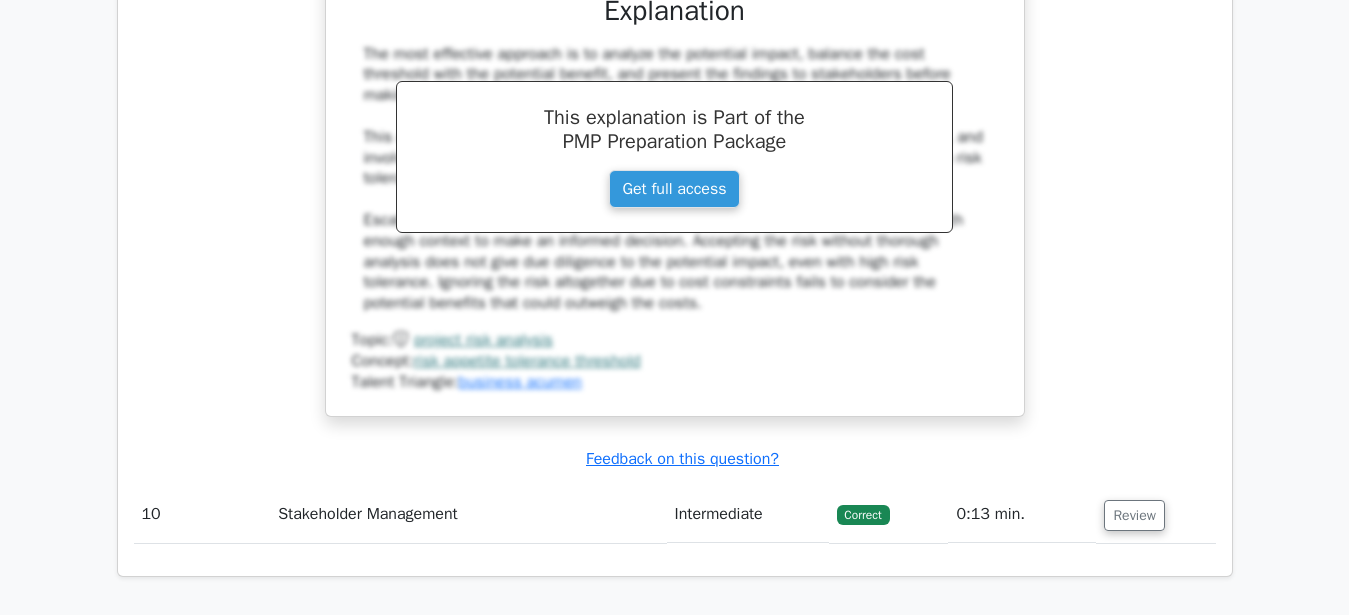 scroll, scrollTop: 5304, scrollLeft: 0, axis: vertical 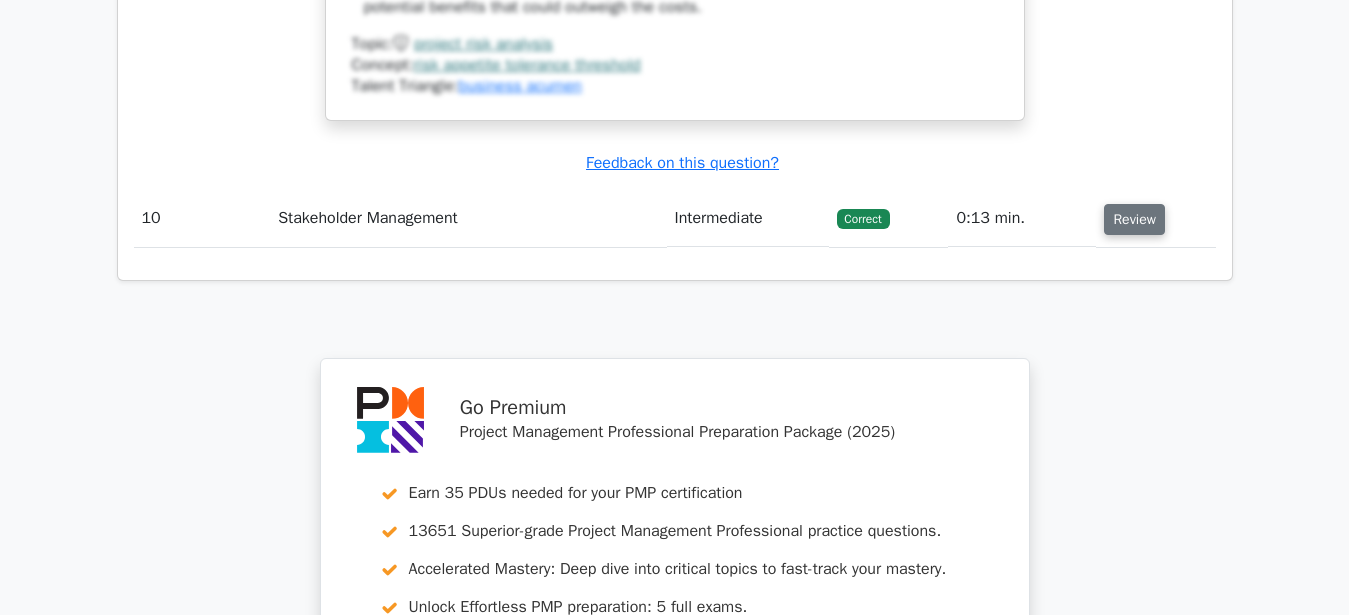 click on "Review" at bounding box center [1134, 219] 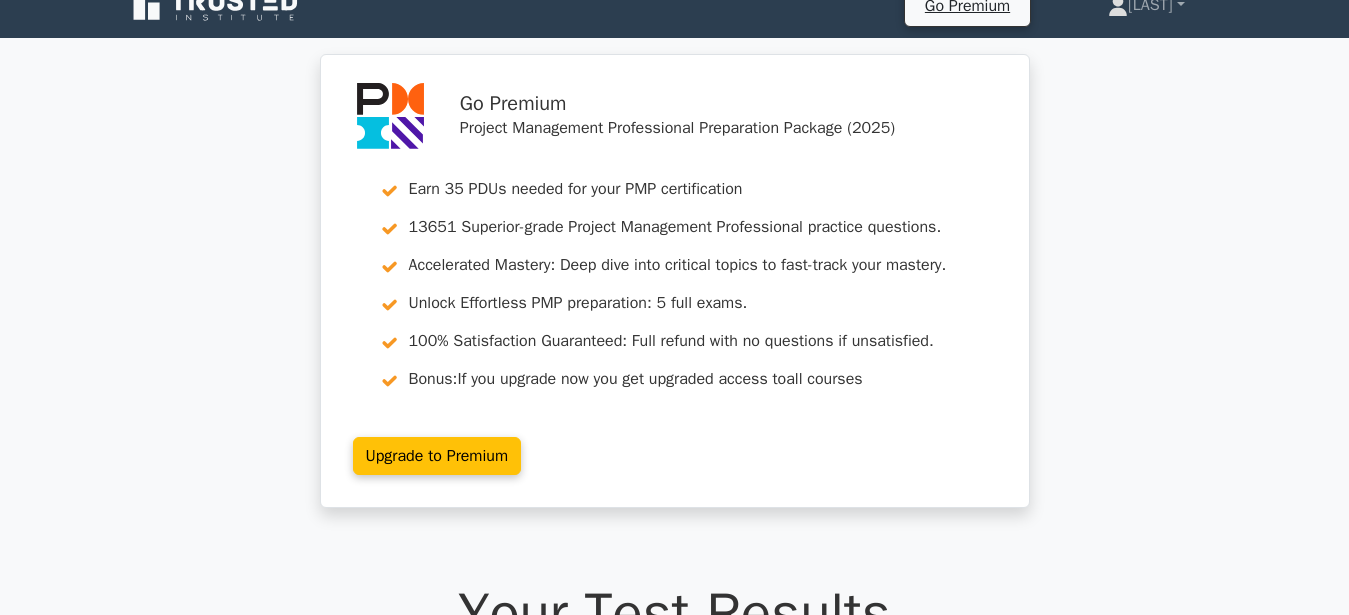 scroll, scrollTop: 0, scrollLeft: 0, axis: both 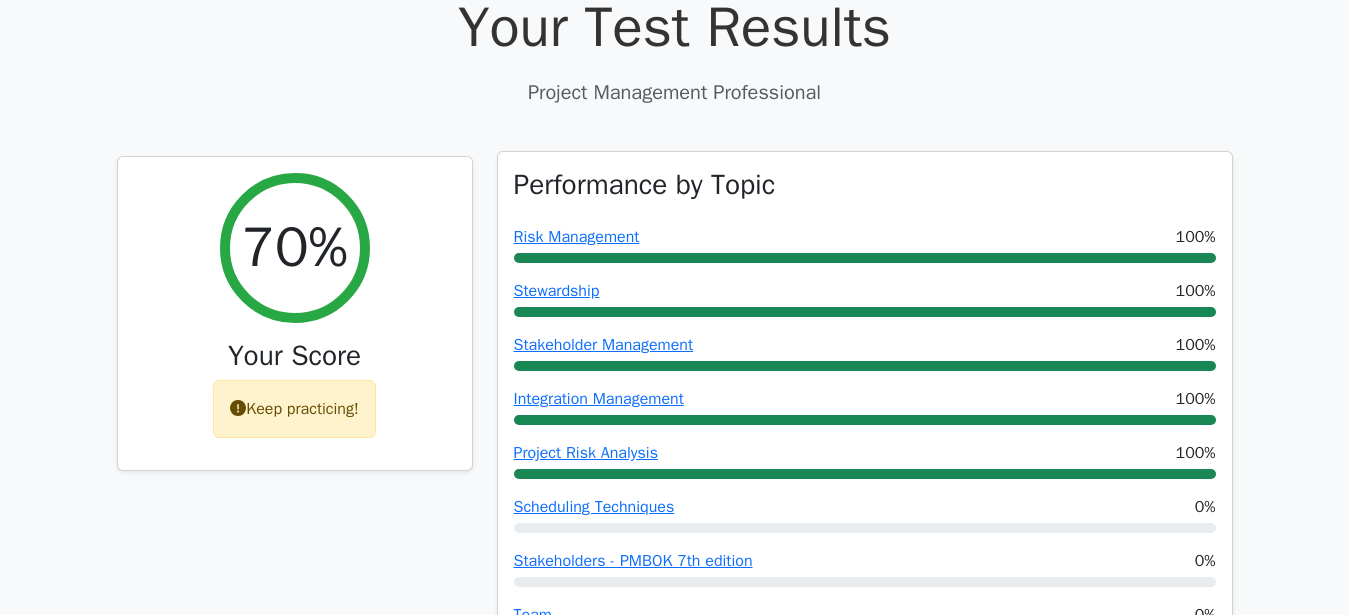 click on "Performance by Topic" at bounding box center [645, 185] 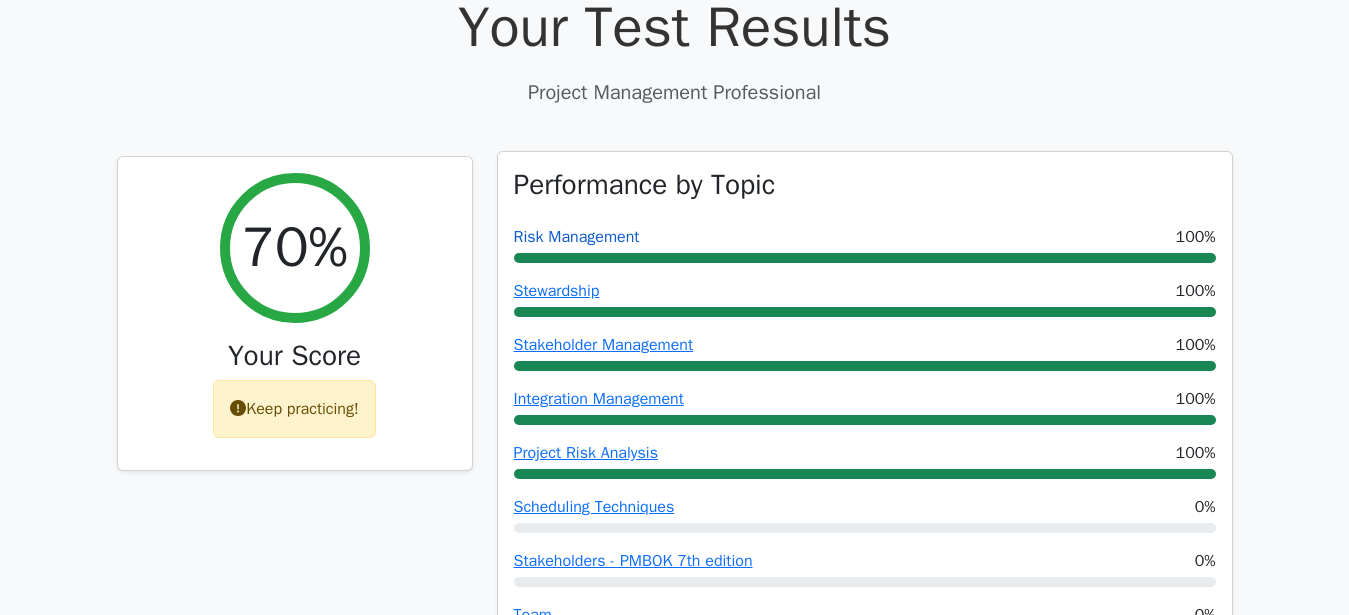 click on "Risk Management" at bounding box center (577, 237) 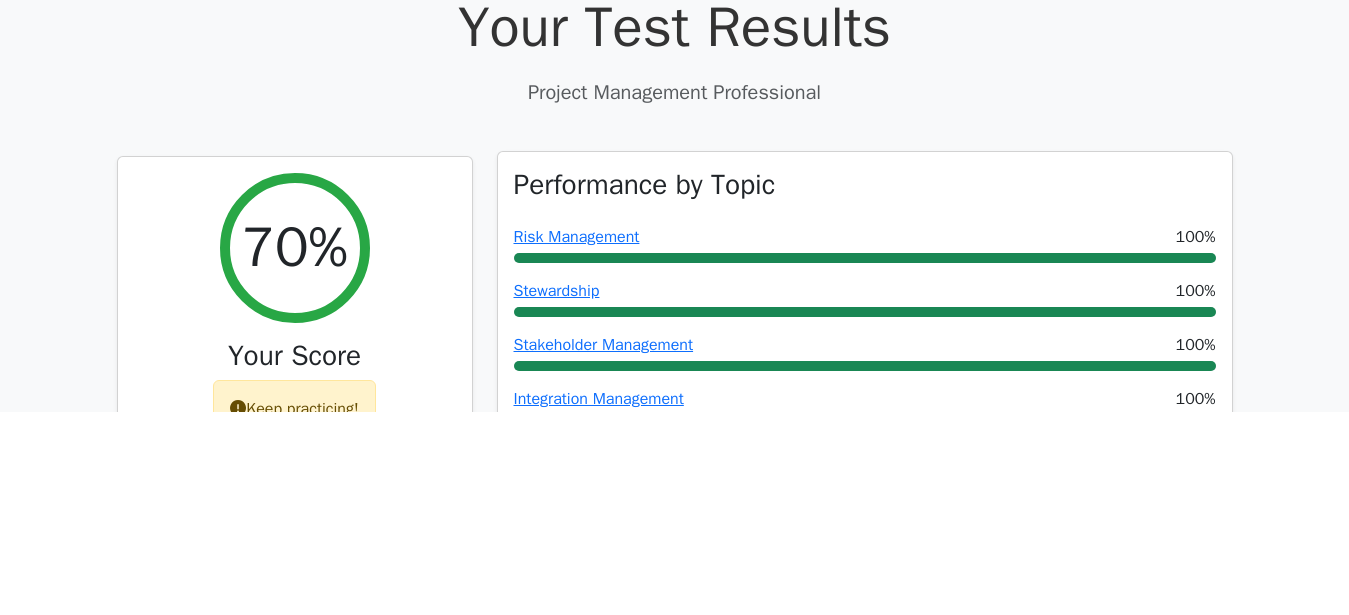 scroll, scrollTop: 612, scrollLeft: 0, axis: vertical 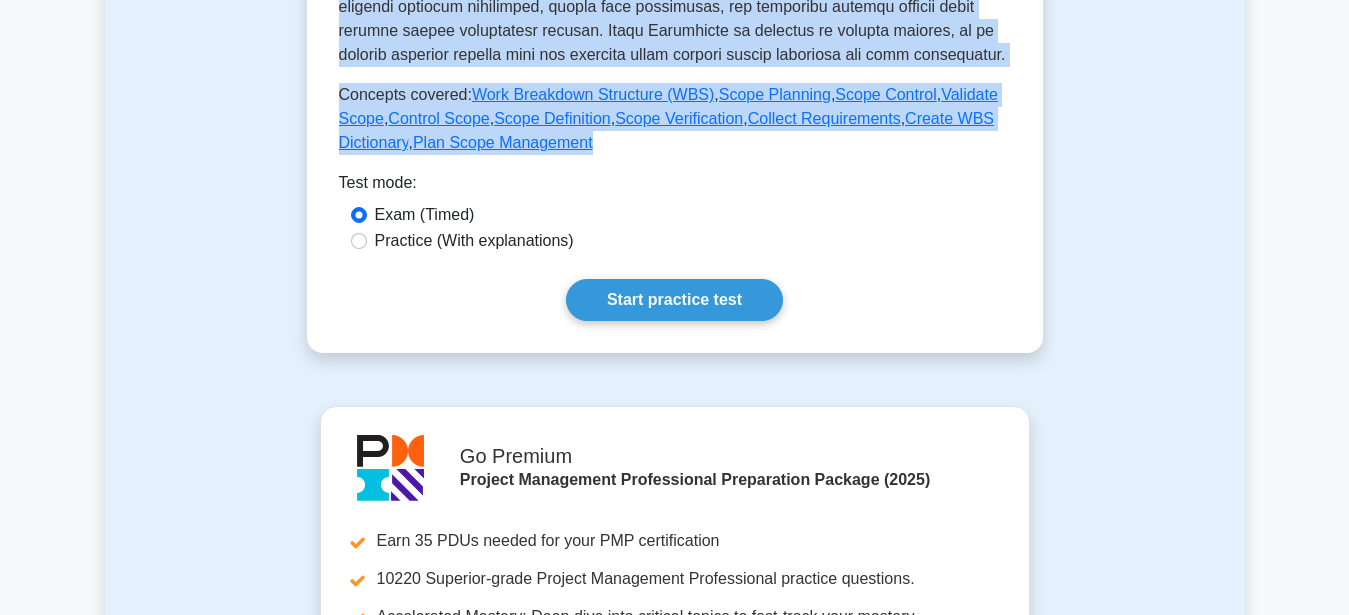 drag, startPoint x: 400, startPoint y: 107, endPoint x: 672, endPoint y: 146, distance: 274.78174 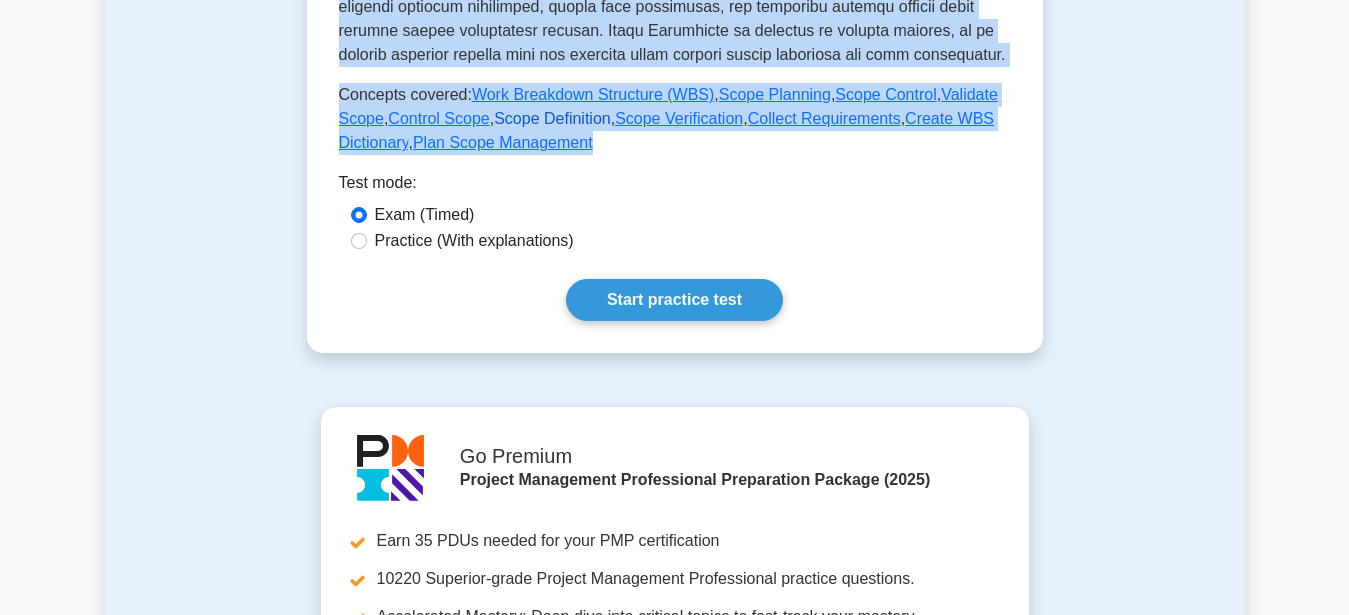 copy on "Scope Management
Managing project scope
Managing the project to ensure that the scope is defined, documented, and controlled.
5 minutes
5 Questions
Scope Management in PMP is a key knowledge area focusing on defining and controlling what is included and excluded in a project. It ensures a project delivers exactly what was promised, and prevents scope creep - uncontrolled changes or continuous growth in project scope.
The Scope Management process includes six essential components:
1. Plan Scope Management: Documenting how project scope will be defined, validated, and controlled.
2. Collect Requirements: Determining, documenting, and managing stakeholder needs to meet project objectives.
3. Define Scope: Developing a detailed description of the project and product.
4. Create WBS (Work Breakdown Structure): Breaking down deliverables into smalle..." 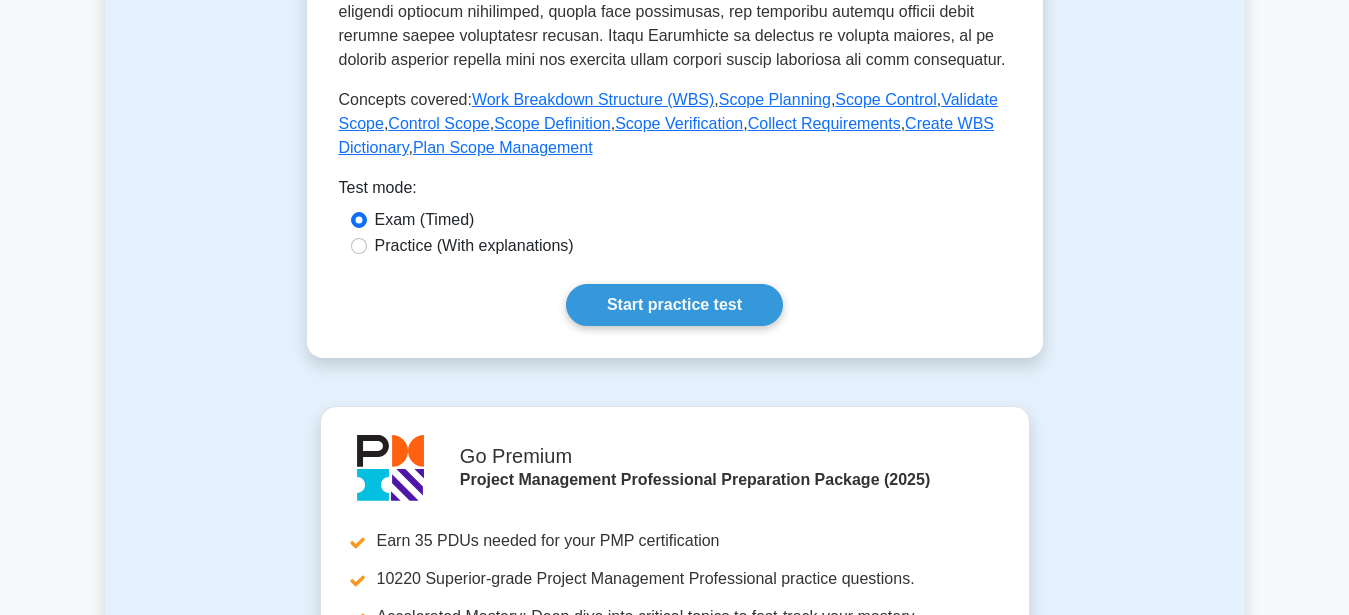 click on "Test
Flashcards
Scope Management
Managing project scope
Managing the project to ensure that the scope is defined, documented, and controlled.
5 minutes
5 Questions" at bounding box center (675, 205) 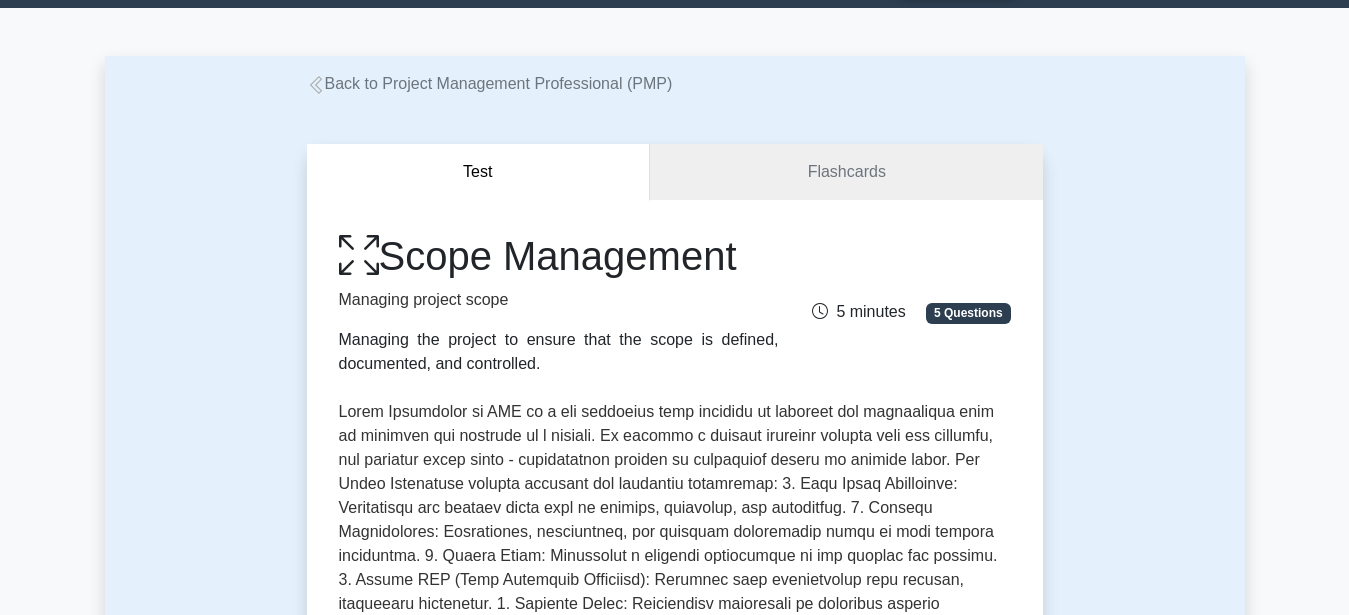 scroll, scrollTop: 0, scrollLeft: 0, axis: both 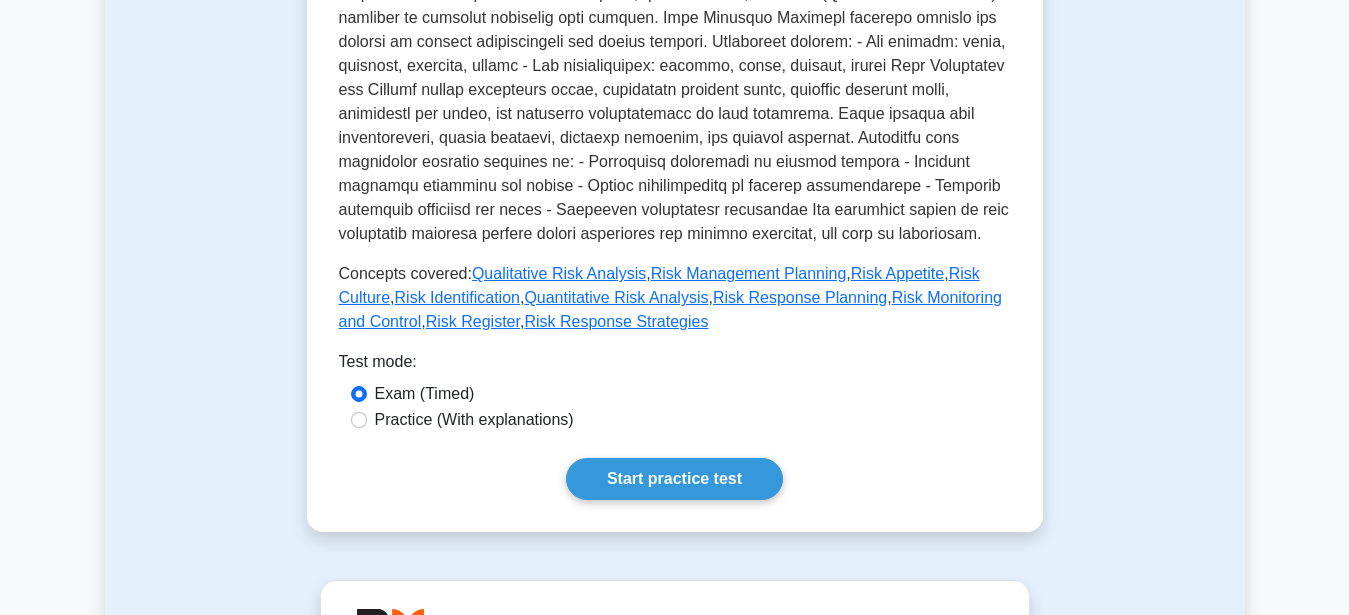 click on "Test
Flashcards
Risk Management
Managing project risk
Managing the project to identify, analyze, and respond to project risks, in order to minimize the likelihood of negative events and maximize the likelihood of positive events.
5 minutes
5 Questions ," at bounding box center [675, 379] 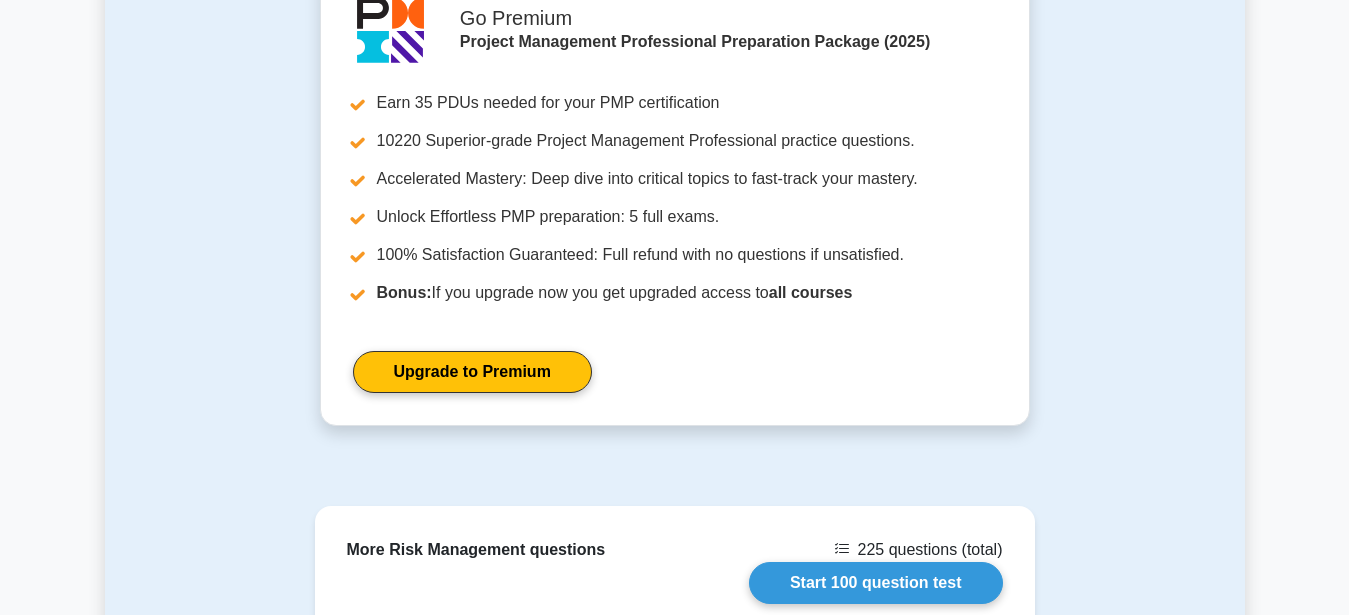 scroll, scrollTop: 1688, scrollLeft: 0, axis: vertical 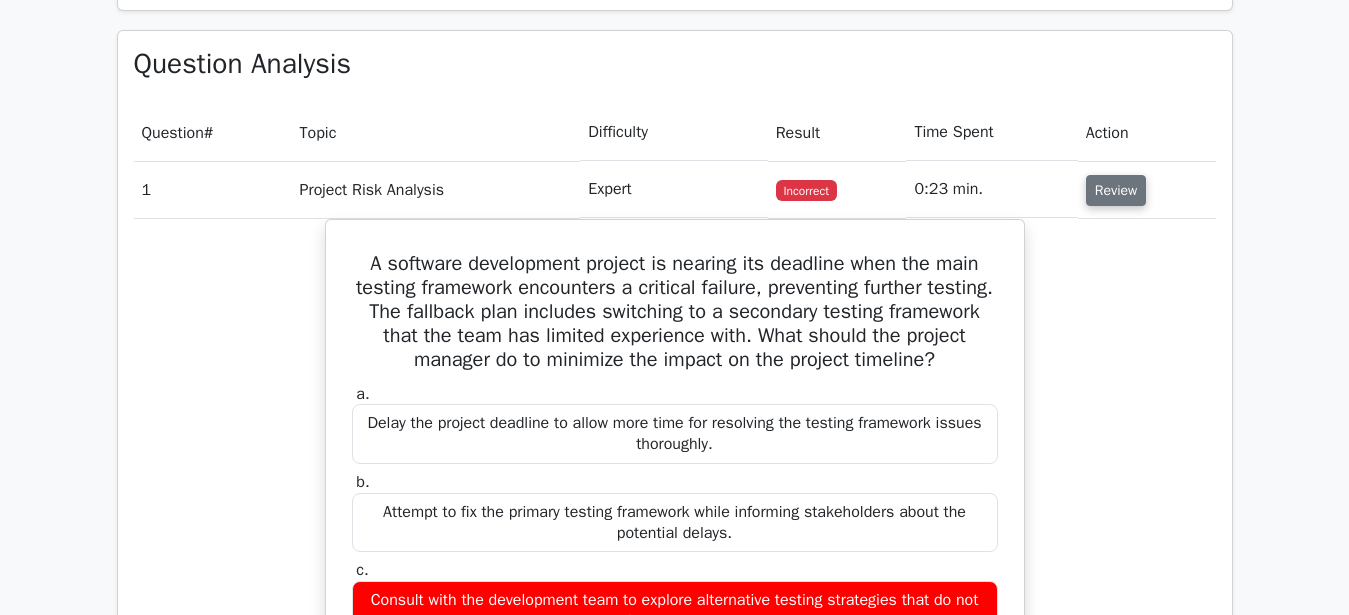 click on "Review" at bounding box center (1116, 190) 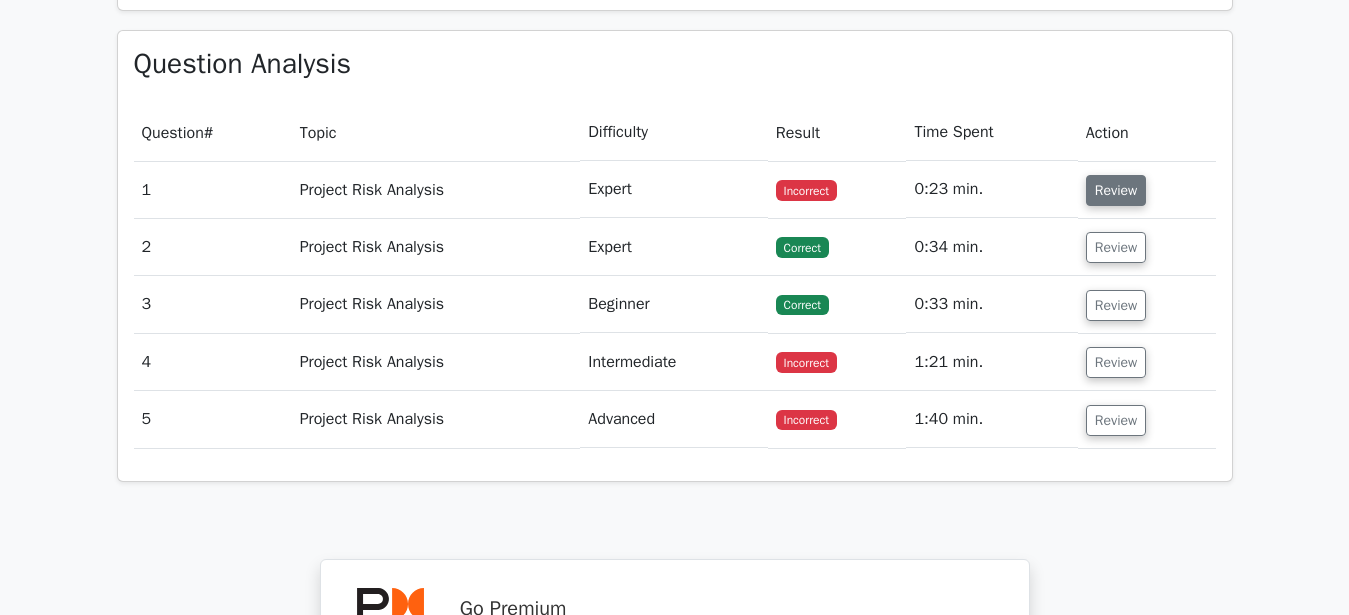 click on "Review" at bounding box center [1116, 190] 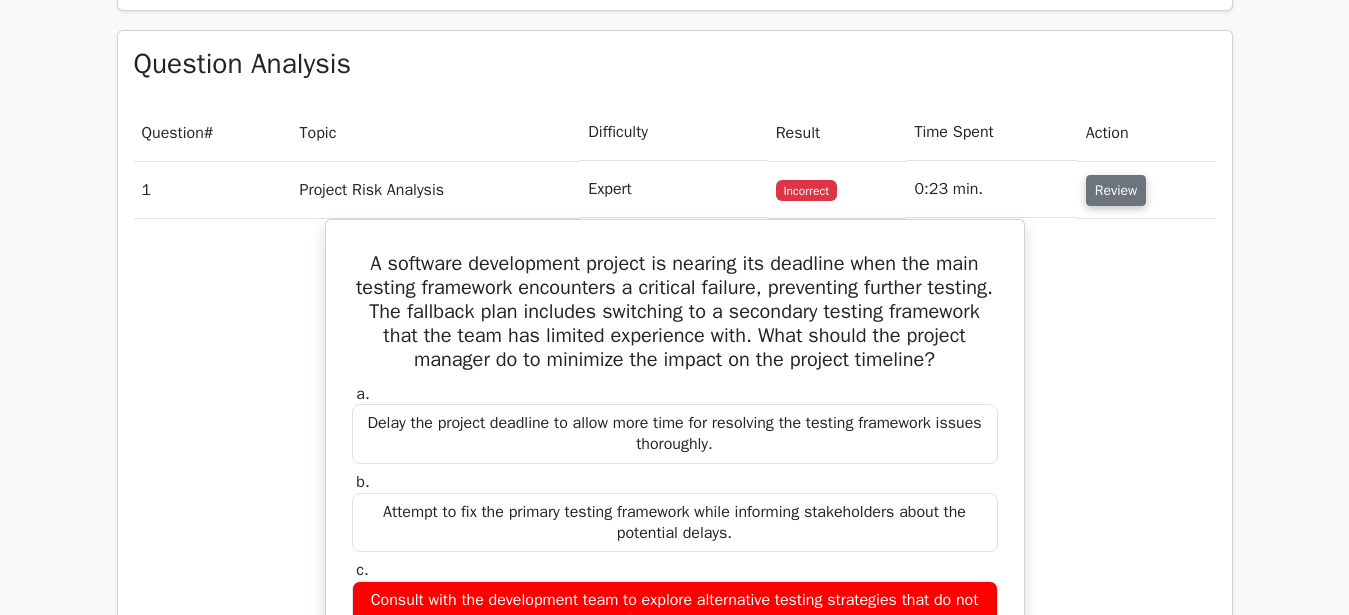 click on "Review" at bounding box center [1116, 190] 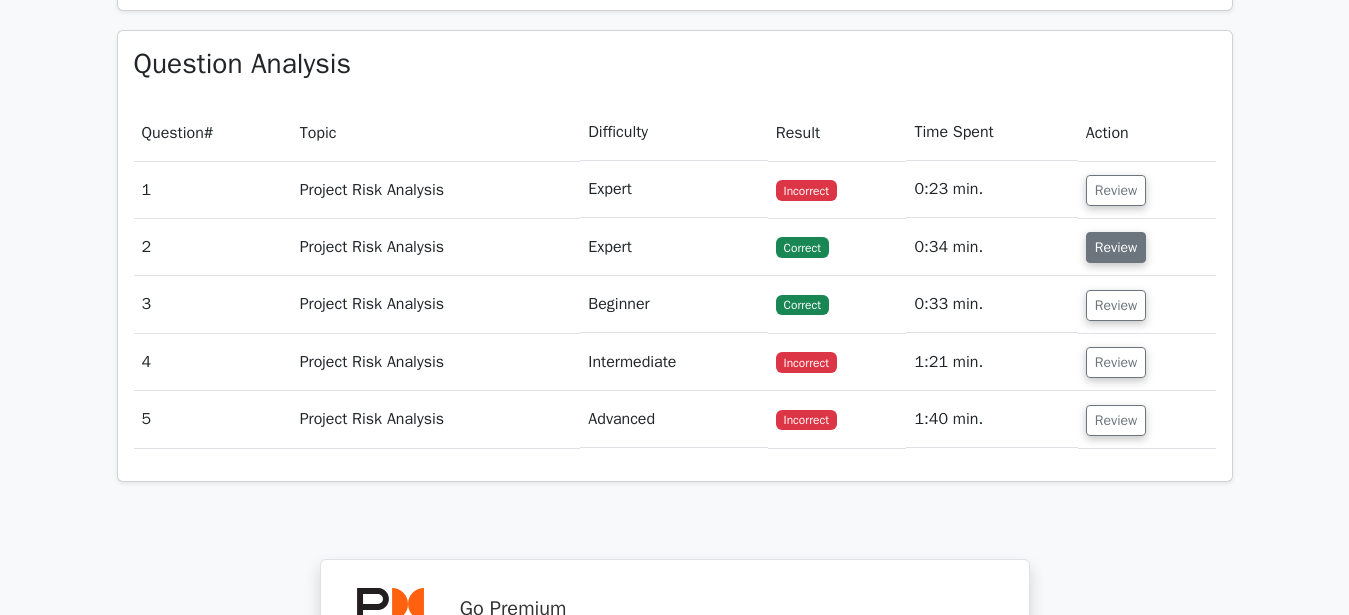 click on "Review" at bounding box center (1116, 247) 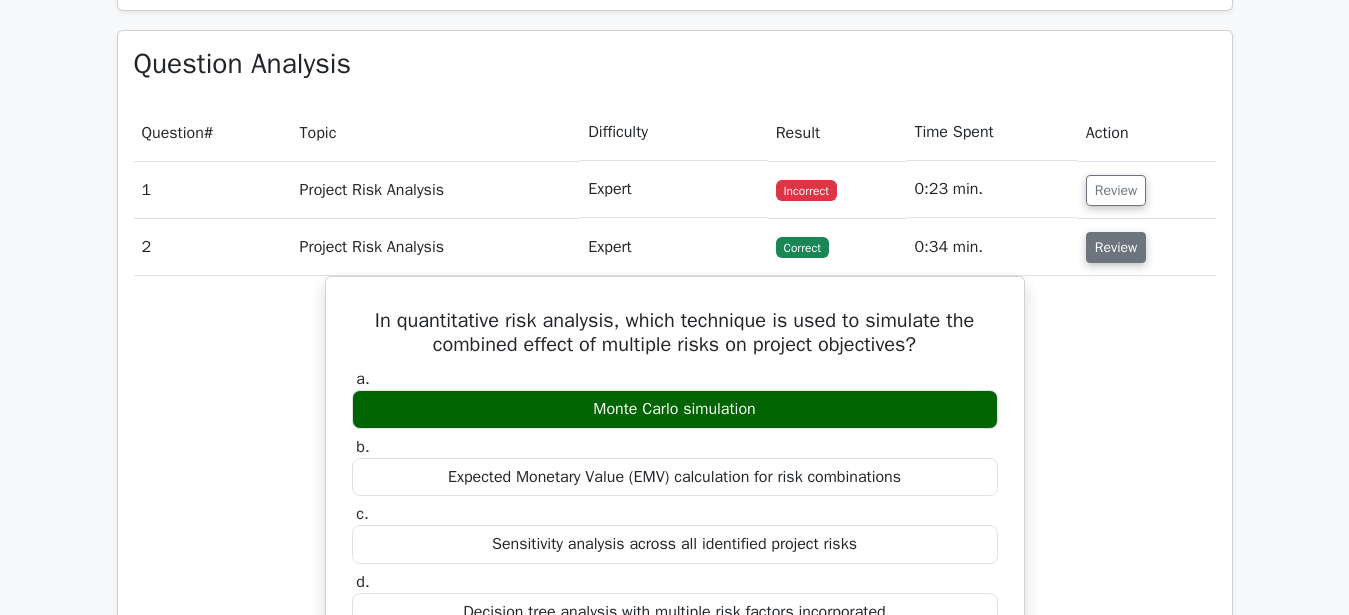 click on "Review" at bounding box center [1116, 247] 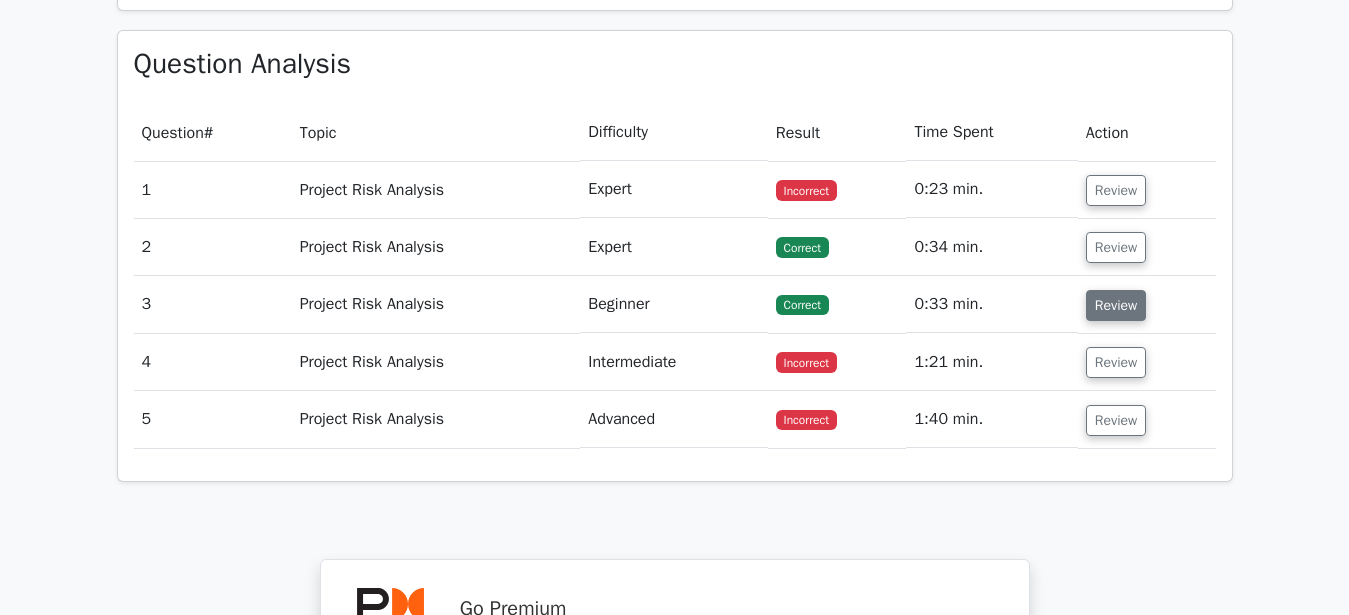 click on "Review" at bounding box center [1116, 305] 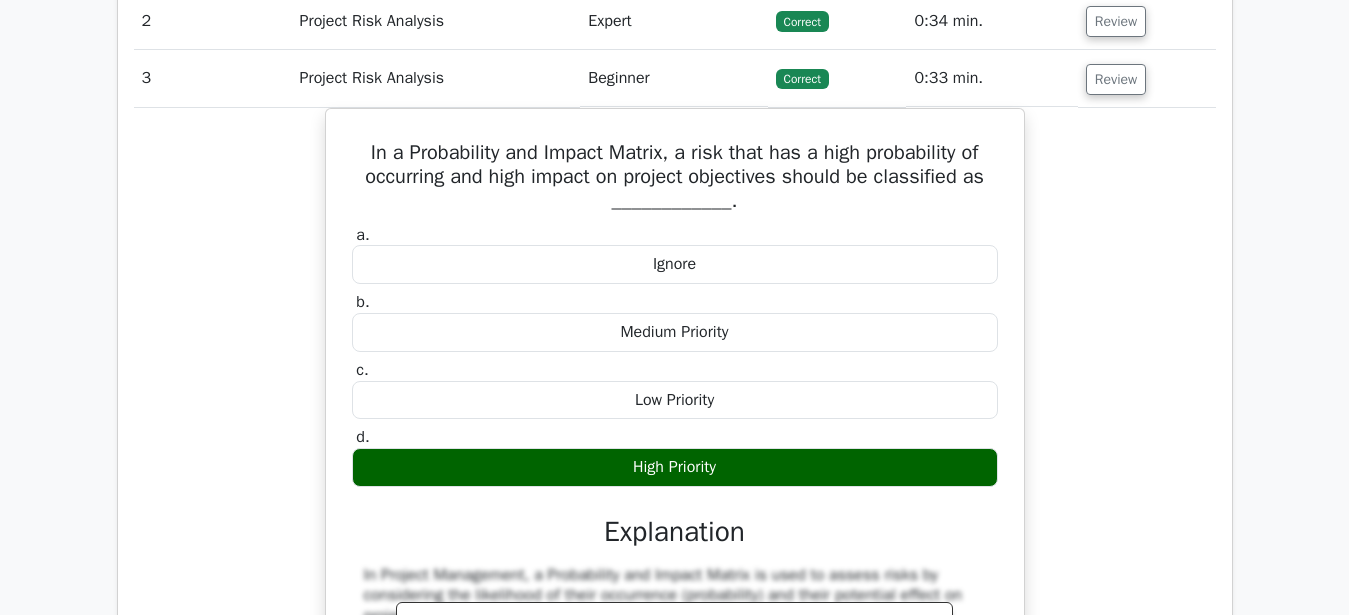 scroll, scrollTop: 1543, scrollLeft: 0, axis: vertical 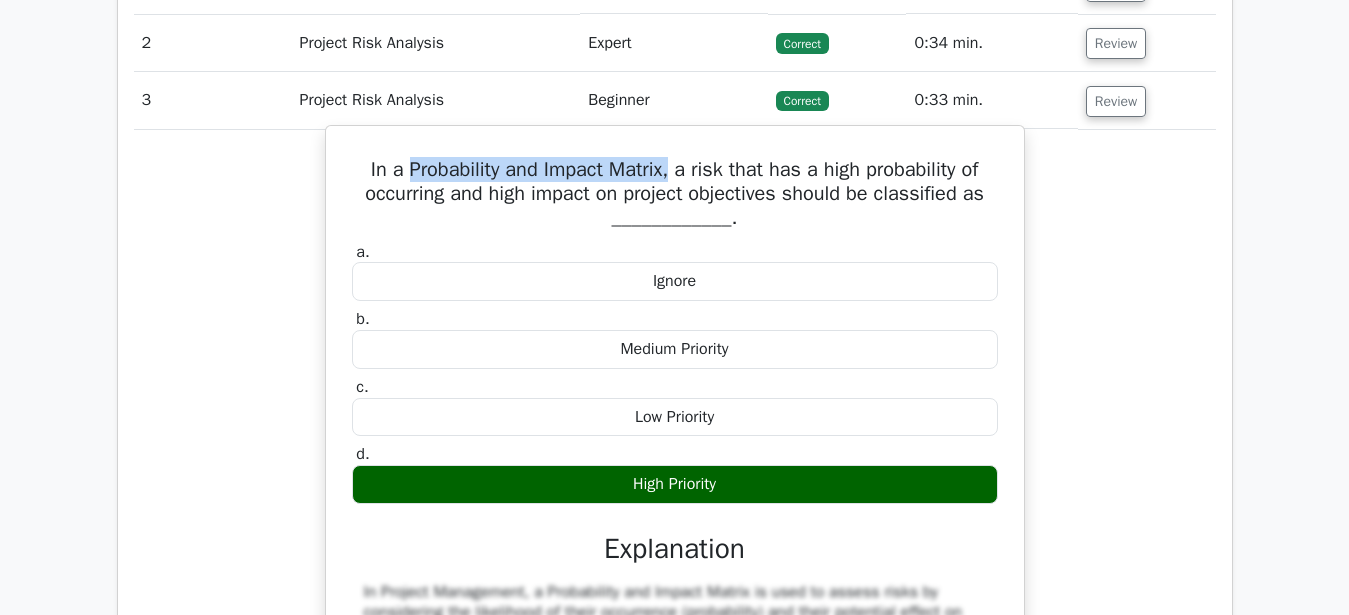 drag, startPoint x: 406, startPoint y: 173, endPoint x: 672, endPoint y: 171, distance: 266.0075 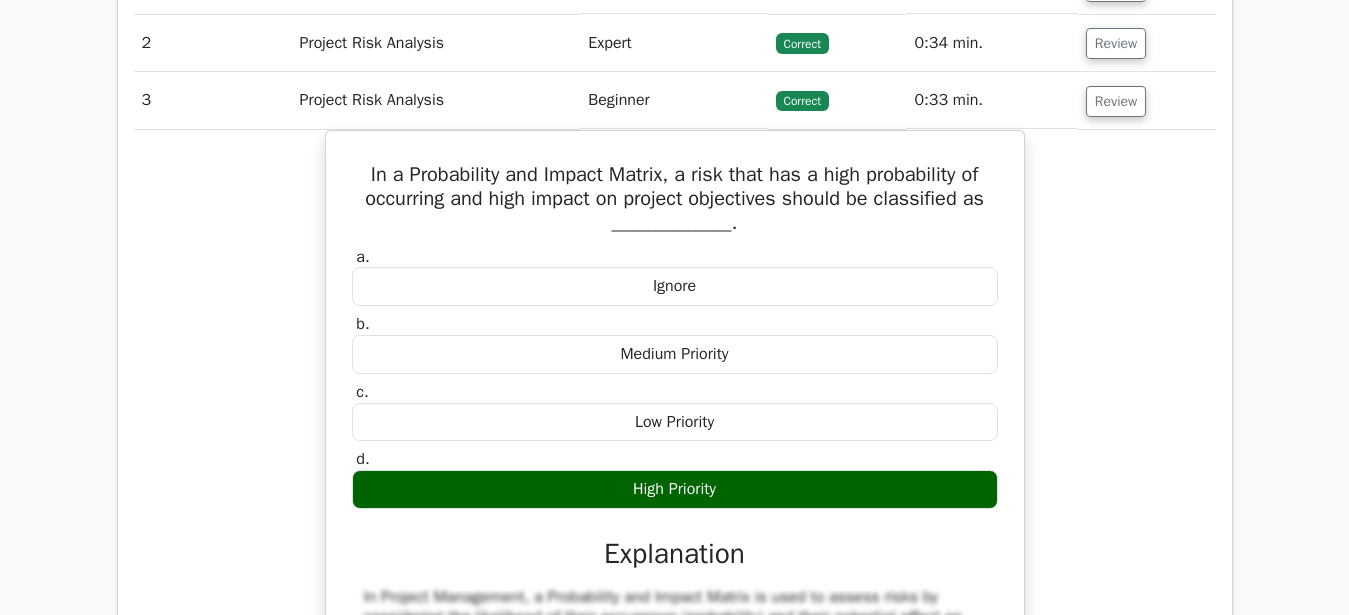 click on "In a Probability and Impact Matrix, a risk that has a high probability of occurring and high impact on project objectives should be classified as ____________.
a.
Ignore
b.
c. d." at bounding box center (675, 547) 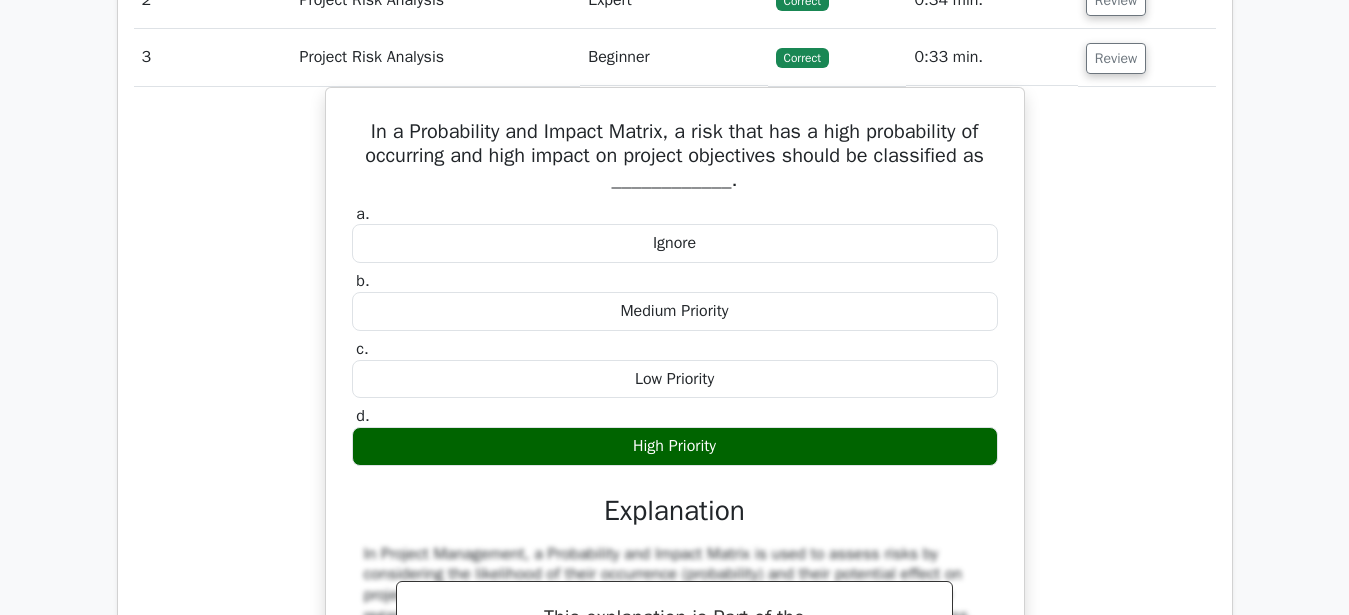scroll, scrollTop: 1441, scrollLeft: 0, axis: vertical 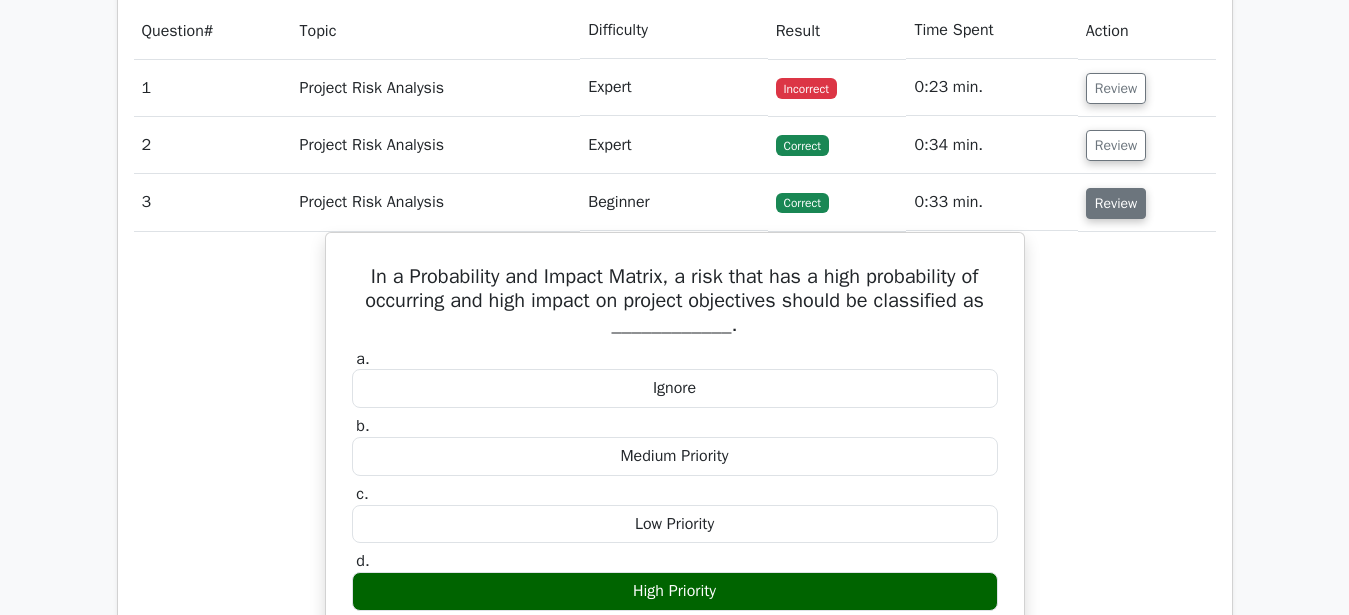 click on "Review" at bounding box center [1116, 203] 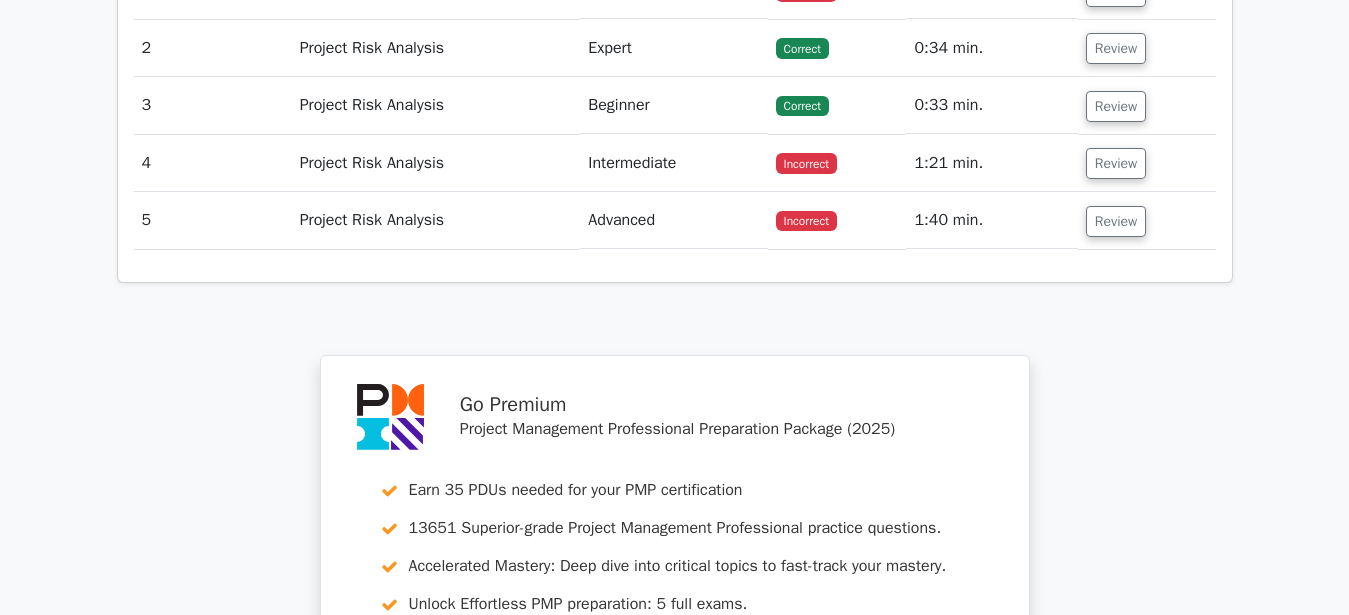 scroll, scrollTop: 1441, scrollLeft: 0, axis: vertical 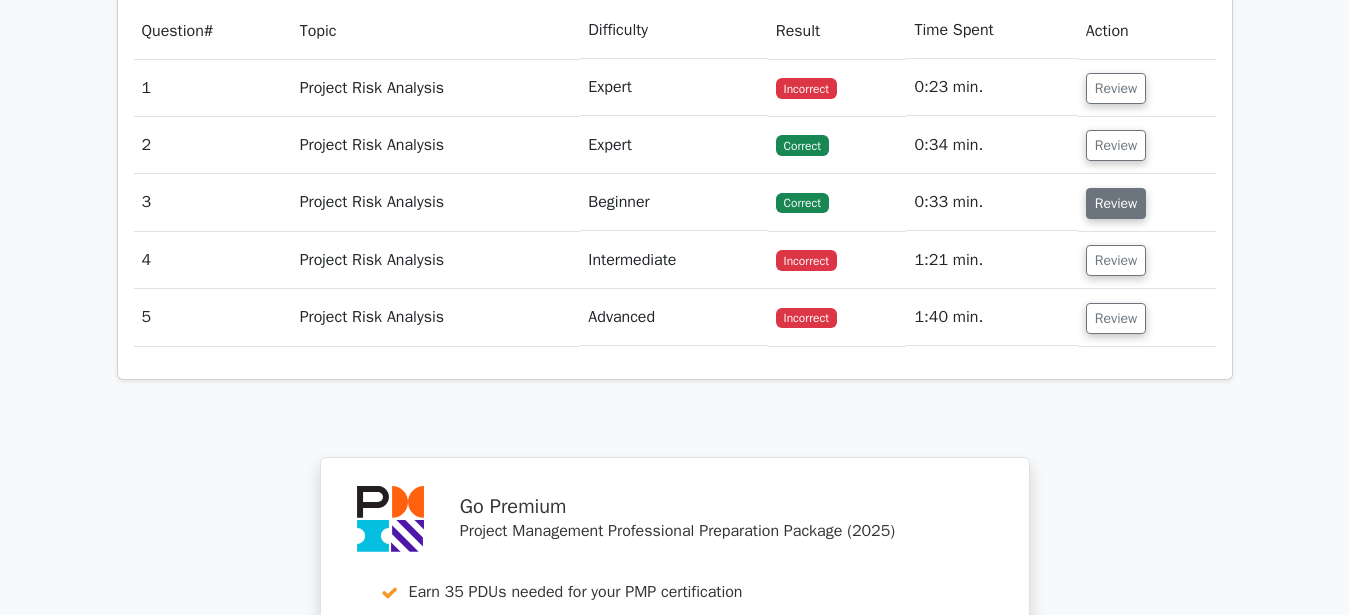 click on "Review" at bounding box center [1116, 203] 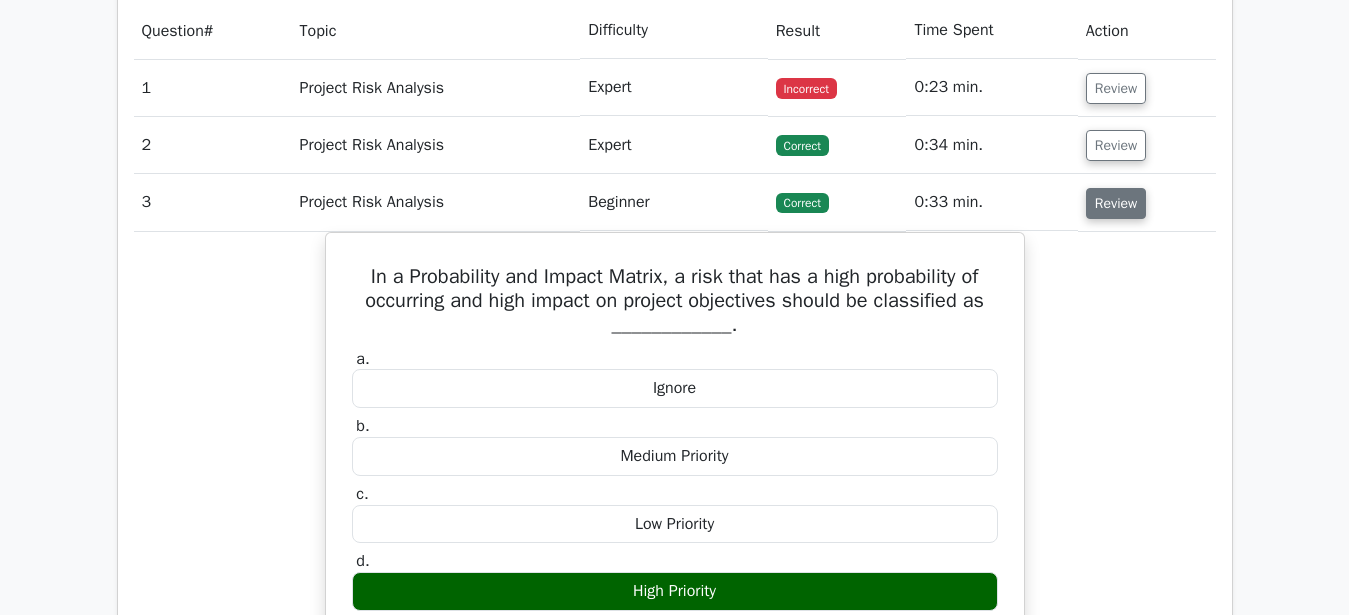 click on "Review" at bounding box center [1116, 203] 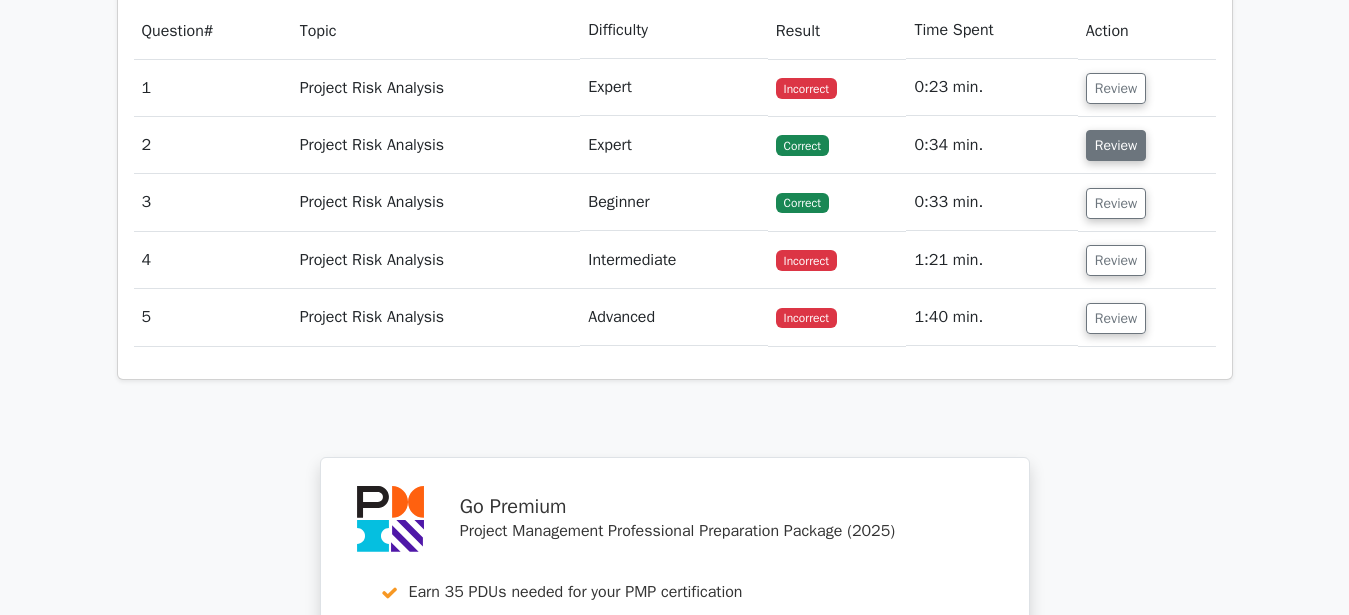 click on "Review" at bounding box center [1116, 145] 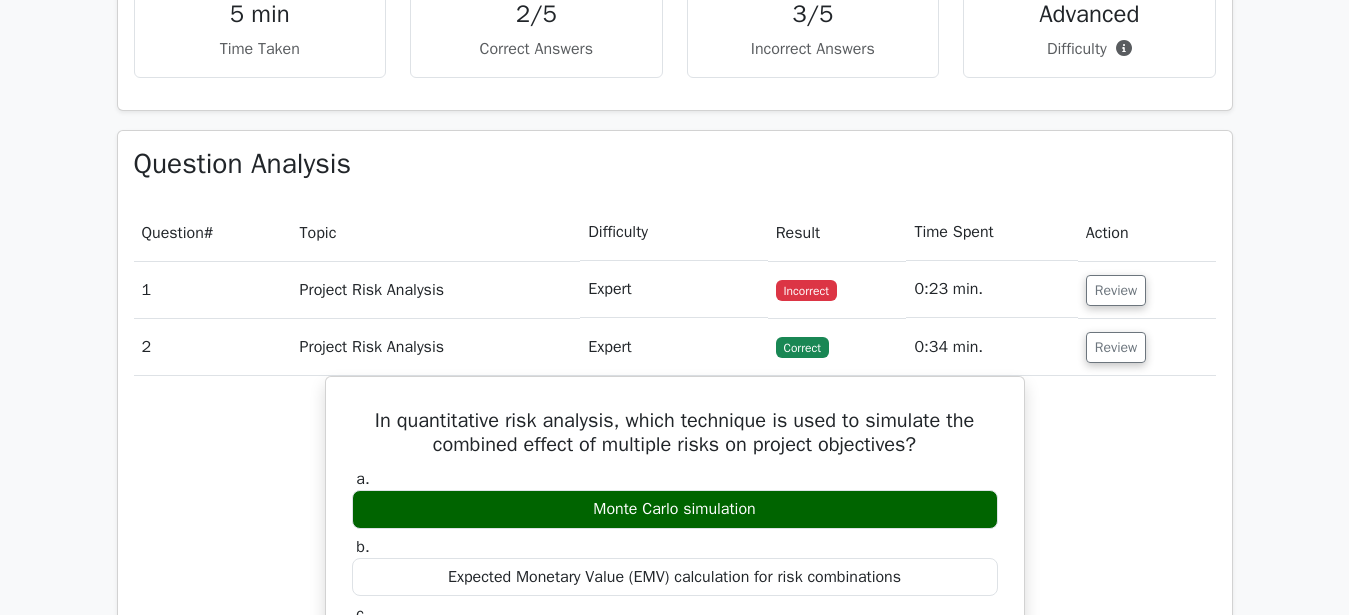 scroll, scrollTop: 1237, scrollLeft: 0, axis: vertical 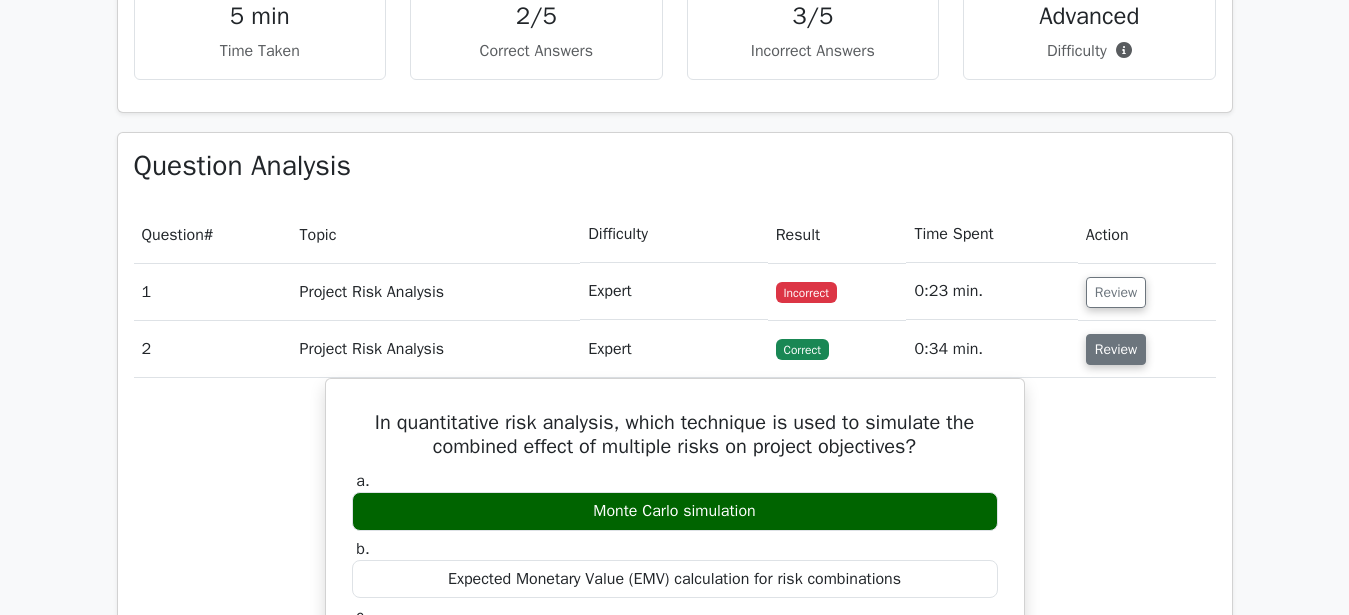 click on "Review" at bounding box center [1116, 349] 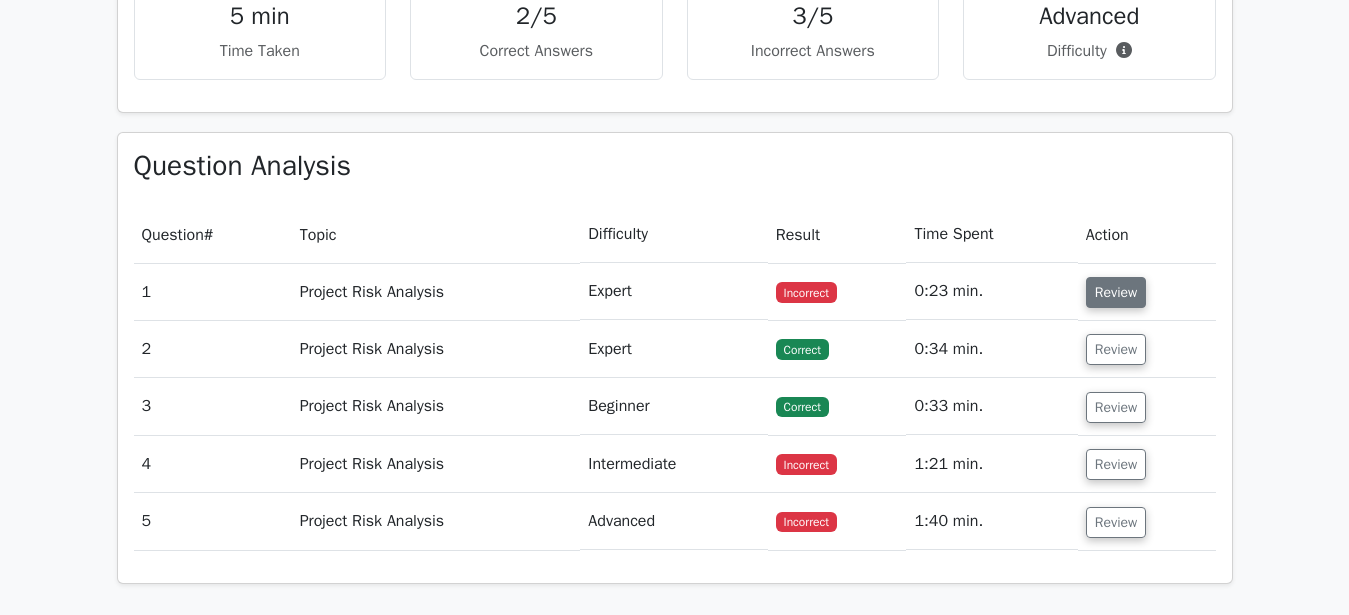 click on "Review" at bounding box center [1116, 292] 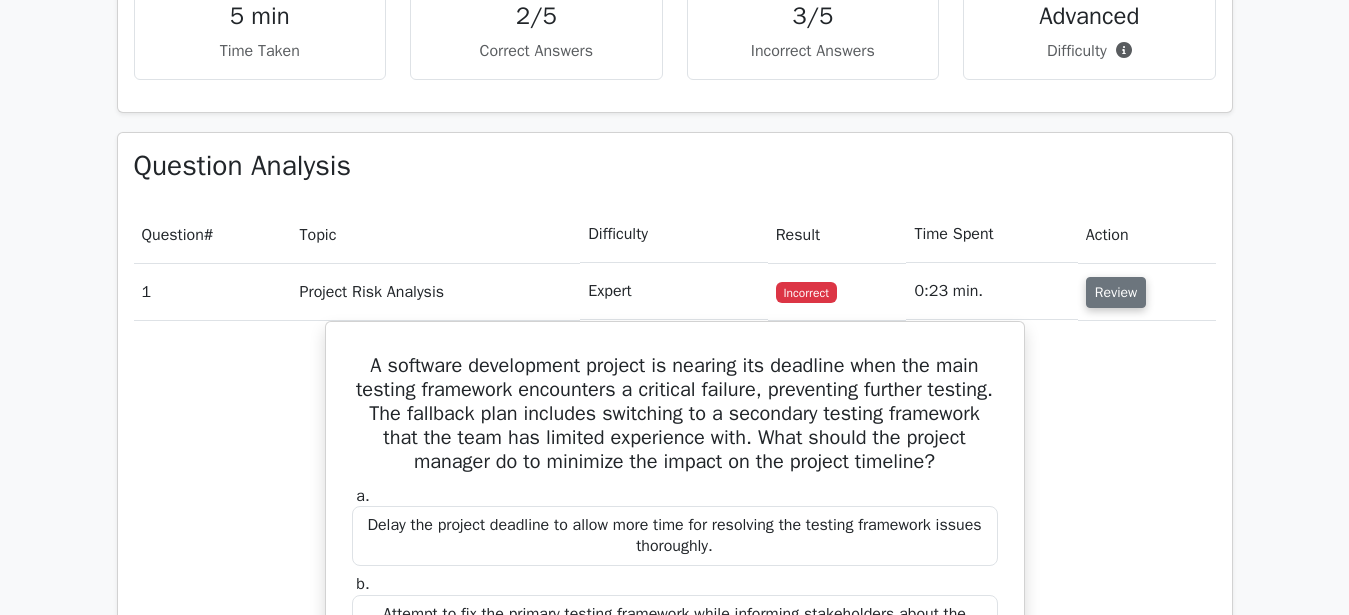 click on "Review" at bounding box center [1116, 292] 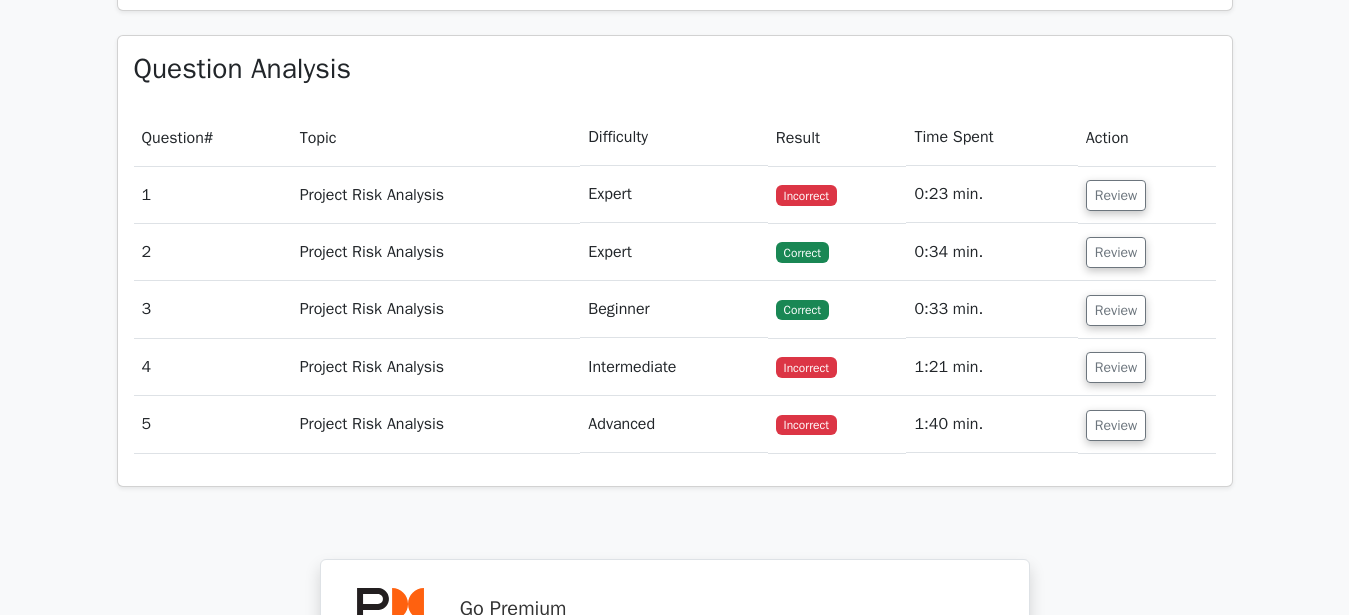 scroll, scrollTop: 1441, scrollLeft: 0, axis: vertical 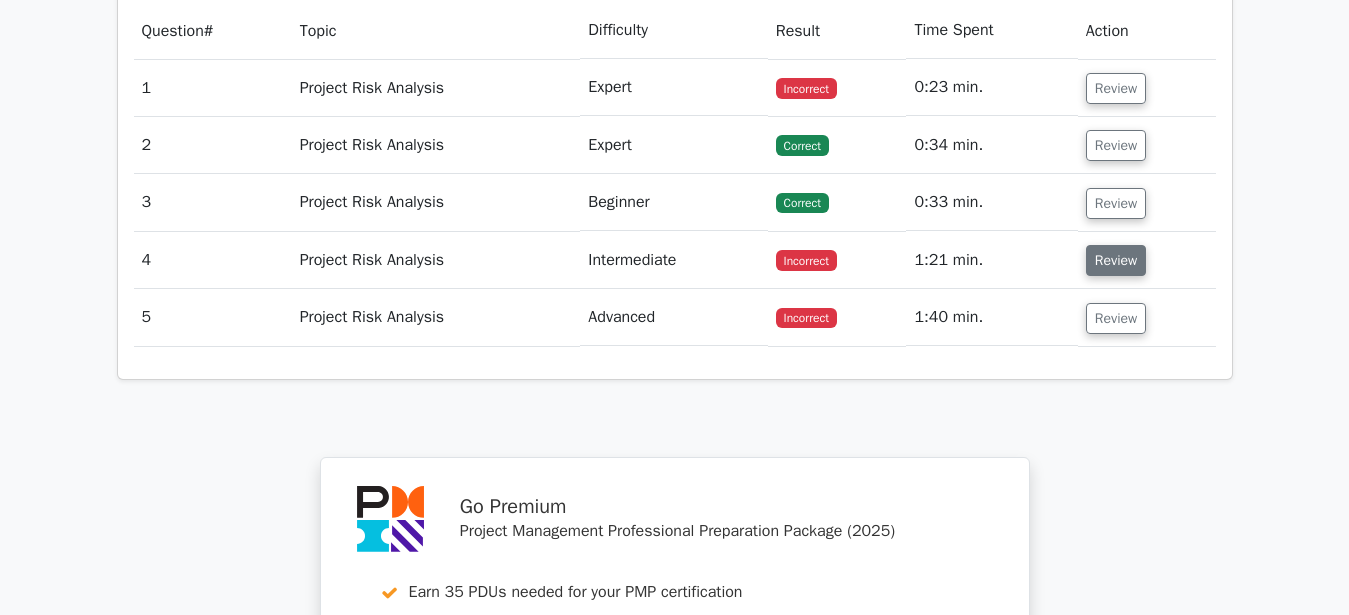 click on "Review" at bounding box center [1116, 260] 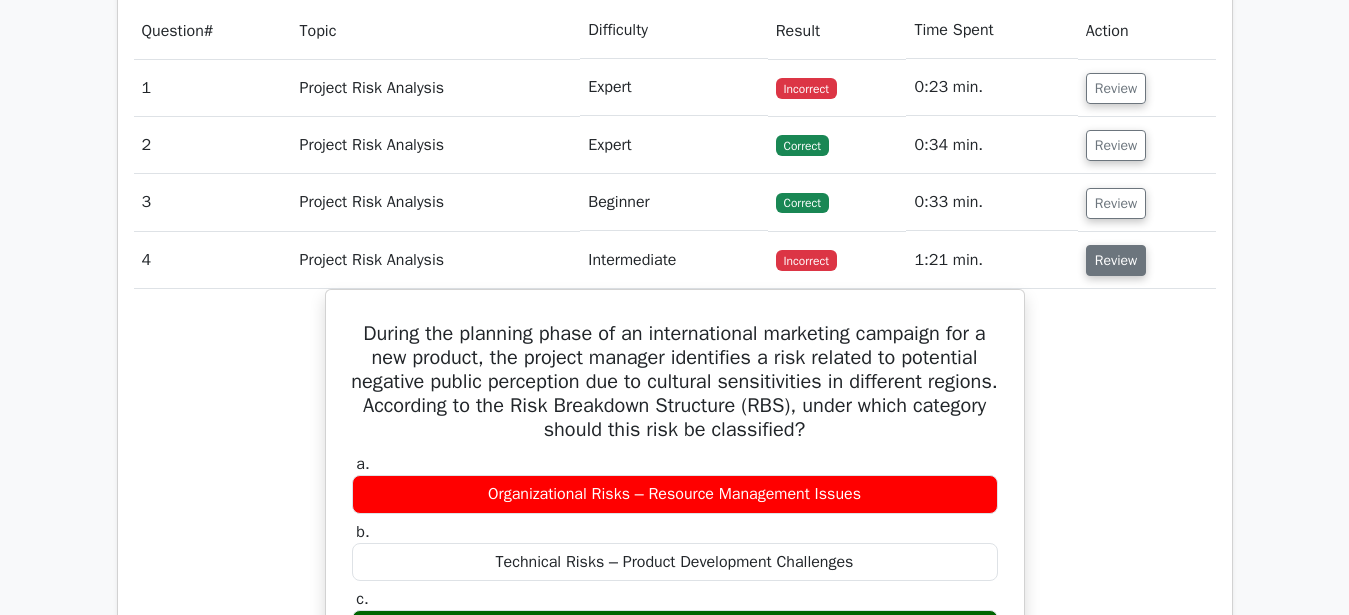 click on "Review" at bounding box center [1116, 260] 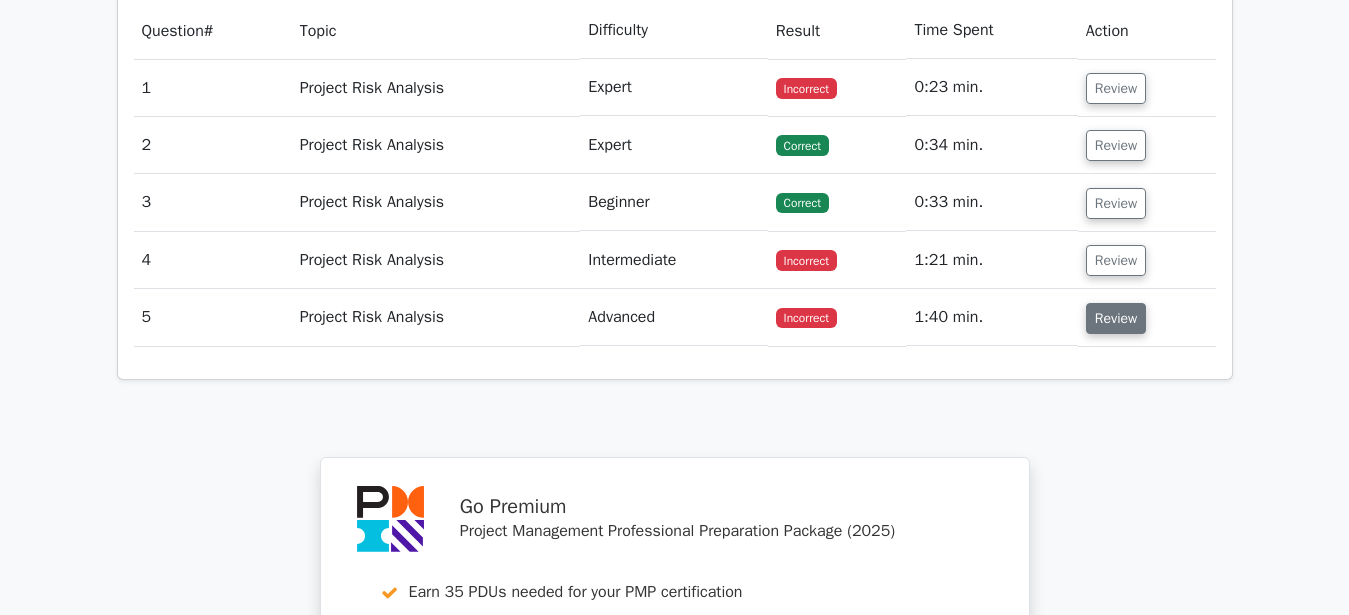 click on "Review" at bounding box center [1116, 318] 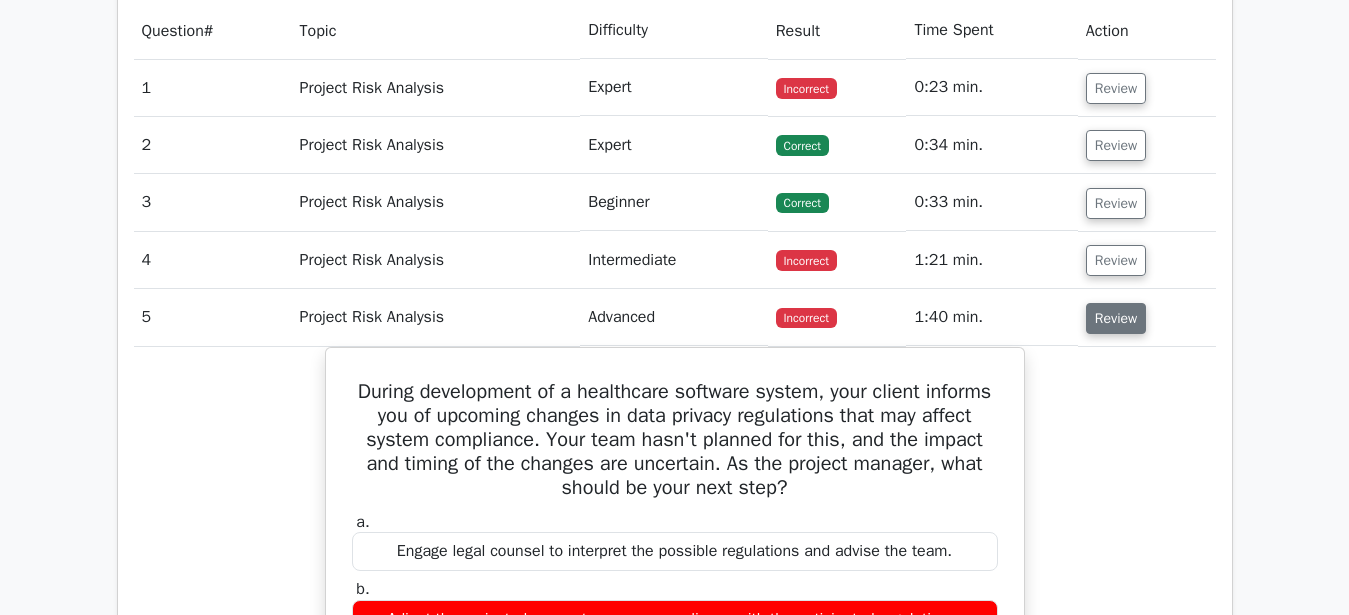 click on "Review" at bounding box center (1116, 318) 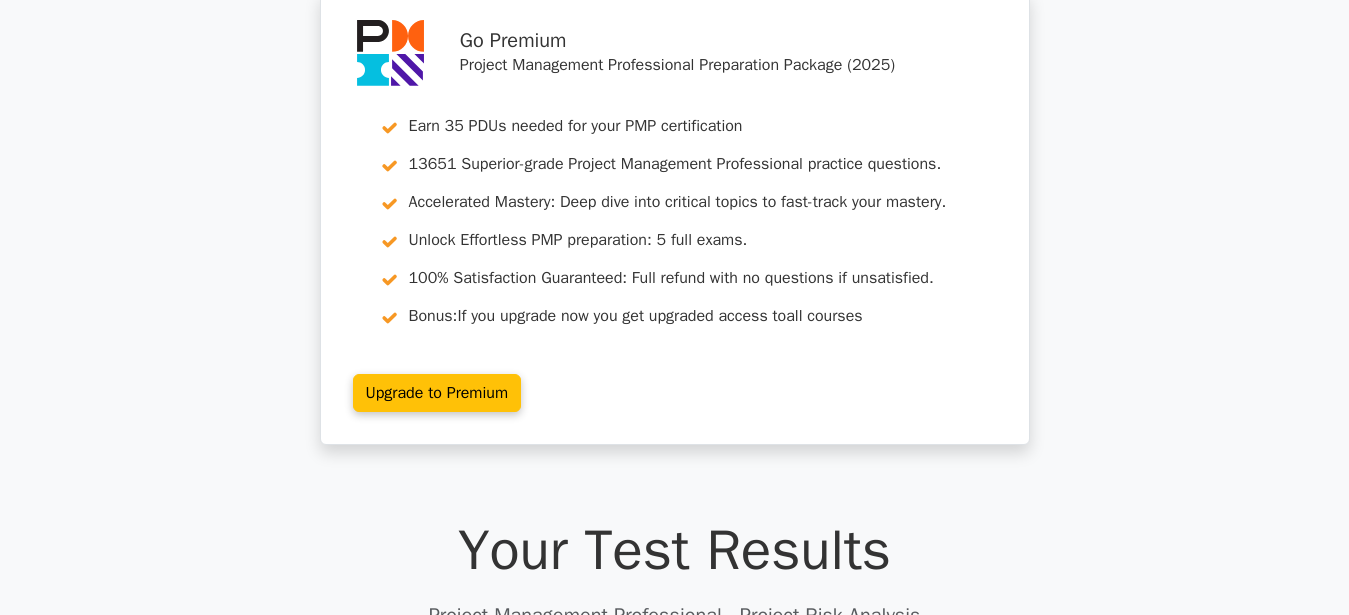 scroll, scrollTop: 0, scrollLeft: 0, axis: both 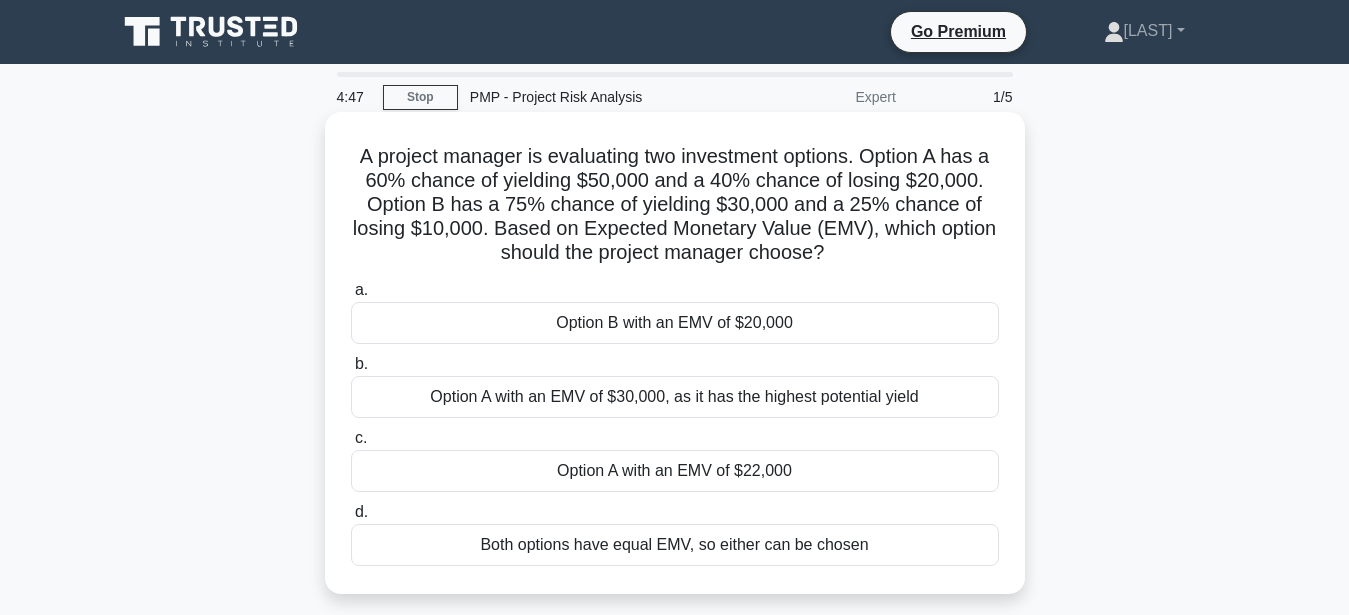 drag, startPoint x: 362, startPoint y: 158, endPoint x: 881, endPoint y: 261, distance: 529.1219 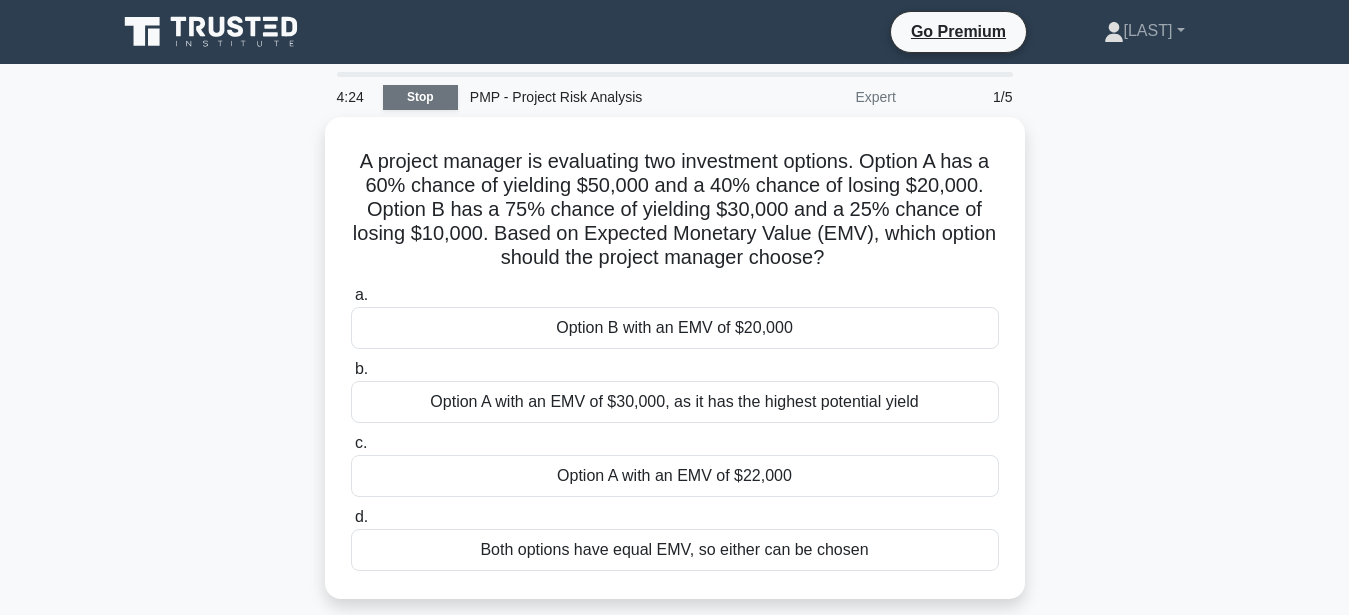click on "Stop" at bounding box center (420, 97) 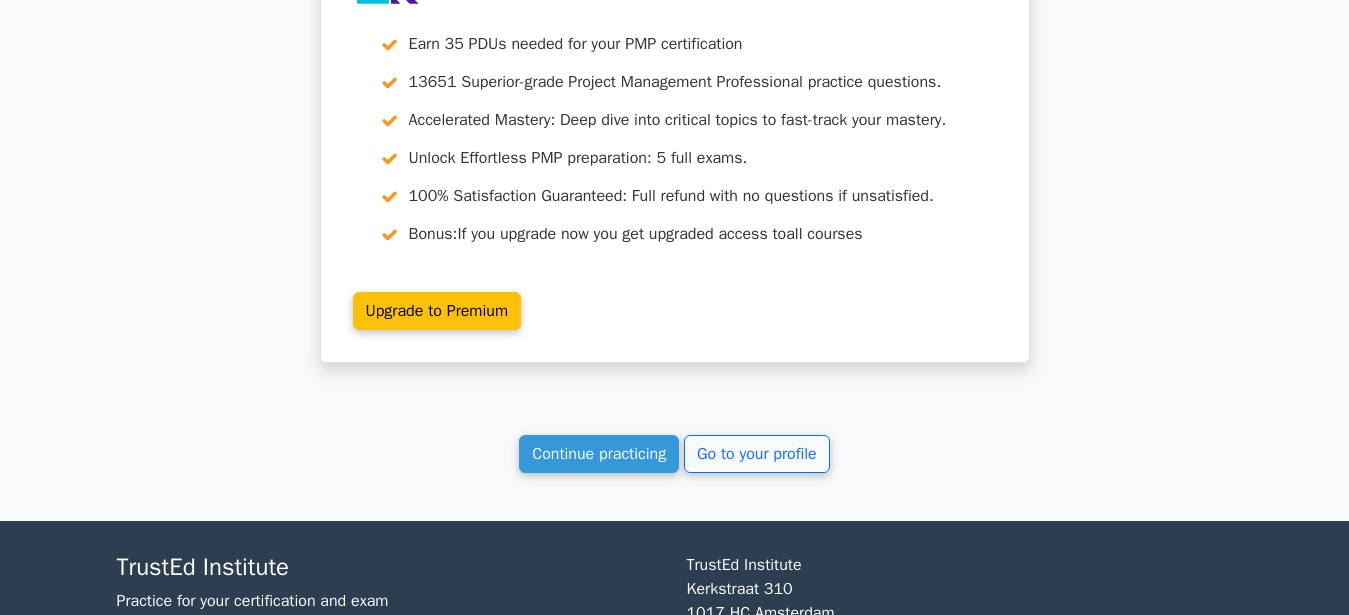 scroll, scrollTop: 1836, scrollLeft: 0, axis: vertical 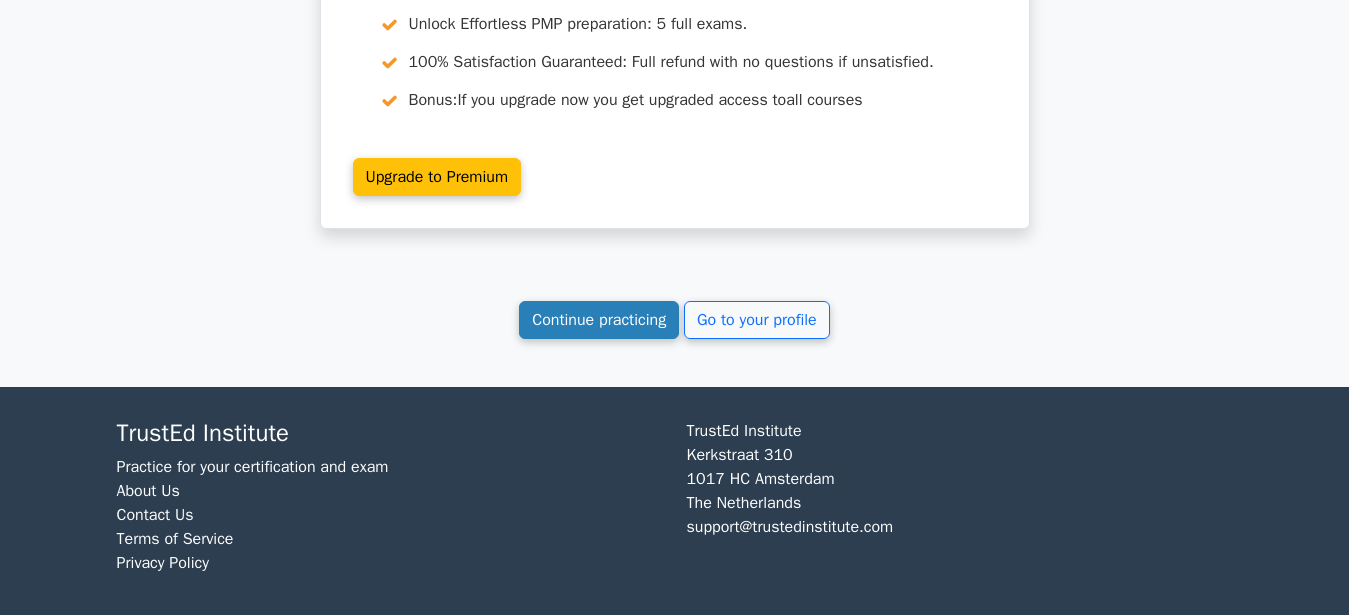 click on "Continue practicing" at bounding box center (599, 320) 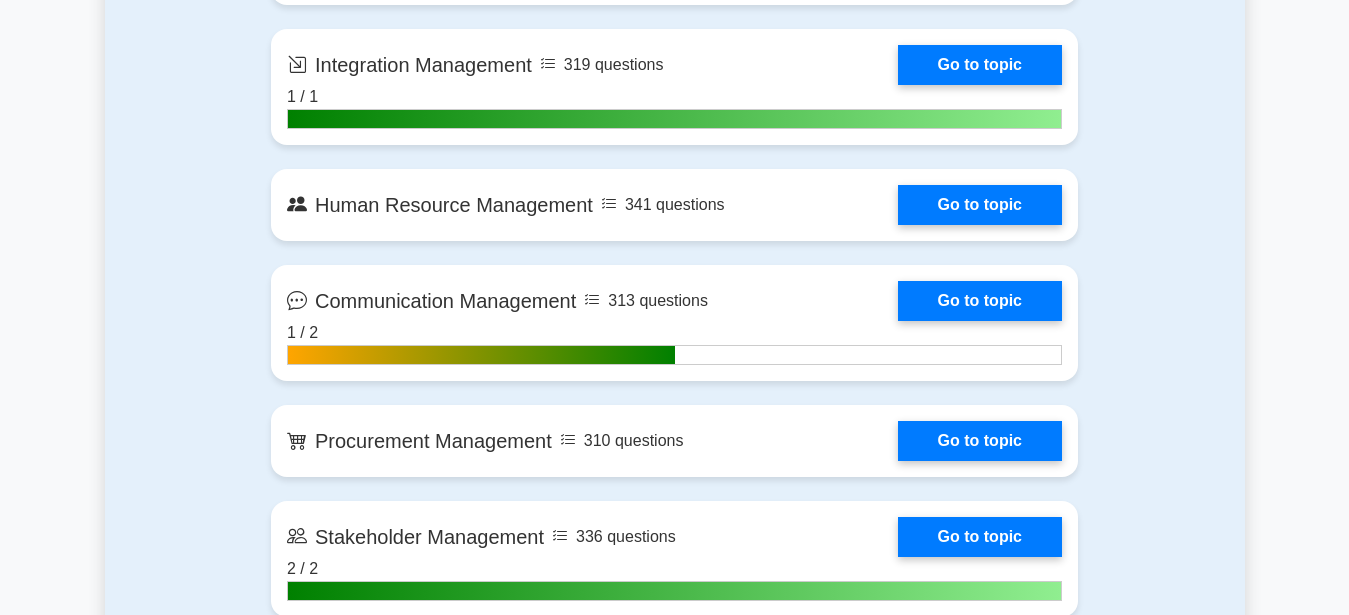 scroll, scrollTop: 1530, scrollLeft: 0, axis: vertical 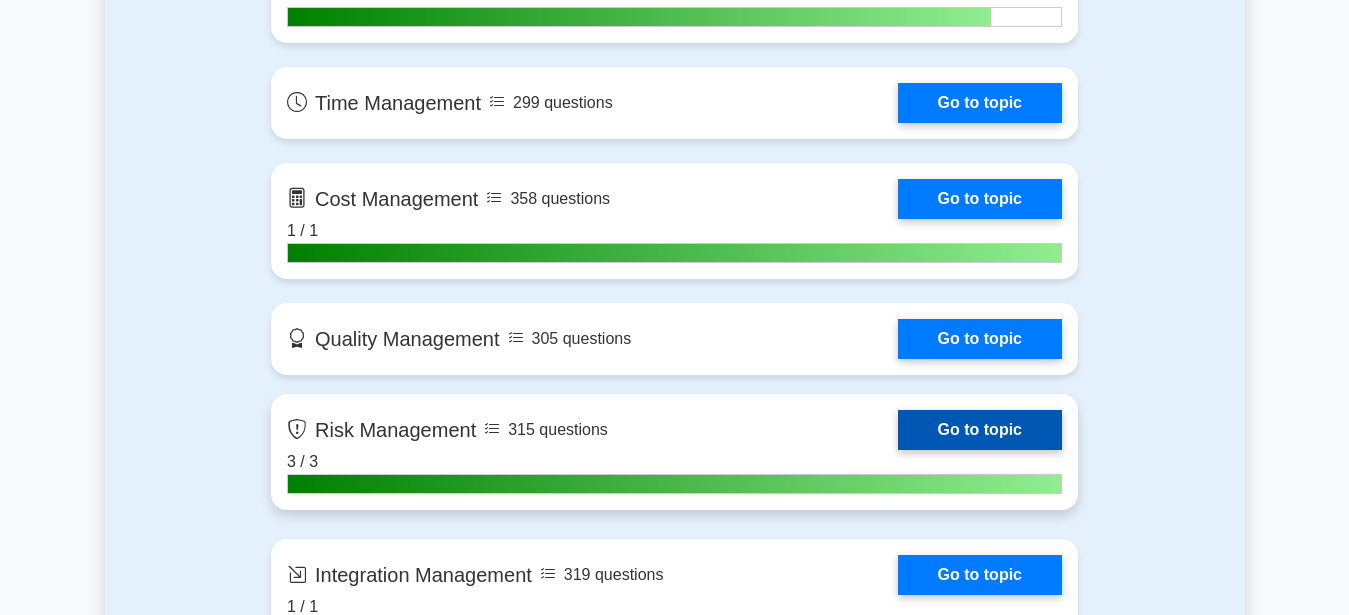 click on "Go to topic" at bounding box center [980, 430] 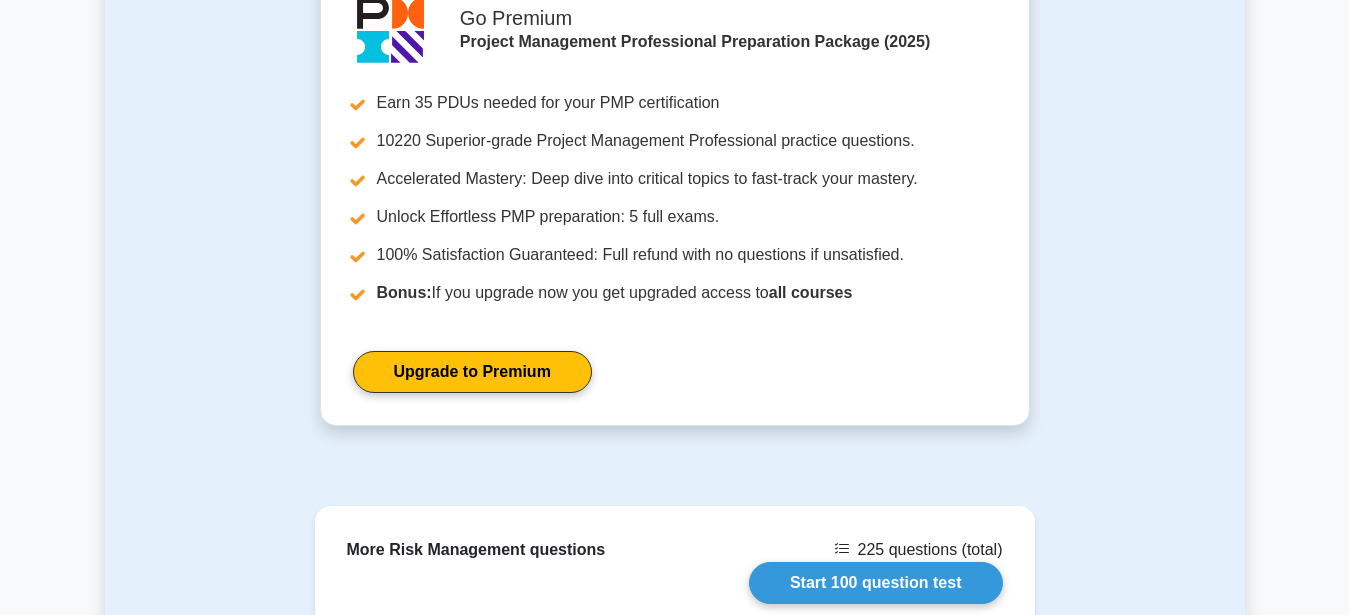 scroll, scrollTop: 918, scrollLeft: 0, axis: vertical 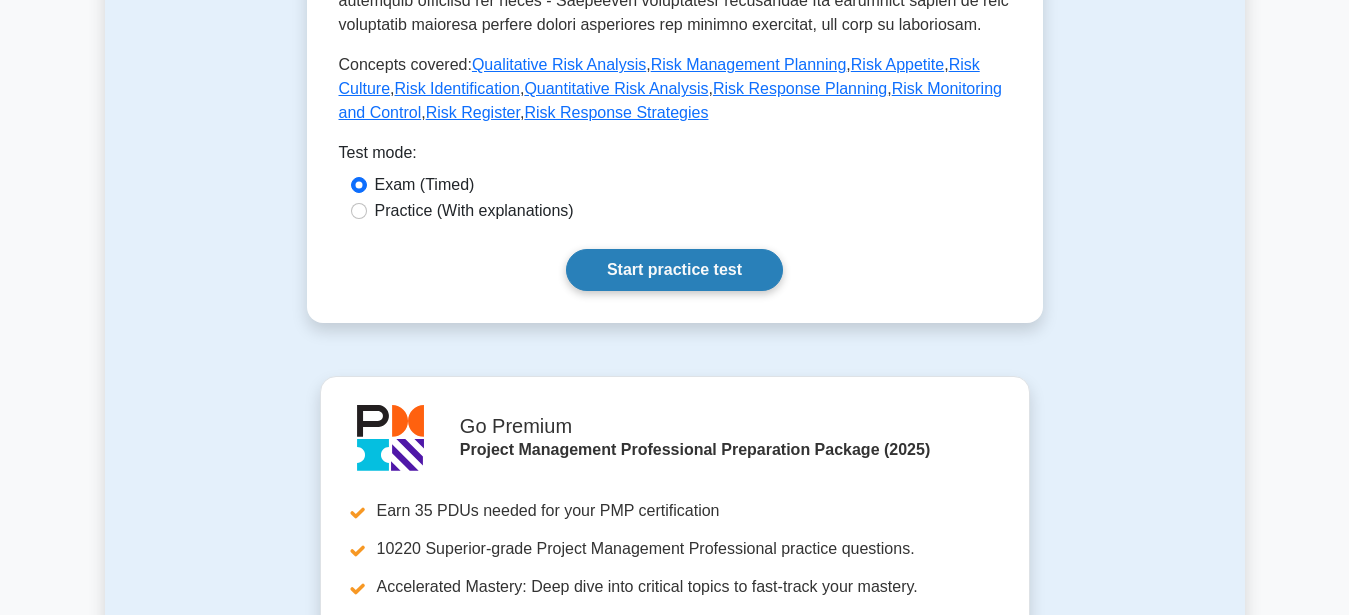 click on "Start practice test" at bounding box center [674, 270] 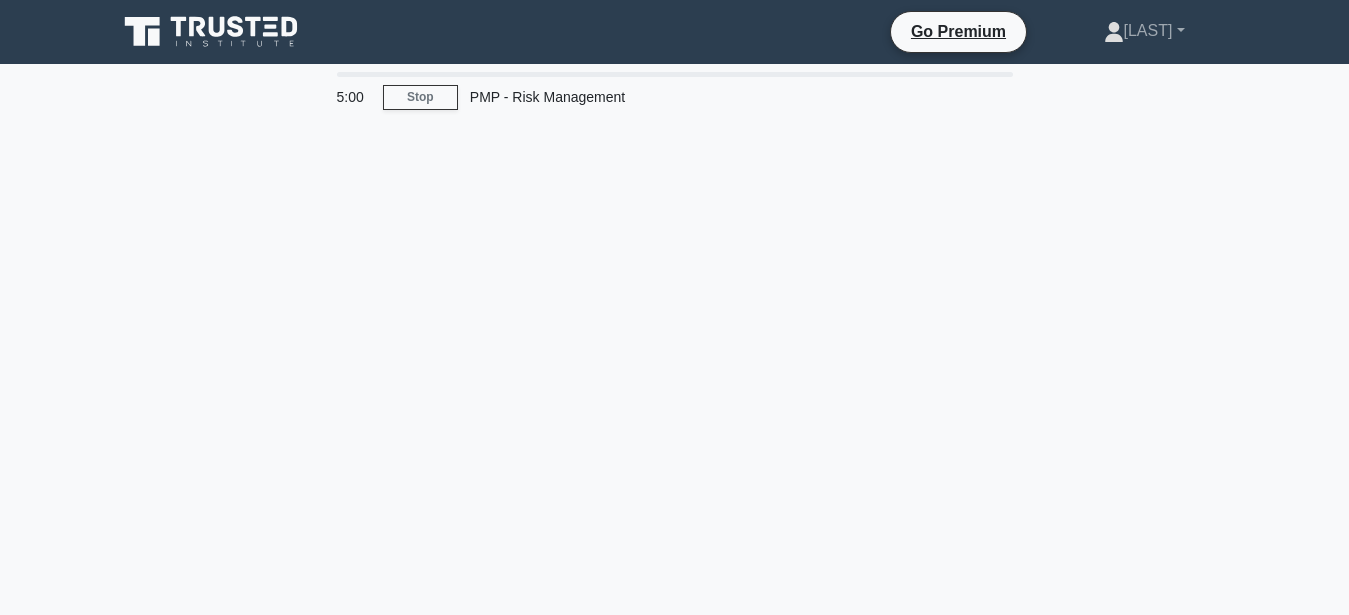 scroll, scrollTop: 0, scrollLeft: 0, axis: both 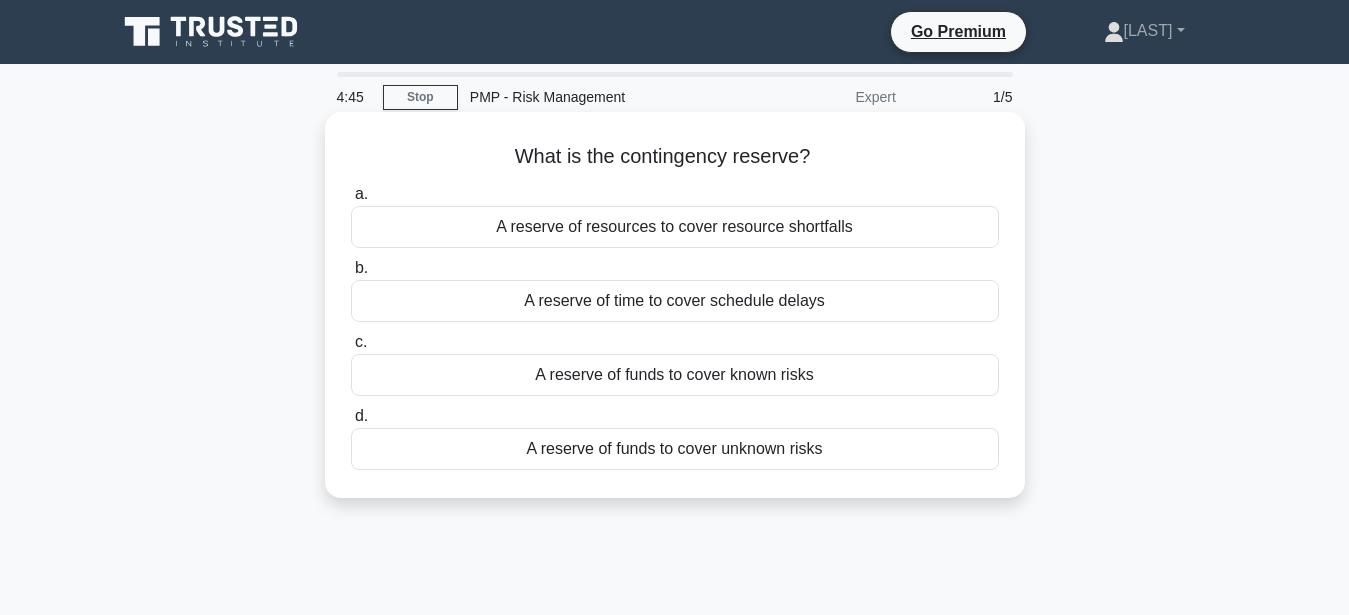 click on "A reserve of funds to cover unknown risks" at bounding box center [675, 449] 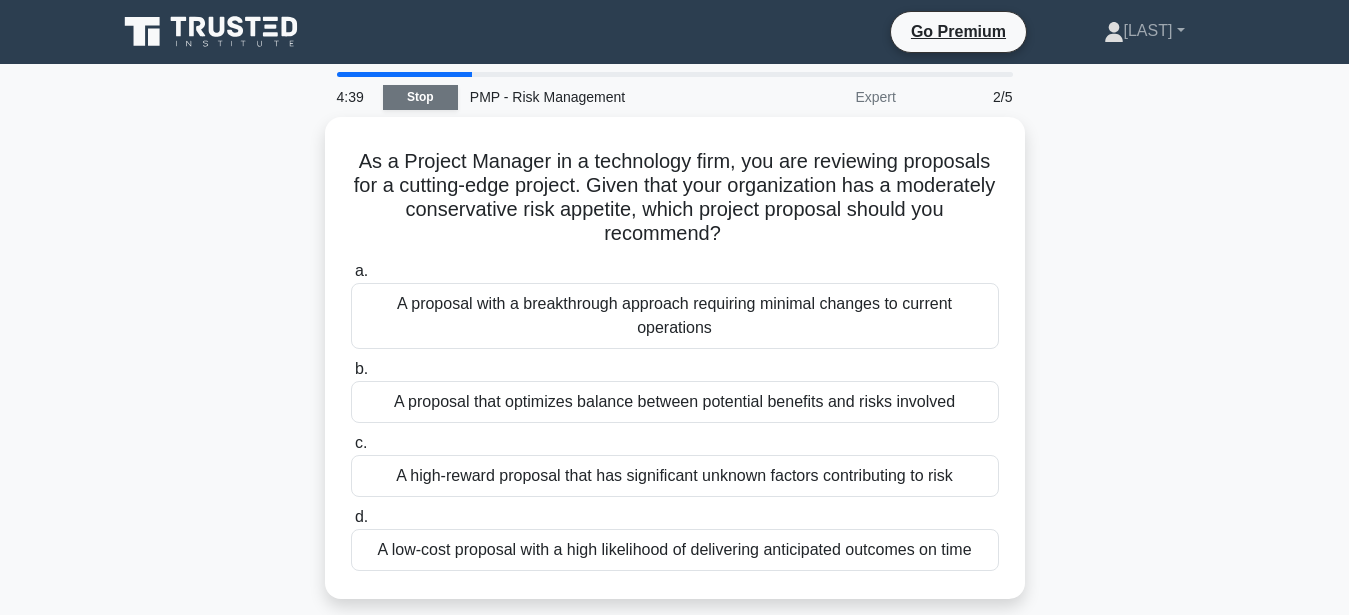 click on "Stop" at bounding box center [420, 97] 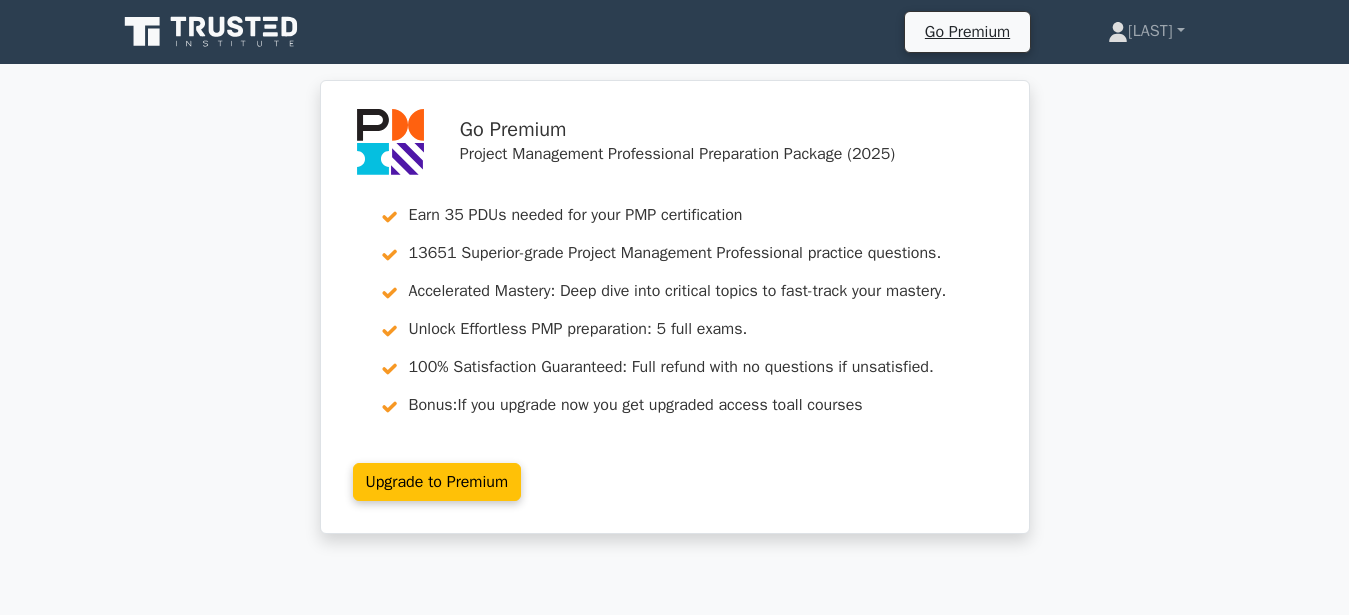scroll, scrollTop: 408, scrollLeft: 0, axis: vertical 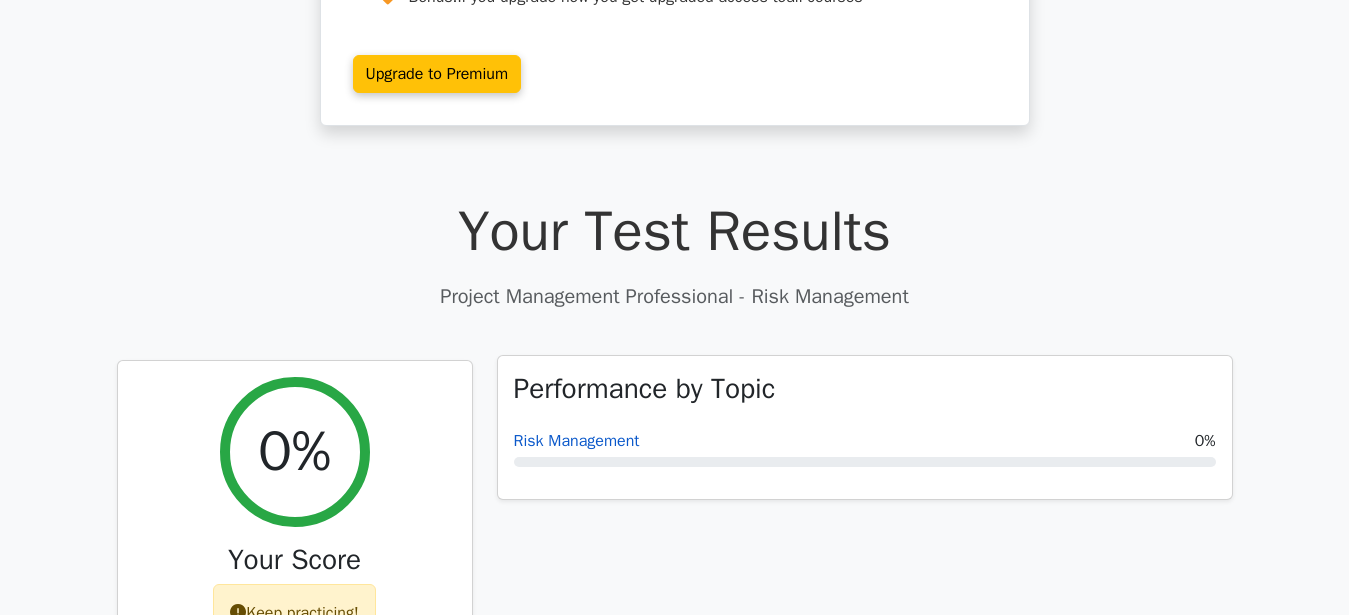 click on "Risk Management" at bounding box center (577, 441) 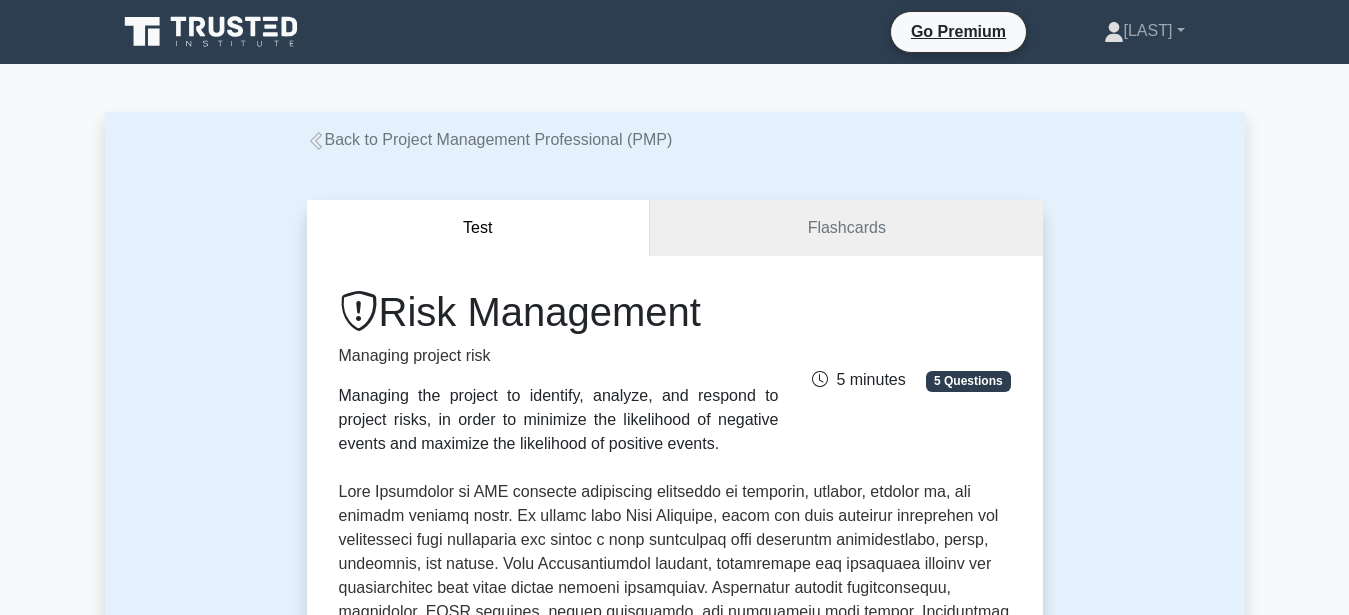 scroll, scrollTop: 1020, scrollLeft: 0, axis: vertical 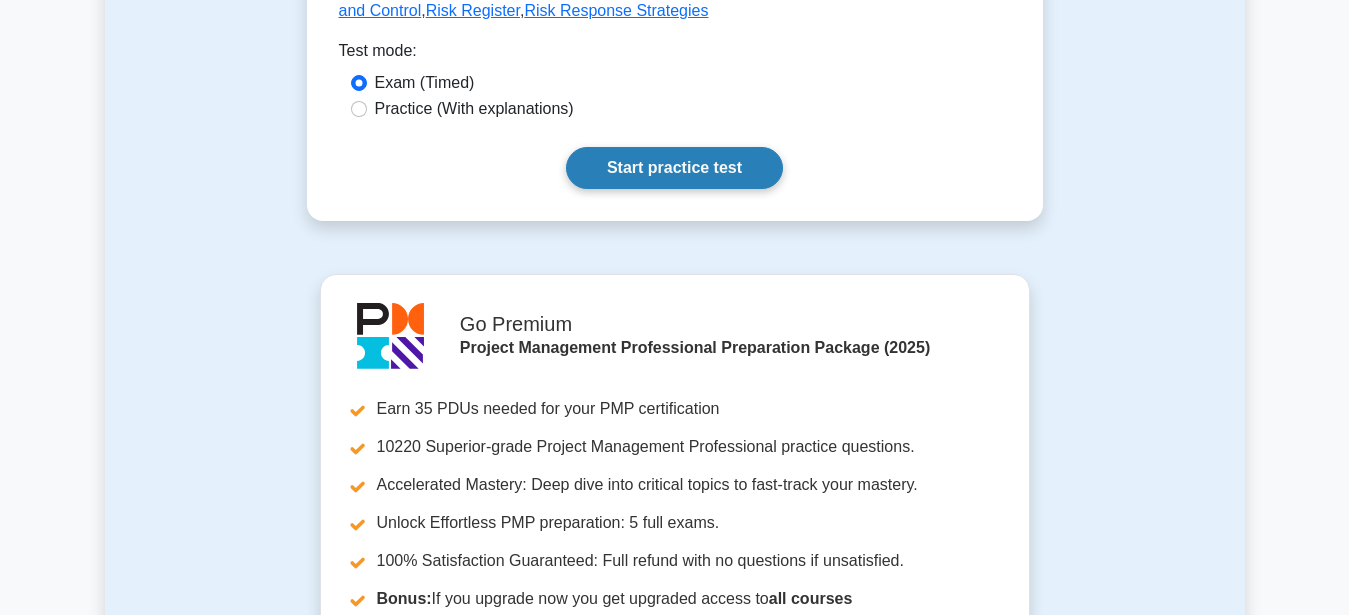 click on "Start practice test" at bounding box center [674, 168] 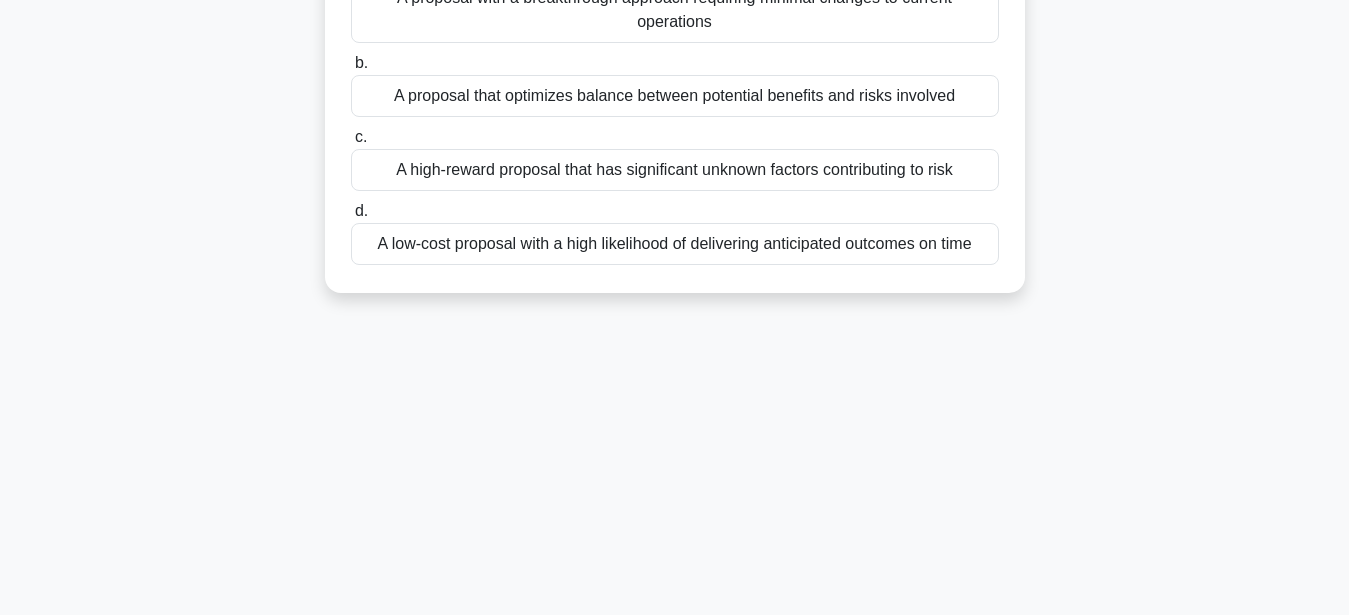 scroll, scrollTop: 0, scrollLeft: 0, axis: both 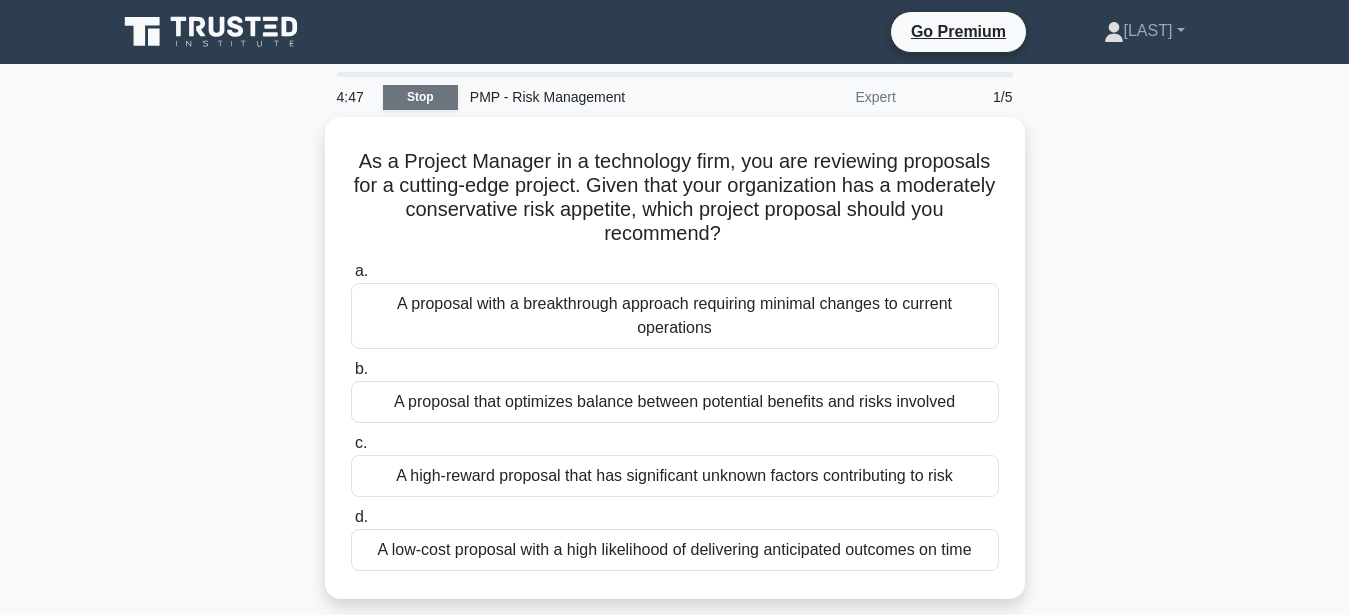 click on "Stop" at bounding box center (420, 97) 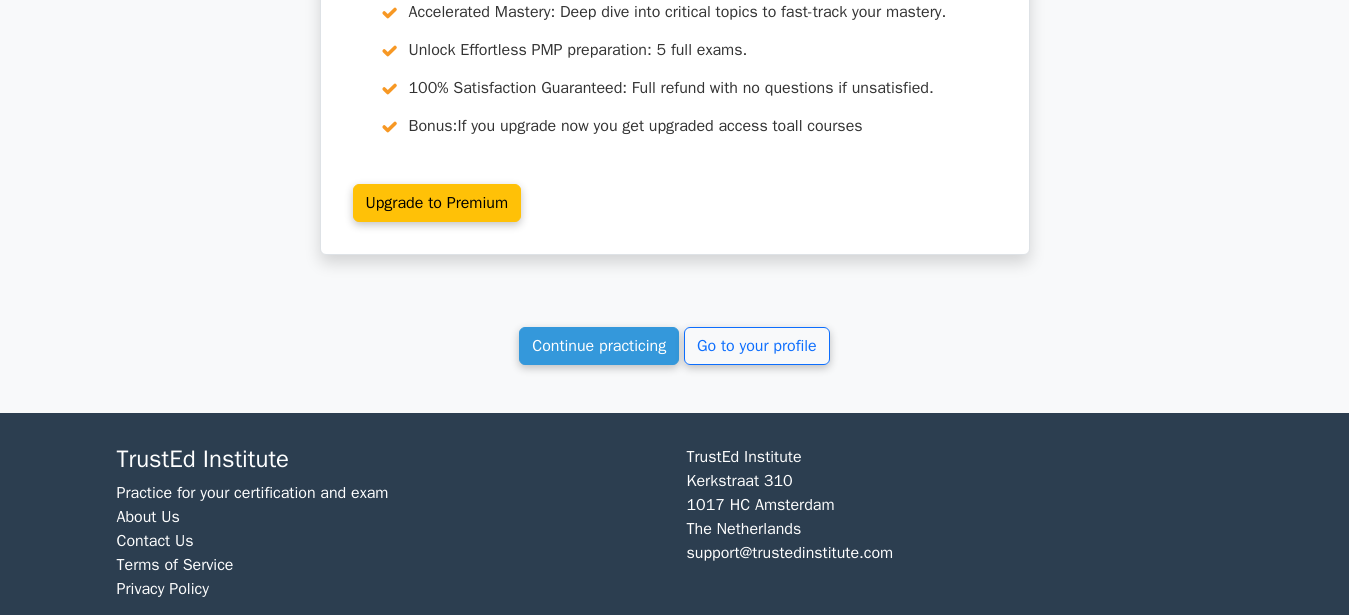 scroll, scrollTop: 1844, scrollLeft: 0, axis: vertical 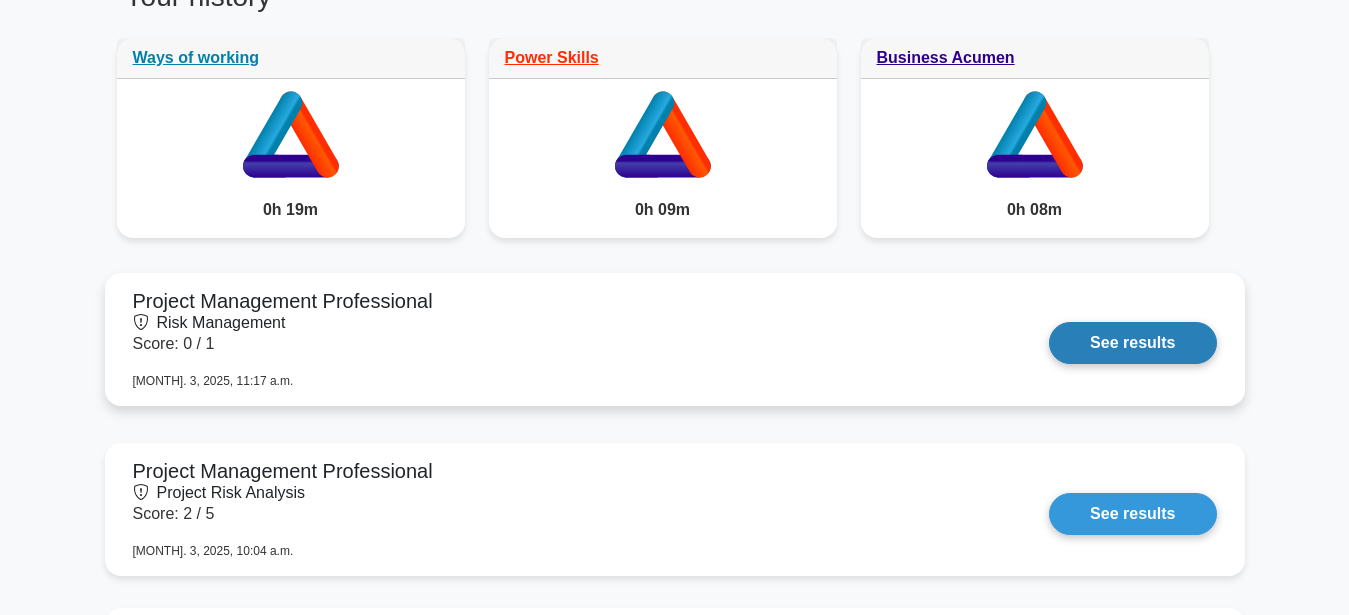 click on "See results" at bounding box center [1132, 343] 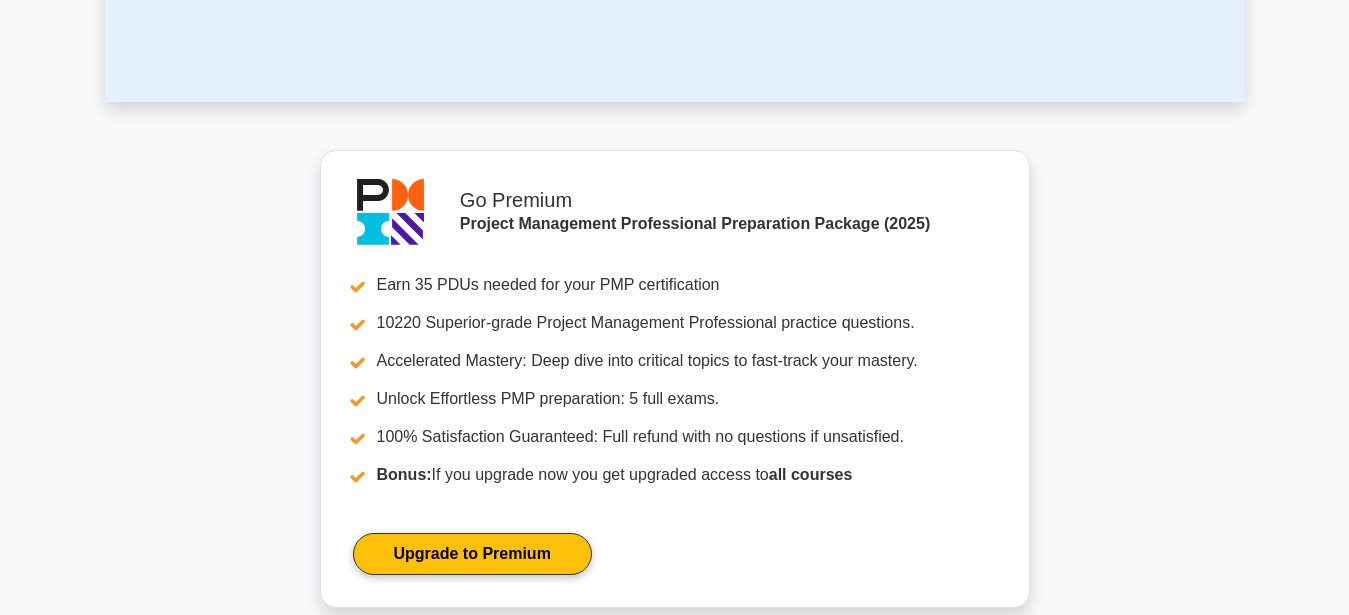 scroll, scrollTop: 0, scrollLeft: 0, axis: both 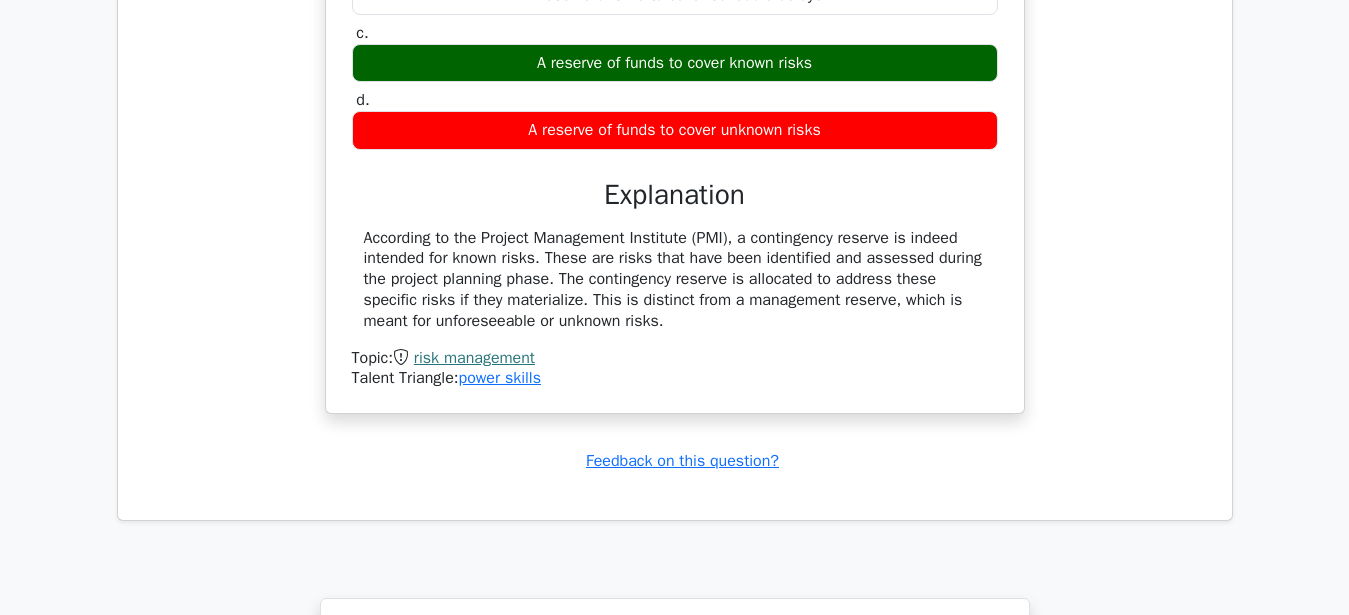 drag, startPoint x: 605, startPoint y: 198, endPoint x: 696, endPoint y: 321, distance: 153.00327 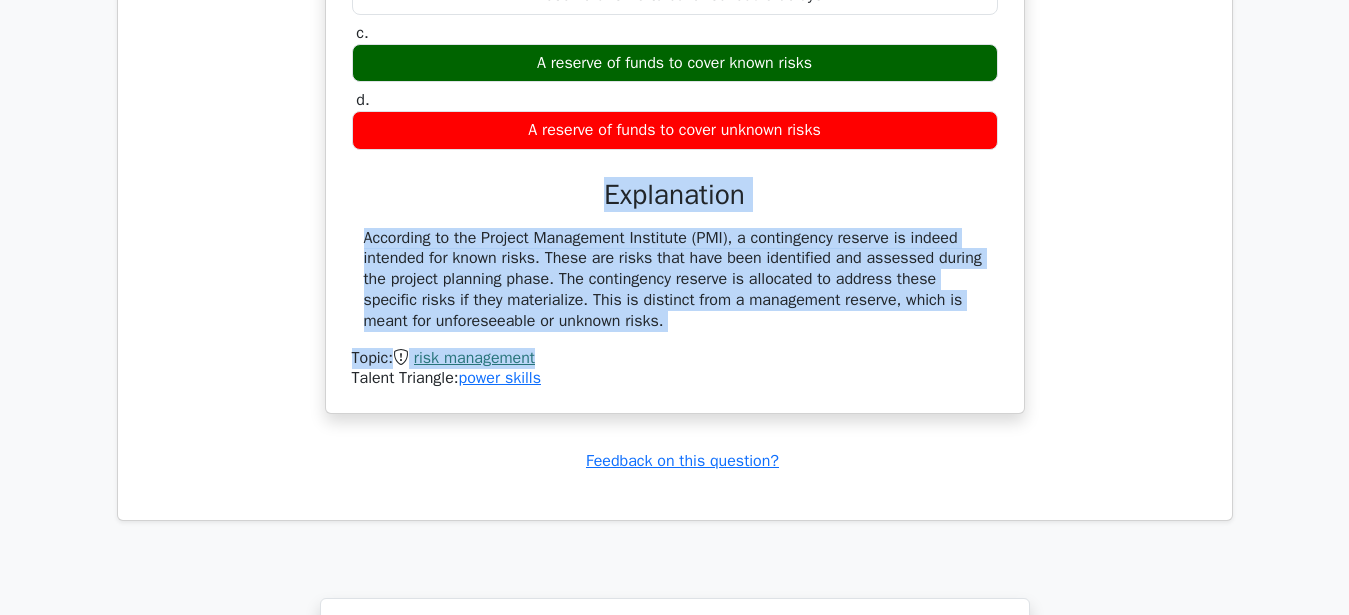 drag, startPoint x: 607, startPoint y: 187, endPoint x: 697, endPoint y: 360, distance: 195.01025 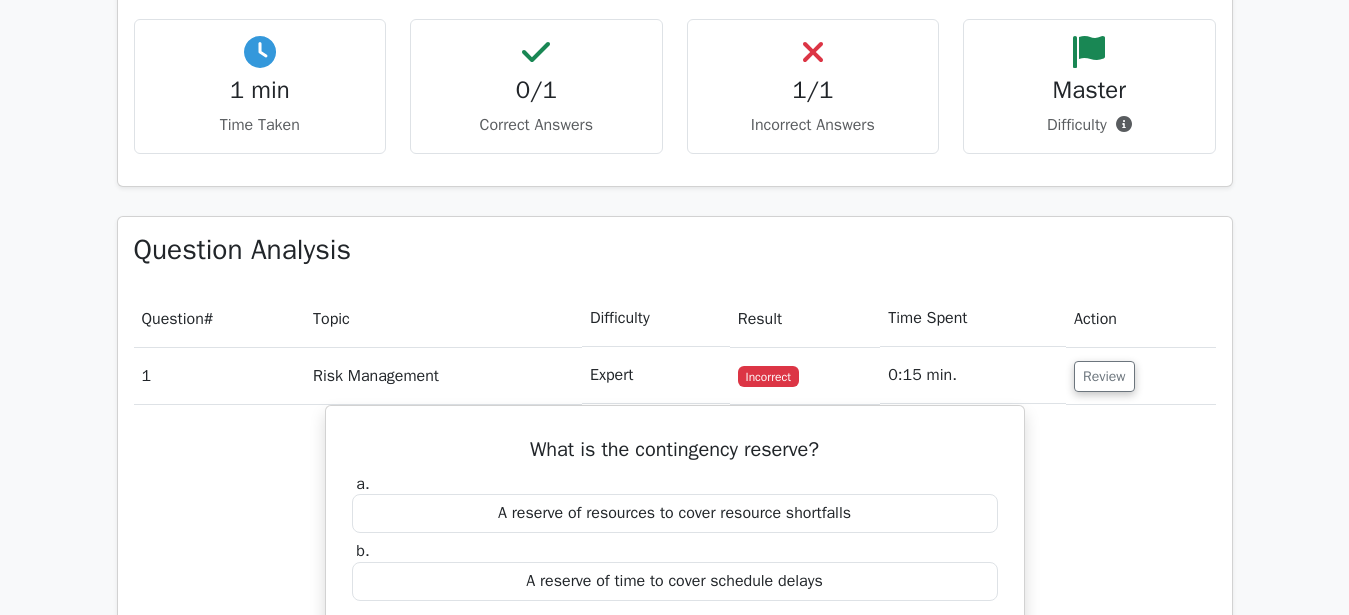 scroll, scrollTop: 1326, scrollLeft: 0, axis: vertical 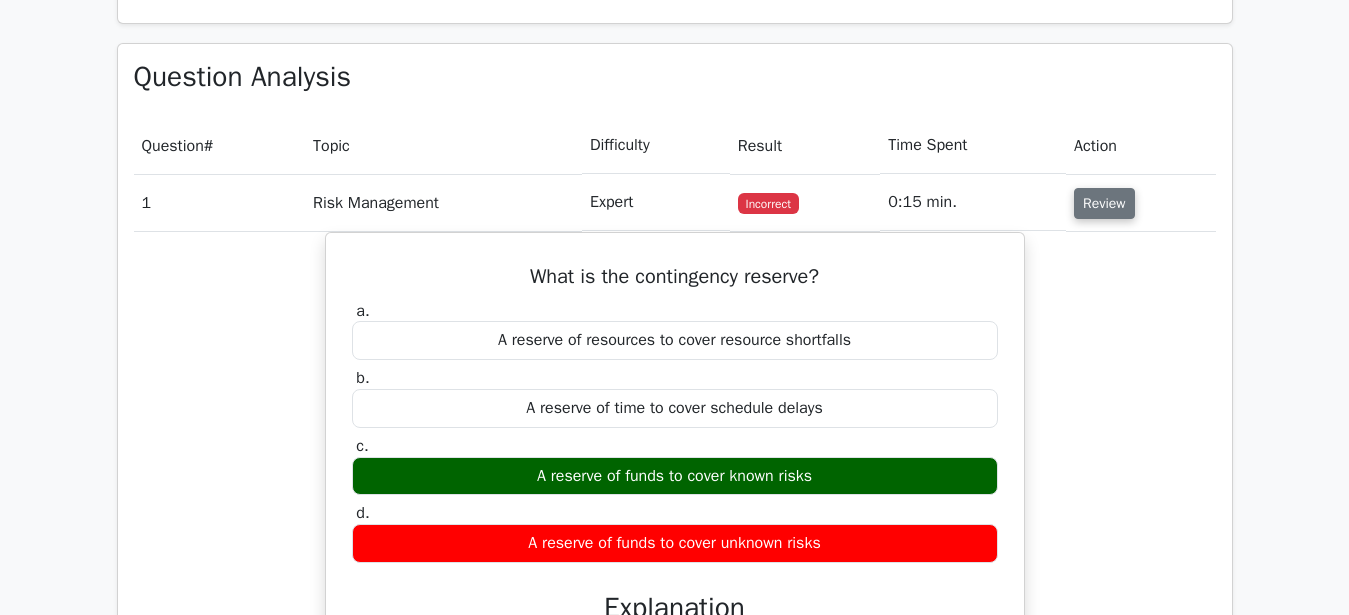 click on "Review" at bounding box center (1104, 203) 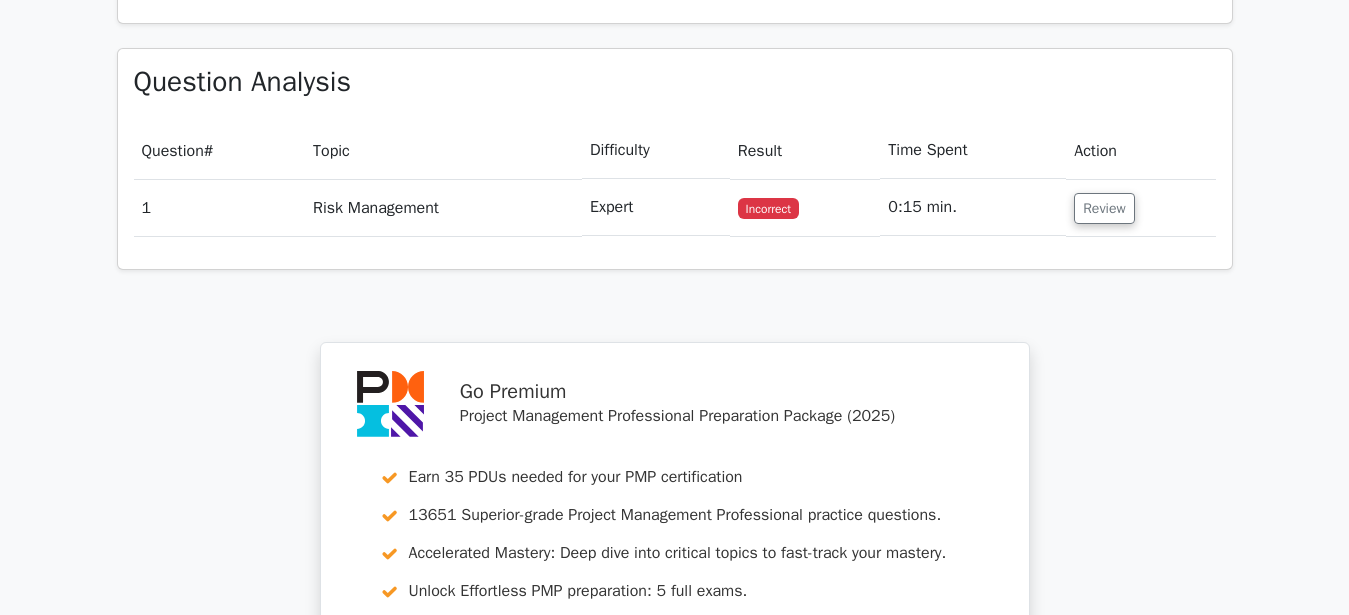 scroll, scrollTop: 1734, scrollLeft: 0, axis: vertical 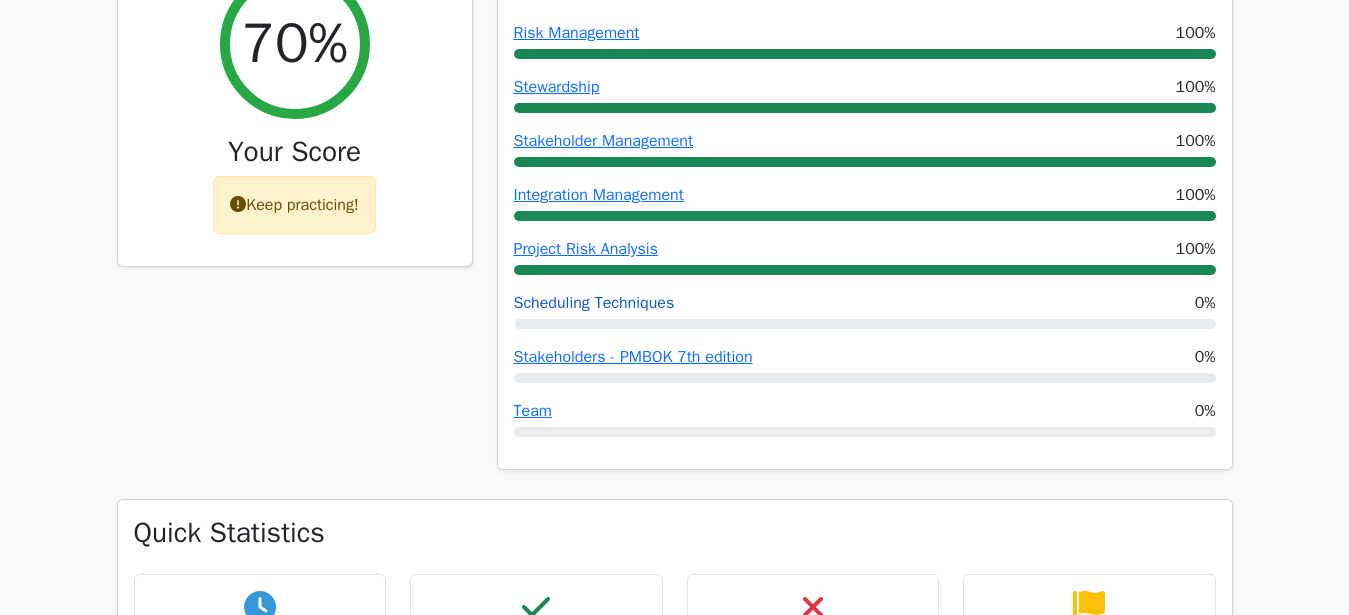 click on "Scheduling Techniques" at bounding box center (594, 303) 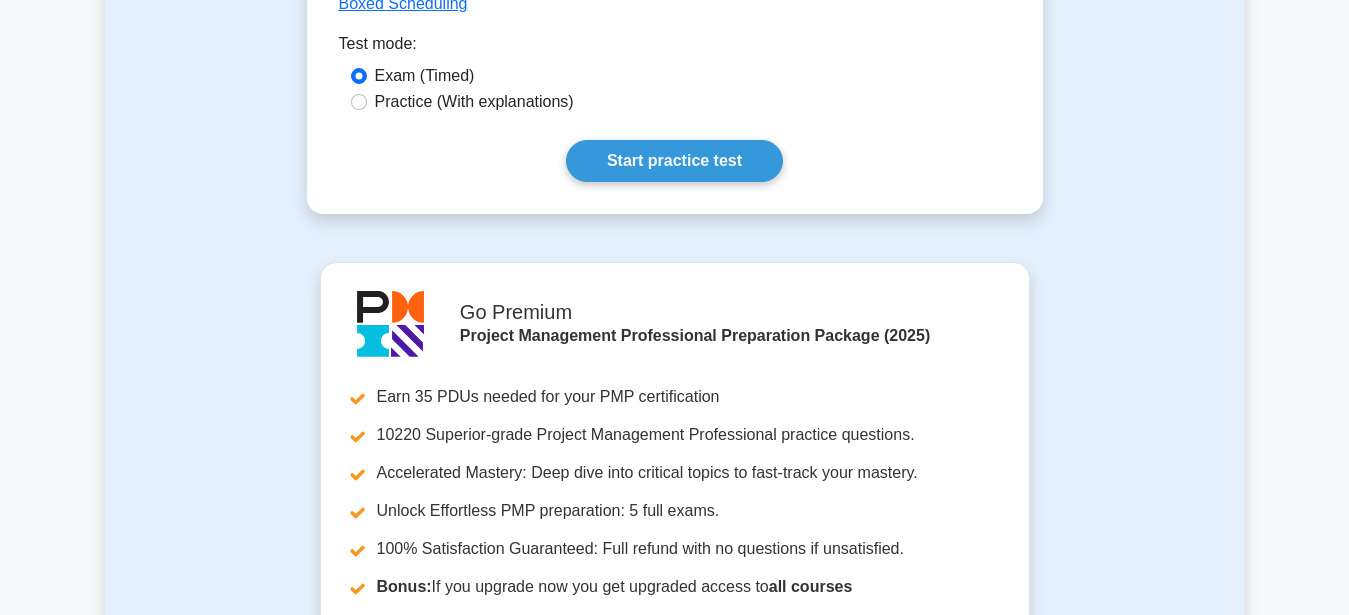 scroll, scrollTop: 1220, scrollLeft: 0, axis: vertical 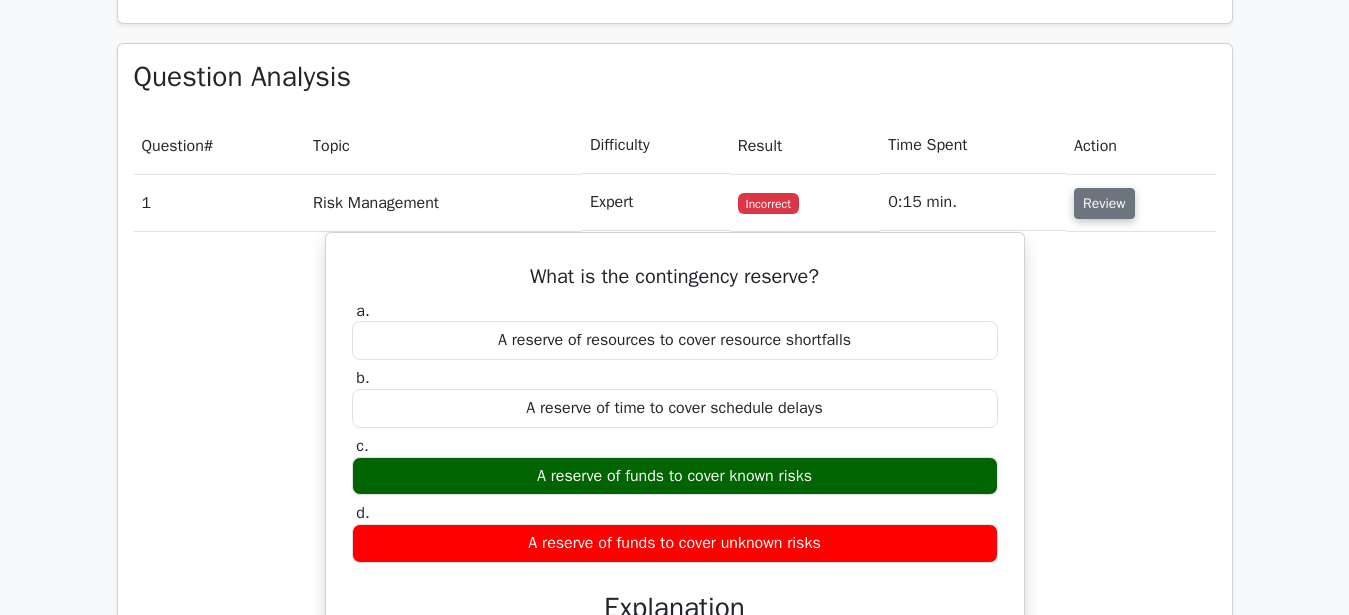 click on "Review" at bounding box center [1104, 203] 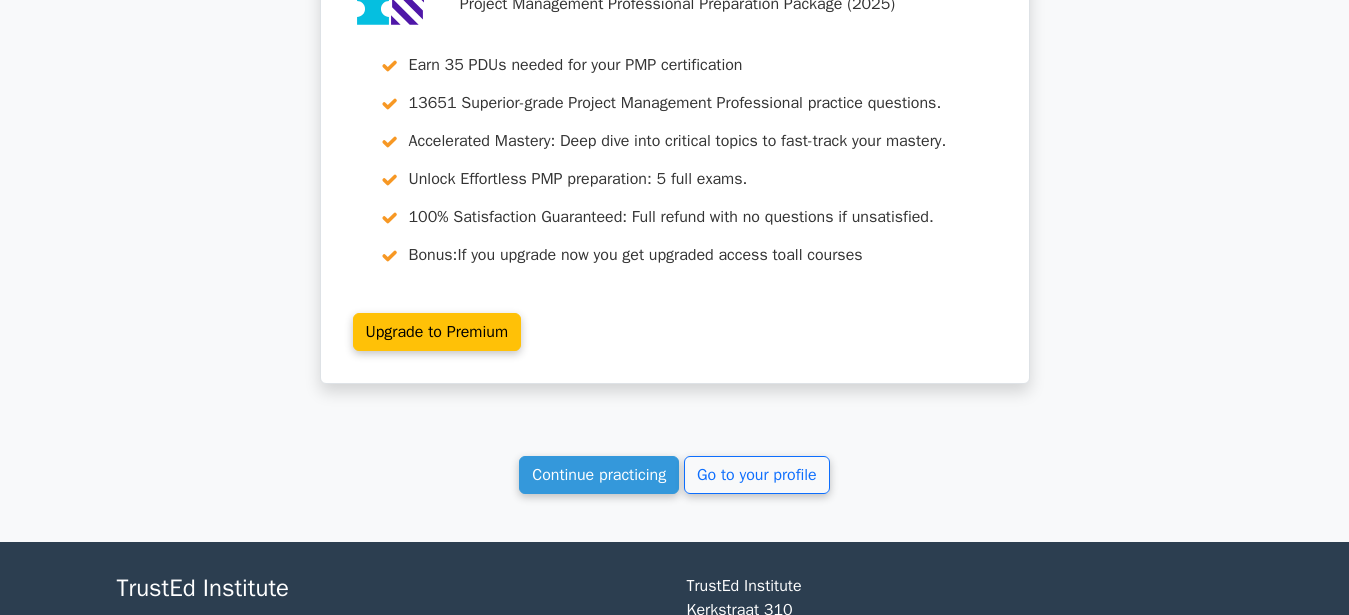 scroll, scrollTop: 1836, scrollLeft: 0, axis: vertical 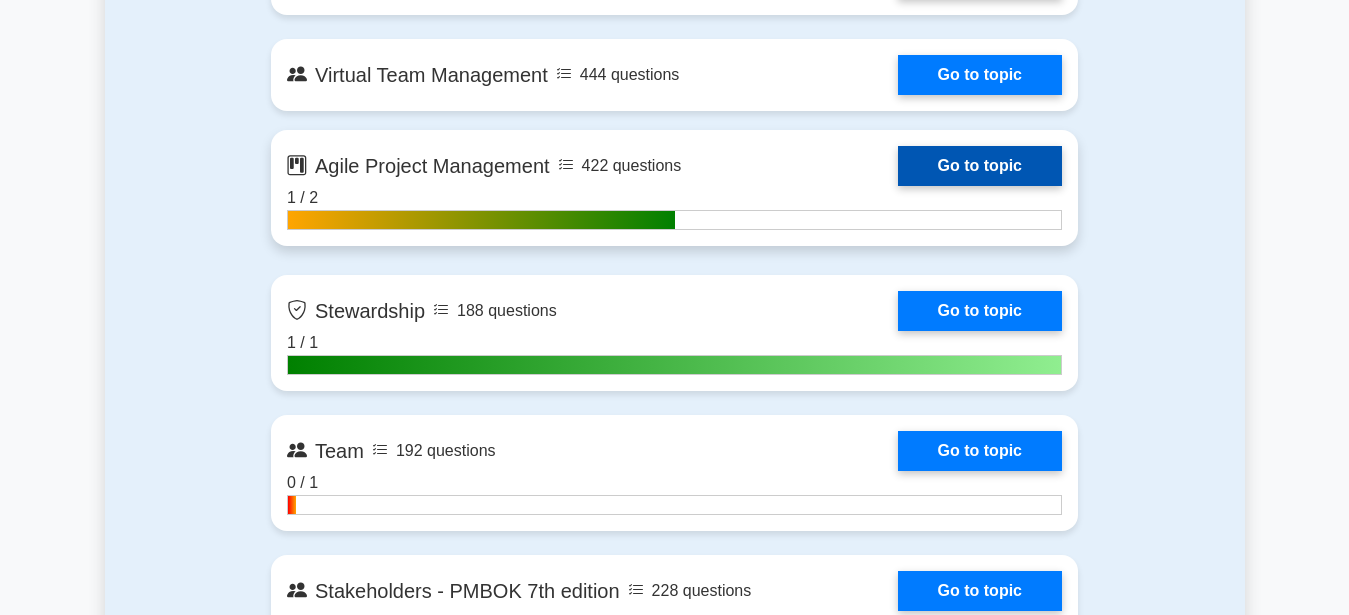 click on "Go to topic" at bounding box center (980, 166) 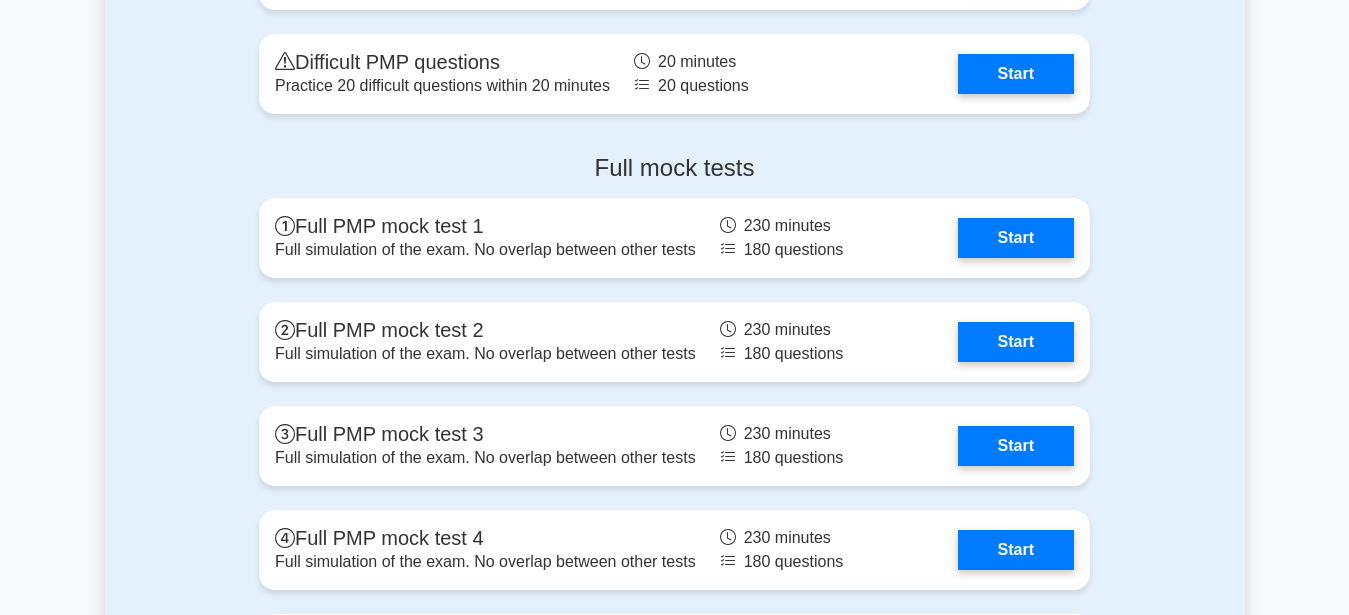 scroll, scrollTop: 6732, scrollLeft: 0, axis: vertical 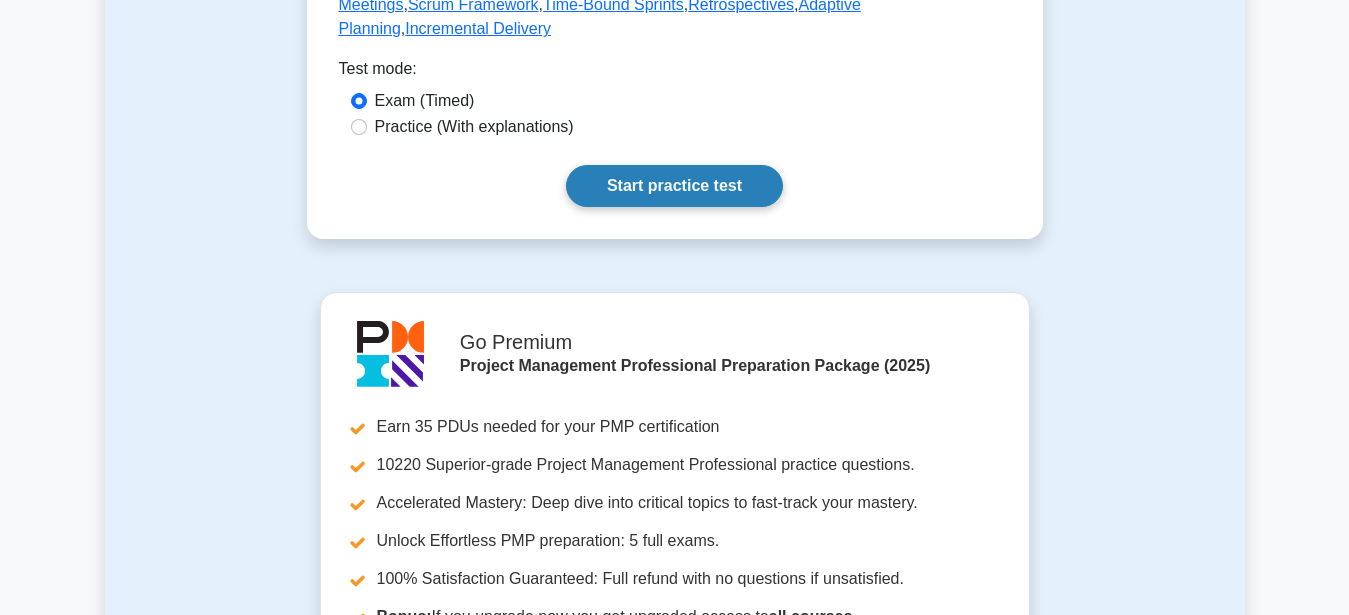 click on "Start practice test" at bounding box center [674, 186] 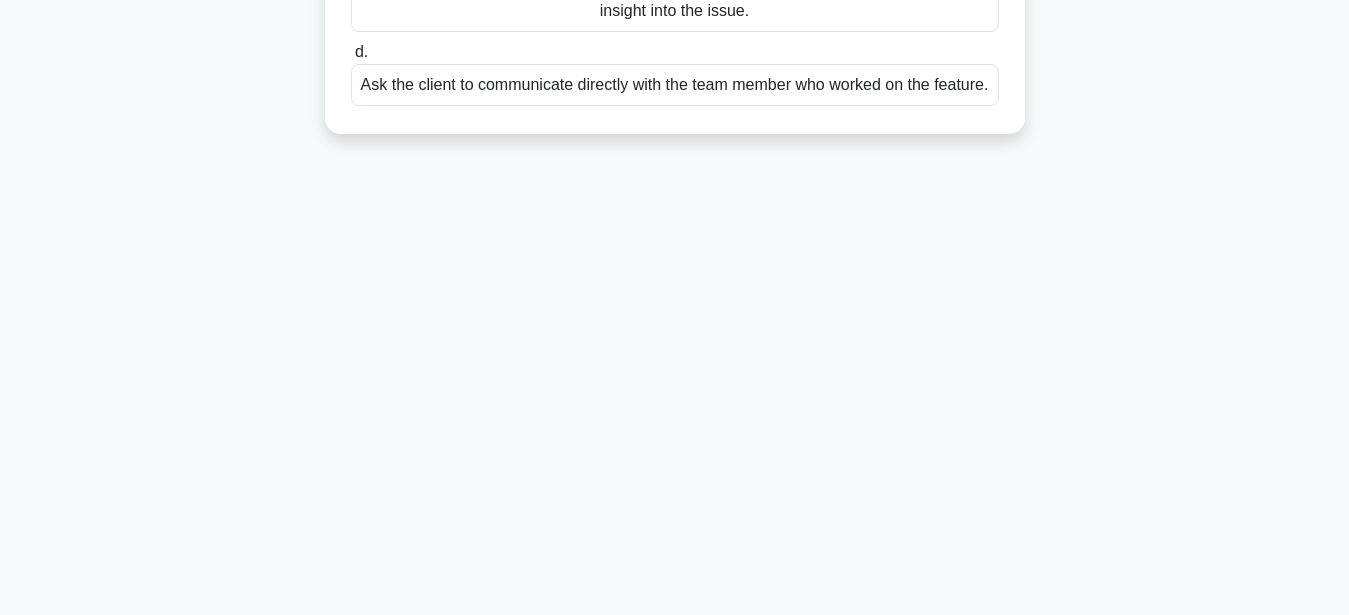 scroll, scrollTop: 0, scrollLeft: 0, axis: both 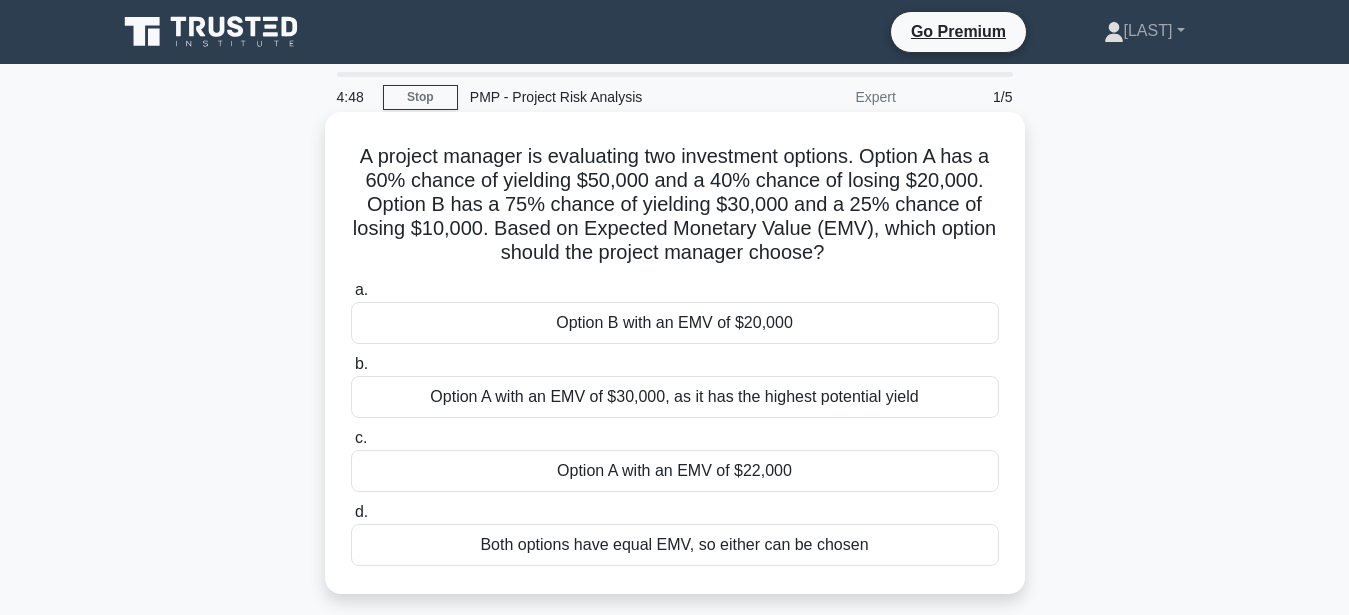 drag, startPoint x: 556, startPoint y: 322, endPoint x: 879, endPoint y: 545, distance: 392.50223 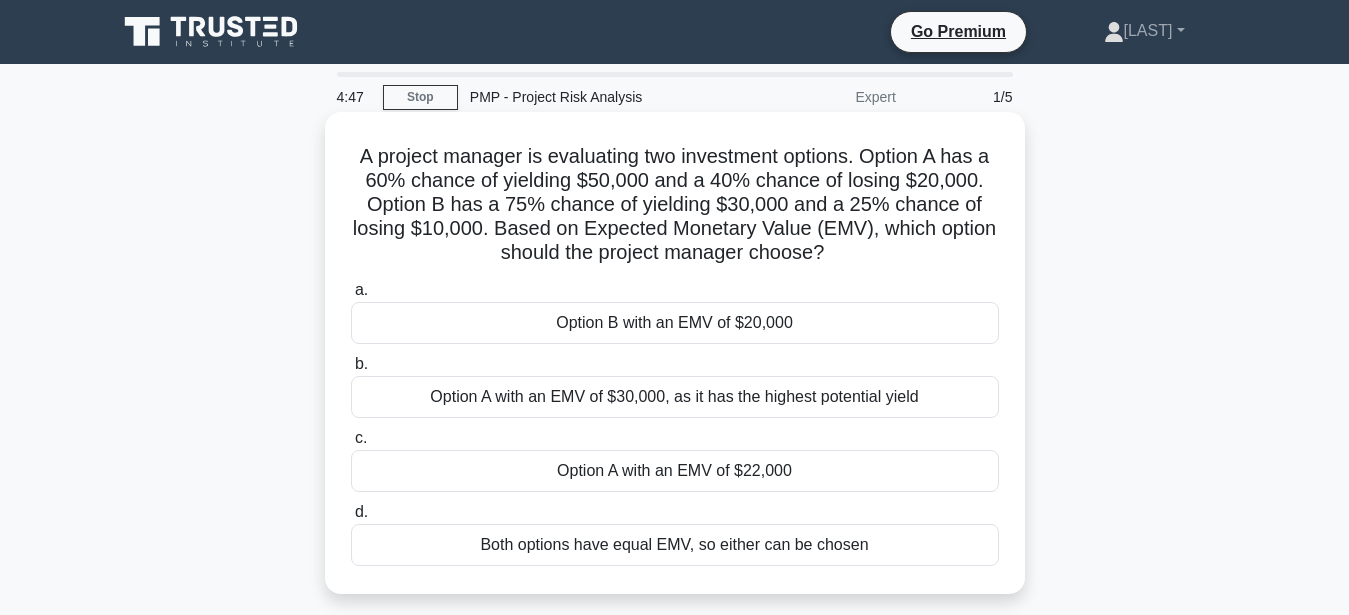 copy on "Option B with an EMV of $20,000
b.
Option A with an EMV of $30,000, as it has the highest potential yield
c.
Option A with an EMV of $22,000
d.
Both options have equal EMV, so either can be chosen" 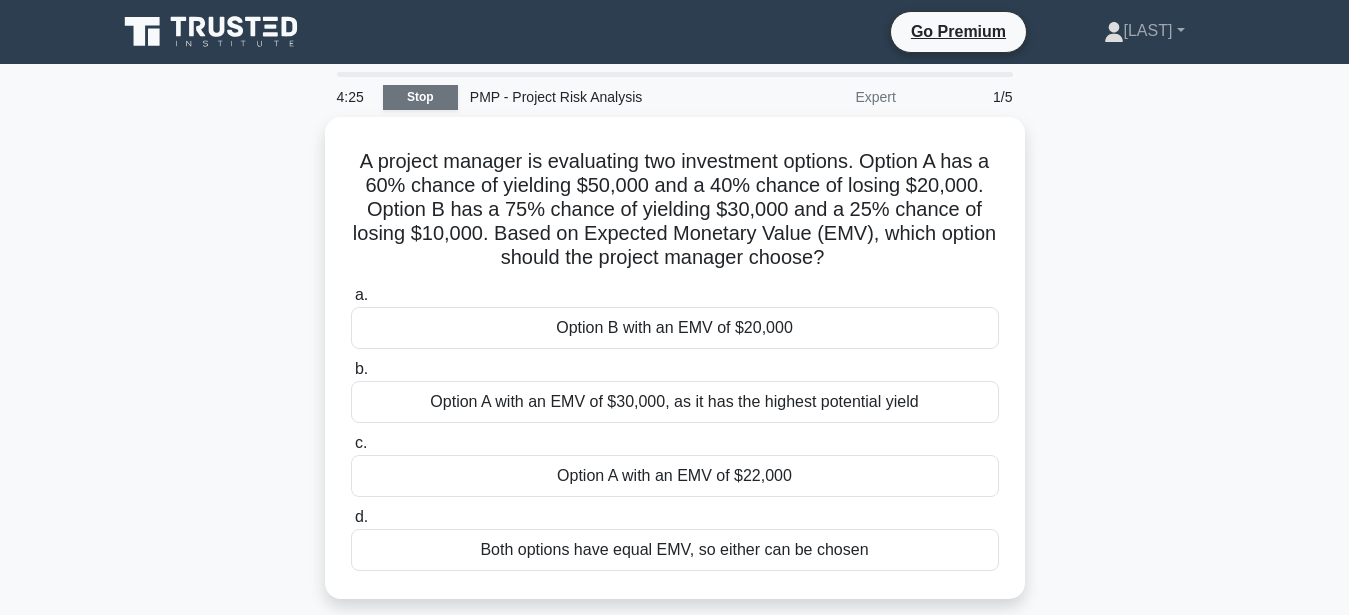 click on "Stop" at bounding box center (420, 97) 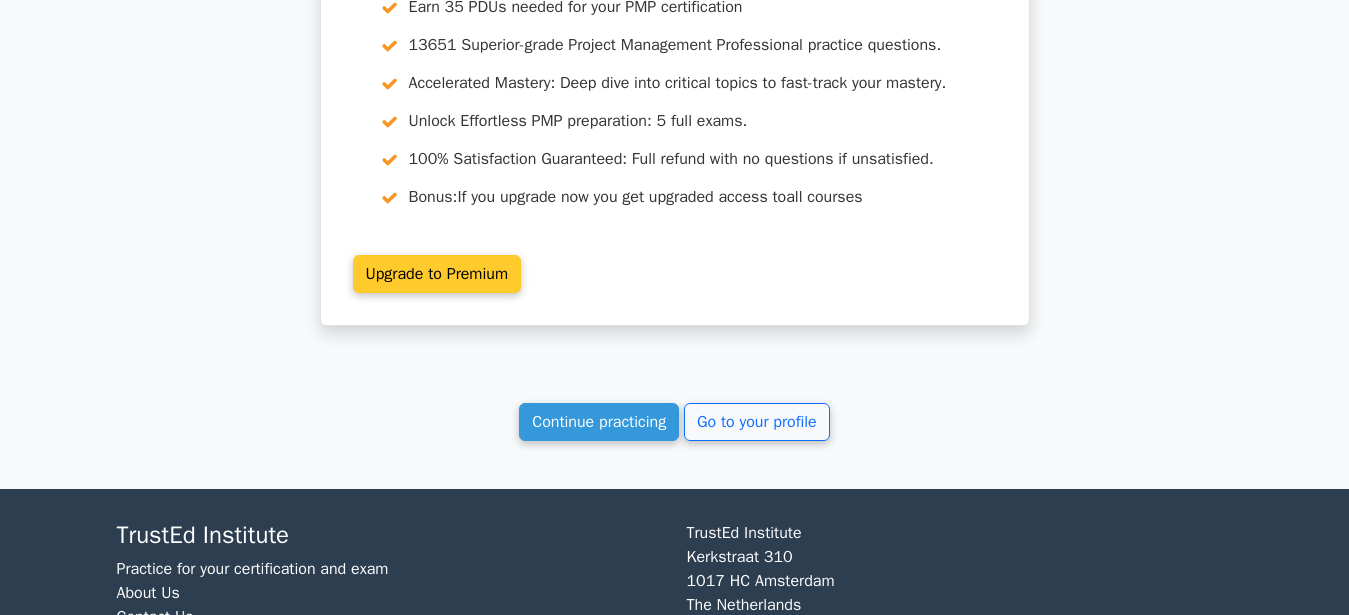 scroll, scrollTop: 1844, scrollLeft: 0, axis: vertical 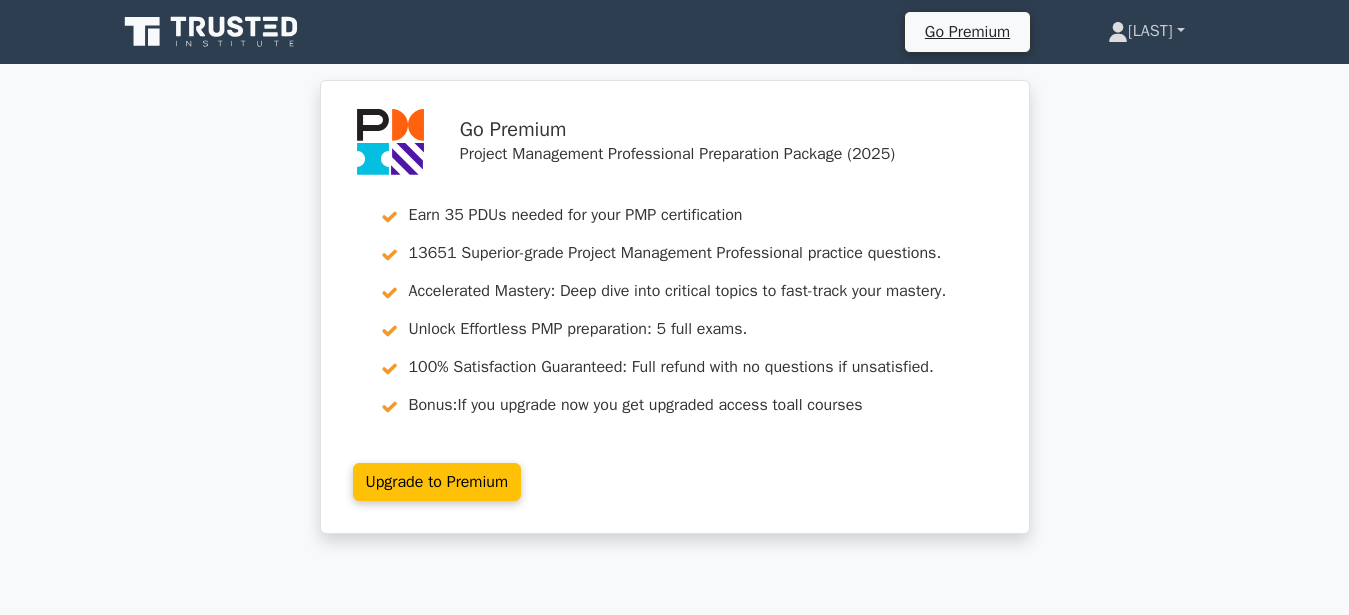click on "[LAST]" at bounding box center [1146, 31] 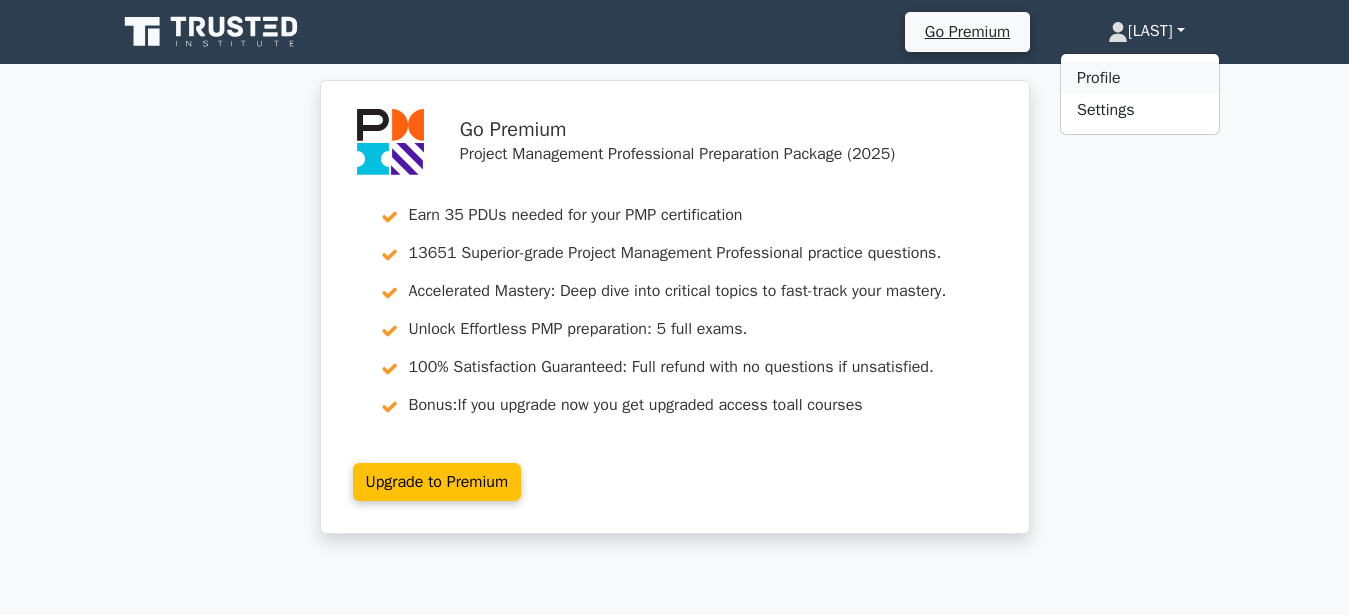 click on "Profile" at bounding box center [1140, 78] 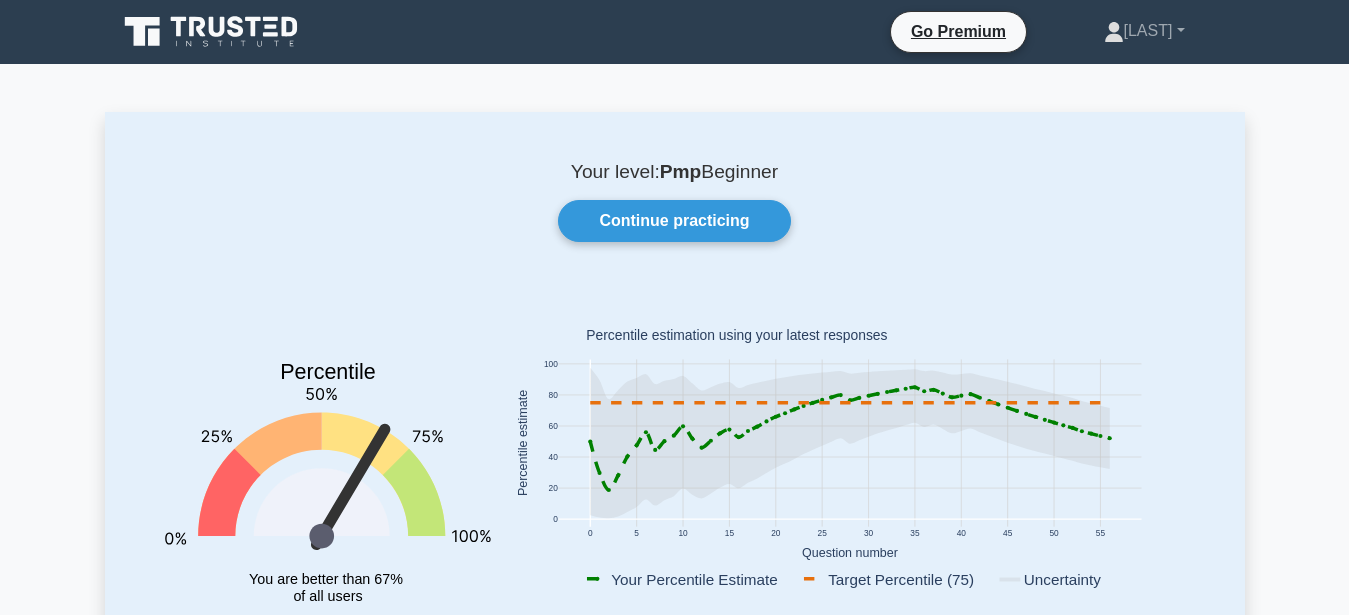 scroll, scrollTop: 0, scrollLeft: 0, axis: both 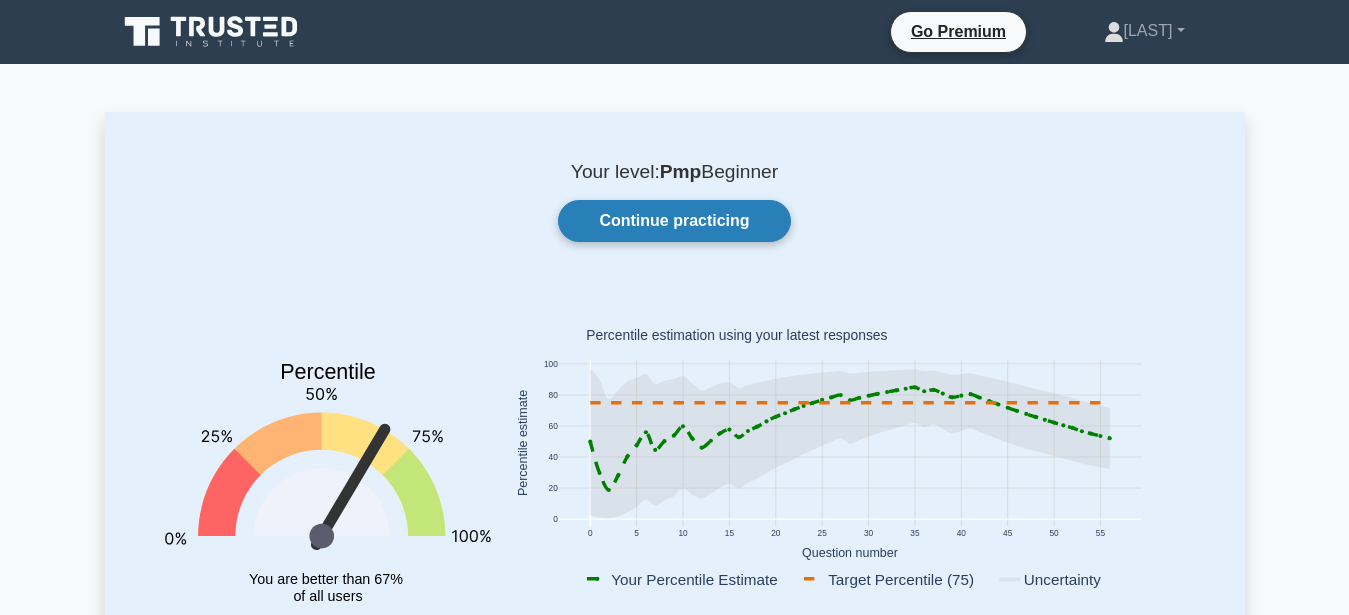 click on "Continue practicing" at bounding box center (674, 221) 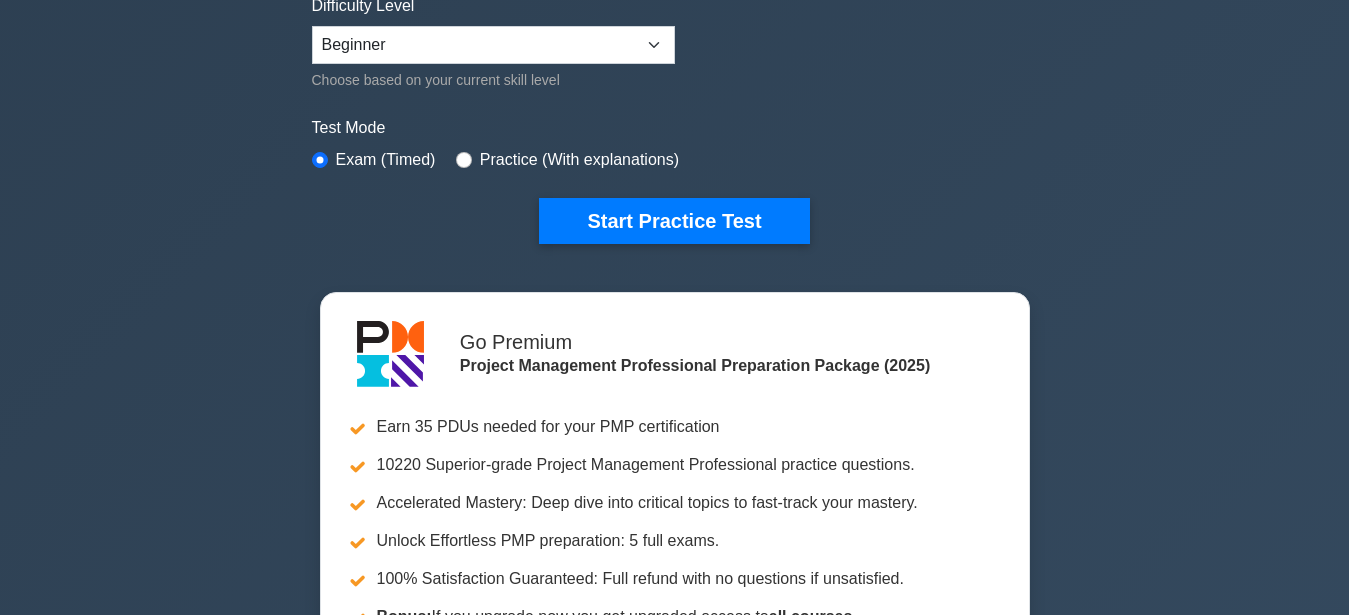 scroll, scrollTop: 408, scrollLeft: 0, axis: vertical 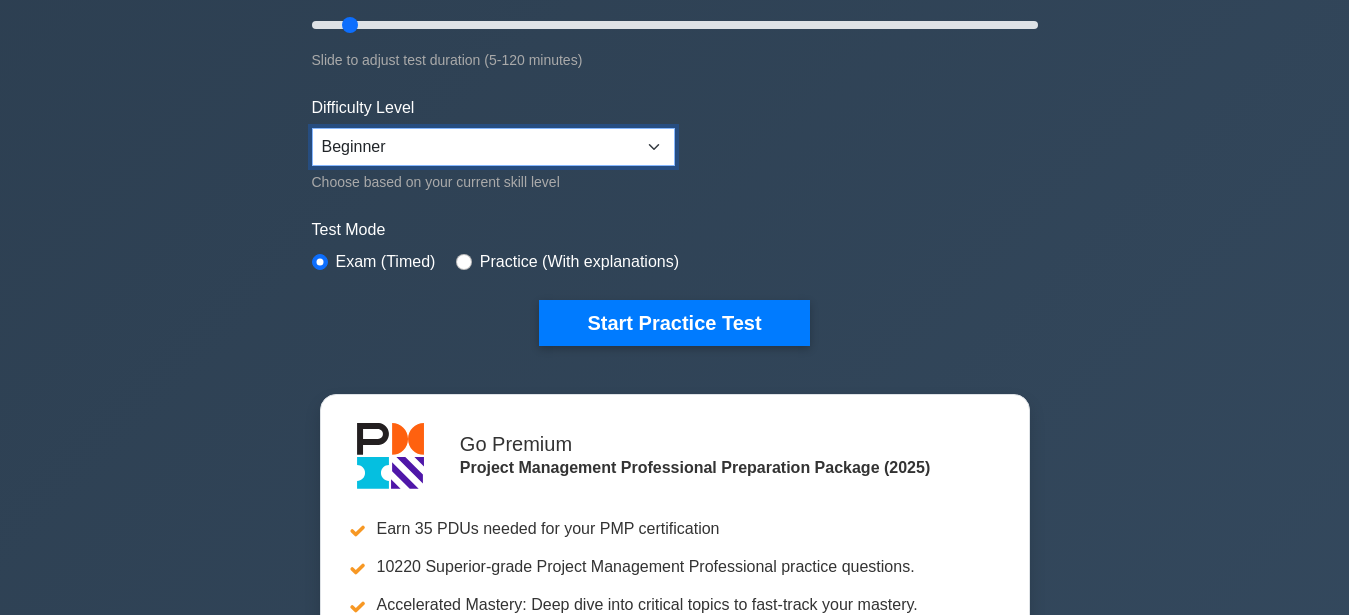 click on "Beginner
Intermediate
Expert" at bounding box center [493, 147] 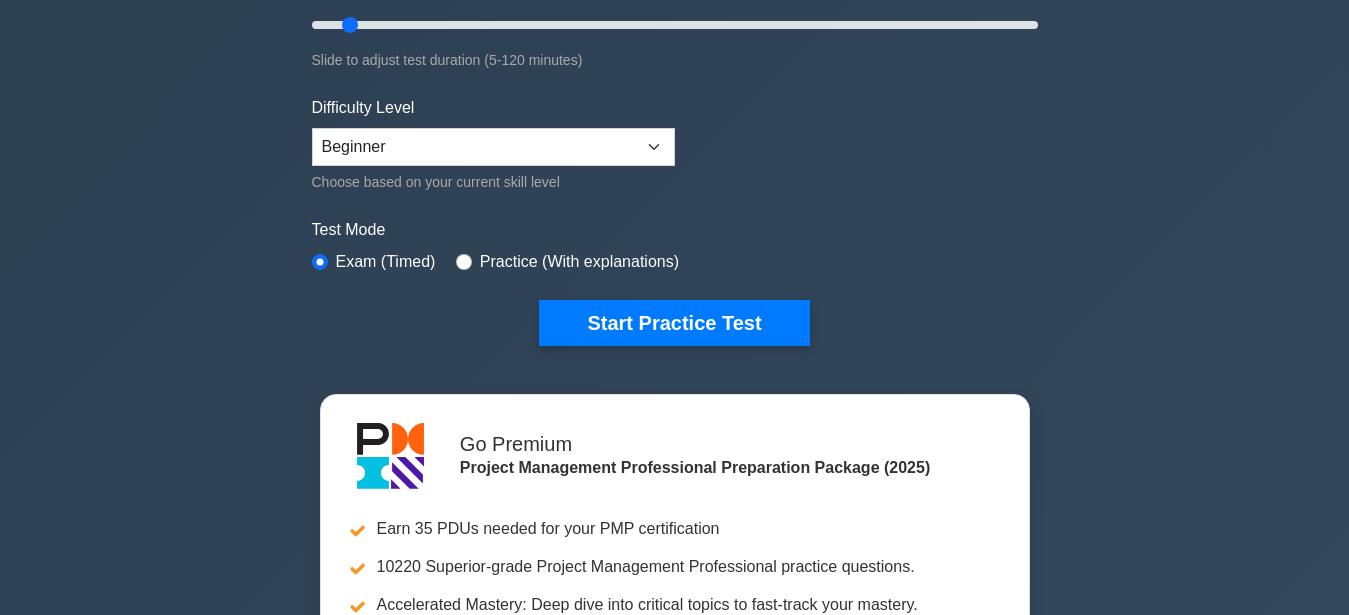 click on "Topics
Scope Management
Time Management
Cost Management
Quality Management
Risk Management
Integration Management
Human Resource Management
Communication Management
Procurement Management" at bounding box center [675, 37] 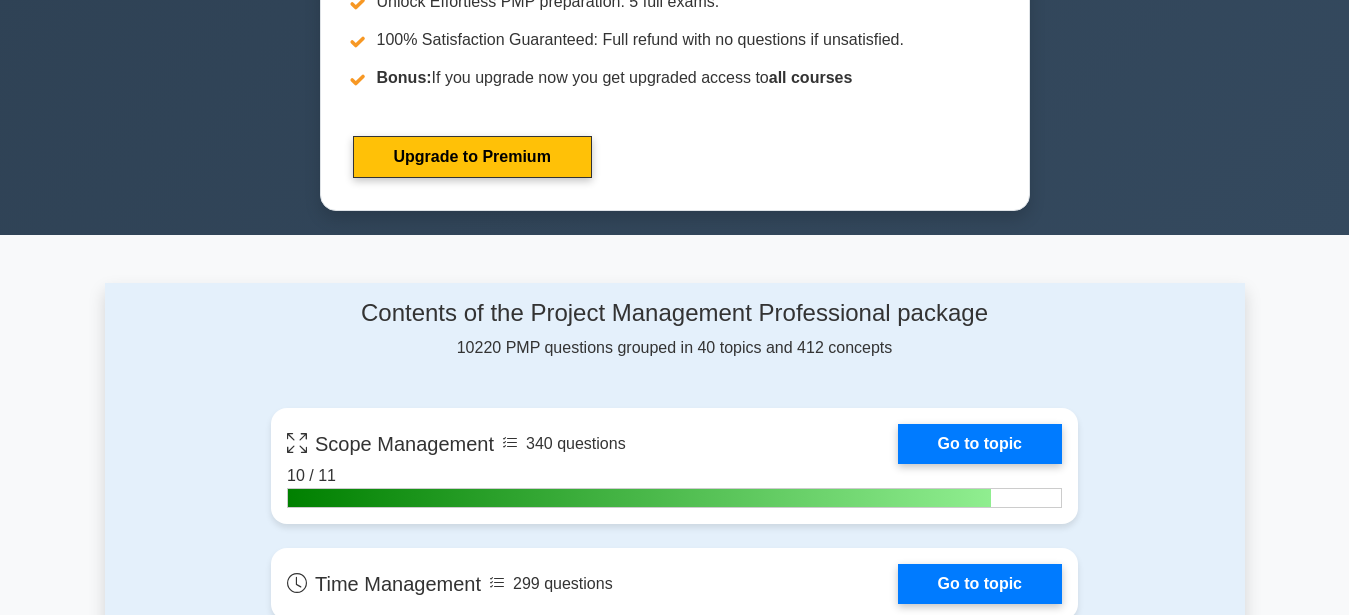 scroll, scrollTop: 1122, scrollLeft: 0, axis: vertical 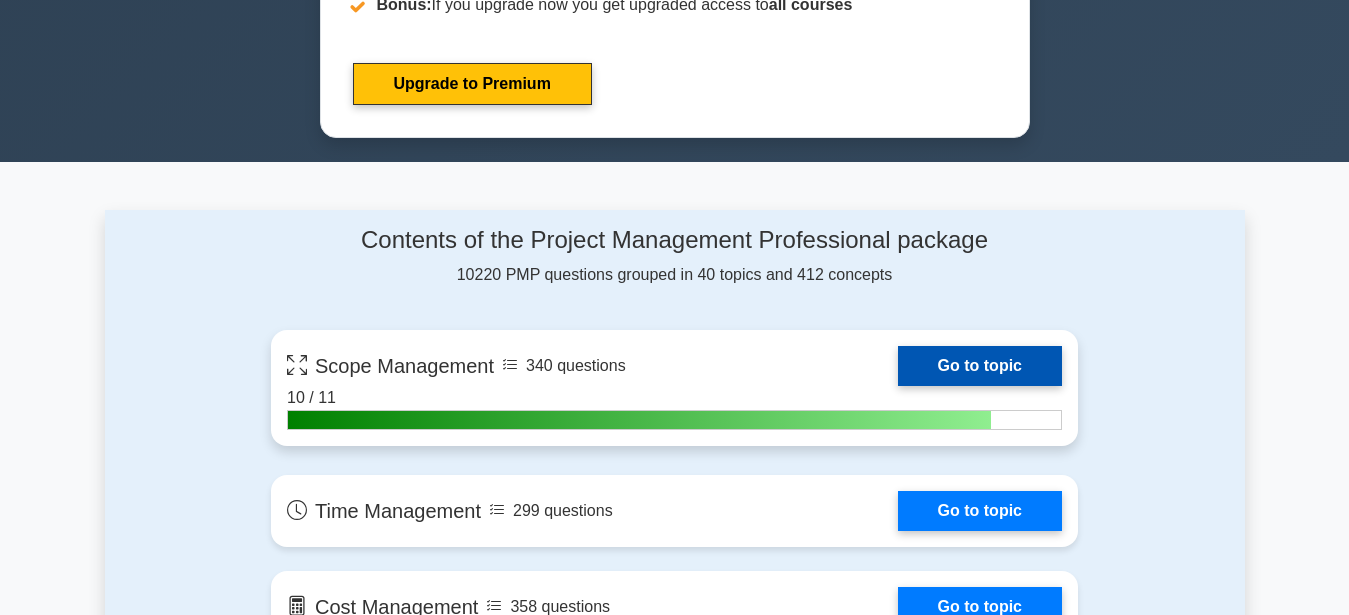 click on "Go to topic" at bounding box center [980, 366] 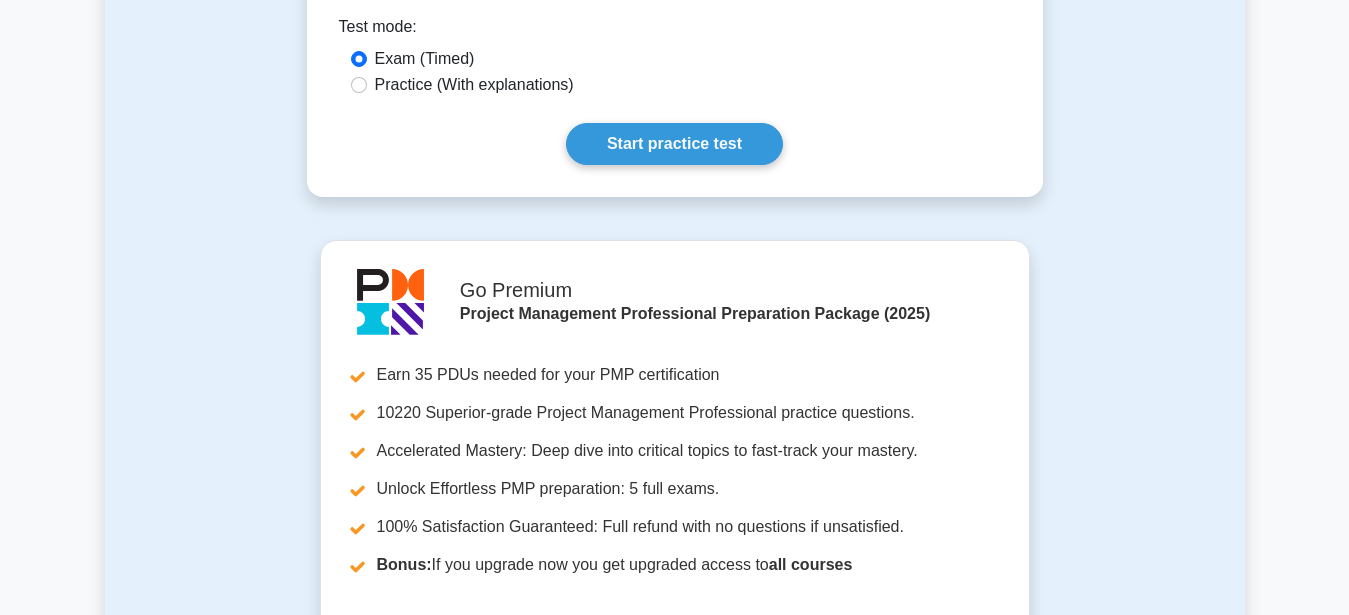 scroll, scrollTop: 918, scrollLeft: 0, axis: vertical 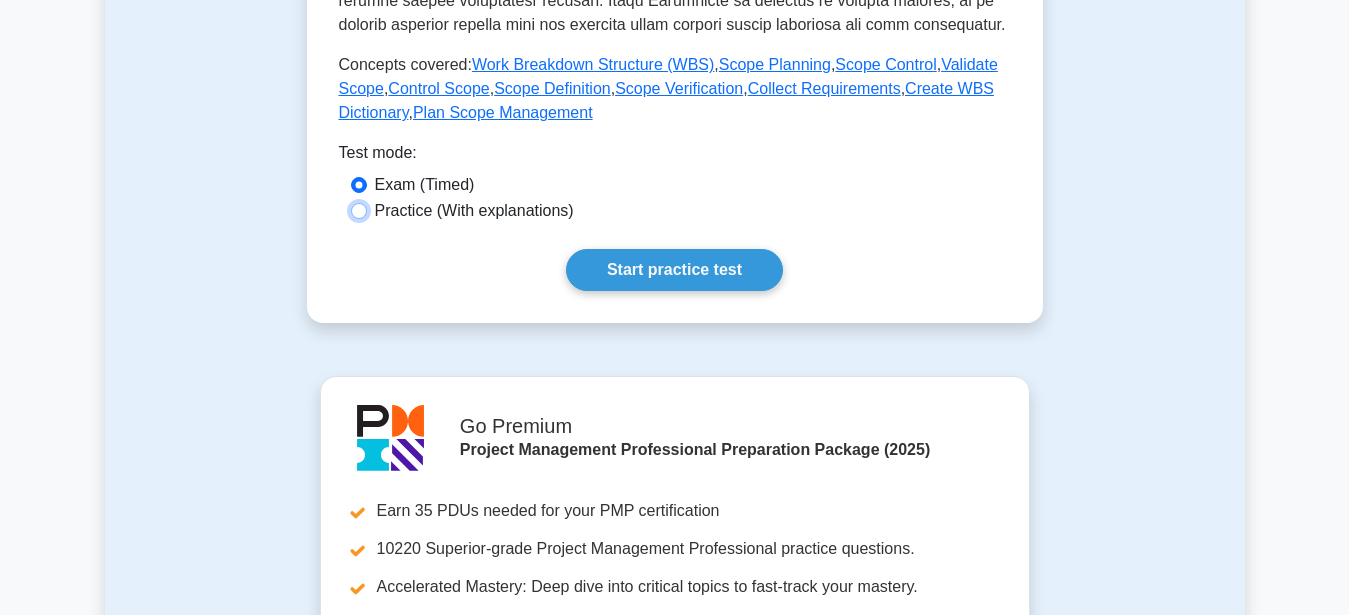 click on "Practice (With explanations)" at bounding box center [359, 211] 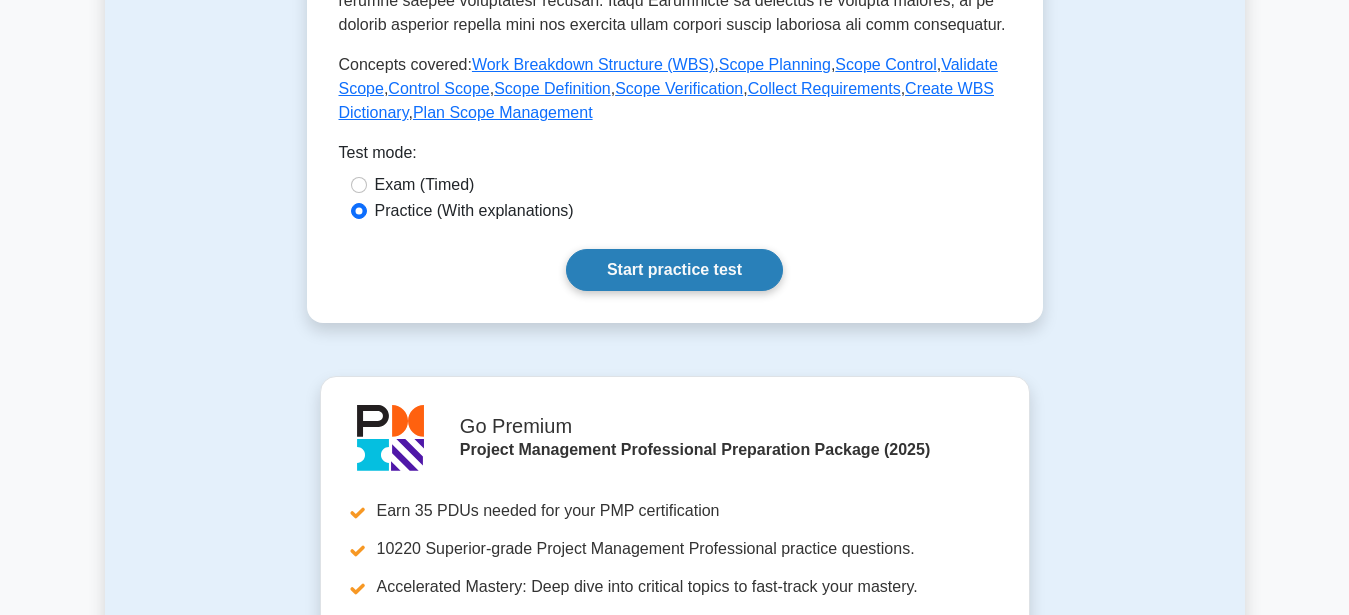 click on "Start practice test" at bounding box center [674, 270] 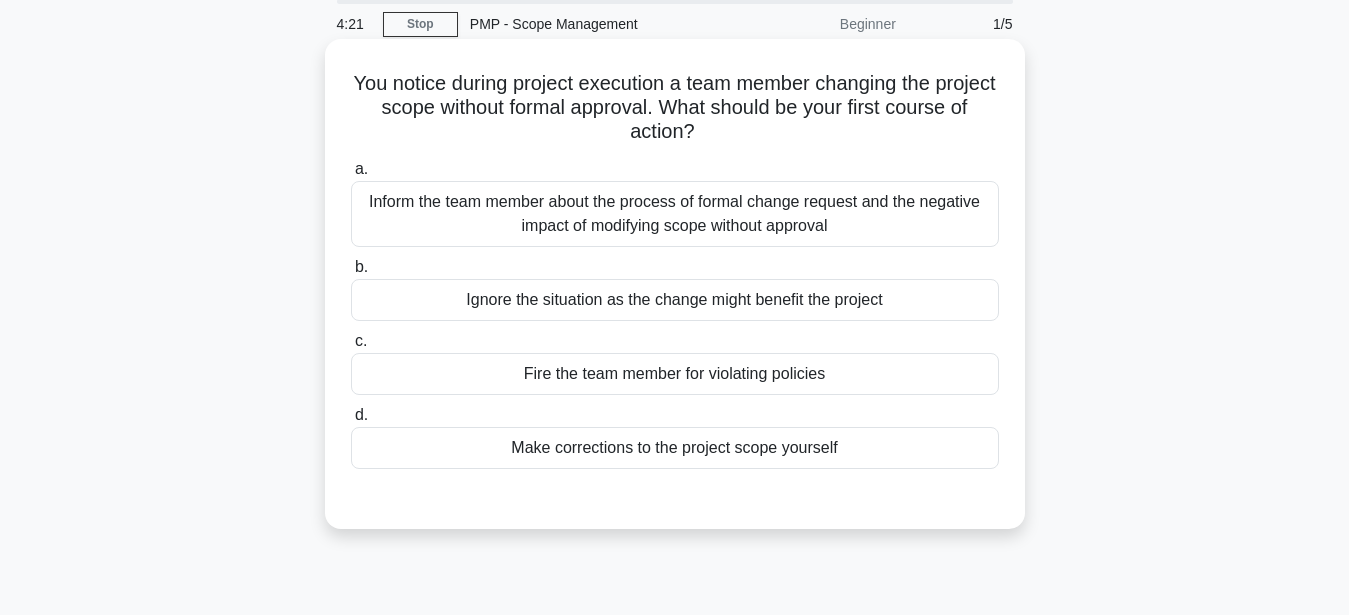 scroll, scrollTop: 102, scrollLeft: 0, axis: vertical 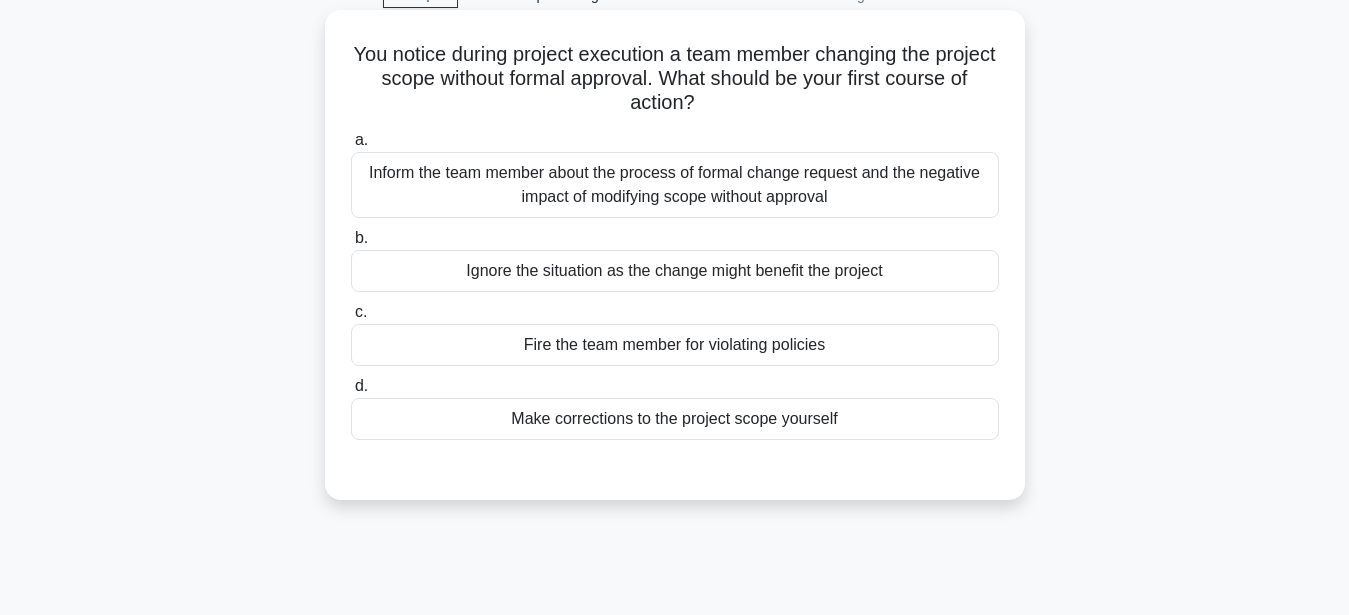click on "Make corrections to the project scope yourself" at bounding box center [675, 419] 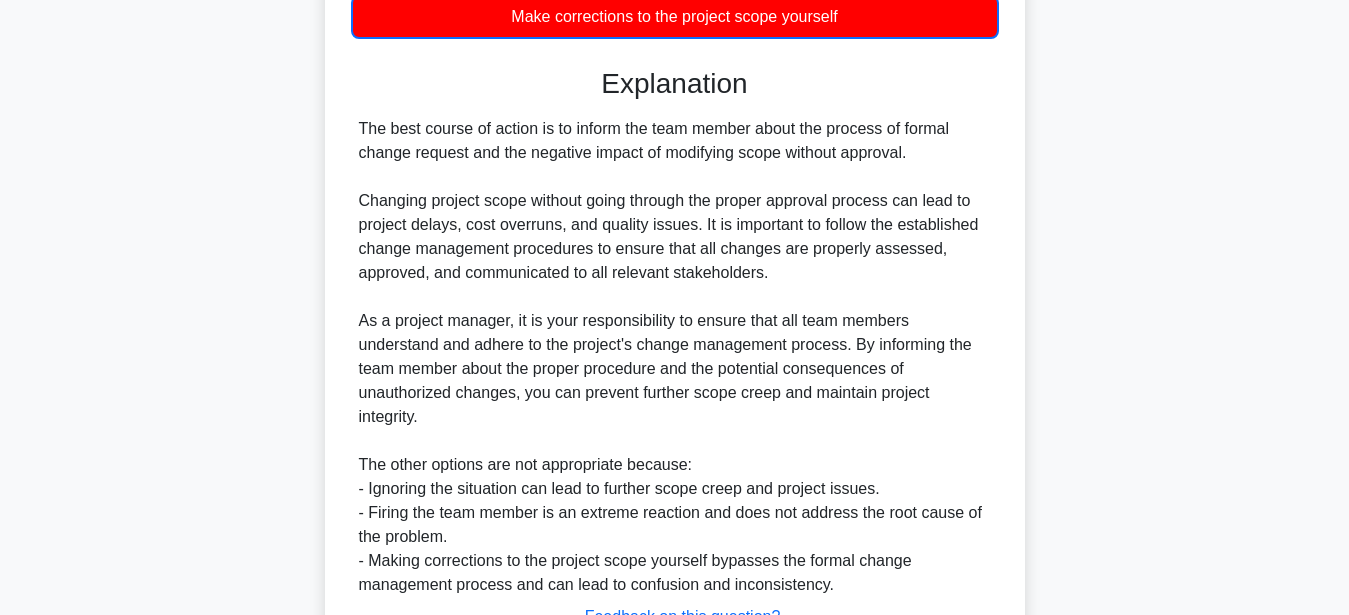 scroll, scrollTop: 670, scrollLeft: 0, axis: vertical 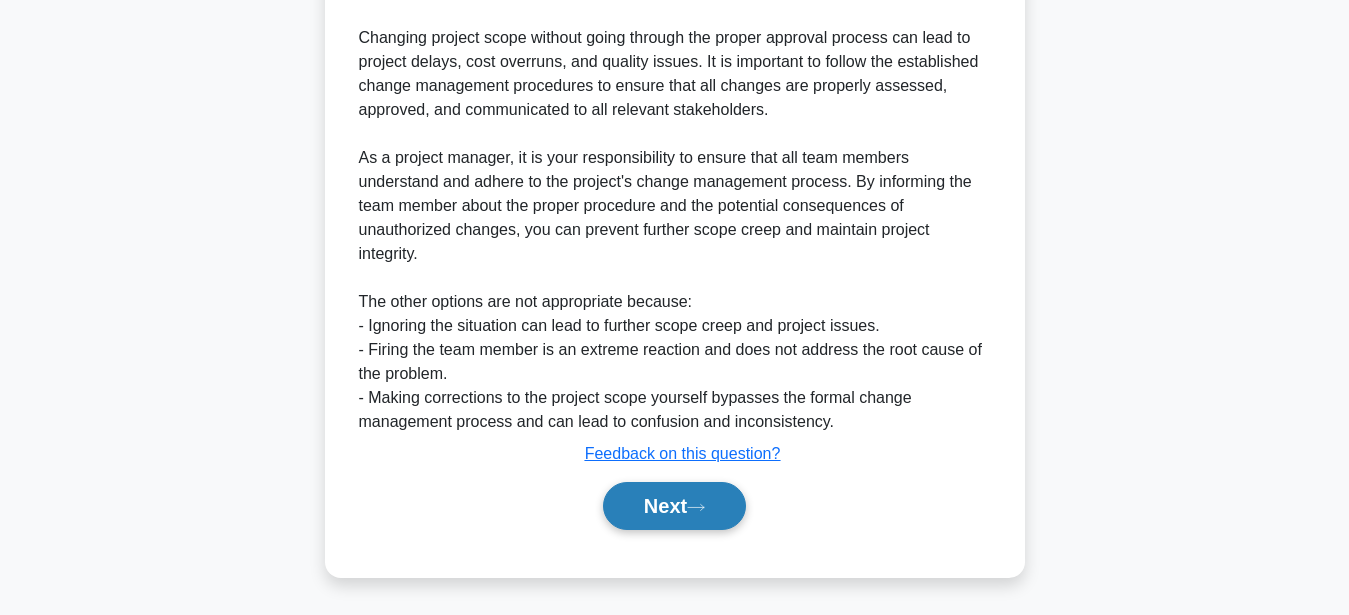 click on "Next" at bounding box center (674, 506) 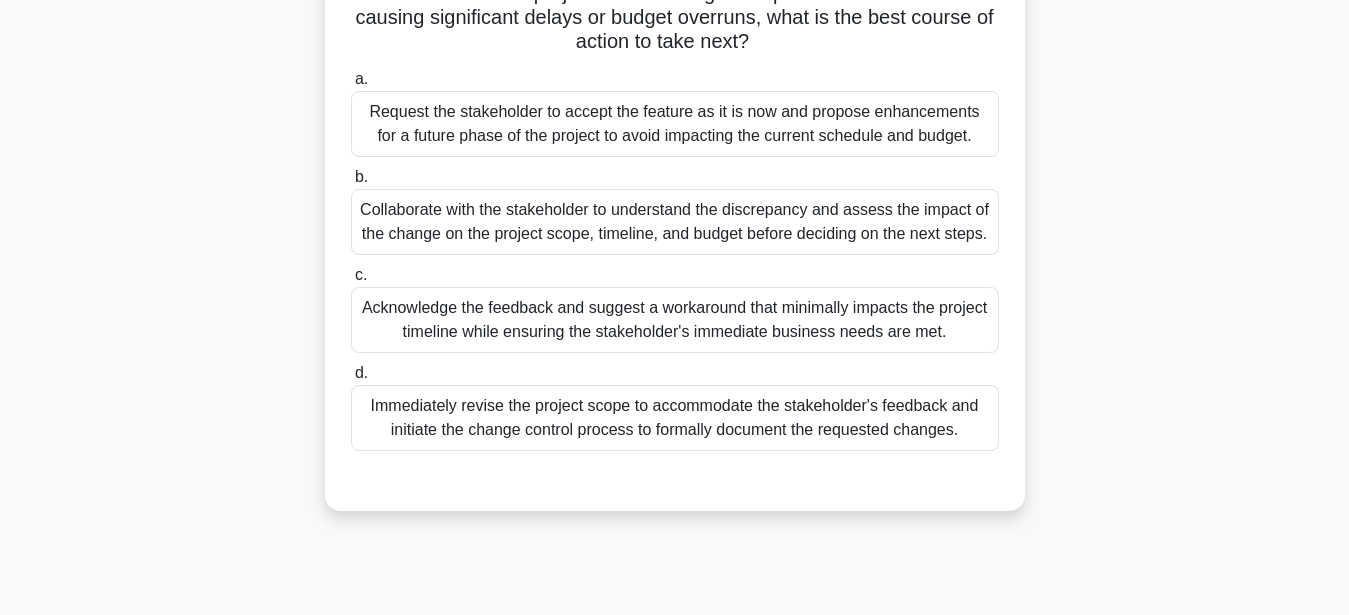 scroll, scrollTop: 0, scrollLeft: 0, axis: both 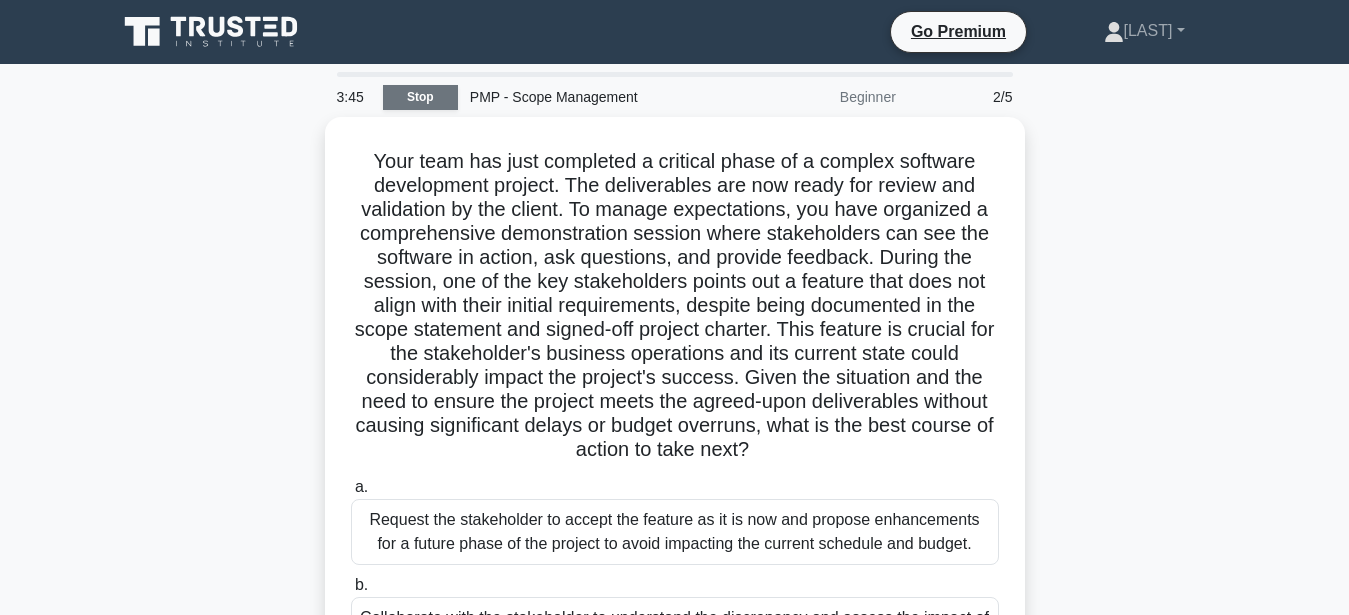 click on "Stop" at bounding box center (420, 97) 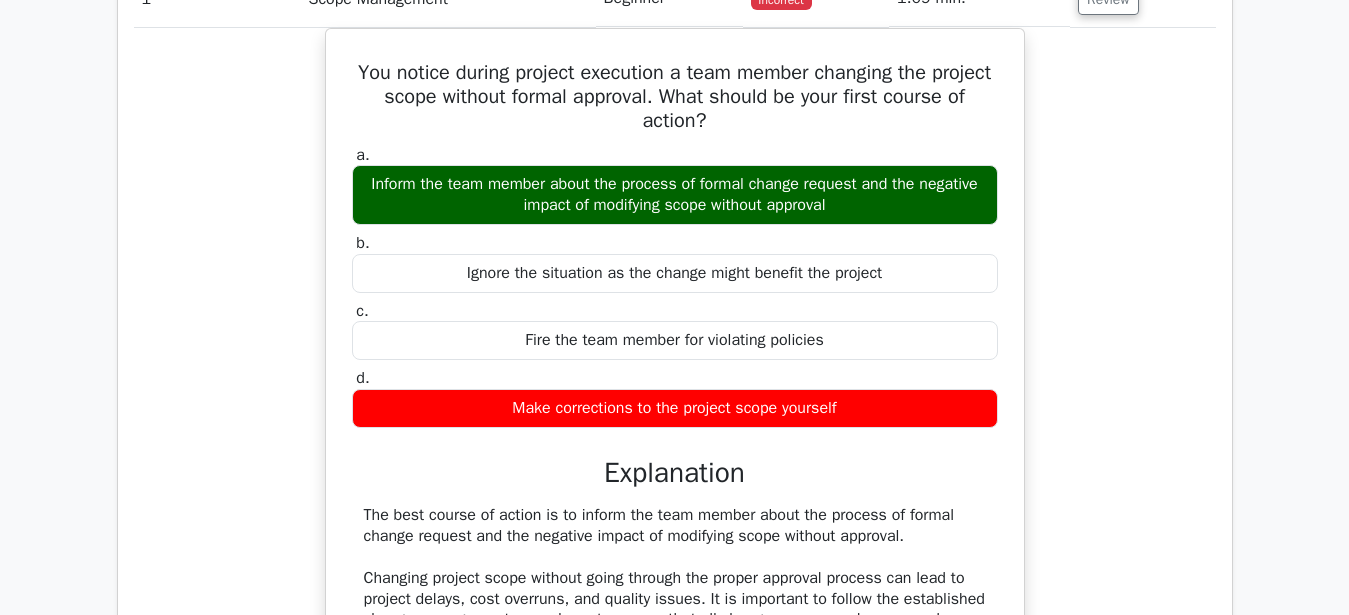 scroll, scrollTop: 1326, scrollLeft: 0, axis: vertical 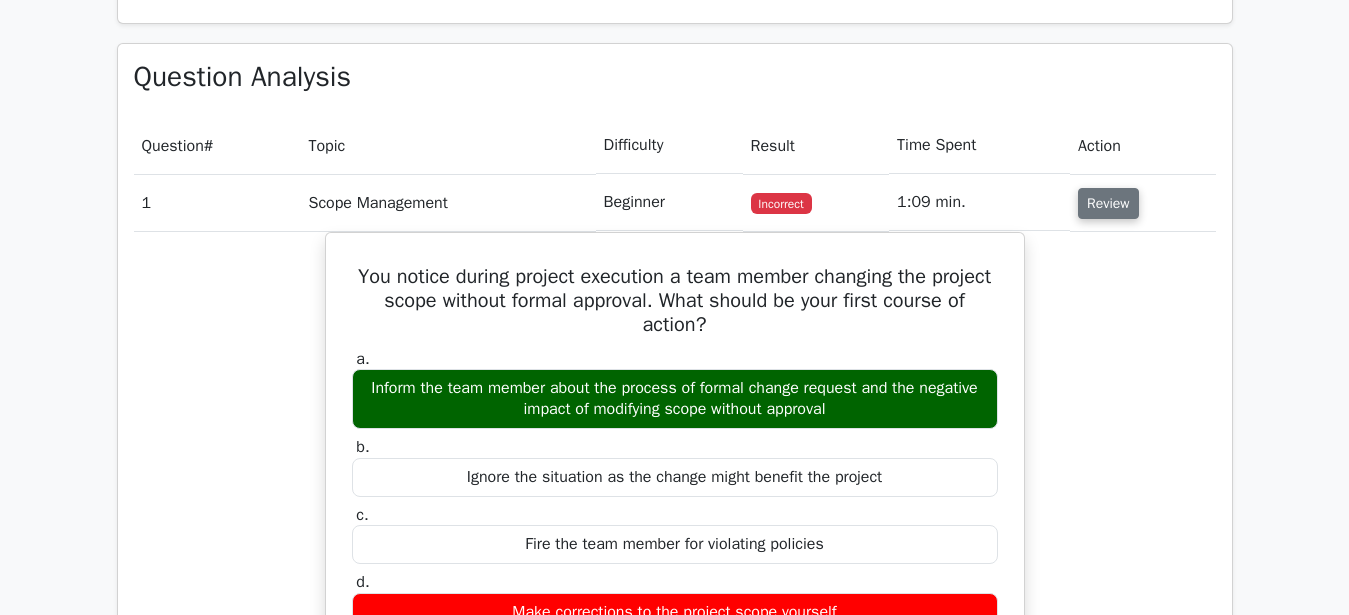 click on "Review" at bounding box center [1108, 203] 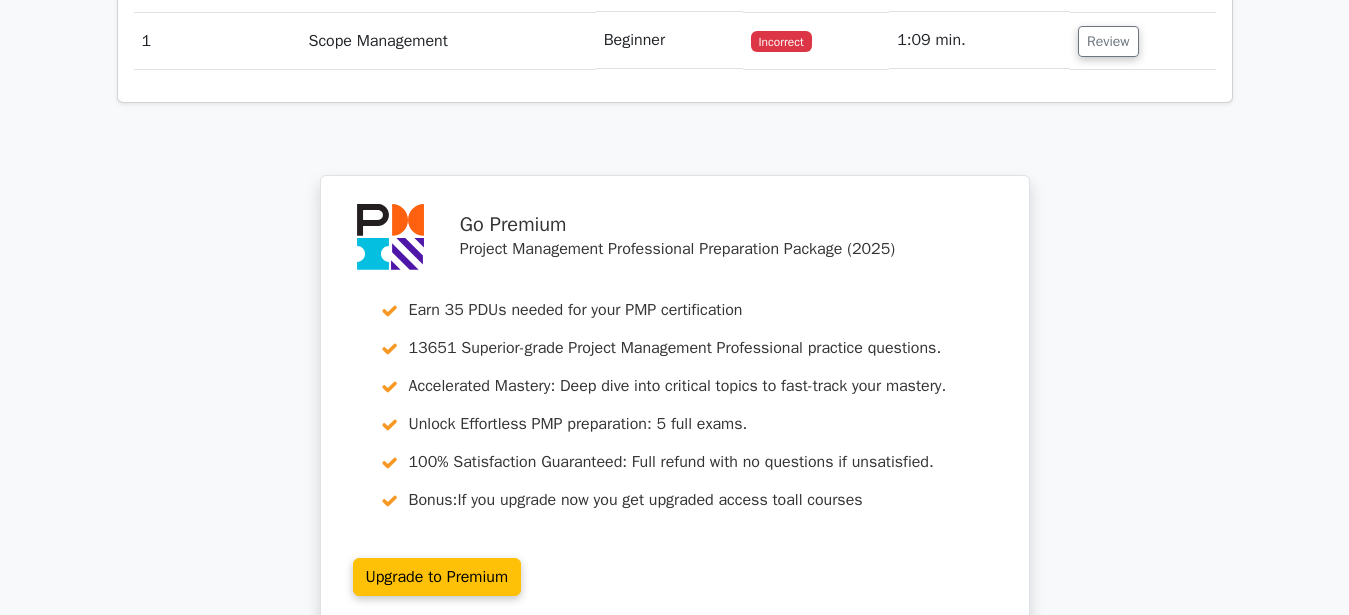 scroll, scrollTop: 1901, scrollLeft: 0, axis: vertical 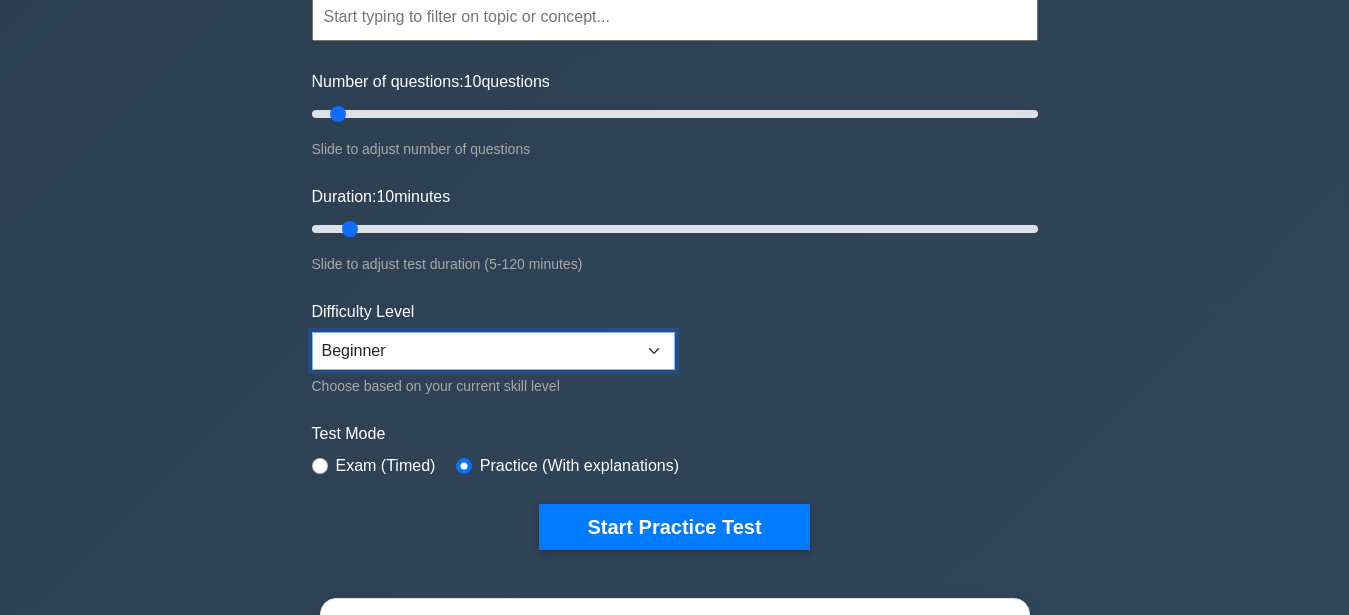 click on "Beginner
Intermediate
Expert" at bounding box center (493, 351) 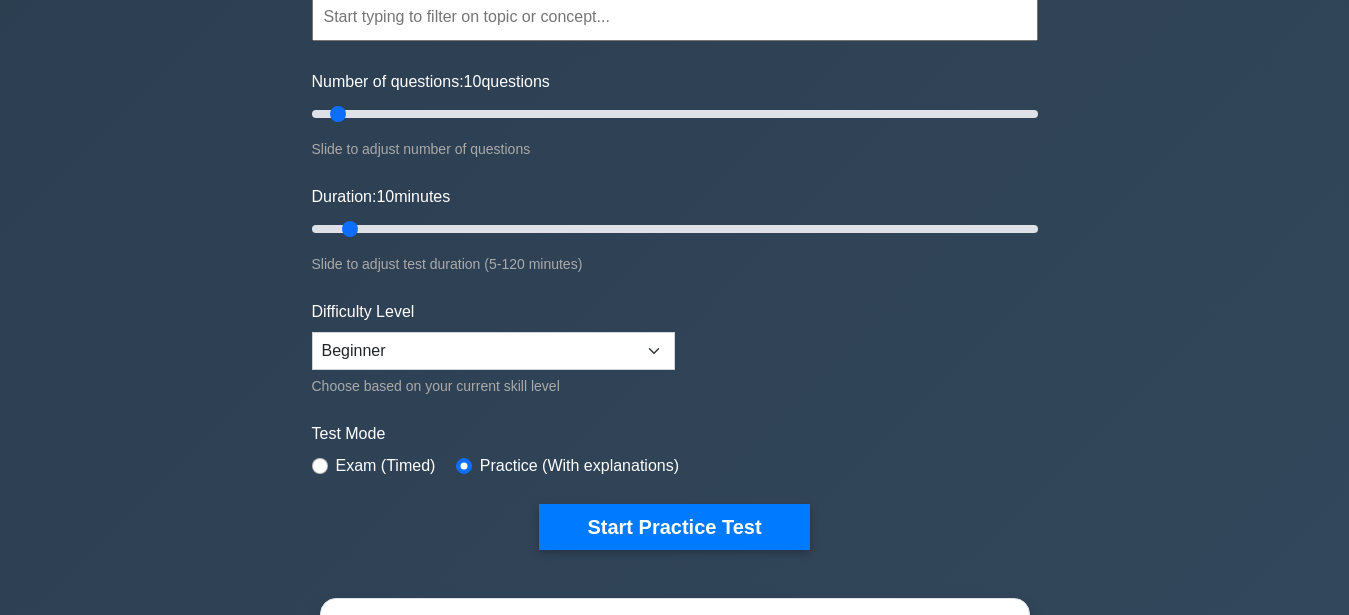 click on "Topics
Scope Management
Time Management
Cost Management
Quality Management
Risk Management
Integration Management
Human Resource Management
Communication Management
Procurement Management" at bounding box center (675, 241) 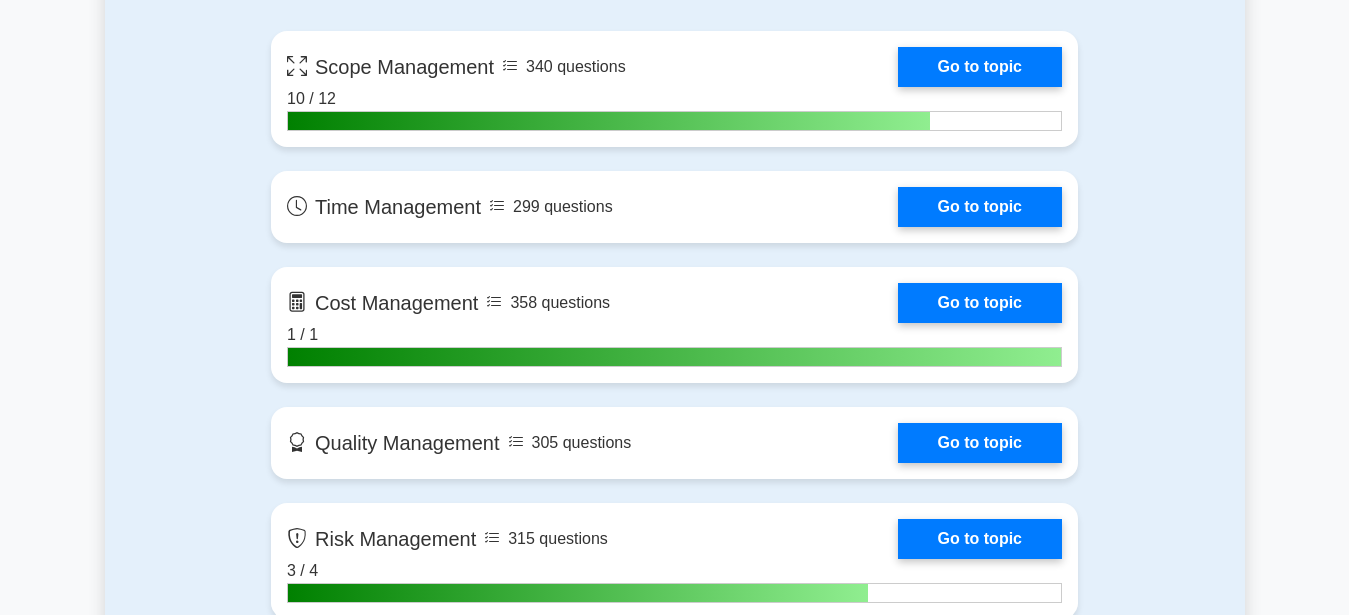 scroll, scrollTop: 1428, scrollLeft: 0, axis: vertical 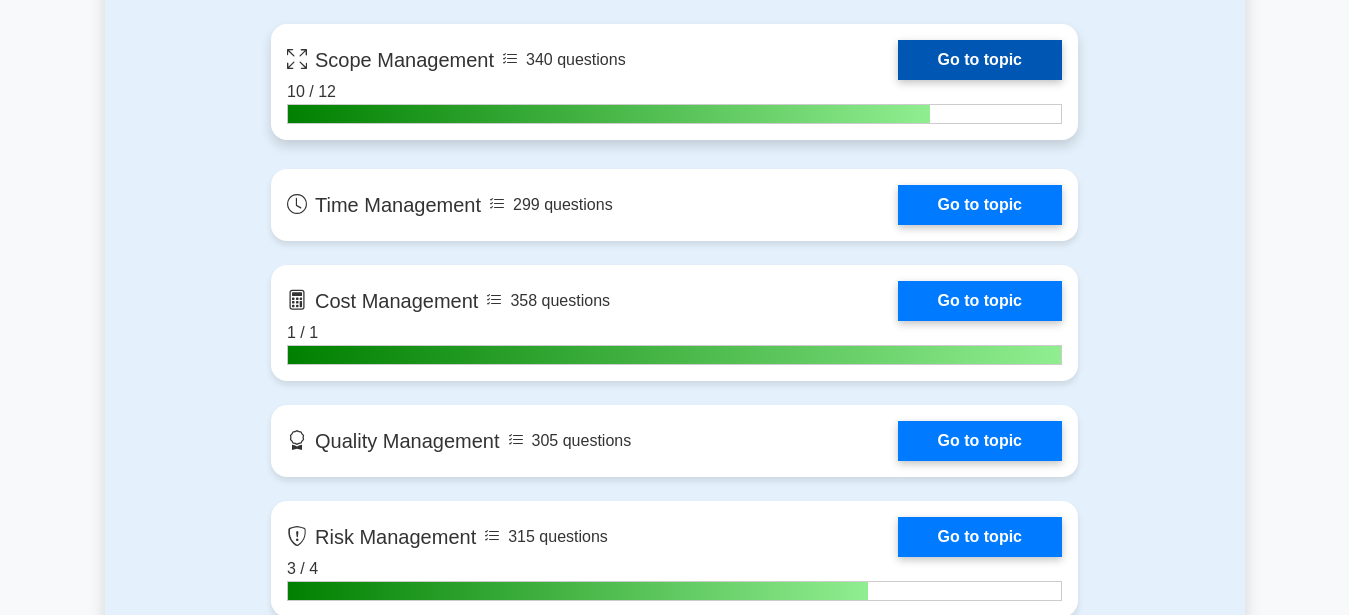 click on "Go to topic" at bounding box center (980, 60) 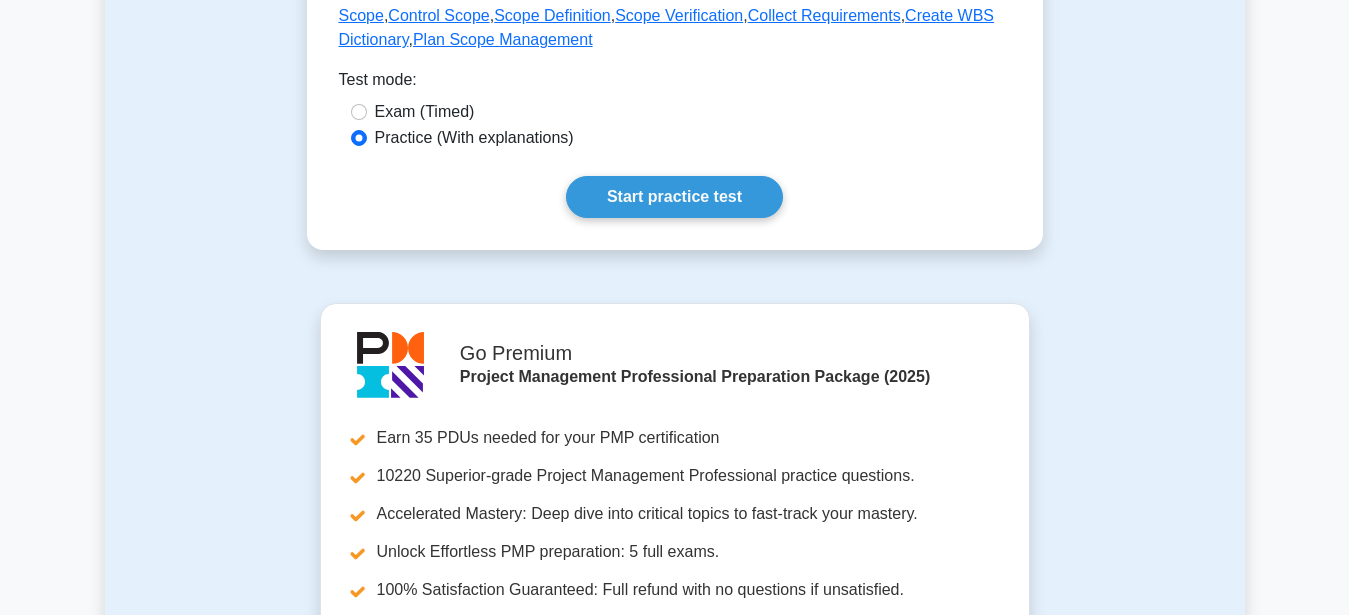scroll, scrollTop: 1020, scrollLeft: 0, axis: vertical 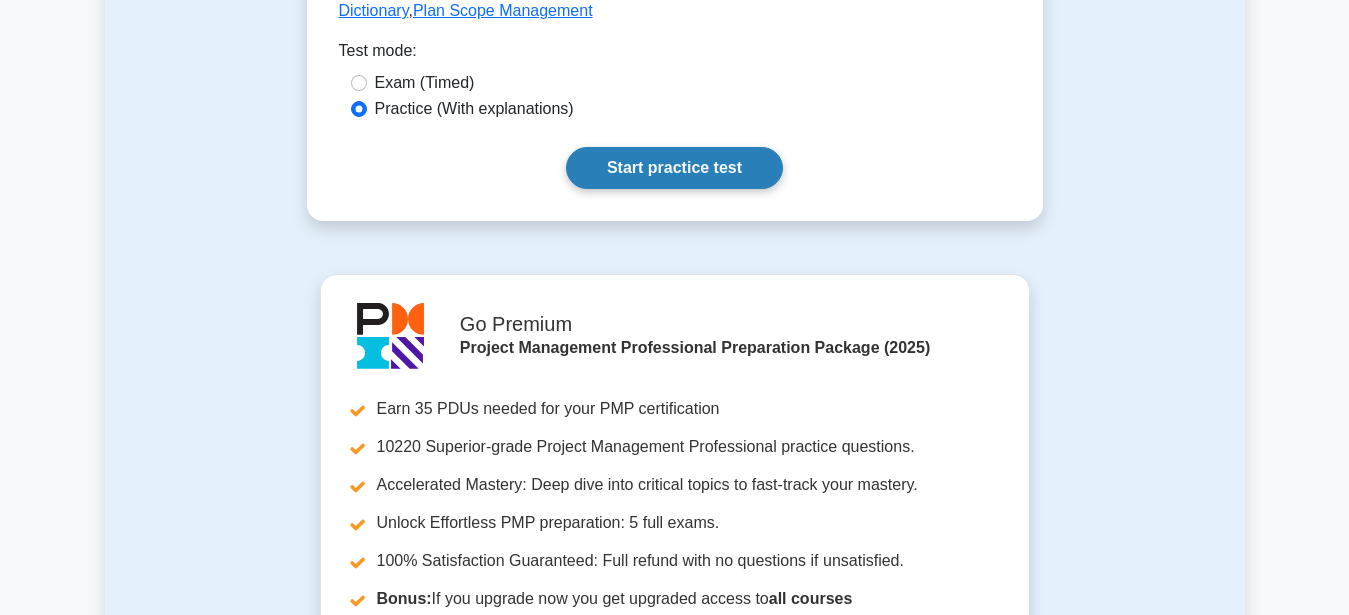 click on "Start practice test" at bounding box center (674, 168) 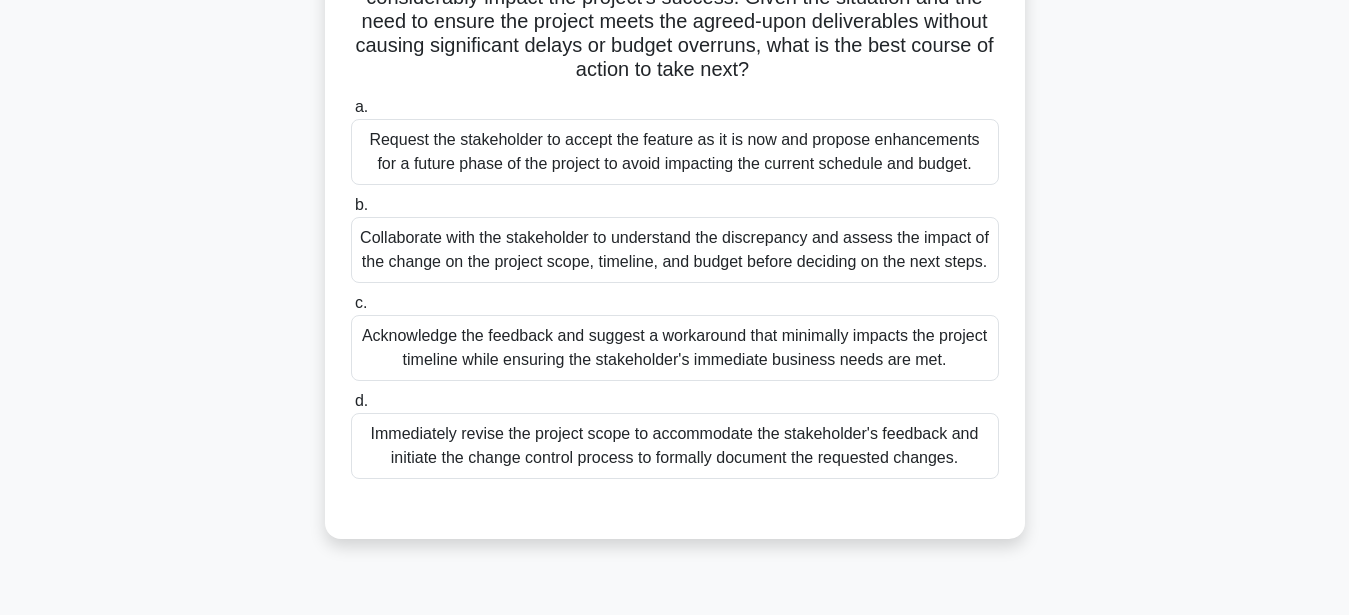 scroll, scrollTop: 408, scrollLeft: 0, axis: vertical 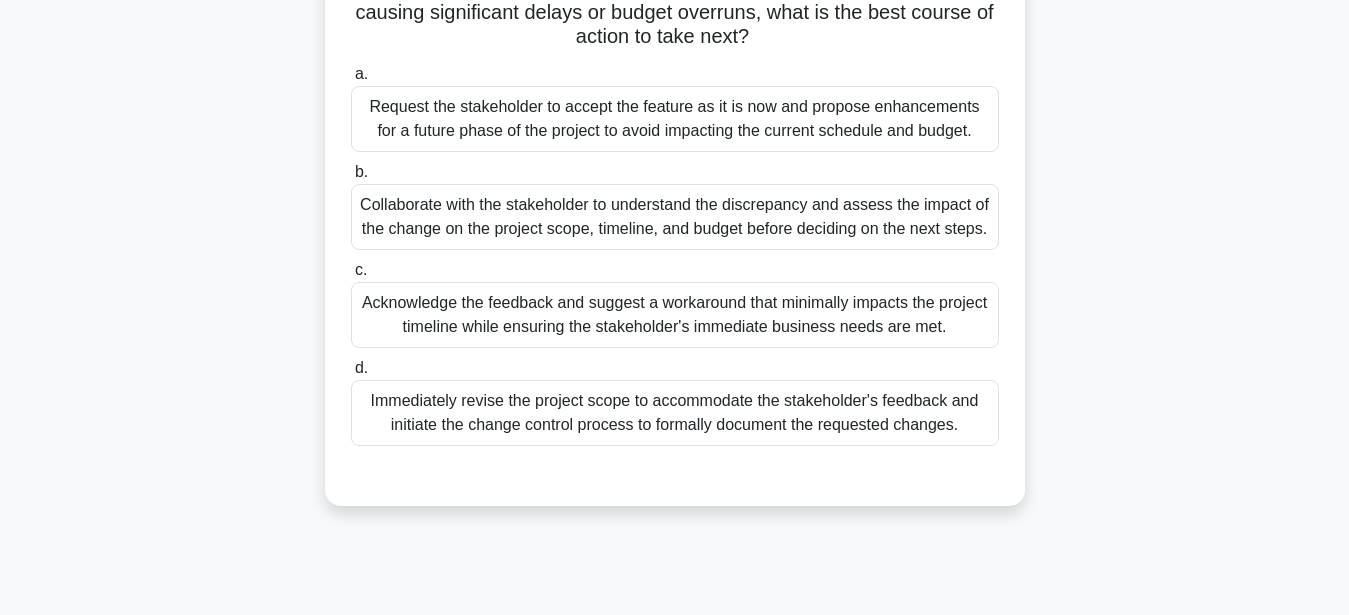 click on "Acknowledge the feedback and suggest a workaround that minimally impacts the project timeline while ensuring the stakeholder's immediate business needs are met." at bounding box center (675, 315) 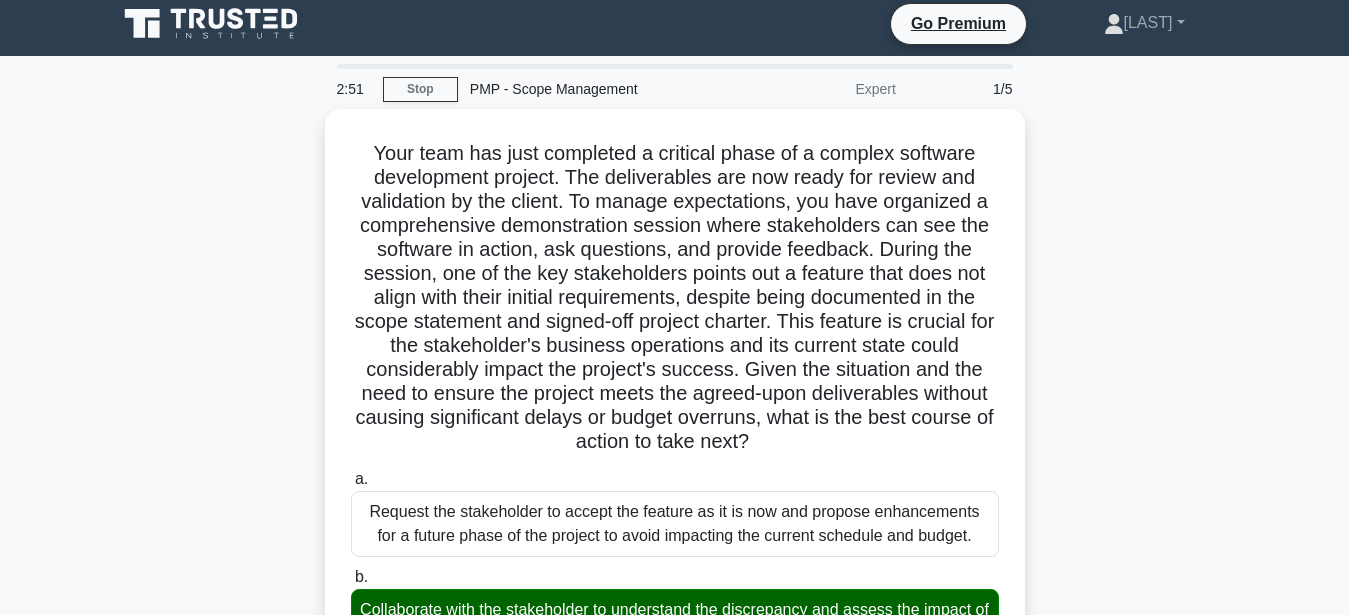 scroll, scrollTop: 0, scrollLeft: 0, axis: both 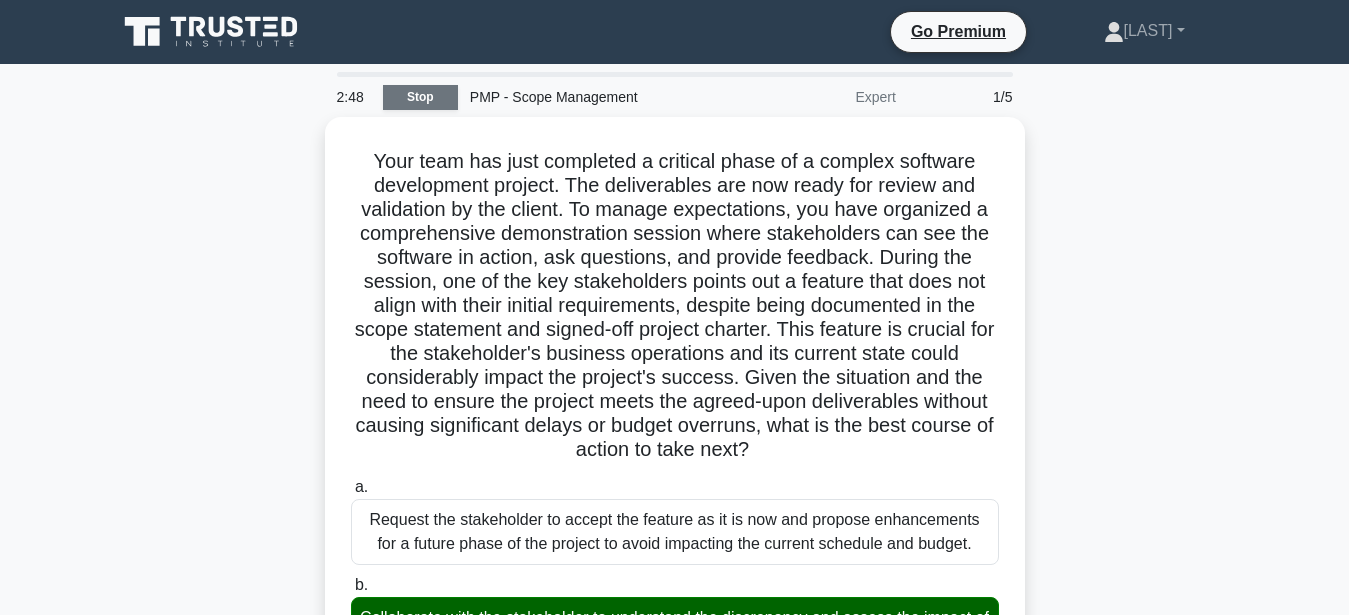 click on "Stop" at bounding box center [420, 97] 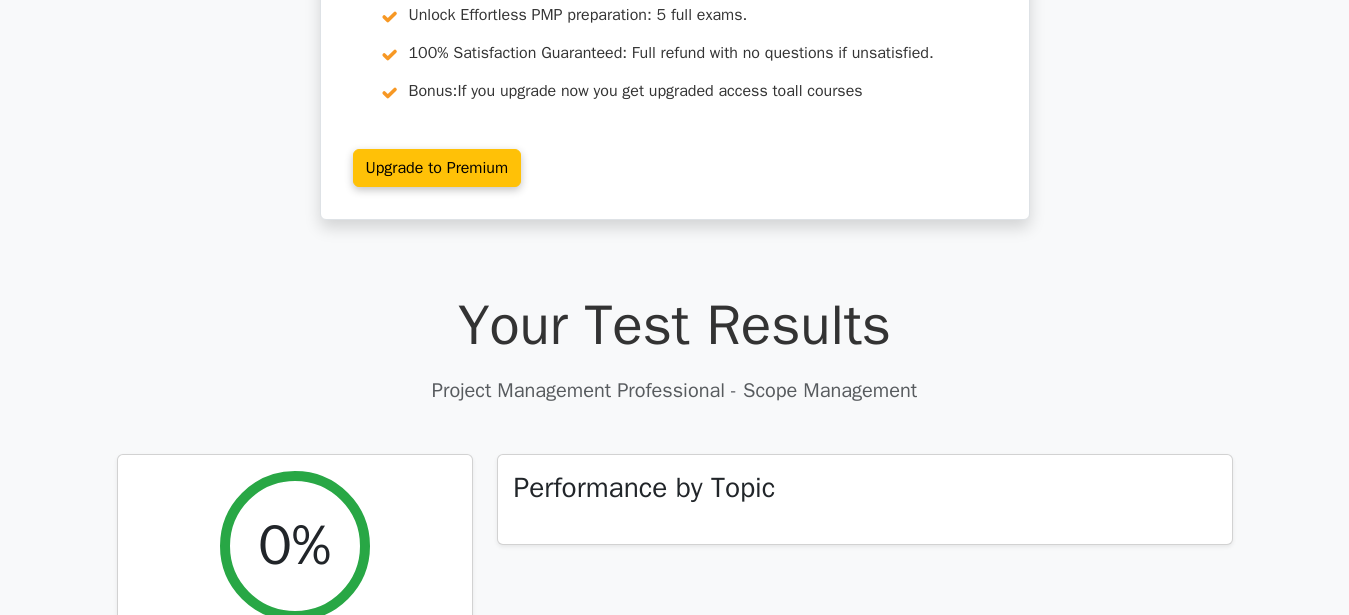 scroll, scrollTop: 0, scrollLeft: 0, axis: both 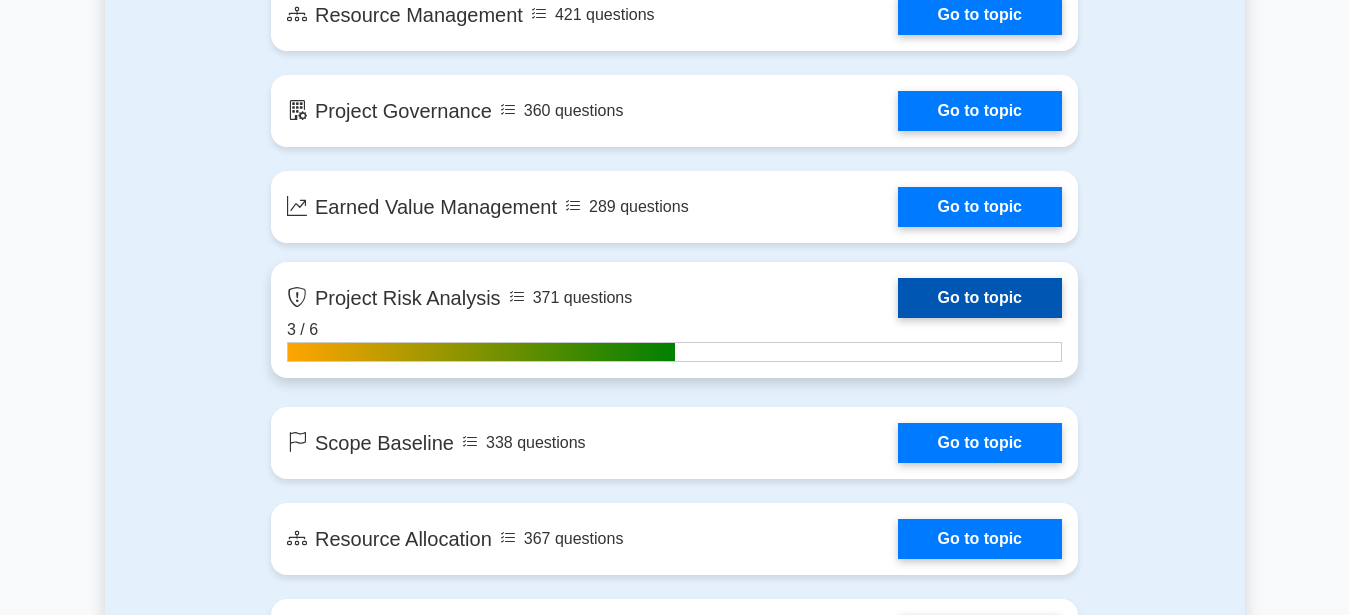 click on "Go to topic" at bounding box center [980, 298] 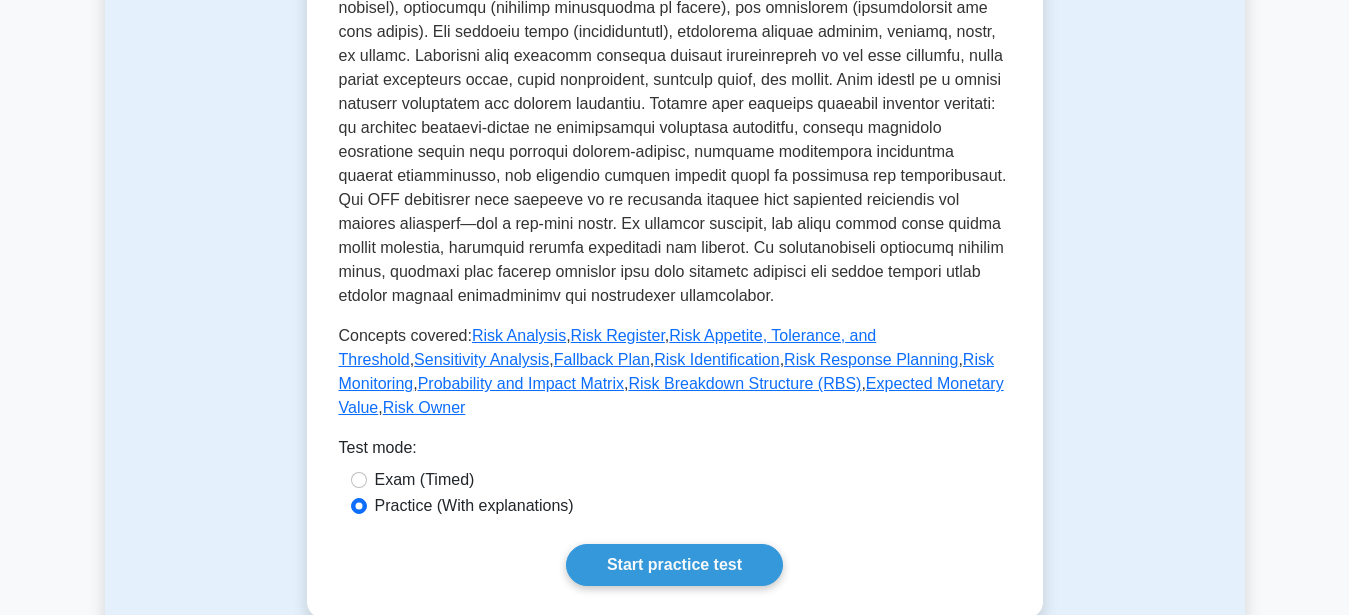 scroll, scrollTop: 816, scrollLeft: 0, axis: vertical 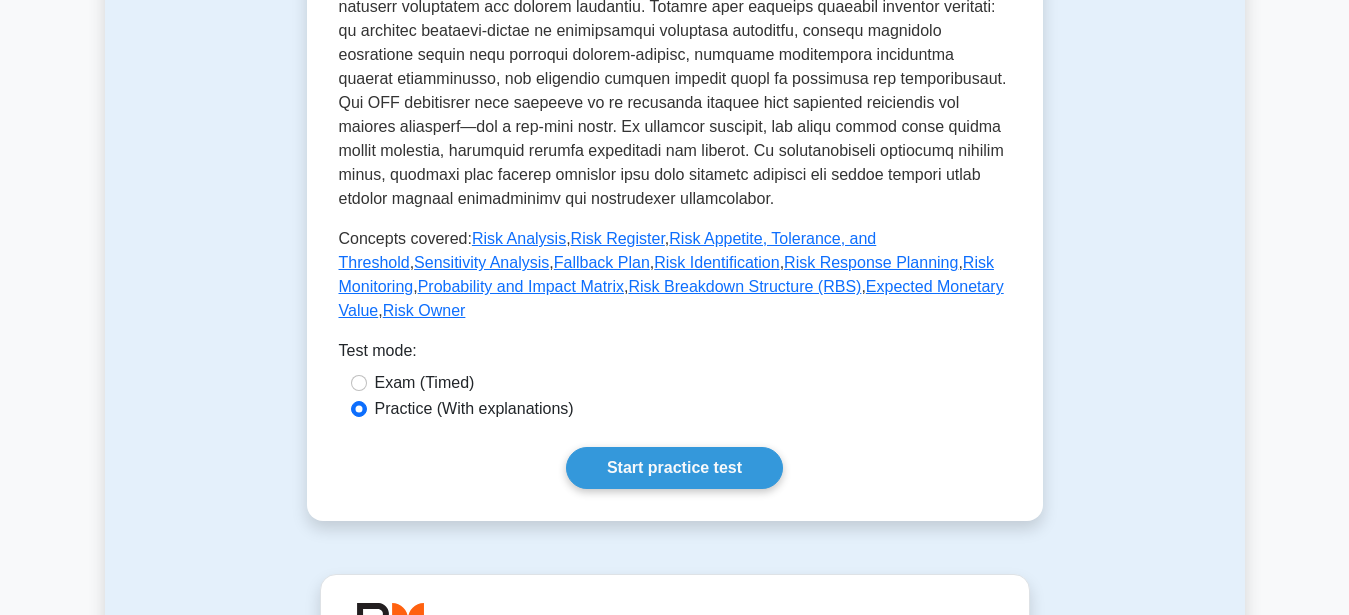 click on "Exam (Timed)" at bounding box center [425, 383] 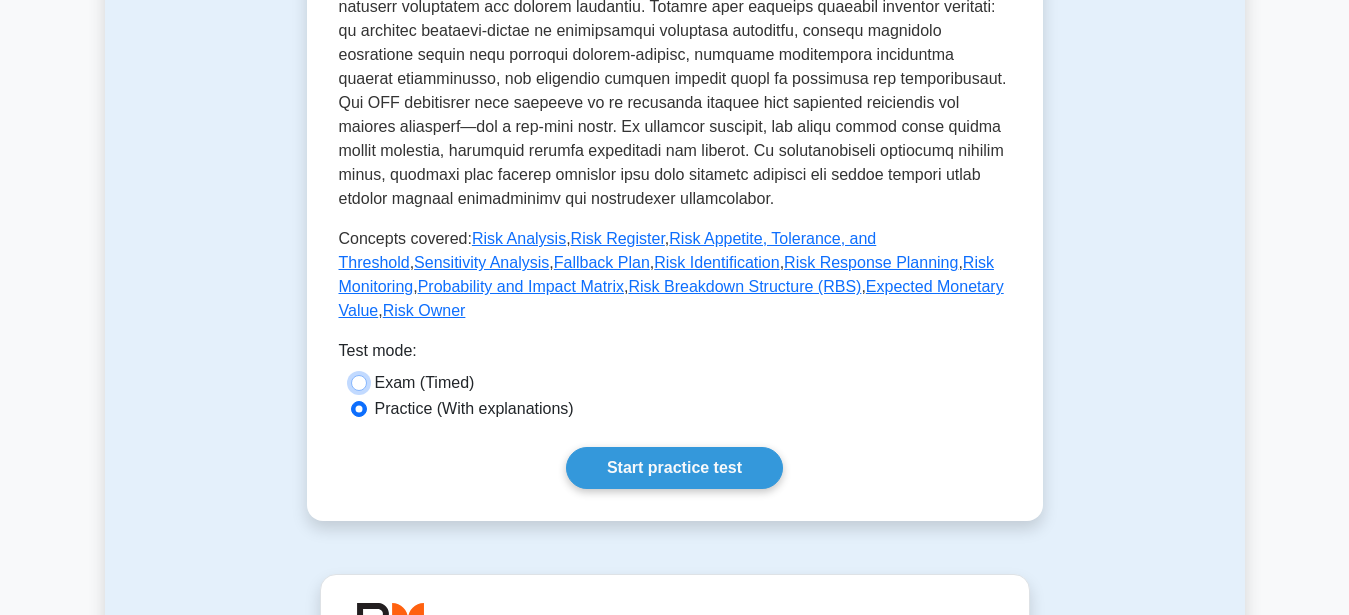 click on "Exam (Timed)" at bounding box center [359, 383] 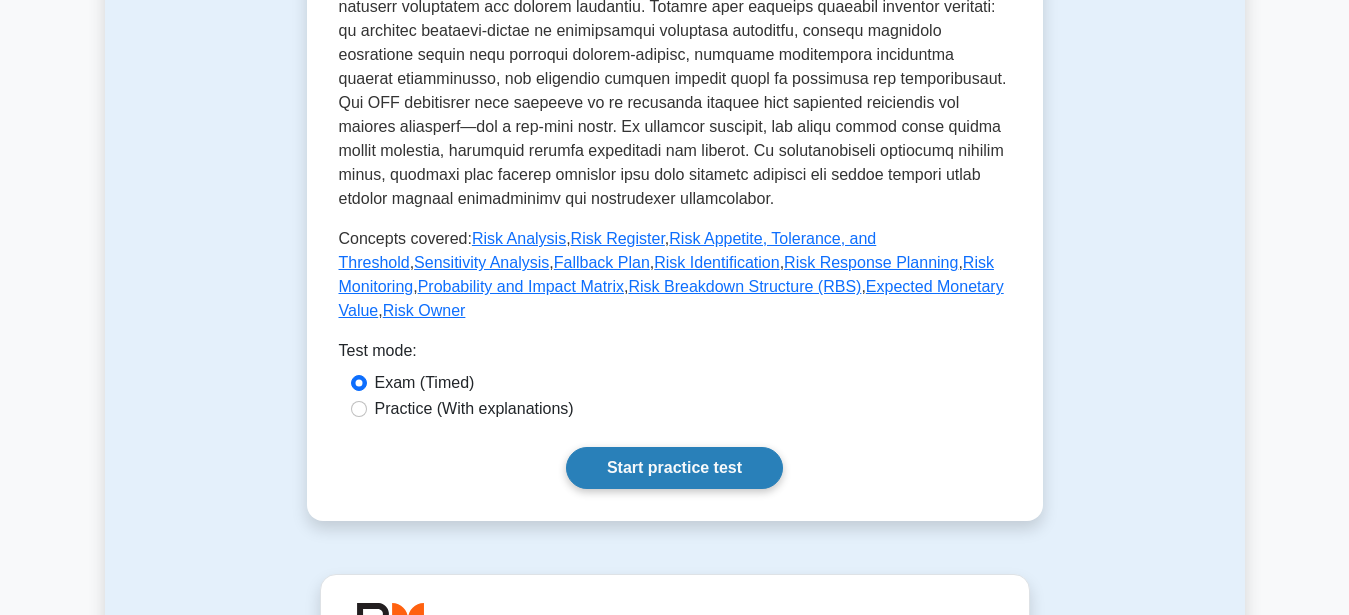 click on "Start practice test" at bounding box center (674, 468) 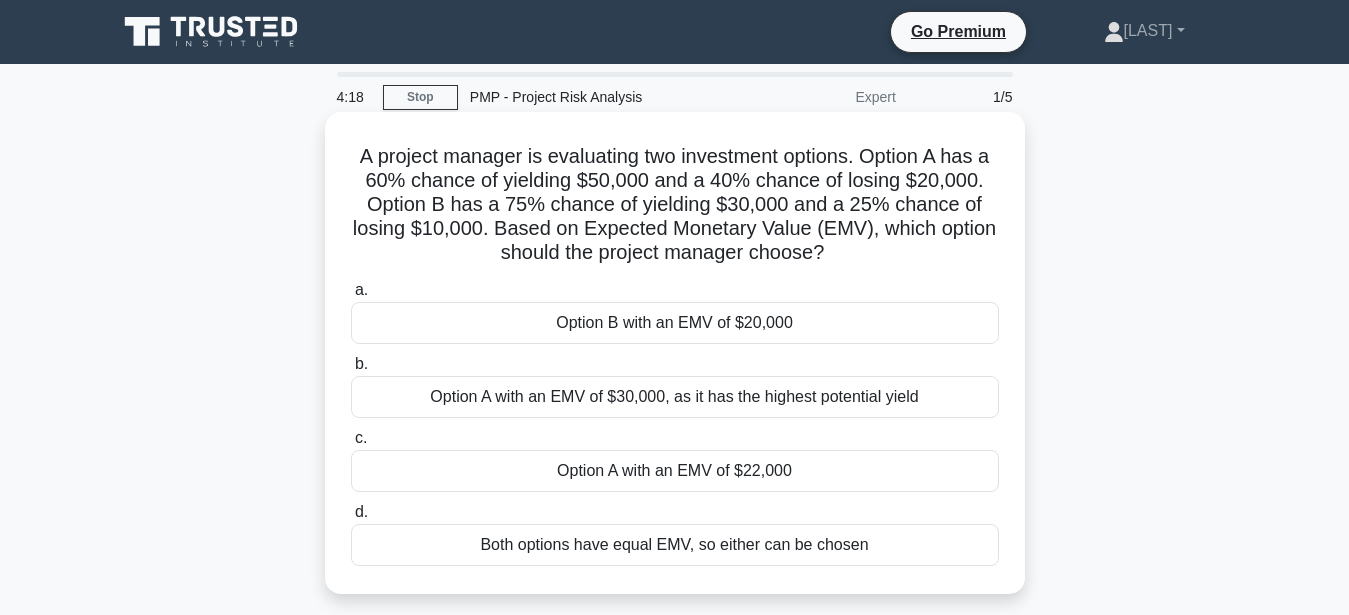 scroll, scrollTop: 306, scrollLeft: 0, axis: vertical 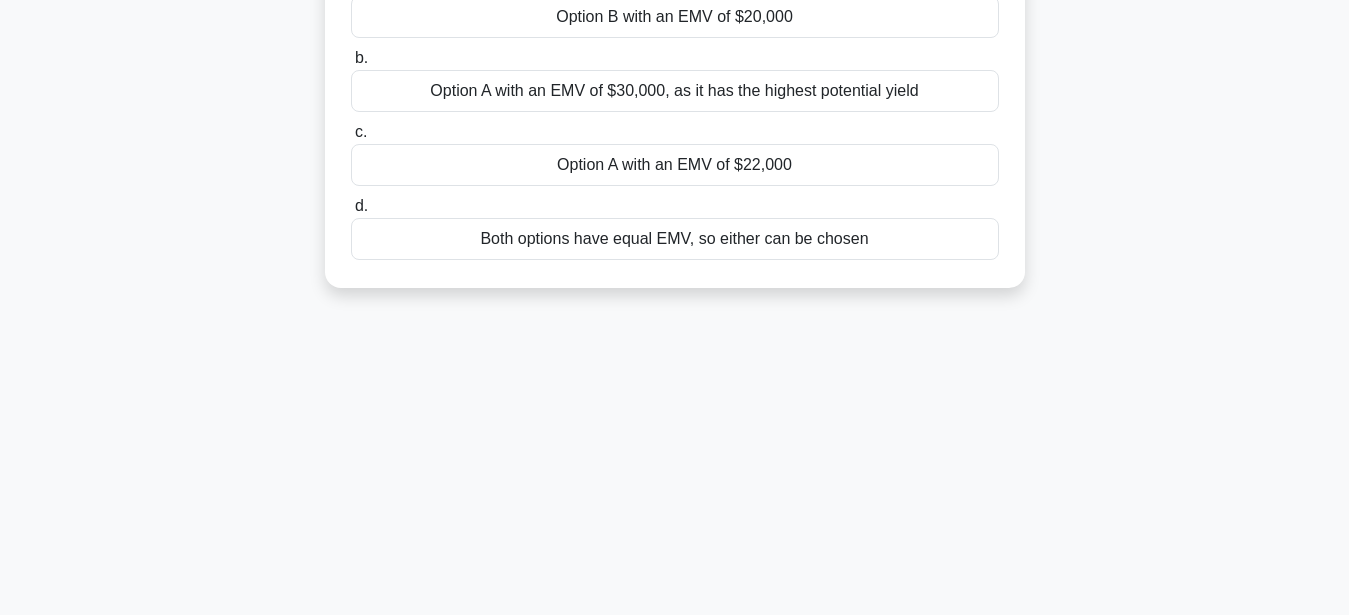 click on "Option A with an EMV of $30,000, as it has the highest potential yield" at bounding box center (675, 91) 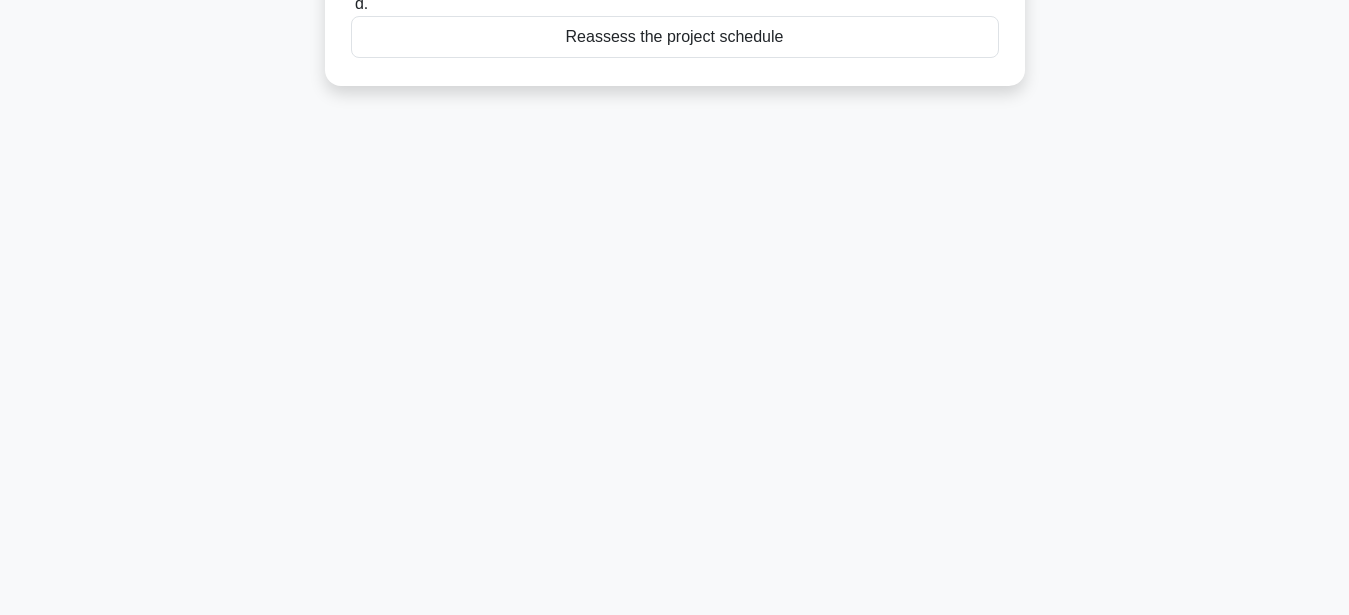scroll, scrollTop: 0, scrollLeft: 0, axis: both 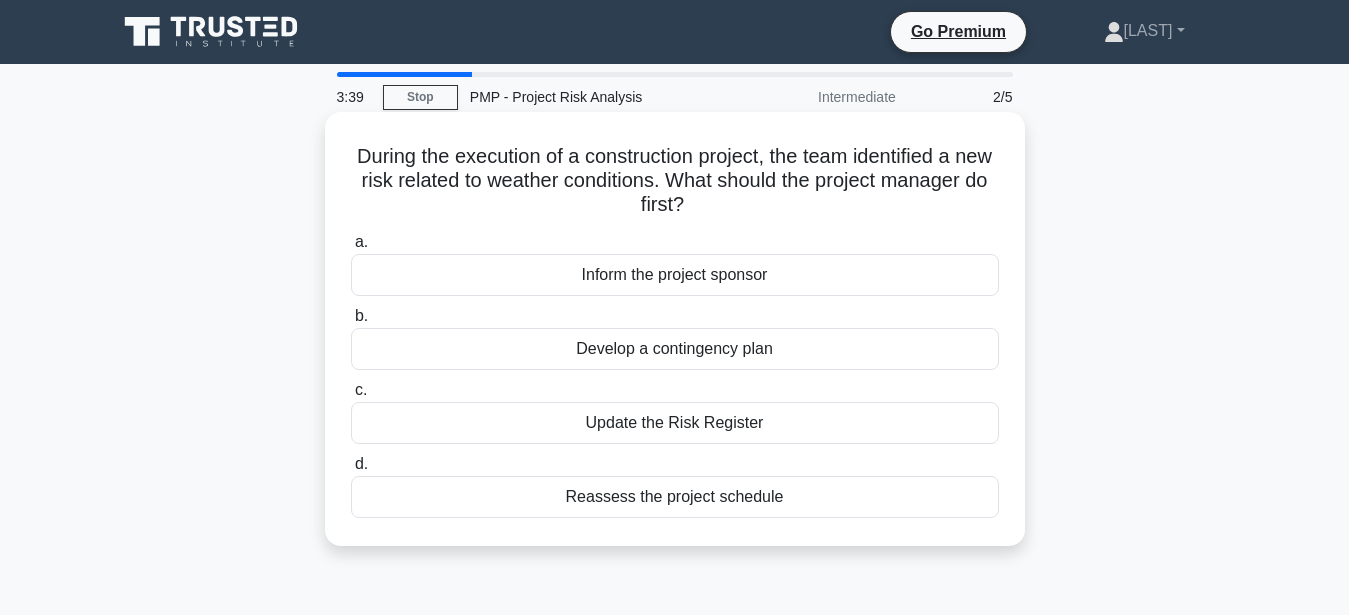 click on "Update the Risk Register" at bounding box center [675, 423] 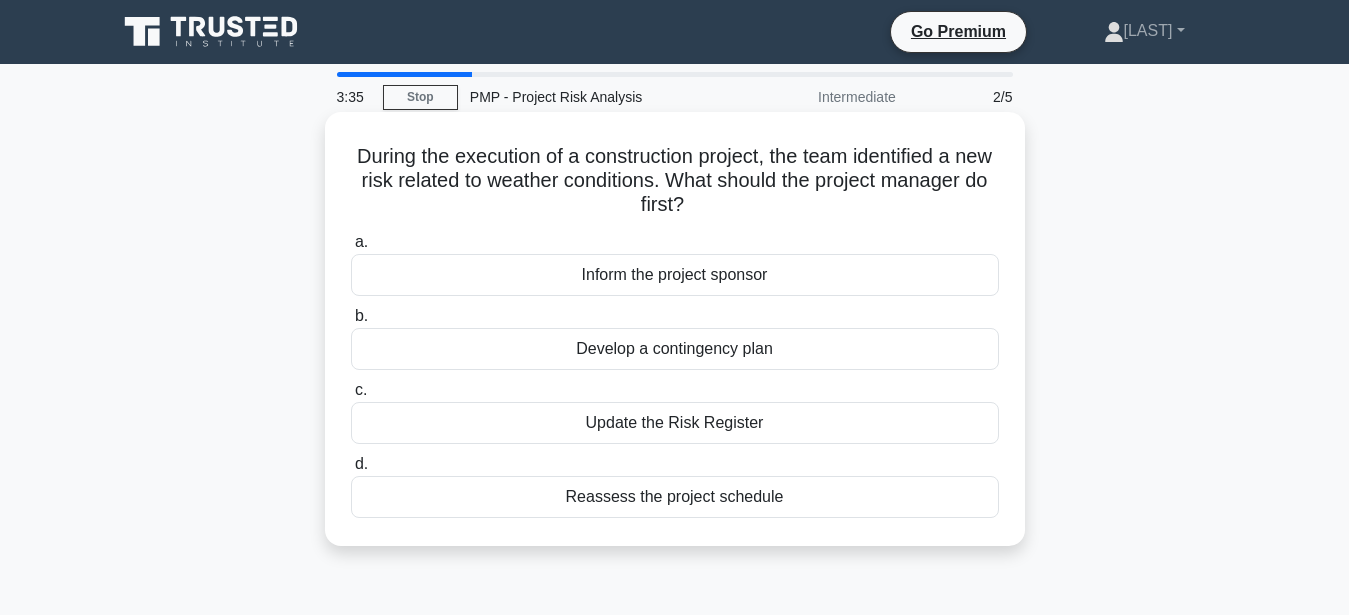 click on "Update the Risk Register" at bounding box center (675, 423) 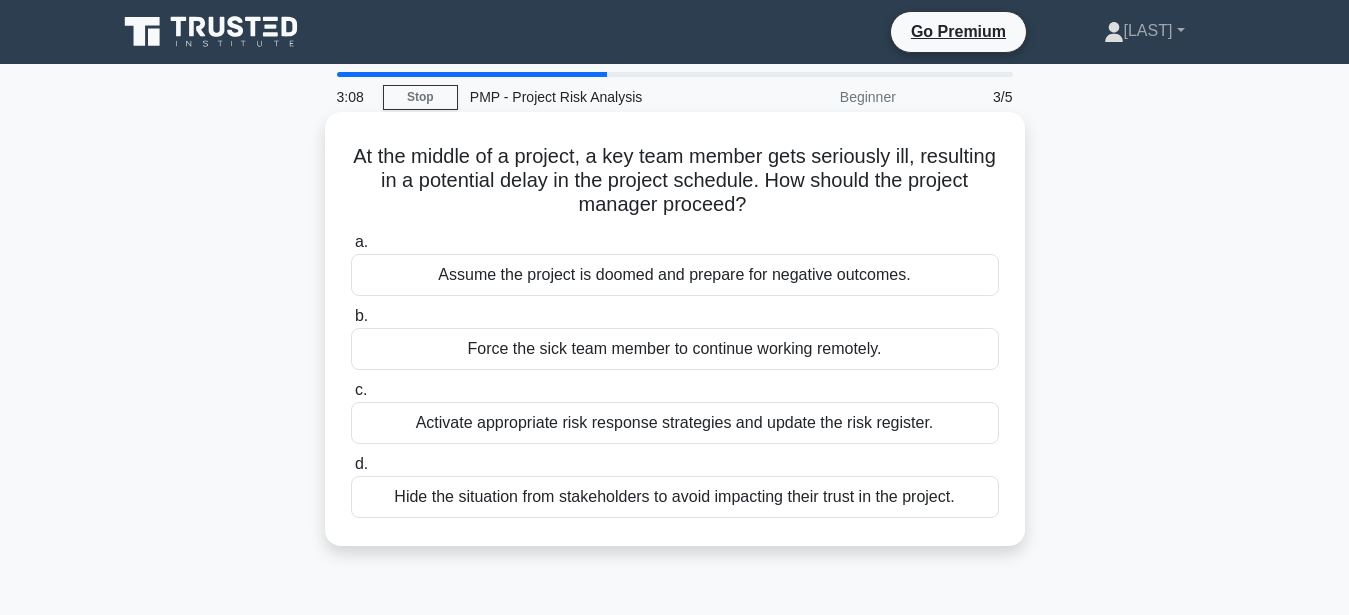 click on "Activate appropriate risk response strategies and update the risk register." at bounding box center (675, 423) 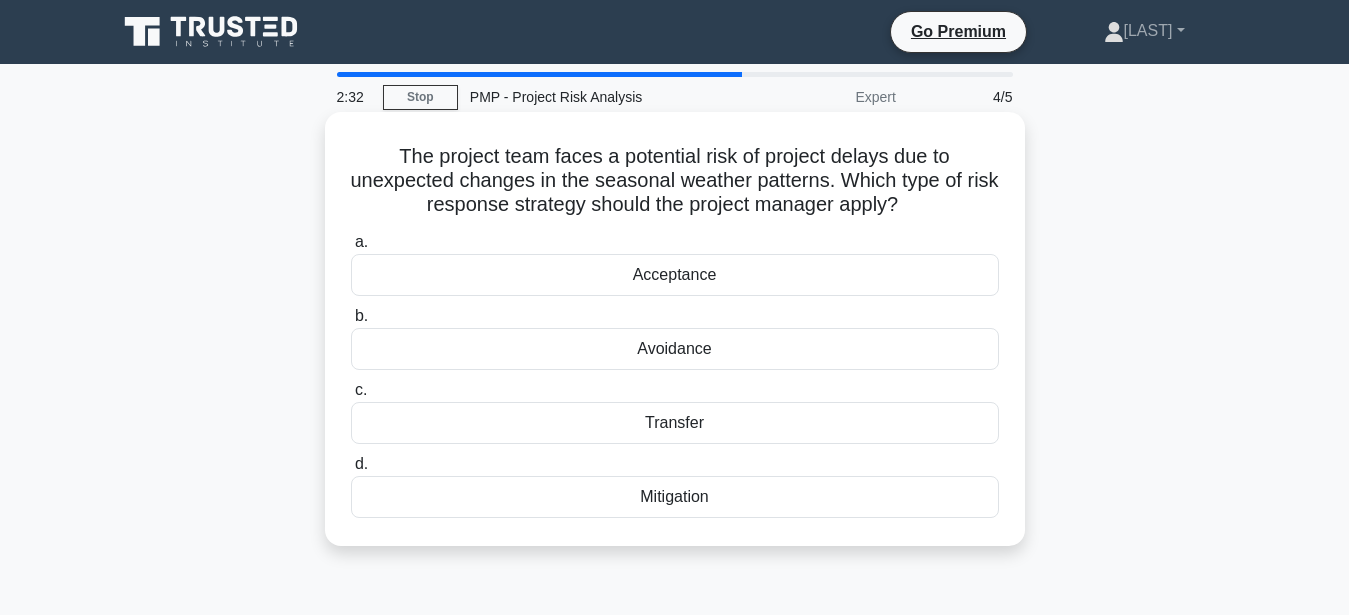 click on "Transfer" at bounding box center (675, 423) 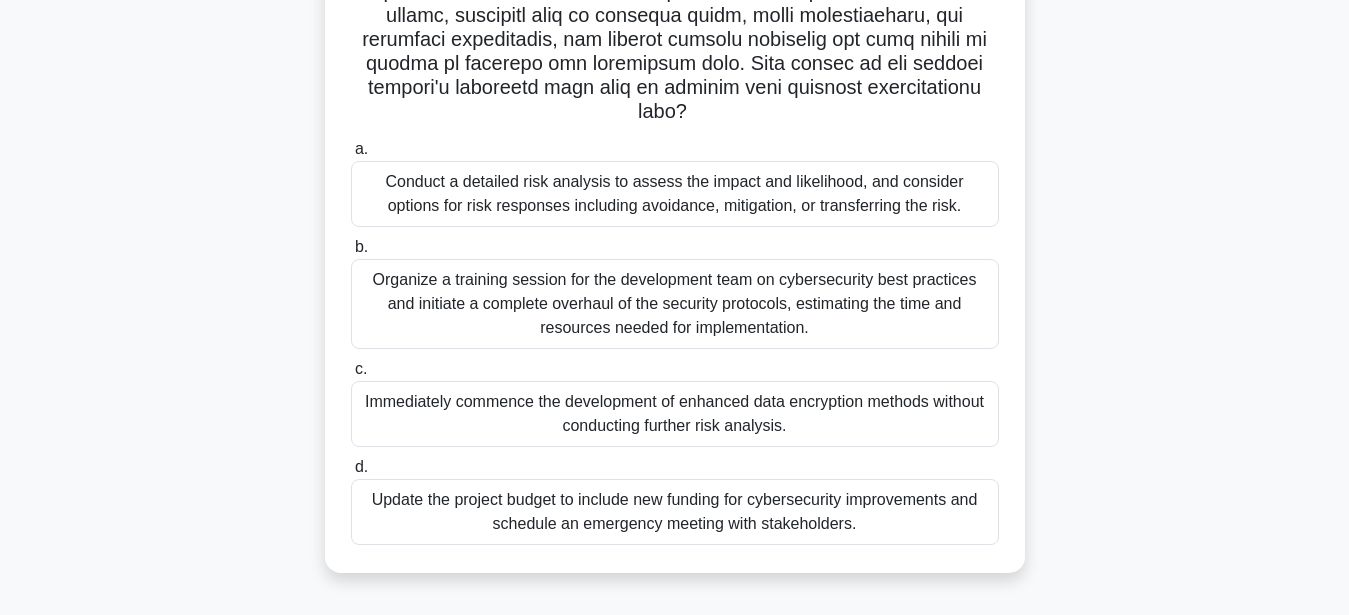 scroll, scrollTop: 465, scrollLeft: 0, axis: vertical 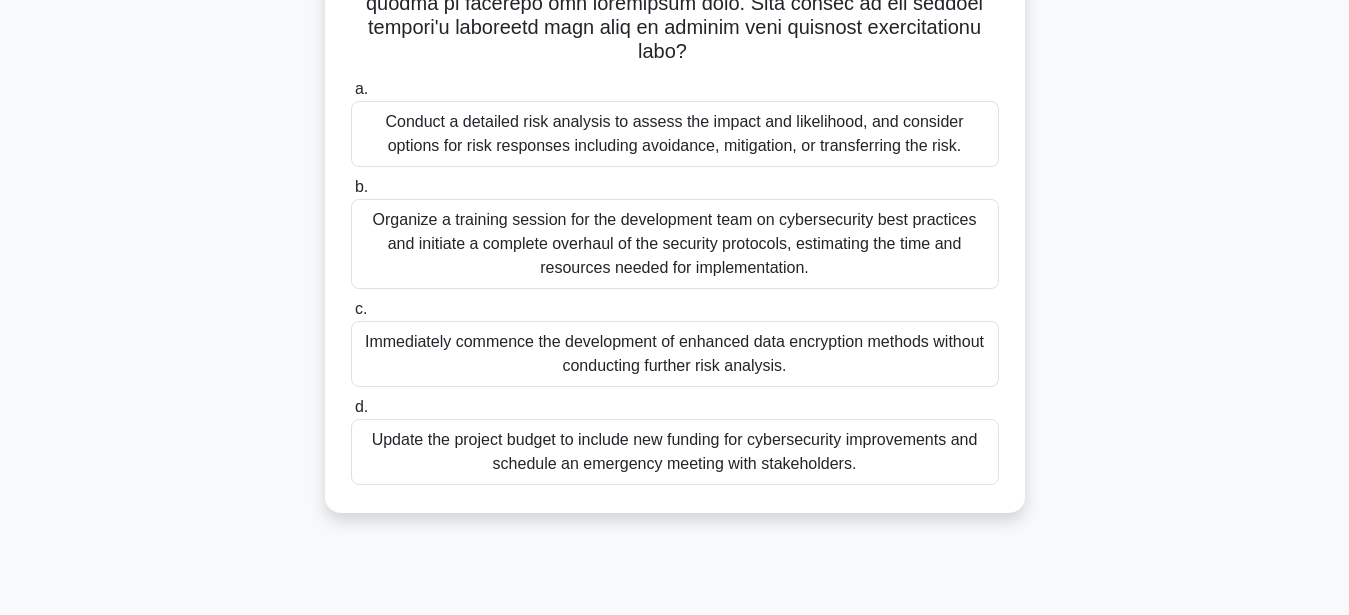 click on "Update the project budget to include new funding for cybersecurity improvements and schedule an emergency meeting with stakeholders." at bounding box center (675, 452) 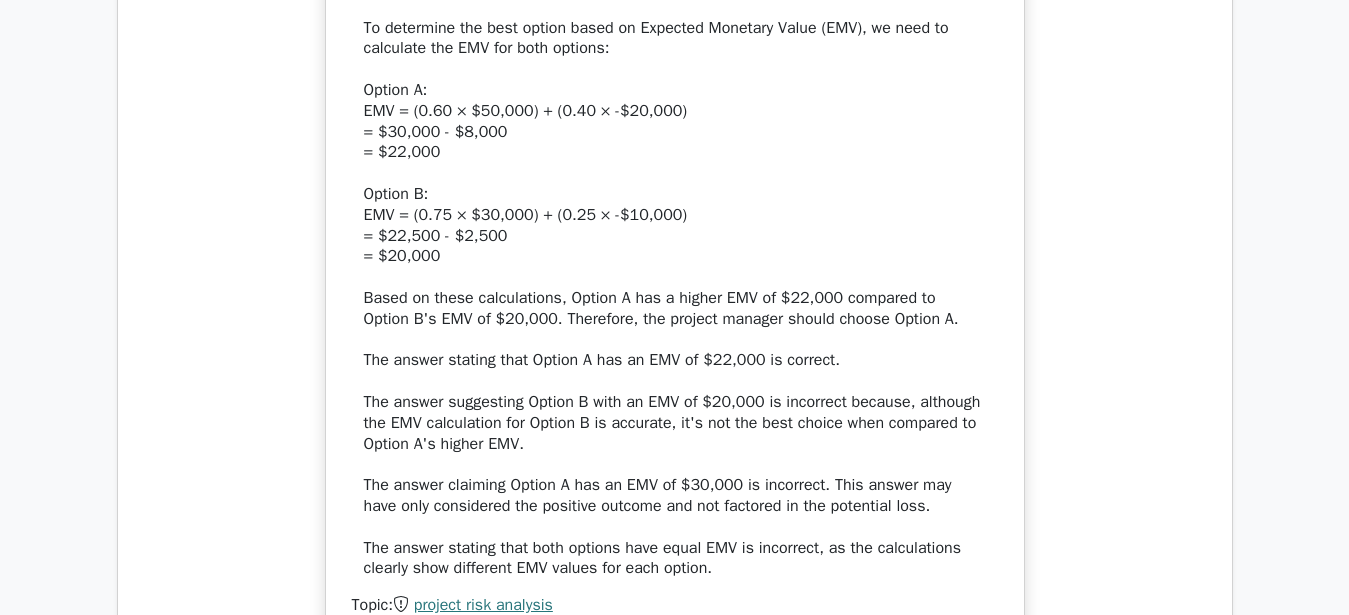 scroll, scrollTop: 1938, scrollLeft: 0, axis: vertical 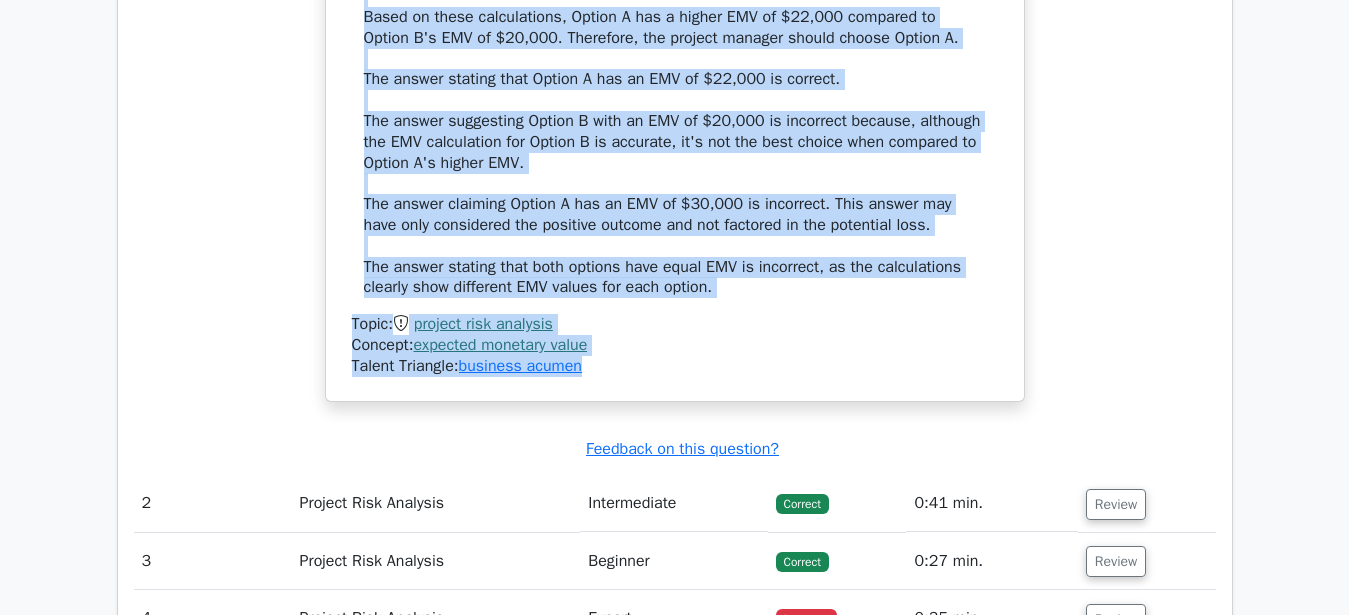 drag, startPoint x: 605, startPoint y: 89, endPoint x: 720, endPoint y: 375, distance: 308.25476 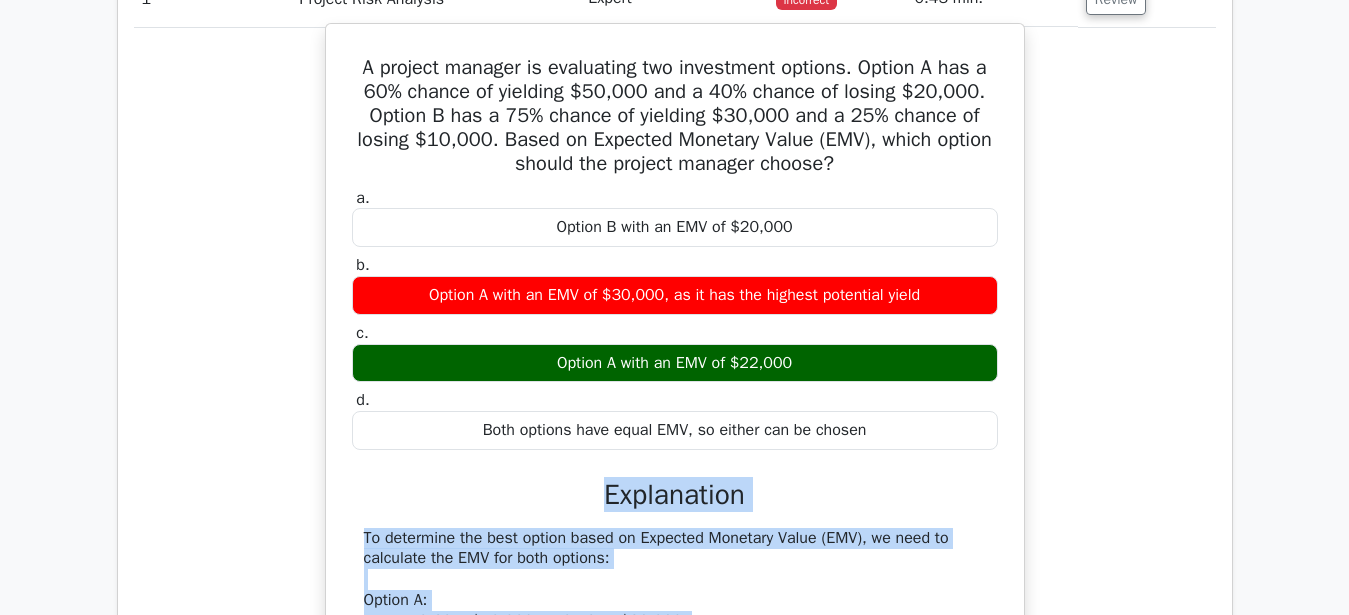 scroll, scrollTop: 1403, scrollLeft: 0, axis: vertical 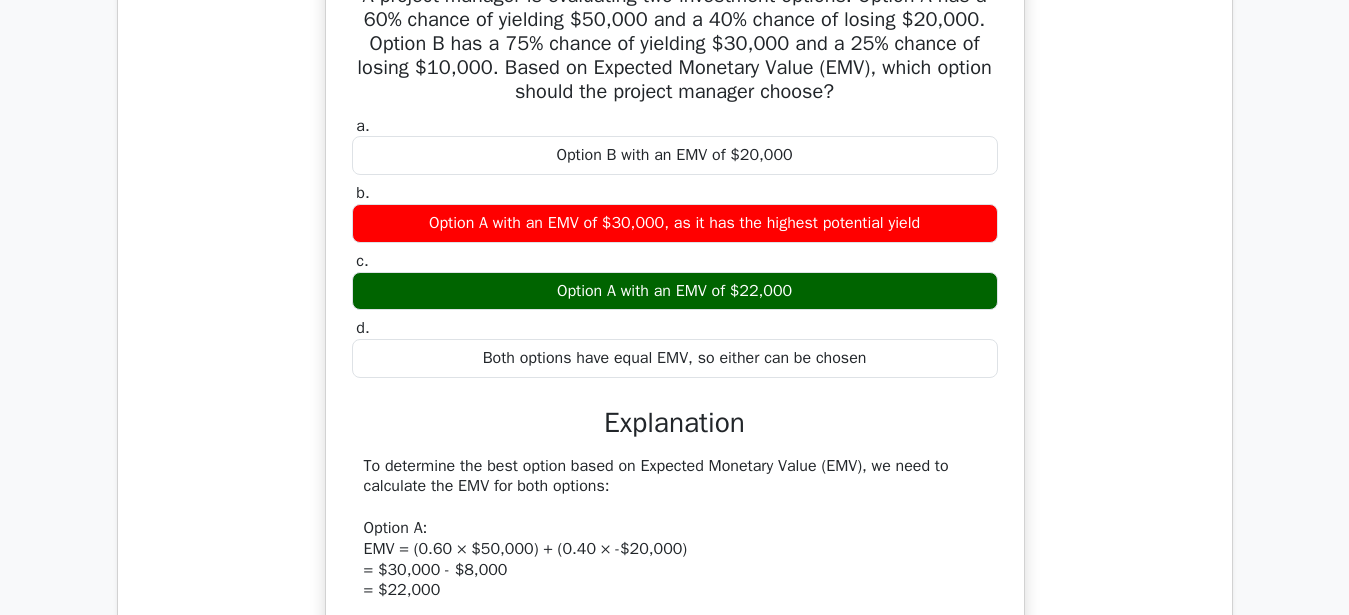 click on "A project manager is evaluating two investment options. Option A has a 60% chance of yielding $50,000 and a 40% chance of losing $20,000. Option B has a 75% chance of yielding $30,000 and a 25% chance of losing $10,000. Based on Expected Monetary Value (EMV), which option should the project manager choose?
a.
Option B with an EMV of $20,000
b. c. d." at bounding box center (675, 548) 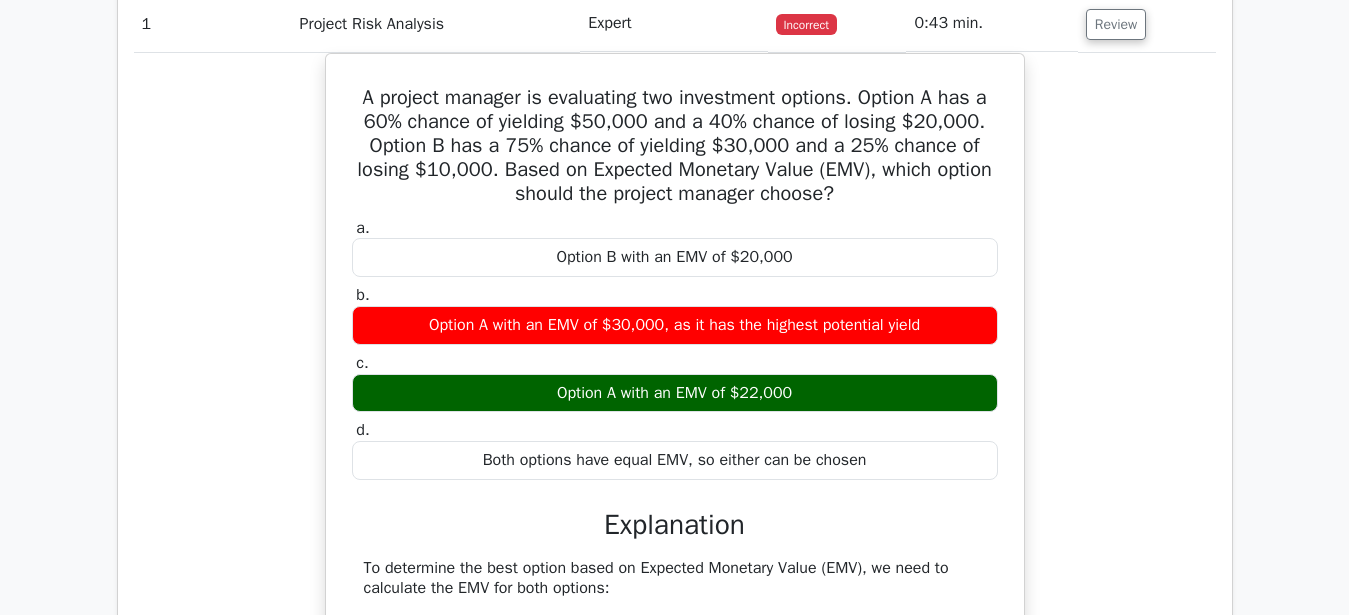 scroll, scrollTop: 1199, scrollLeft: 0, axis: vertical 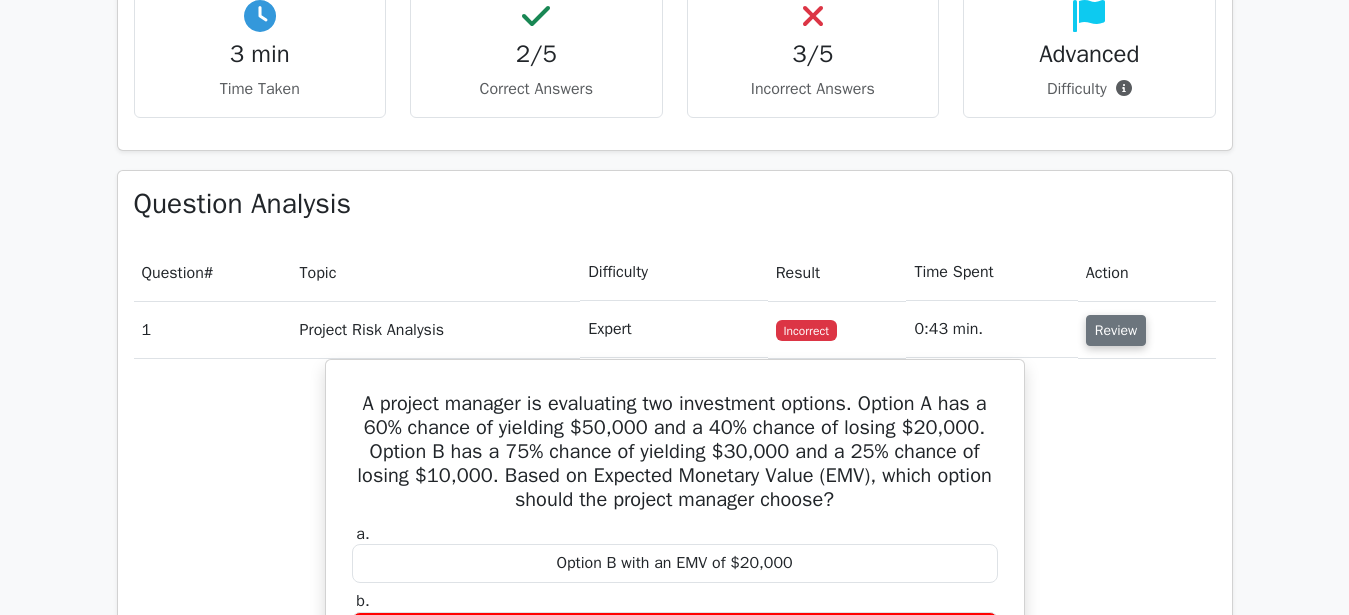 click on "Review" at bounding box center [1116, 330] 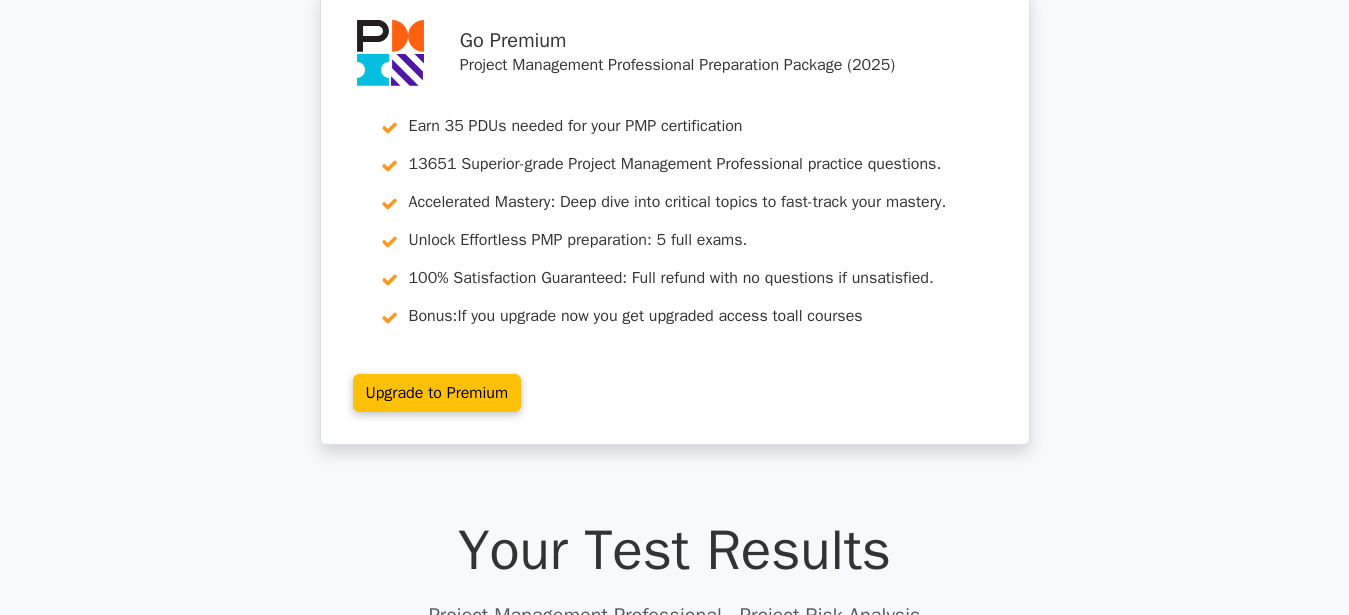 scroll, scrollTop: 0, scrollLeft: 0, axis: both 